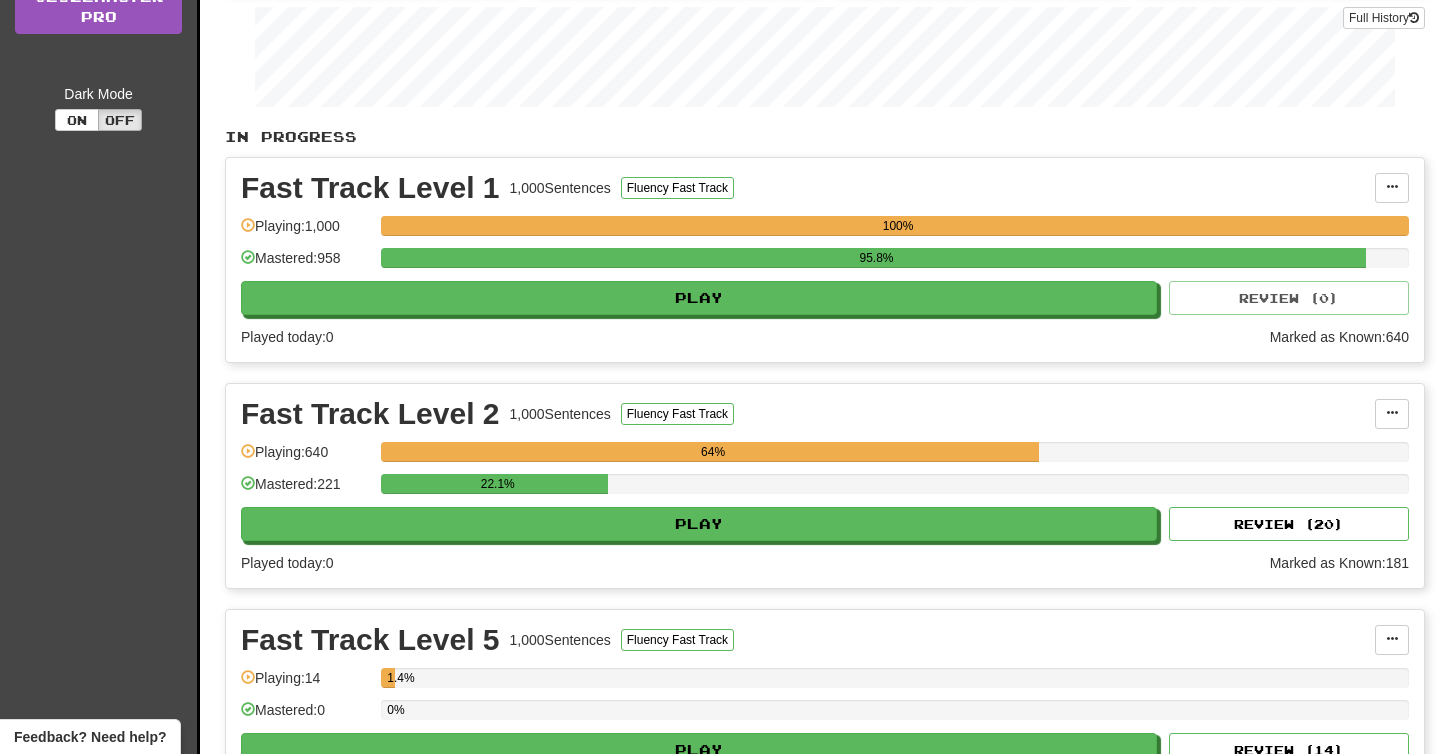 scroll, scrollTop: 588, scrollLeft: 0, axis: vertical 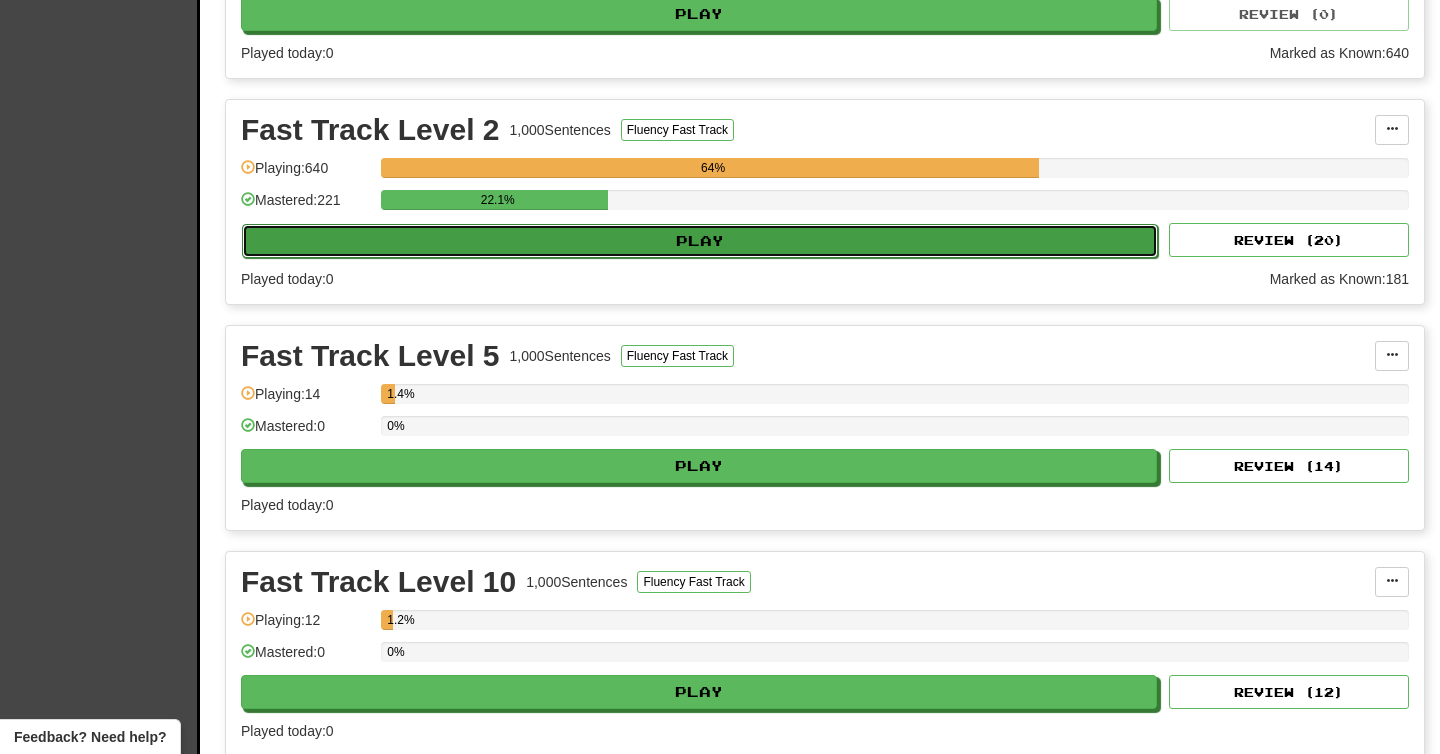 click on "Play" at bounding box center (700, 241) 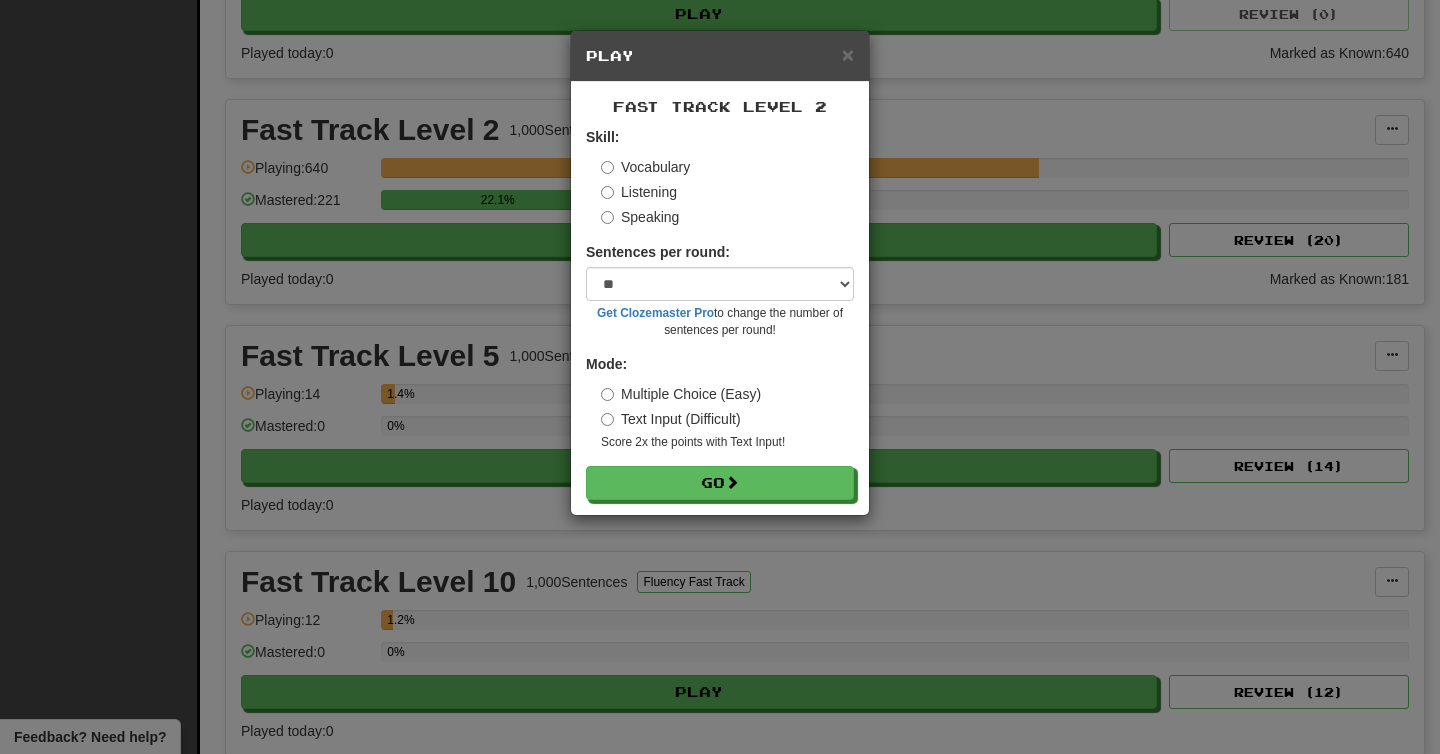 click on "Listening" at bounding box center (639, 192) 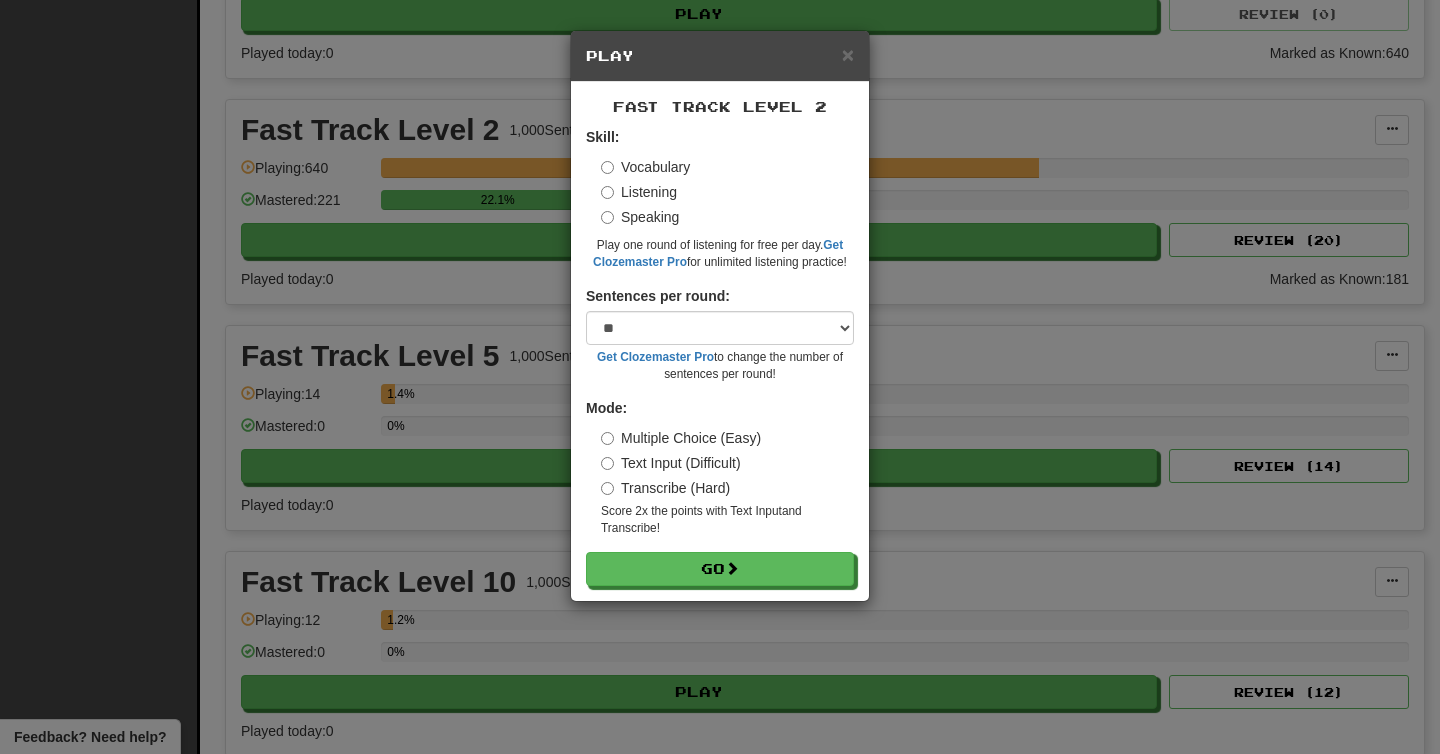 click on "Transcribe (Hard)" at bounding box center (665, 488) 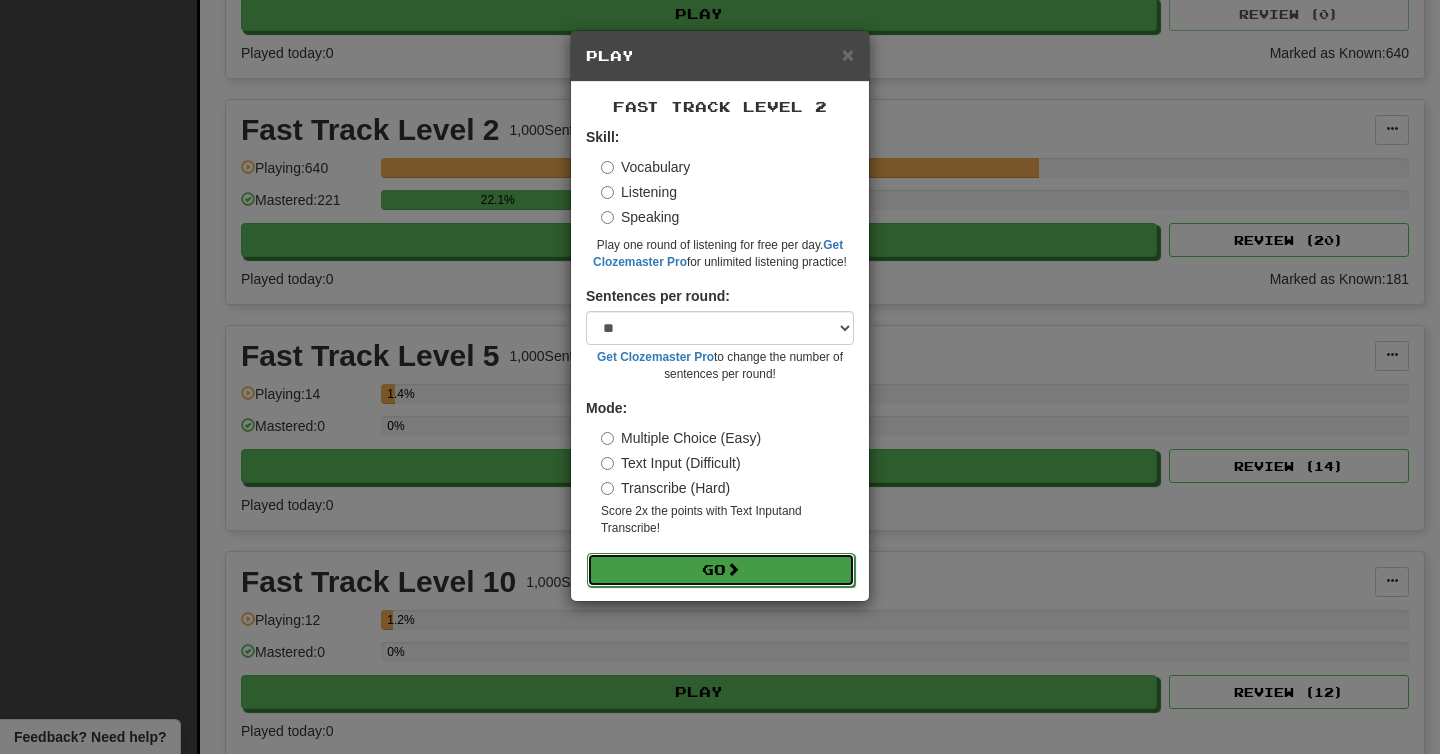 click on "Go" at bounding box center (721, 570) 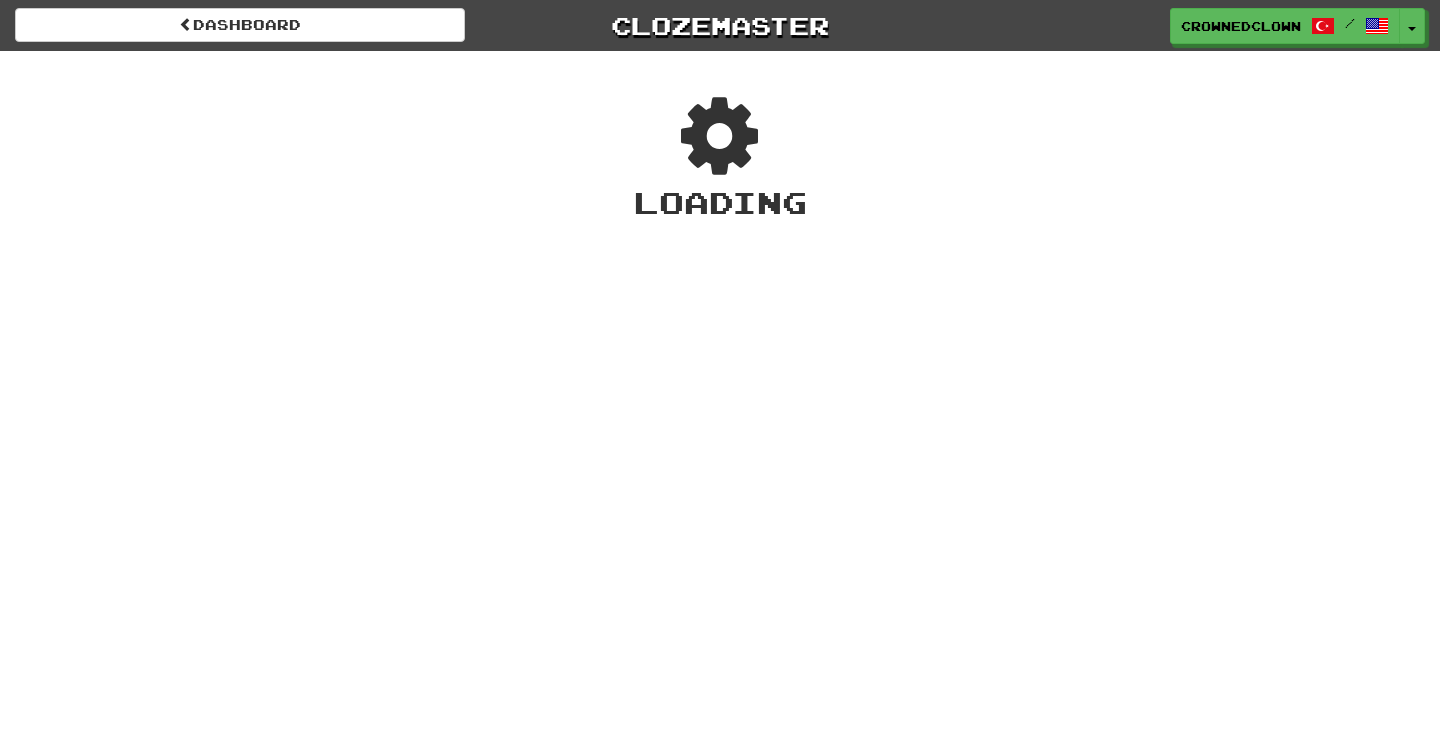 scroll, scrollTop: 0, scrollLeft: 0, axis: both 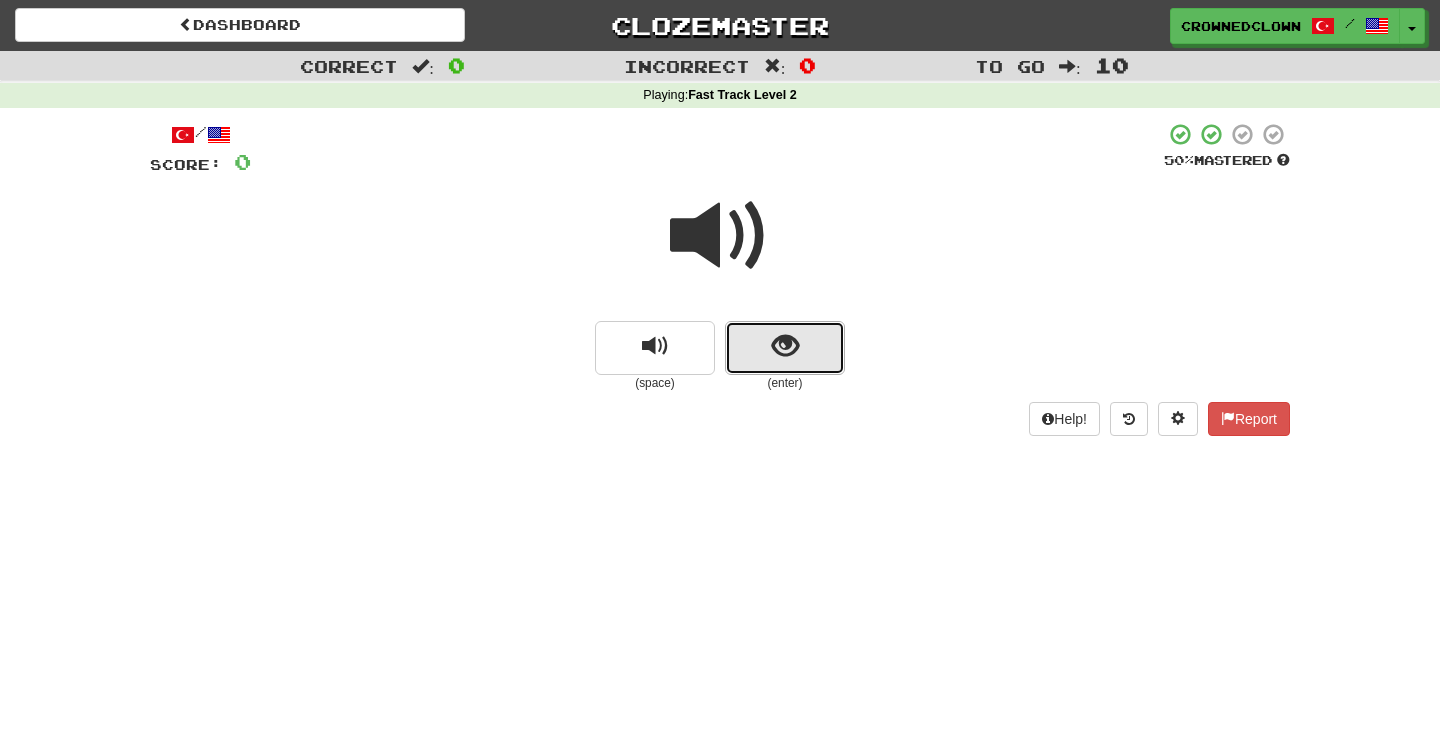click at bounding box center (785, 348) 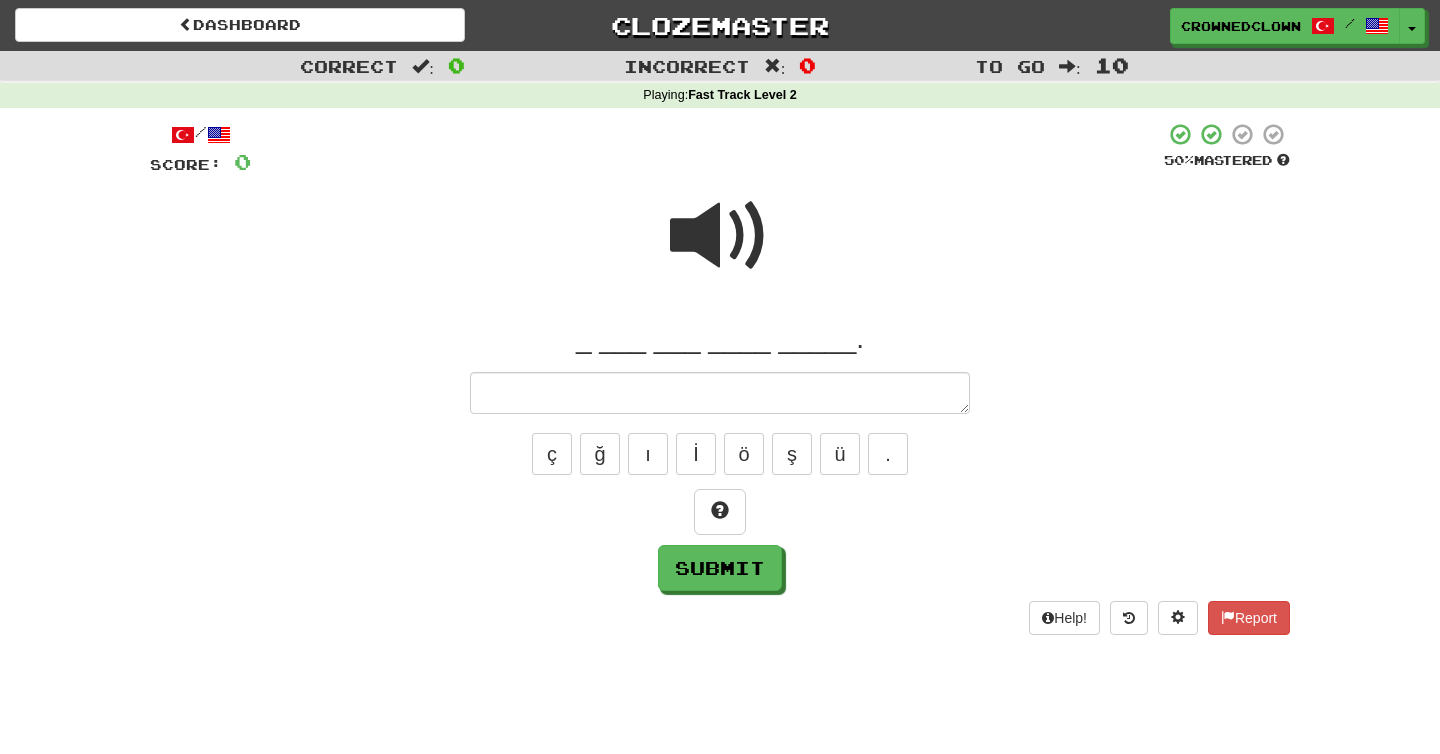 type on "*" 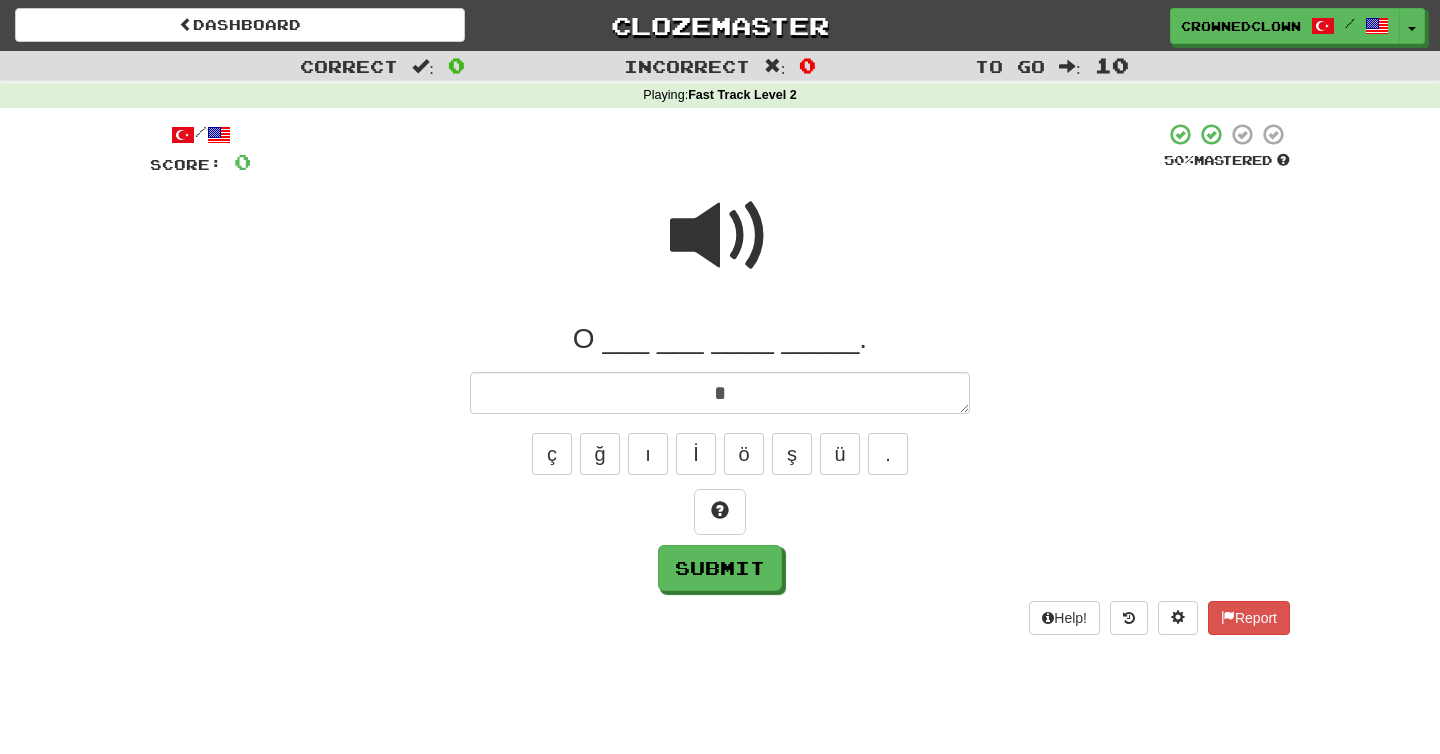 type on "*" 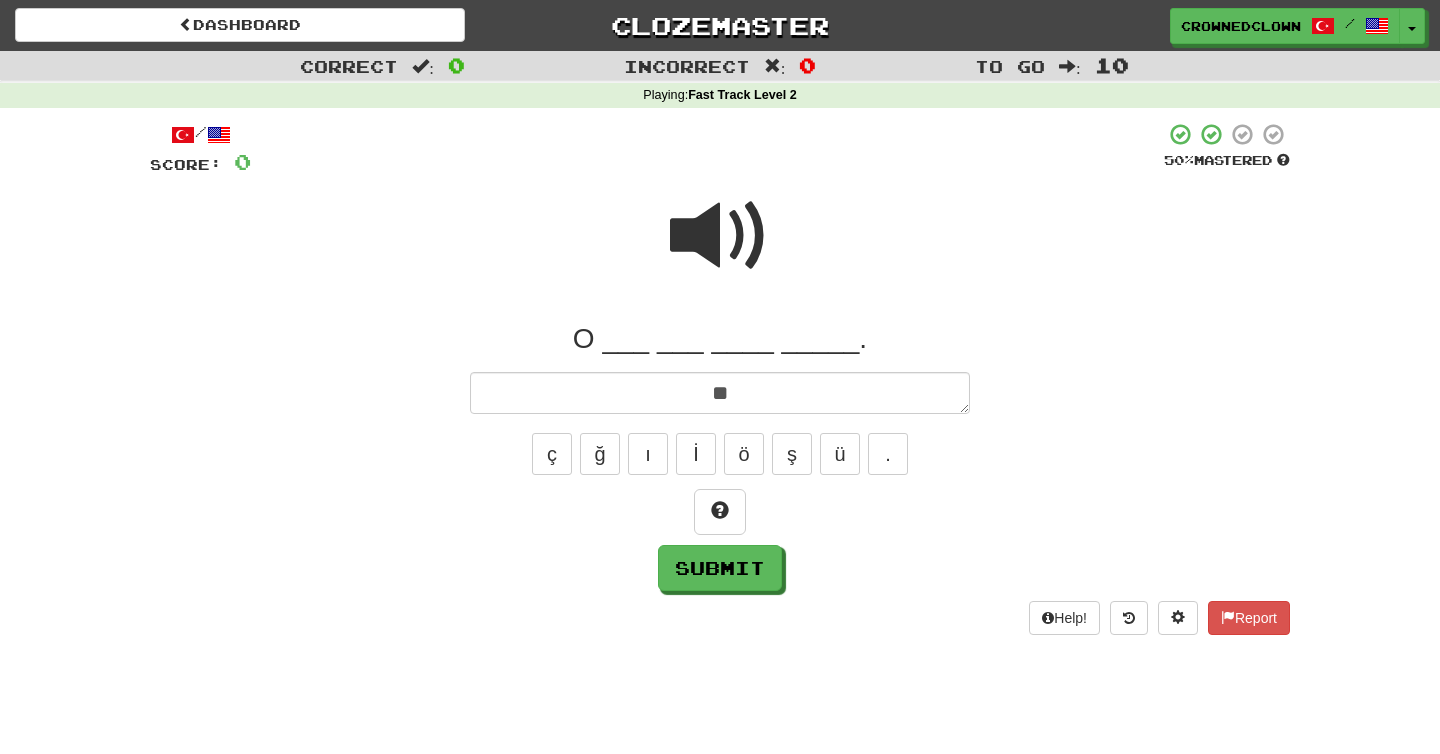 type on "*" 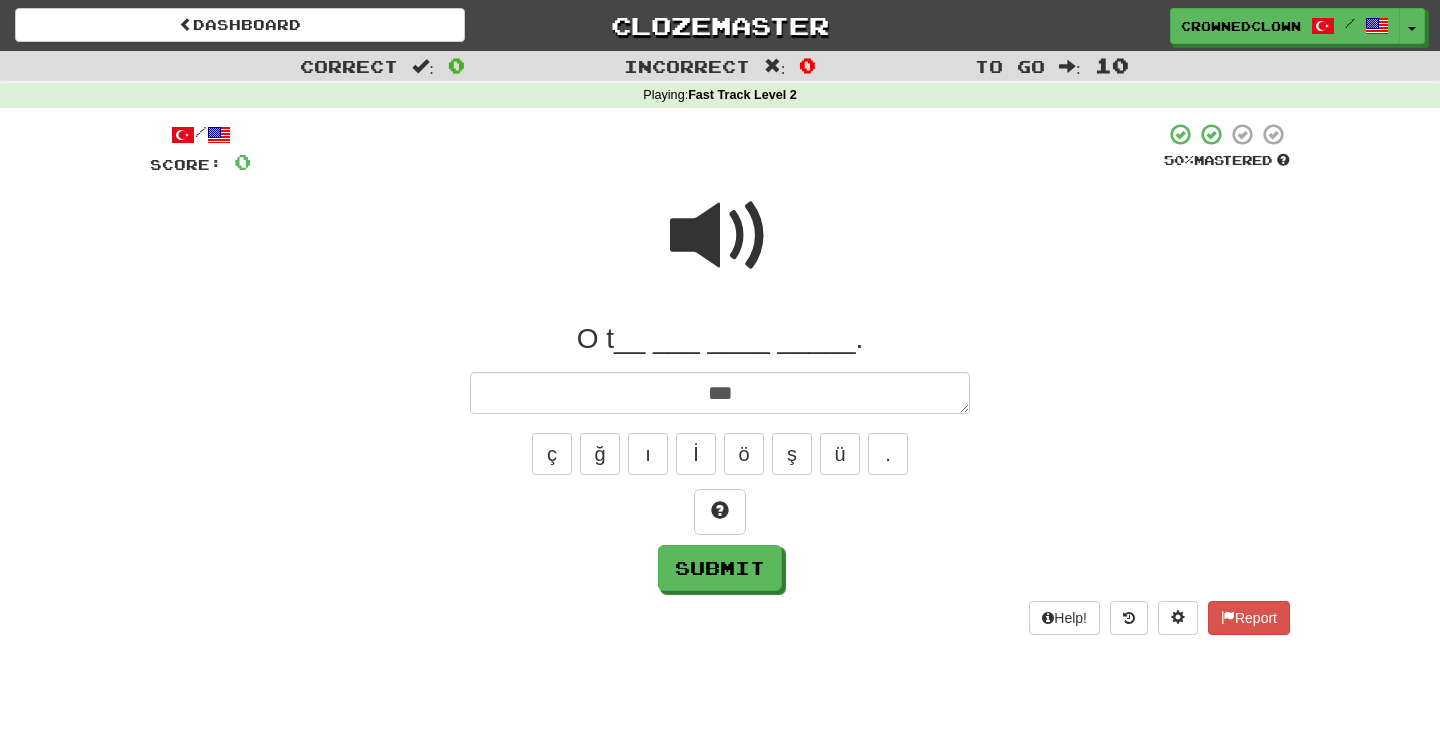 type on "*" 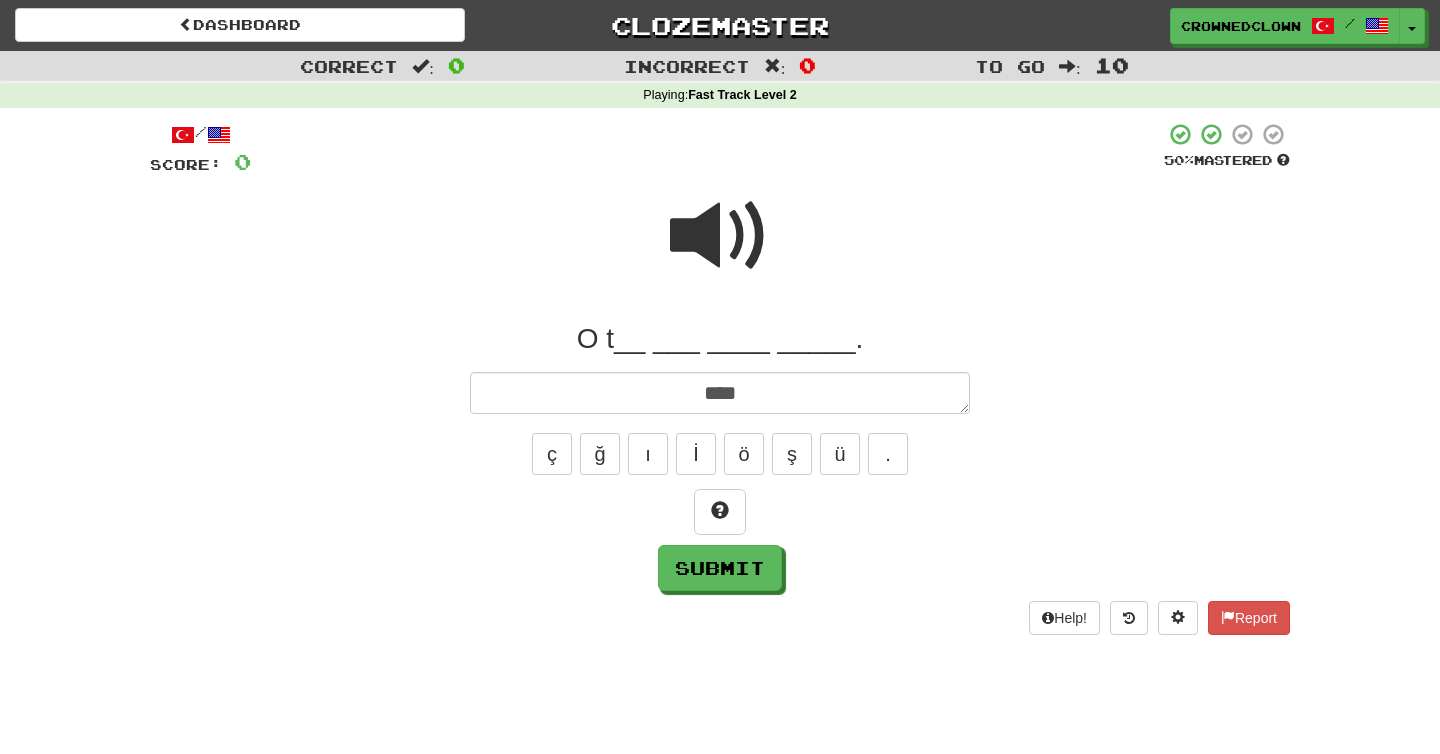 type on "*****" 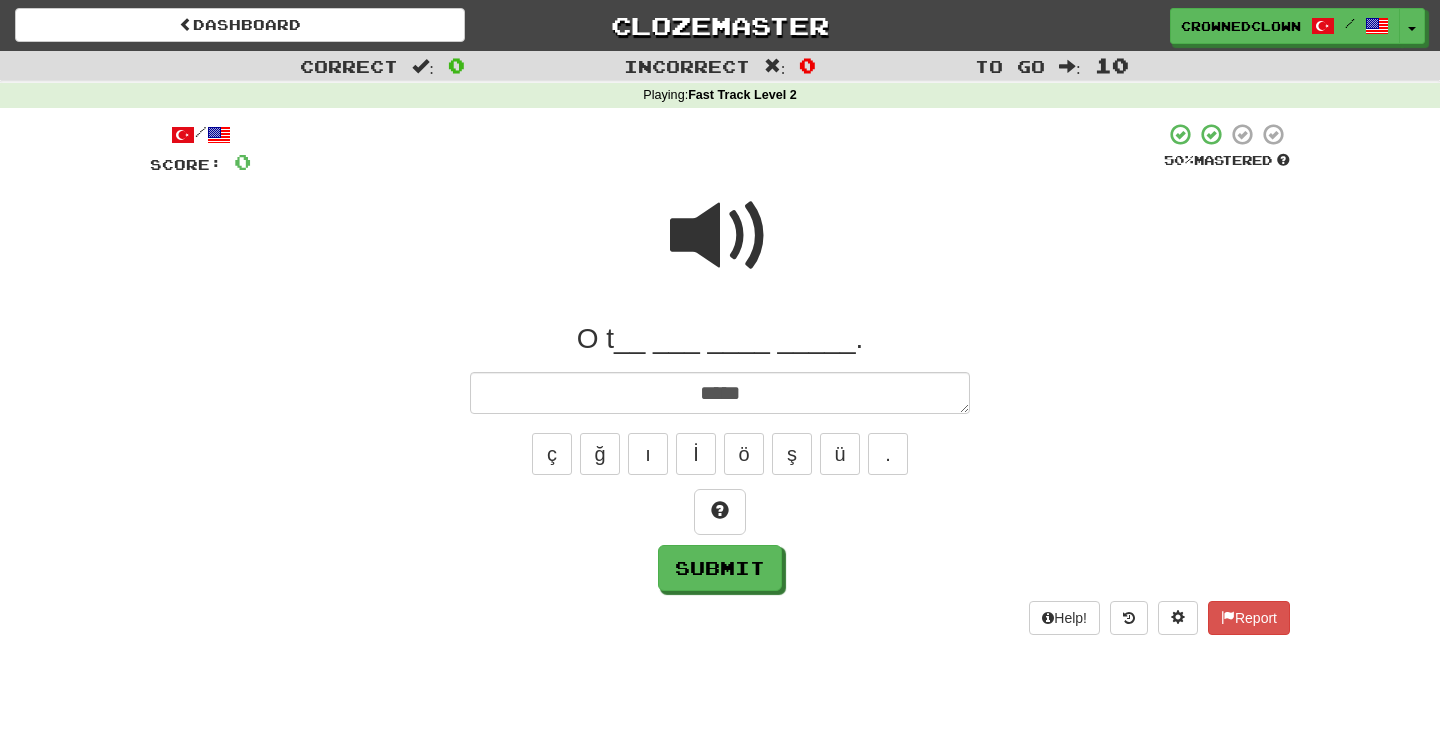 type on "*" 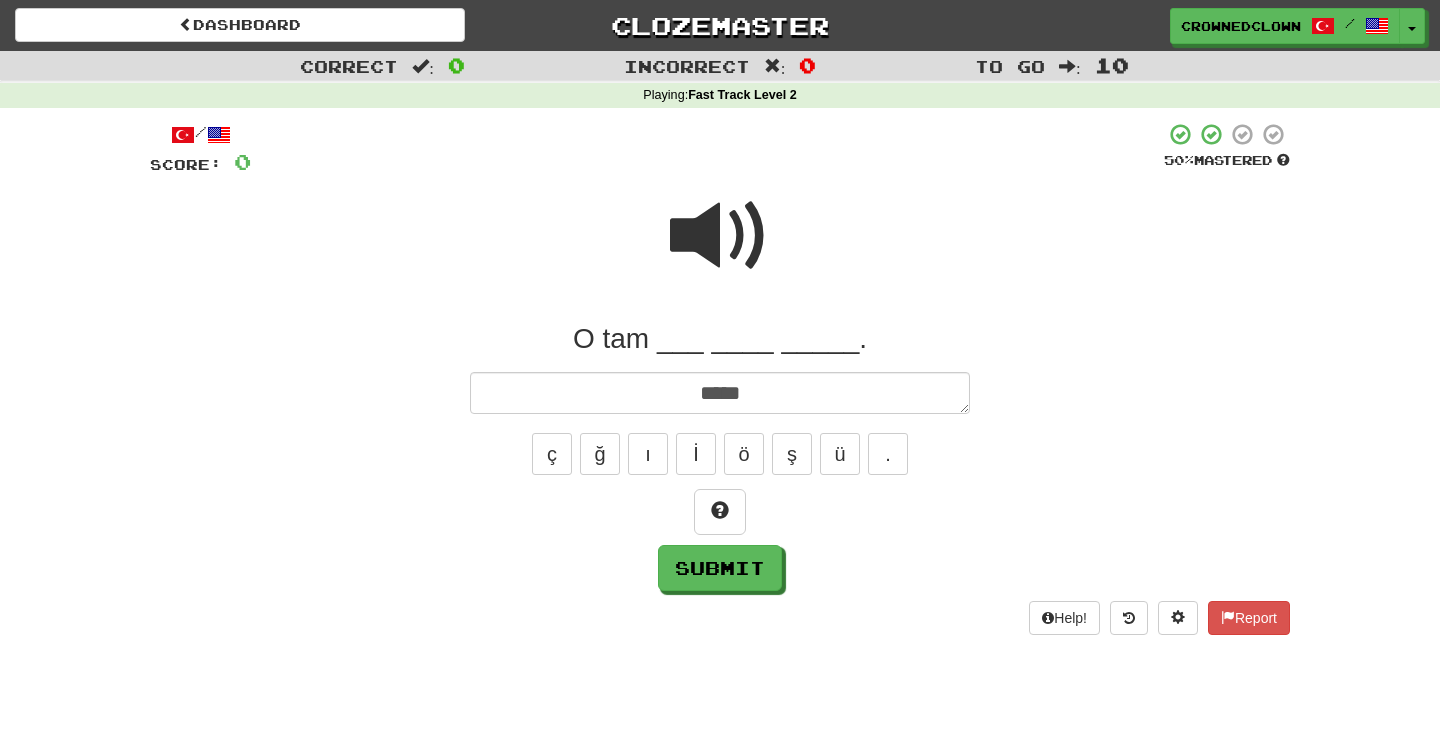 type on "*****" 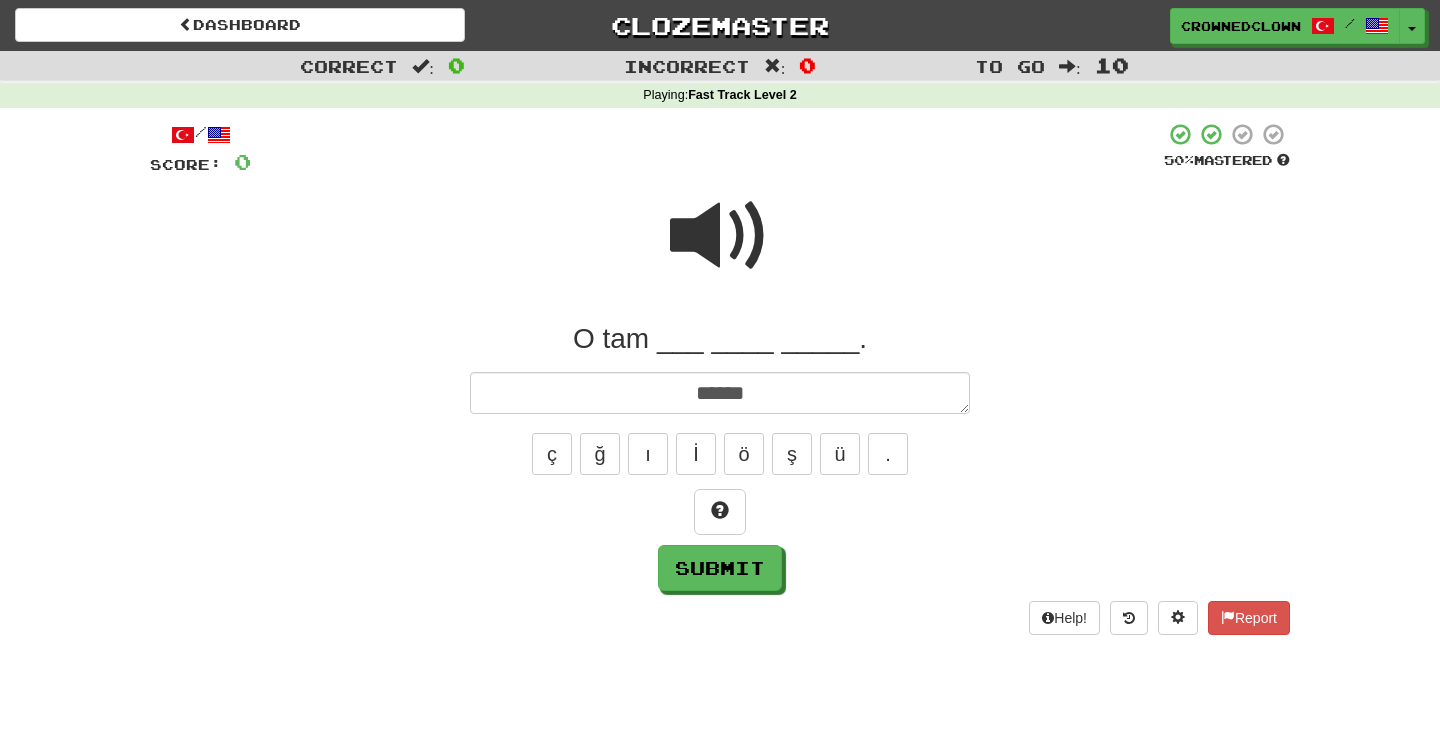type on "*" 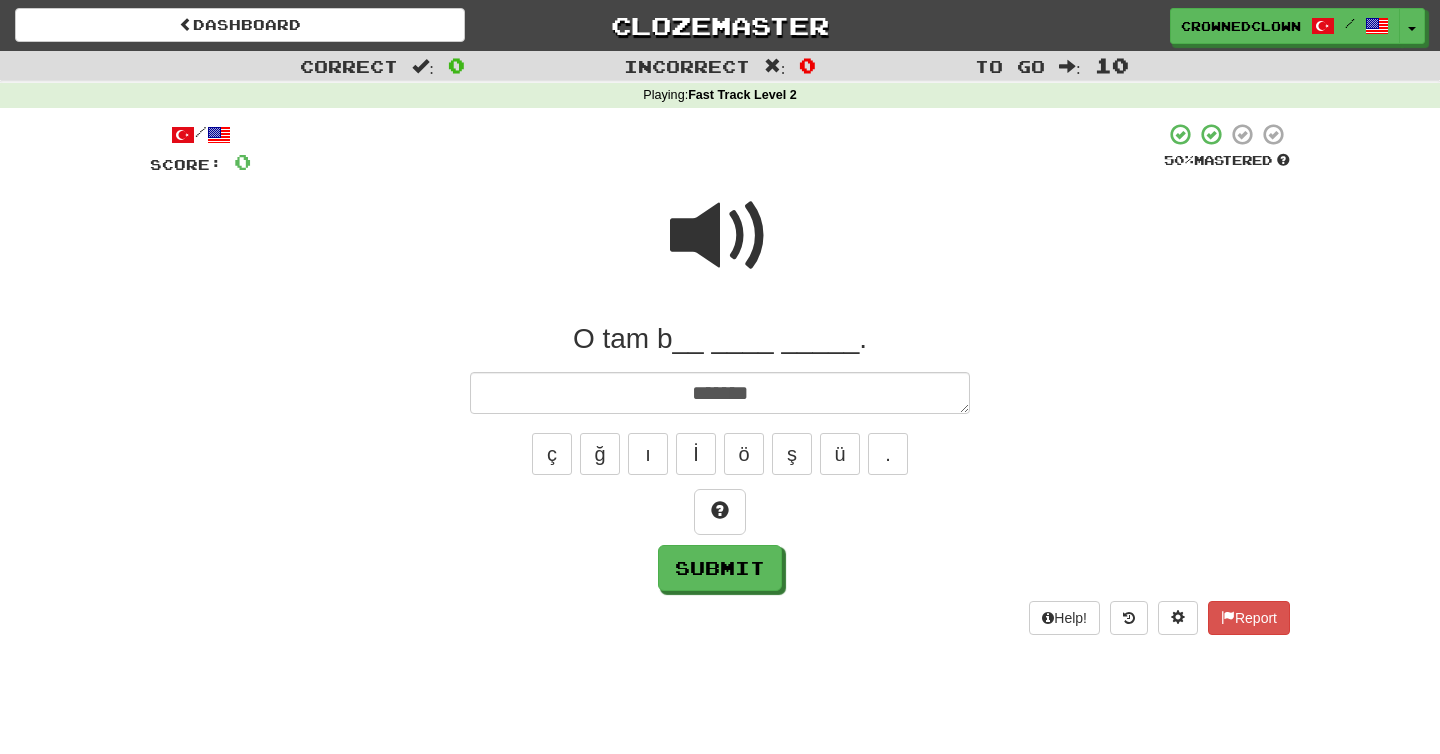 type on "*" 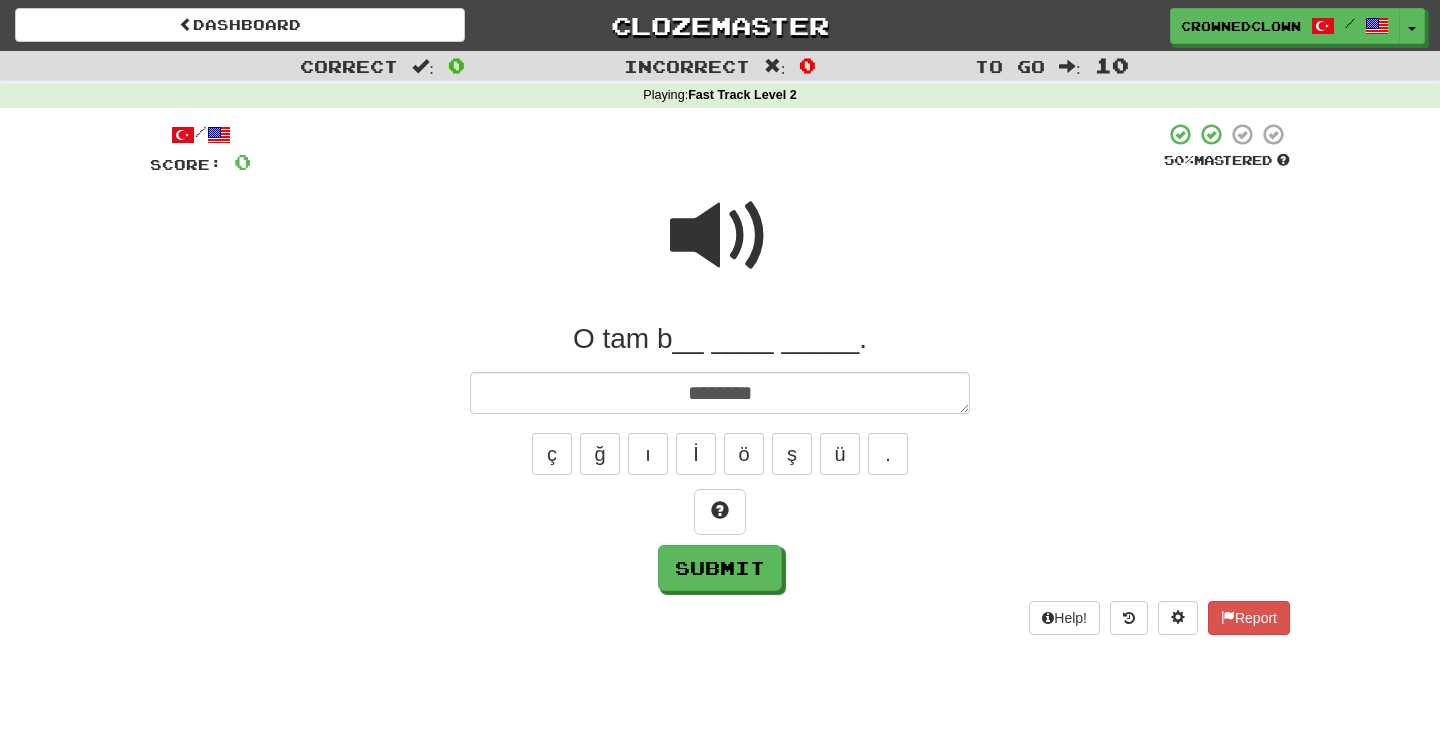 type on "*" 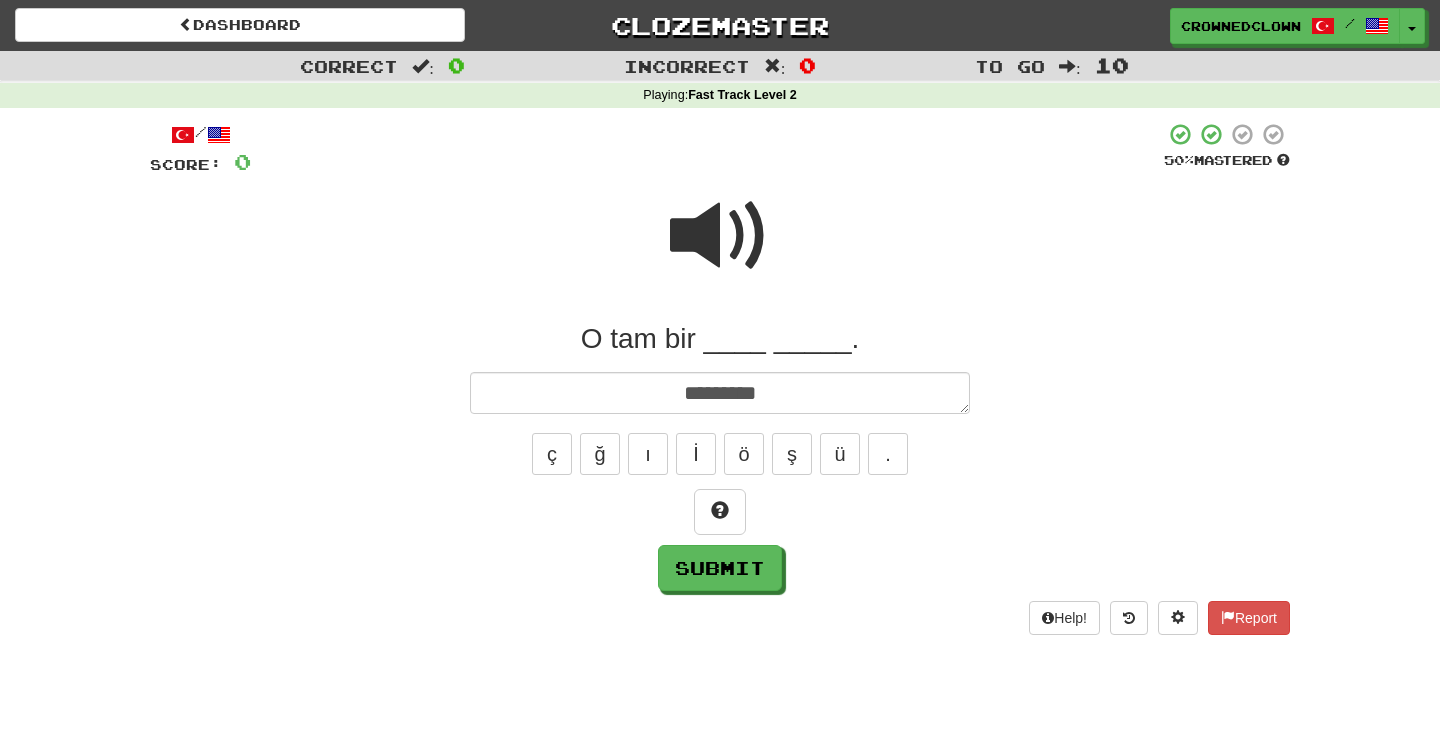 type on "*" 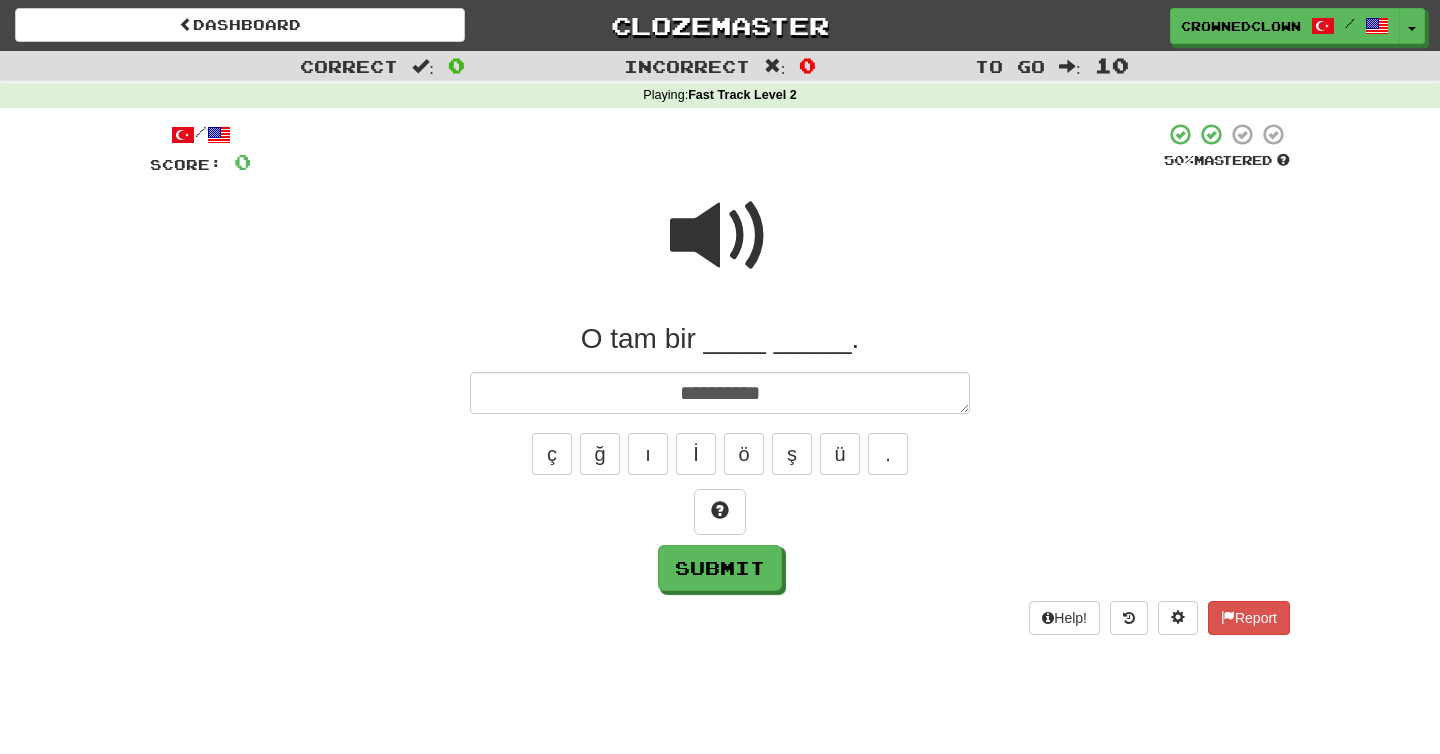 type on "*" 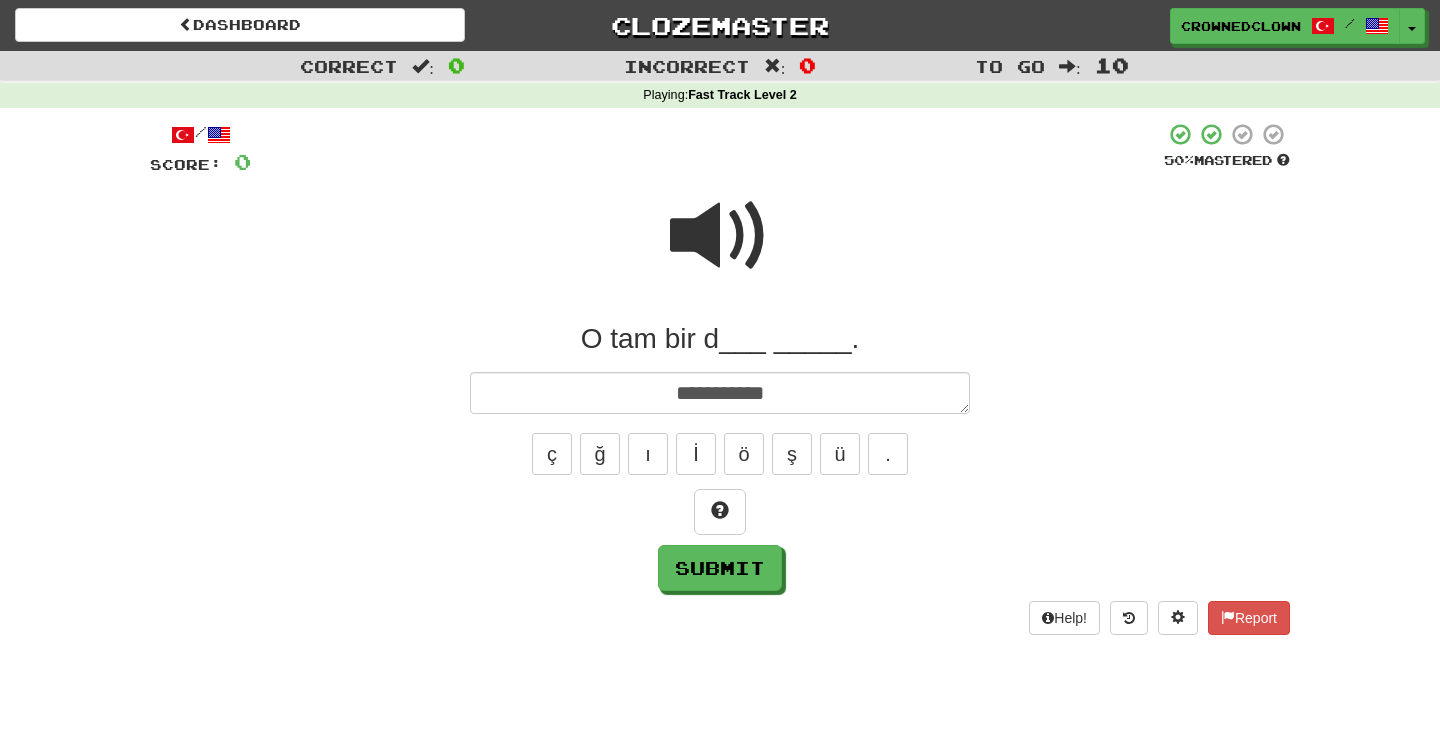 type on "*" 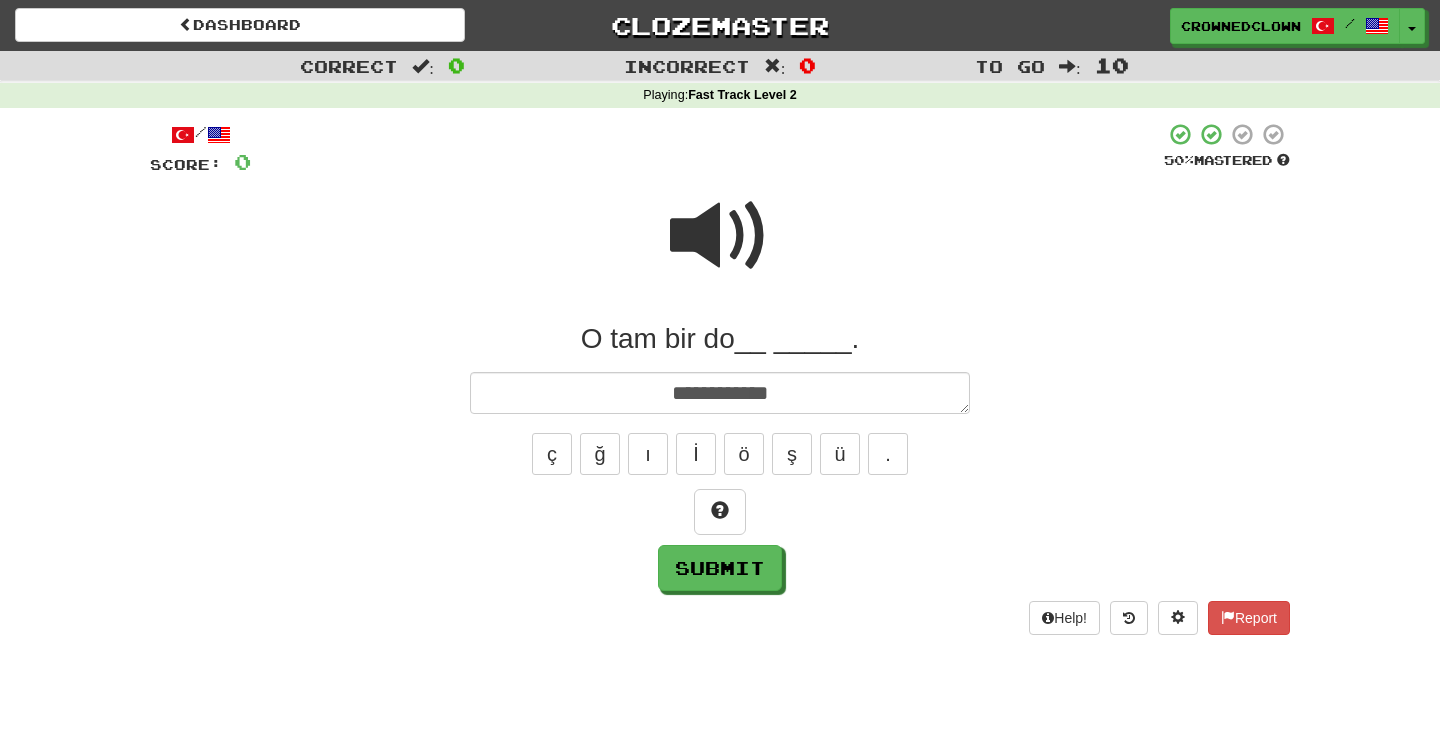 type on "**********" 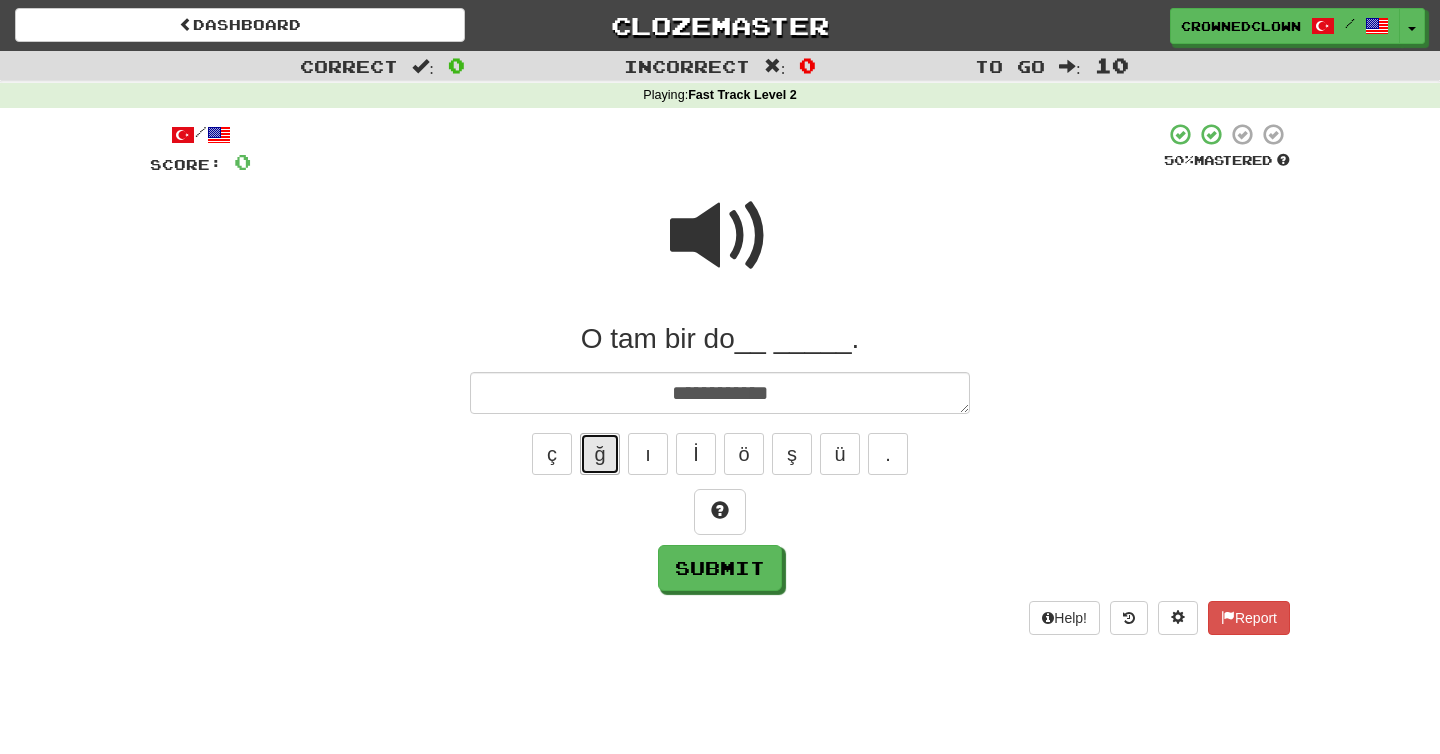 click on "ğ" at bounding box center (600, 454) 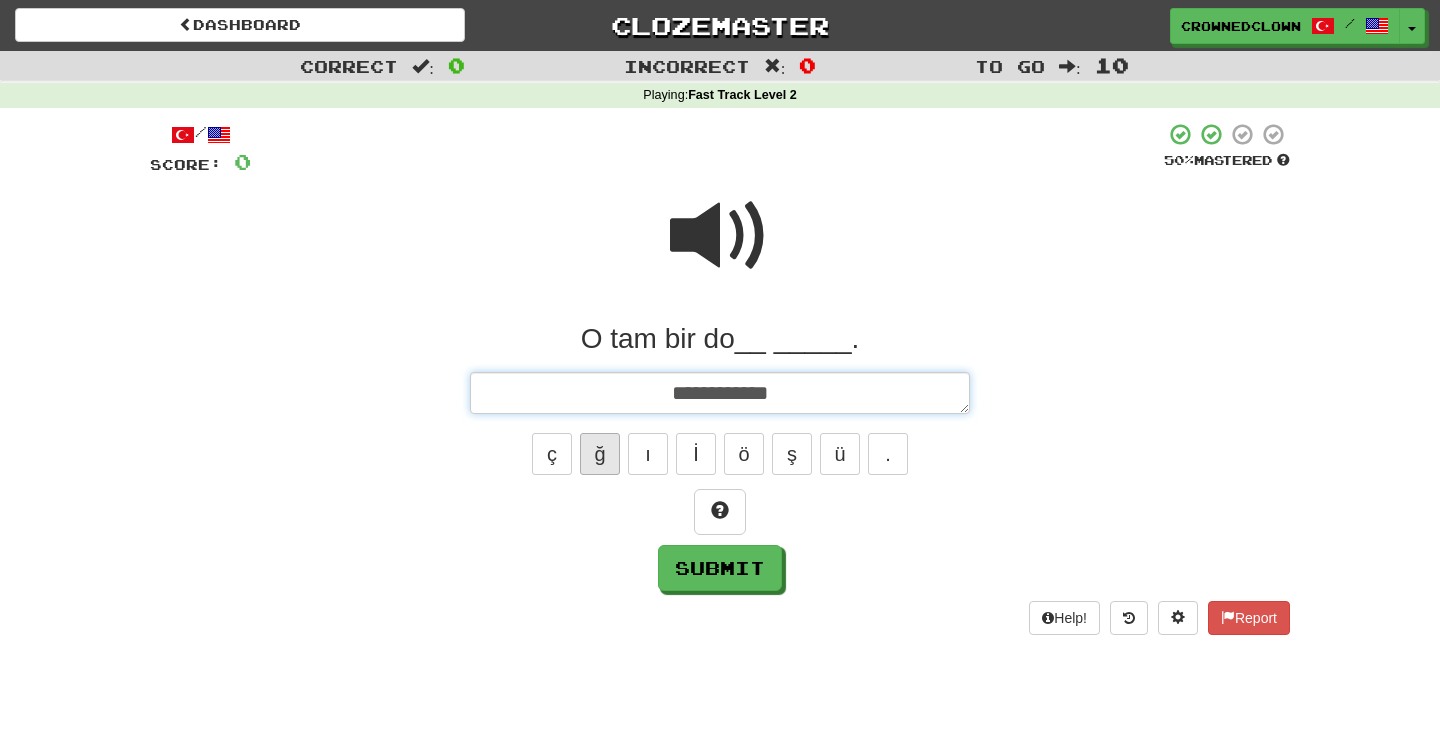 type on "*" 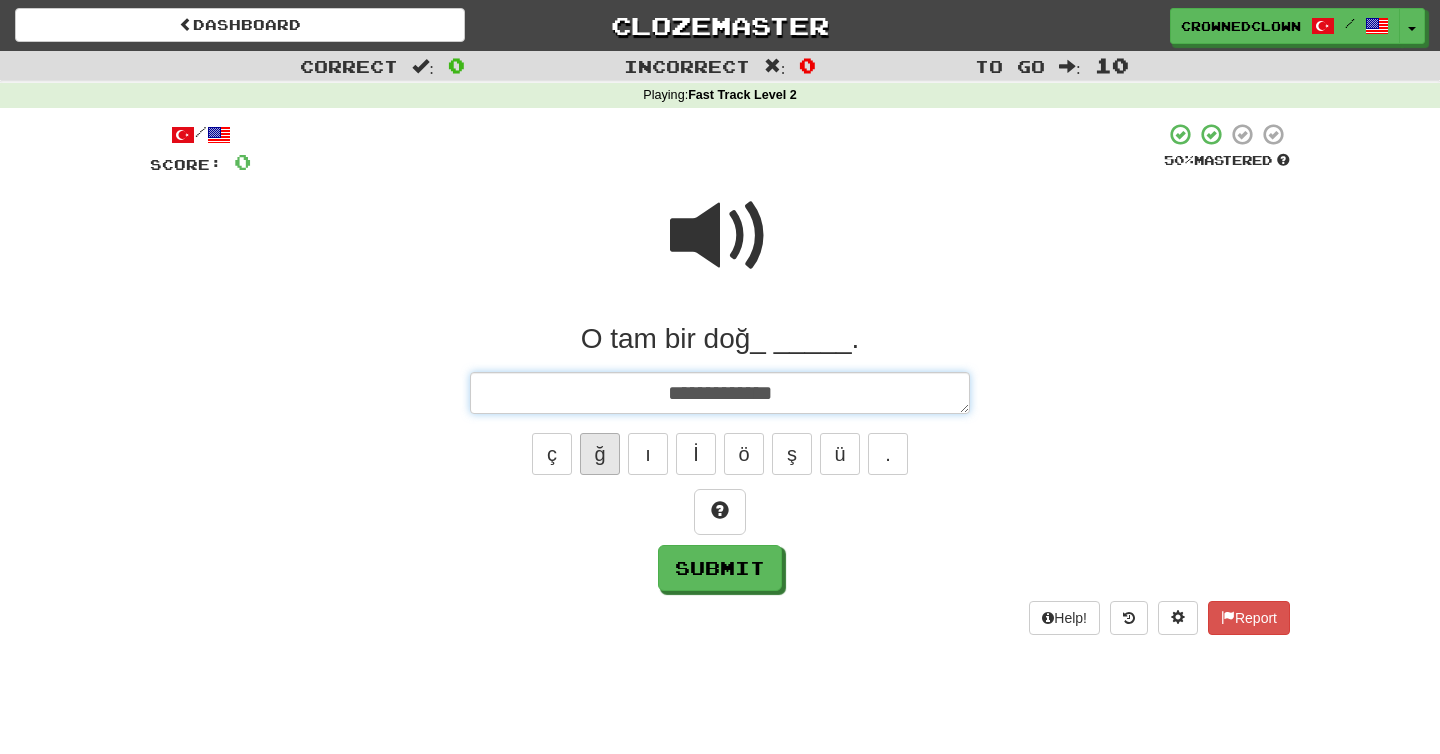 type on "*" 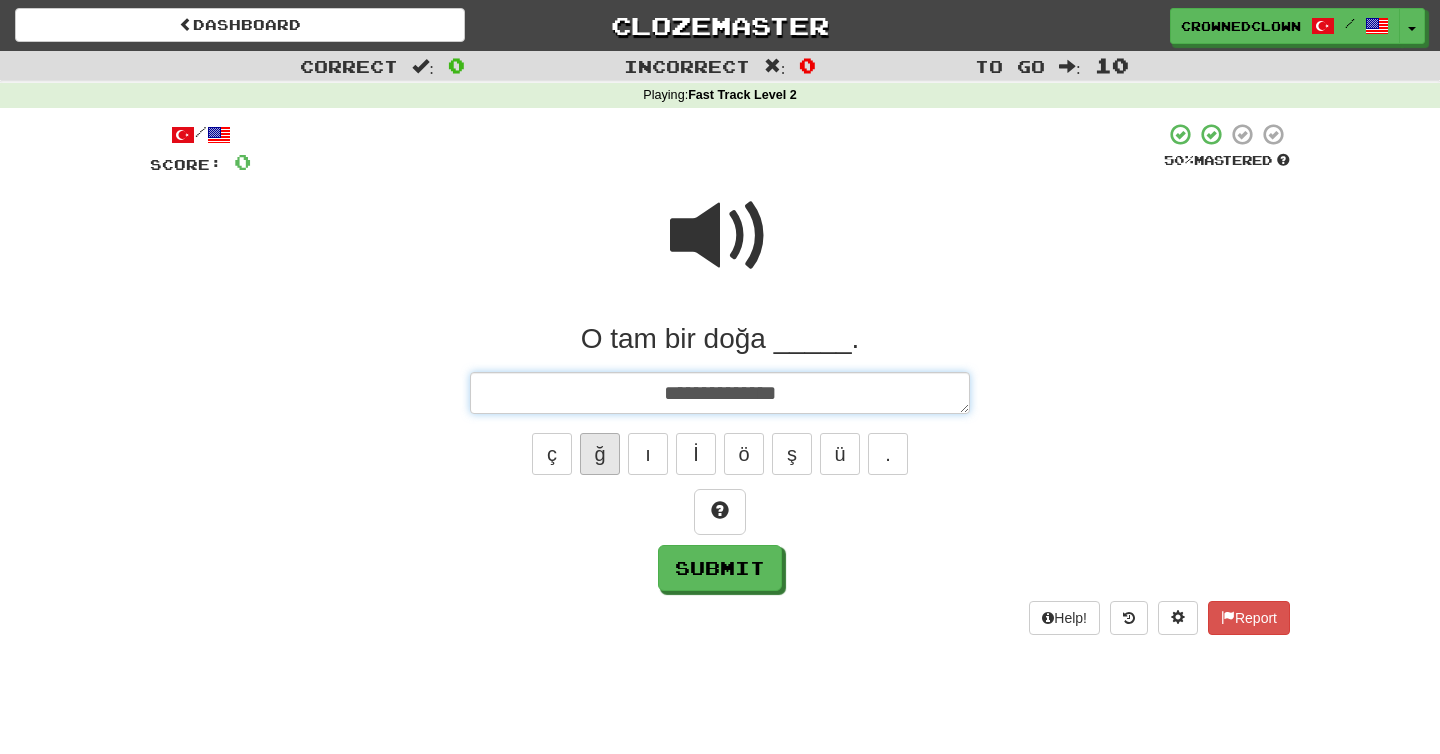 type on "*" 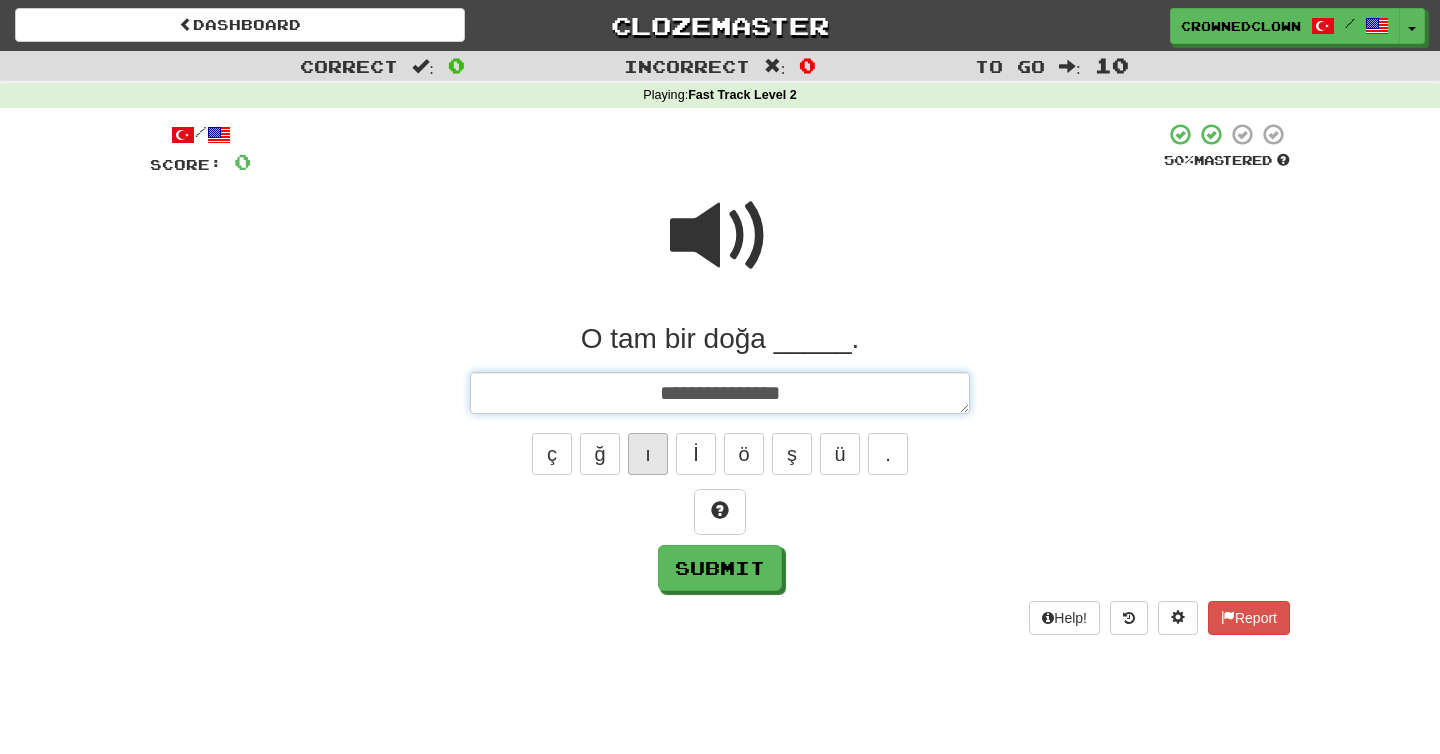 type on "*" 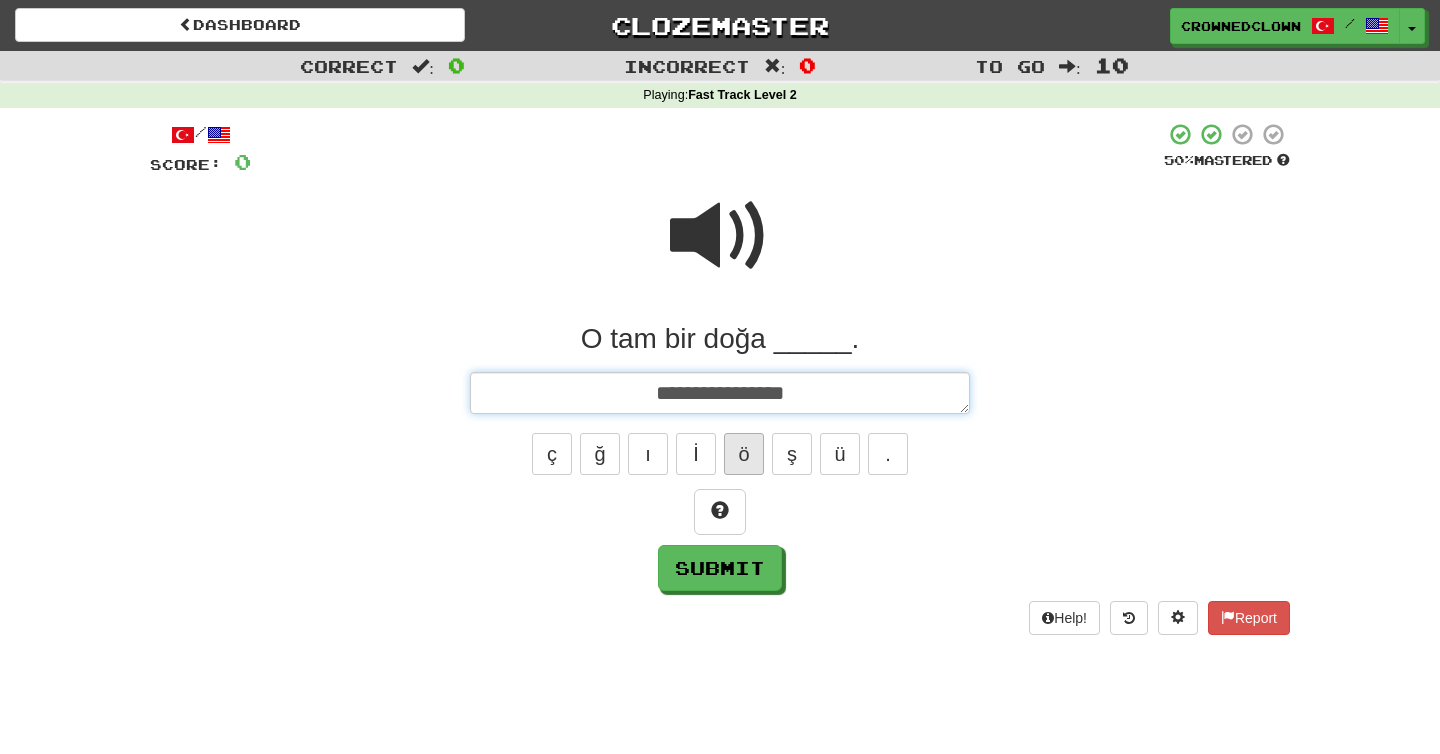 type on "*" 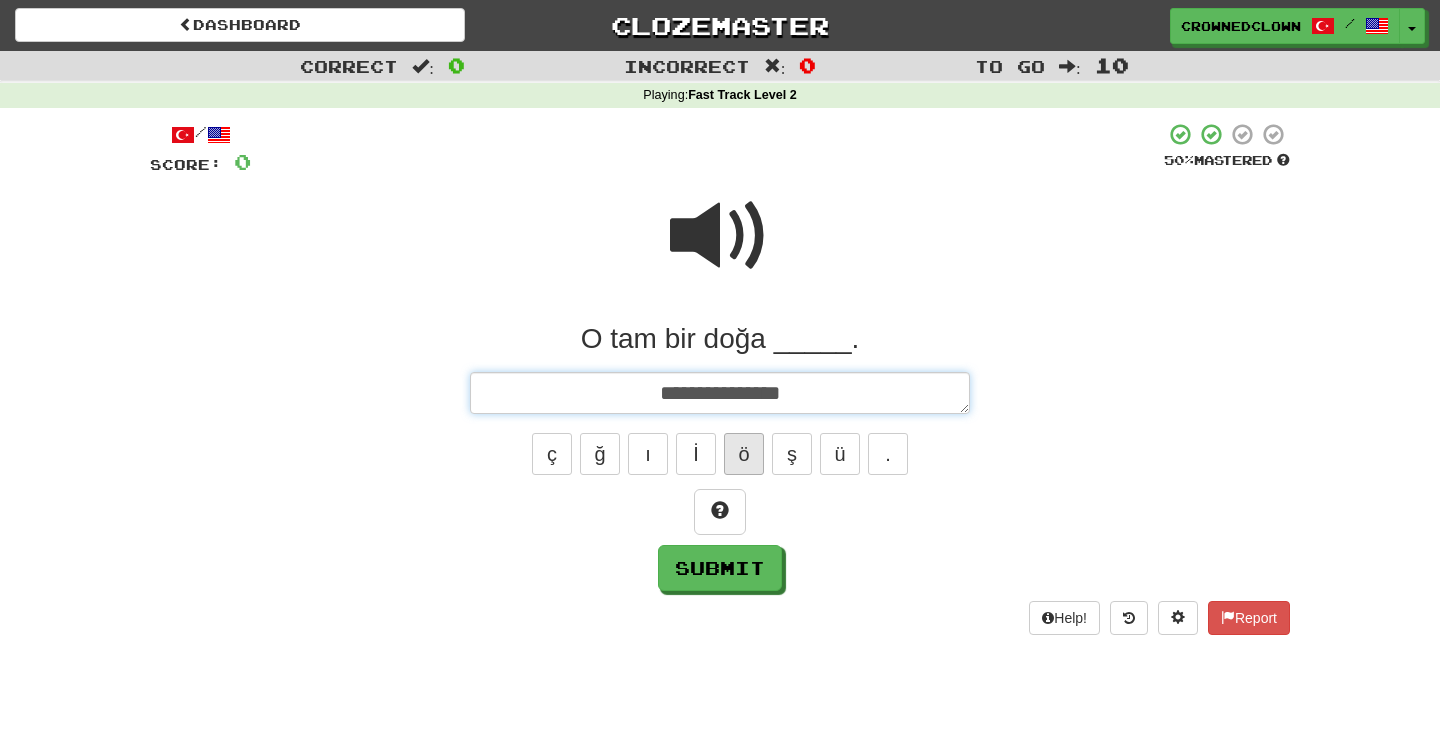 type on "*" 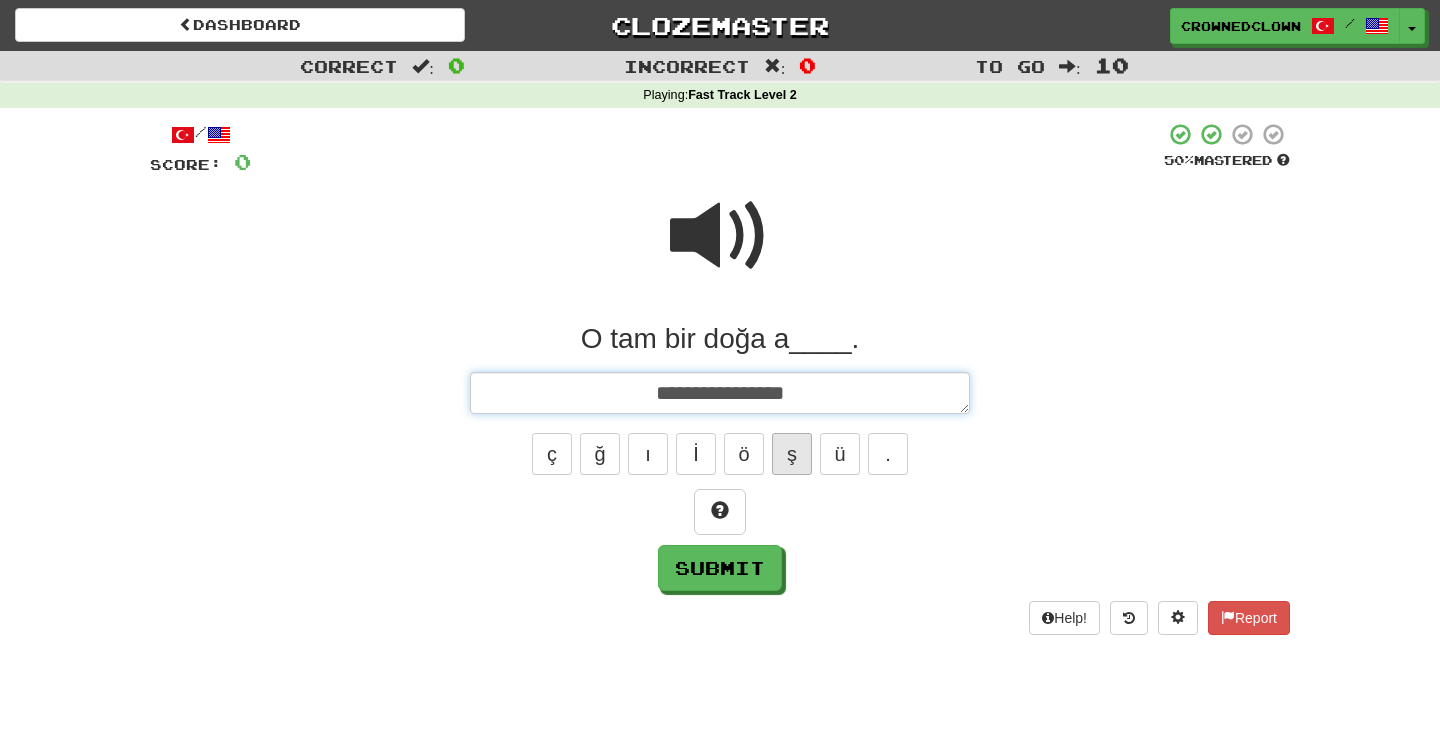 type on "**********" 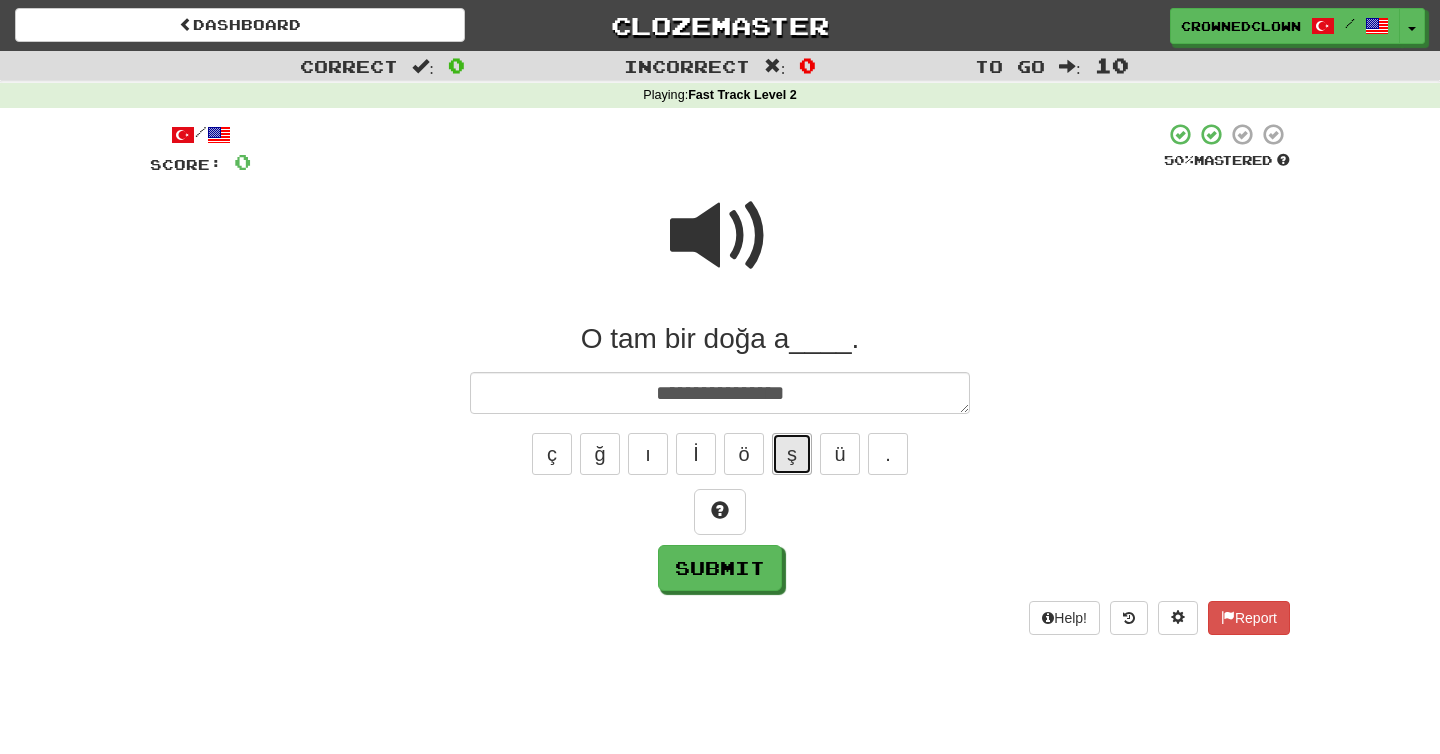 click on "ş" at bounding box center (792, 454) 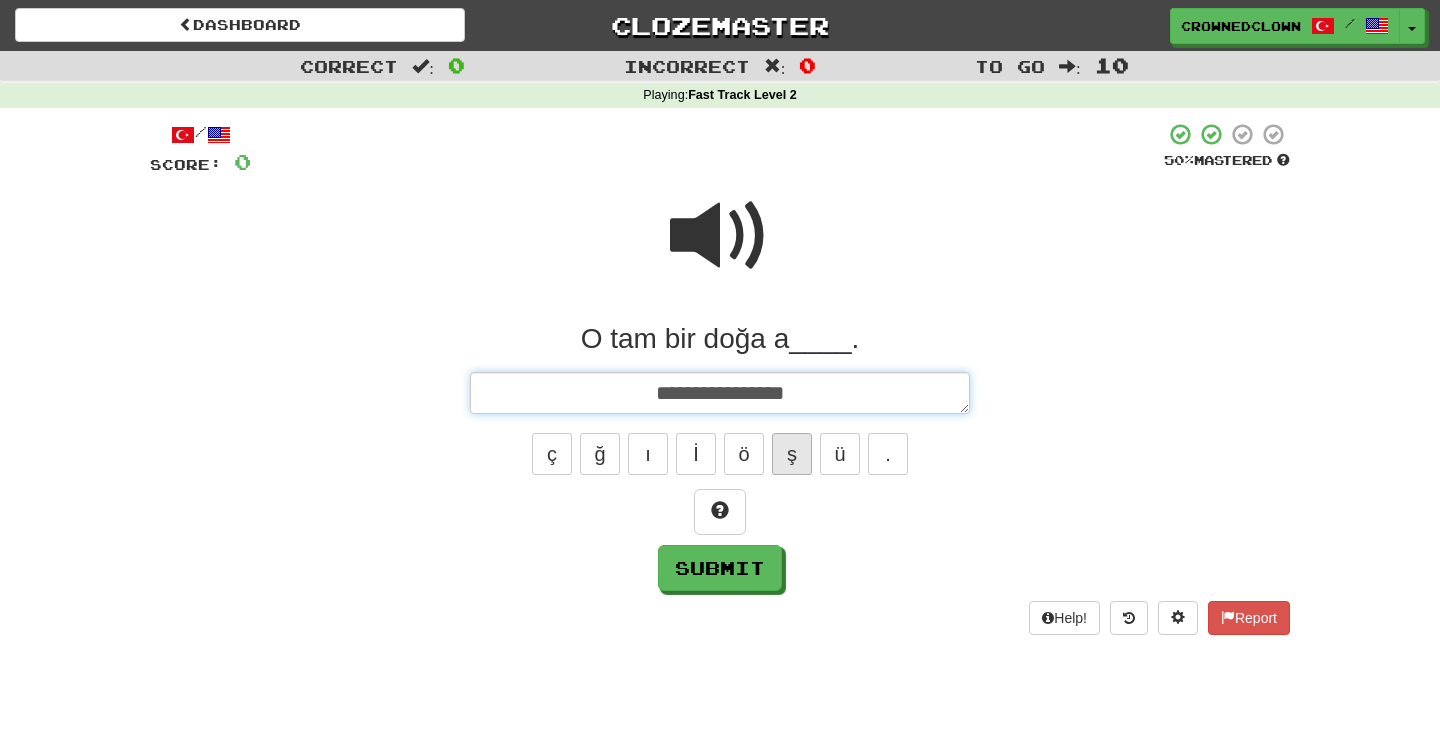 type on "*" 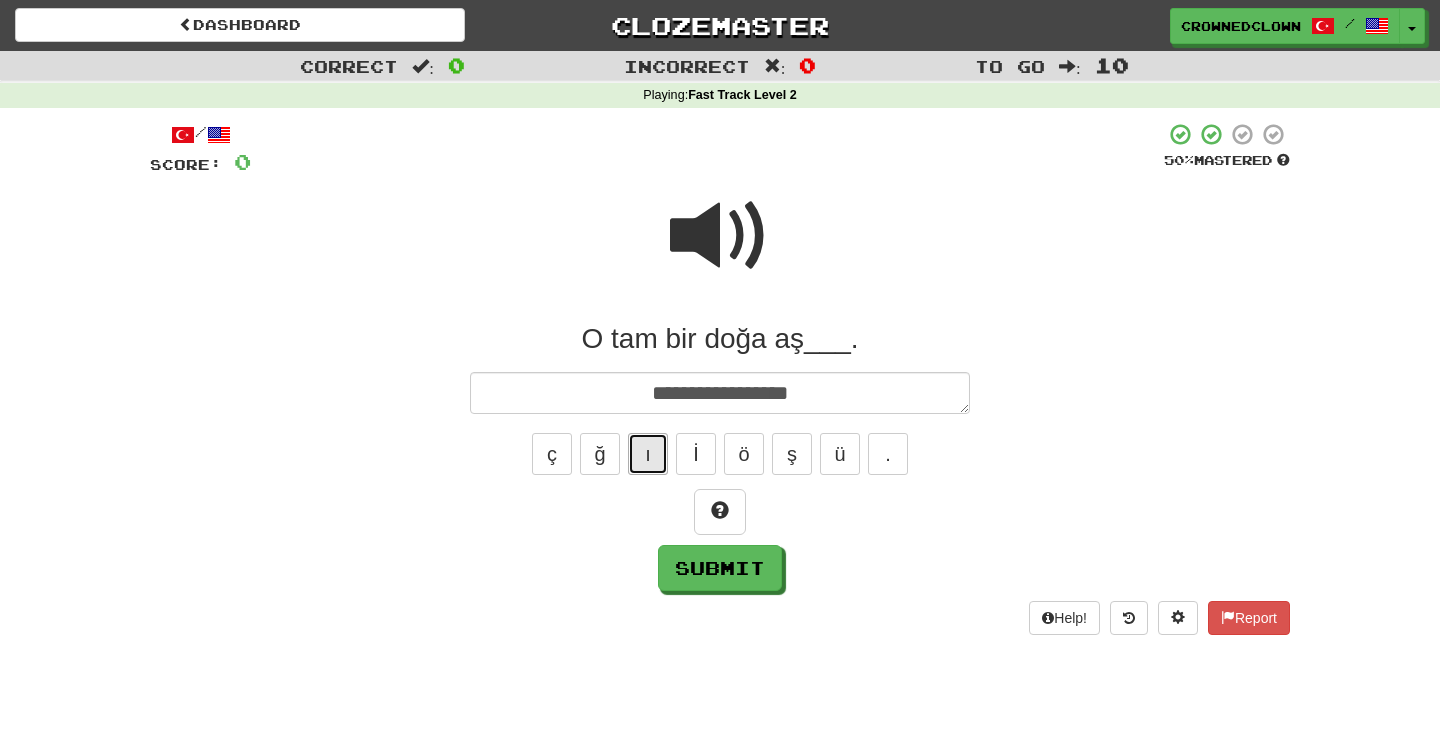 click on "ı" at bounding box center (648, 454) 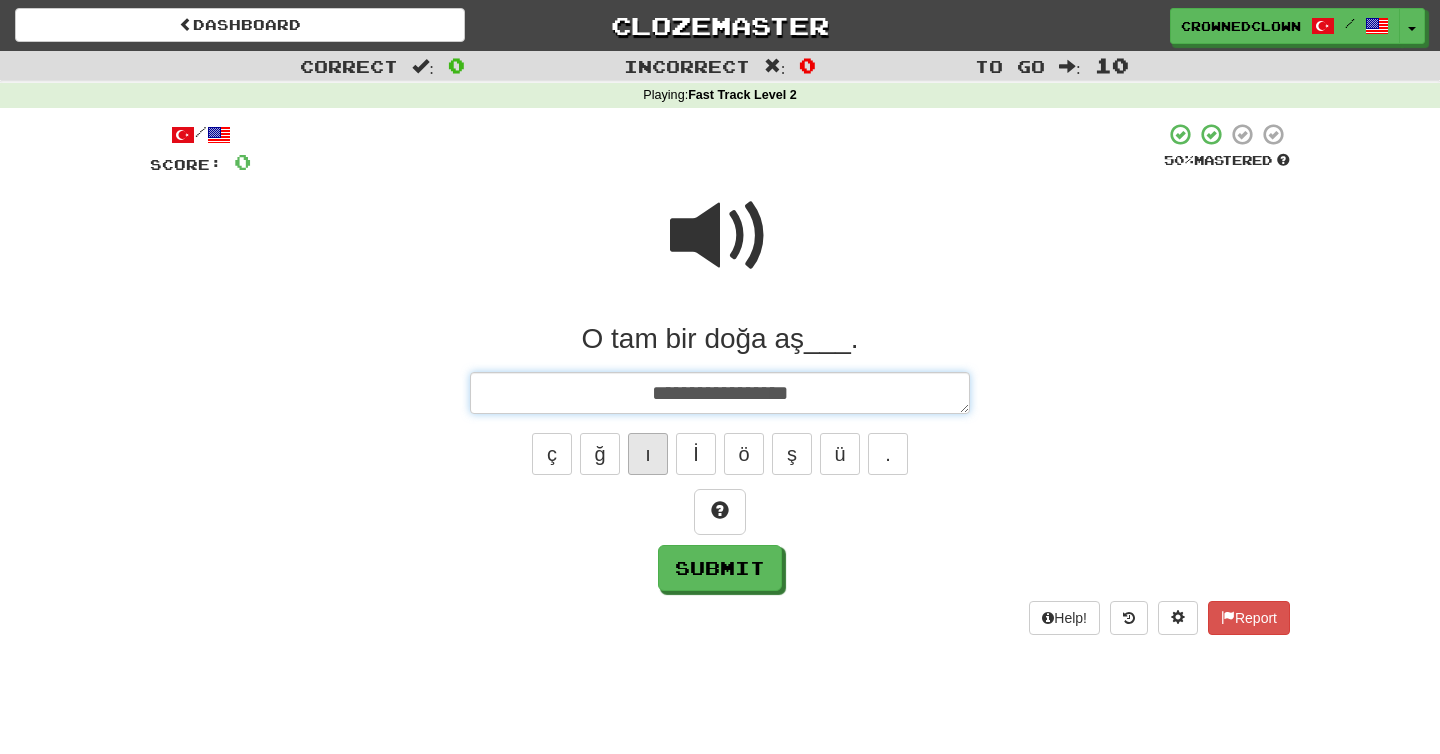 type on "*" 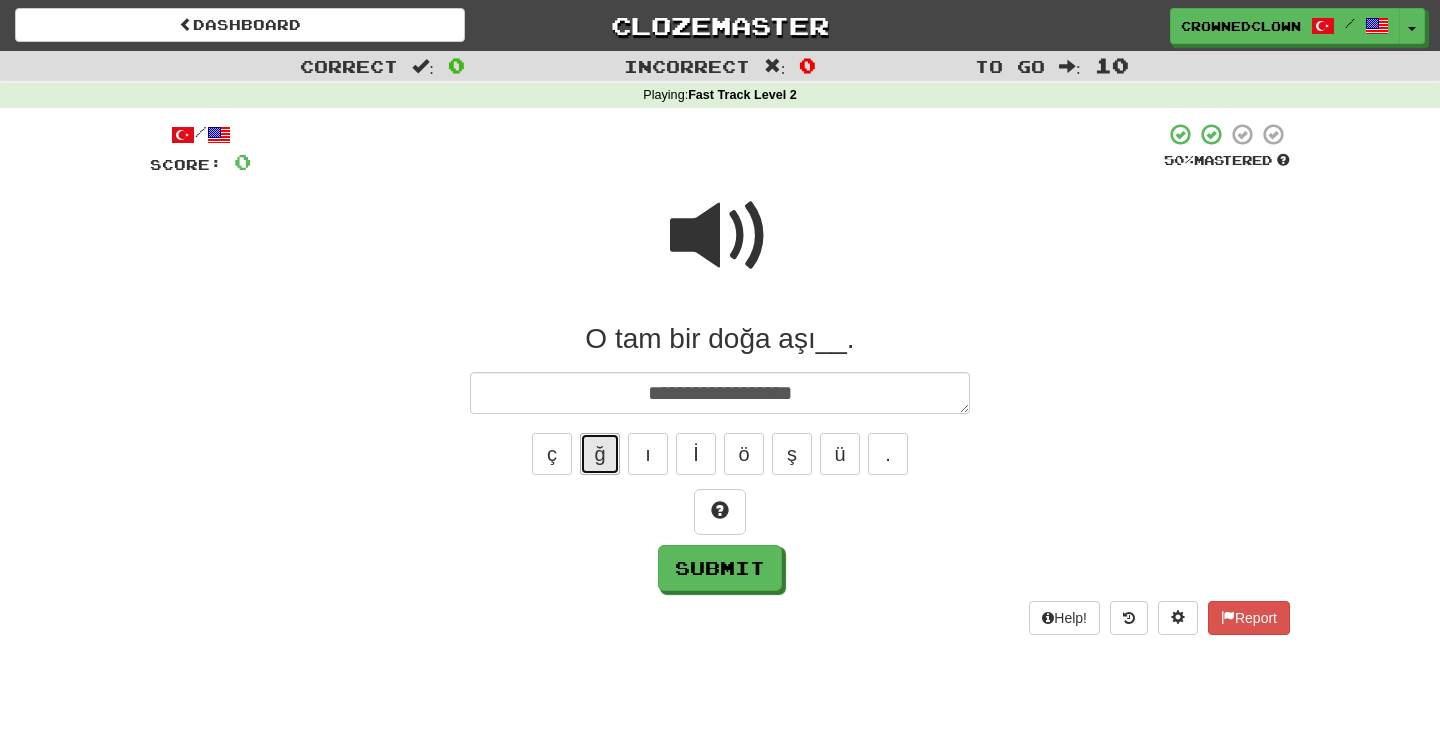 click on "ğ" at bounding box center [600, 454] 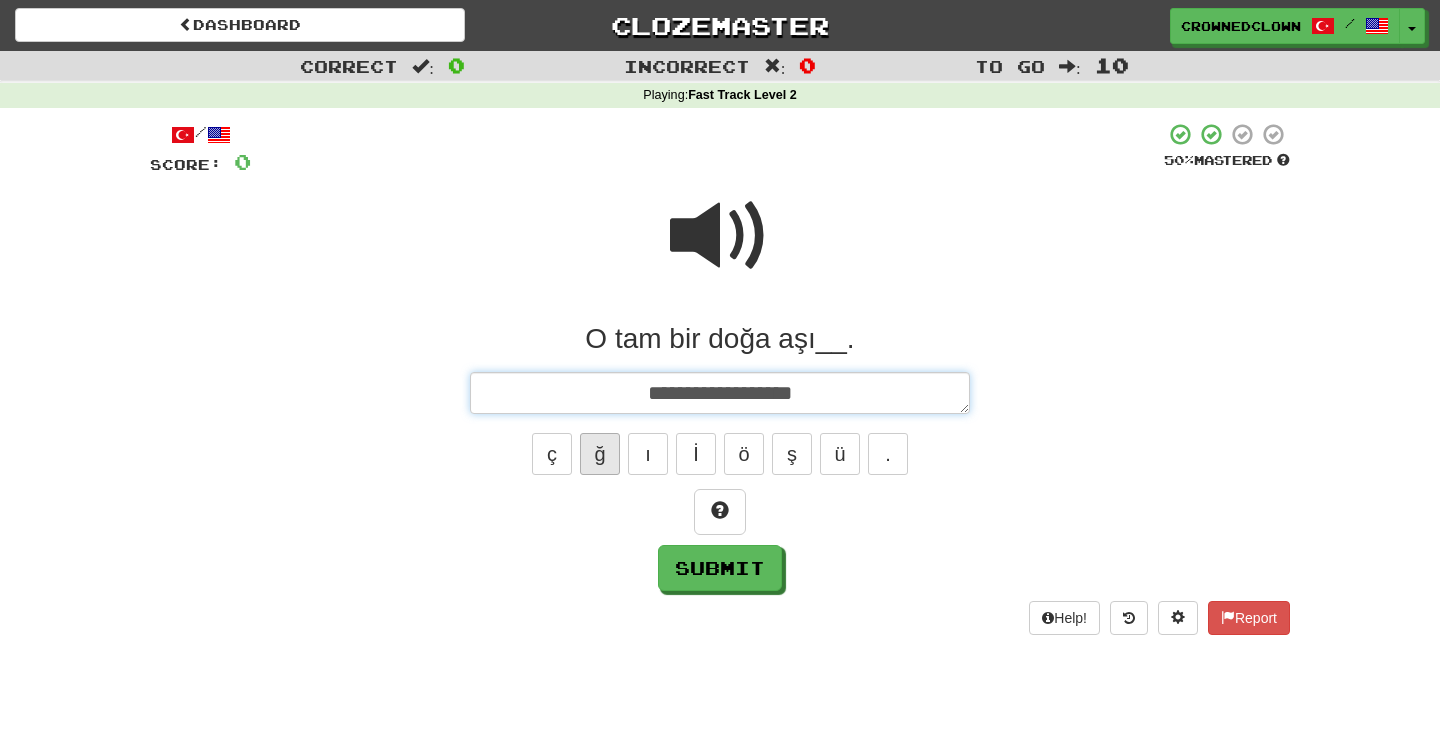 type on "*" 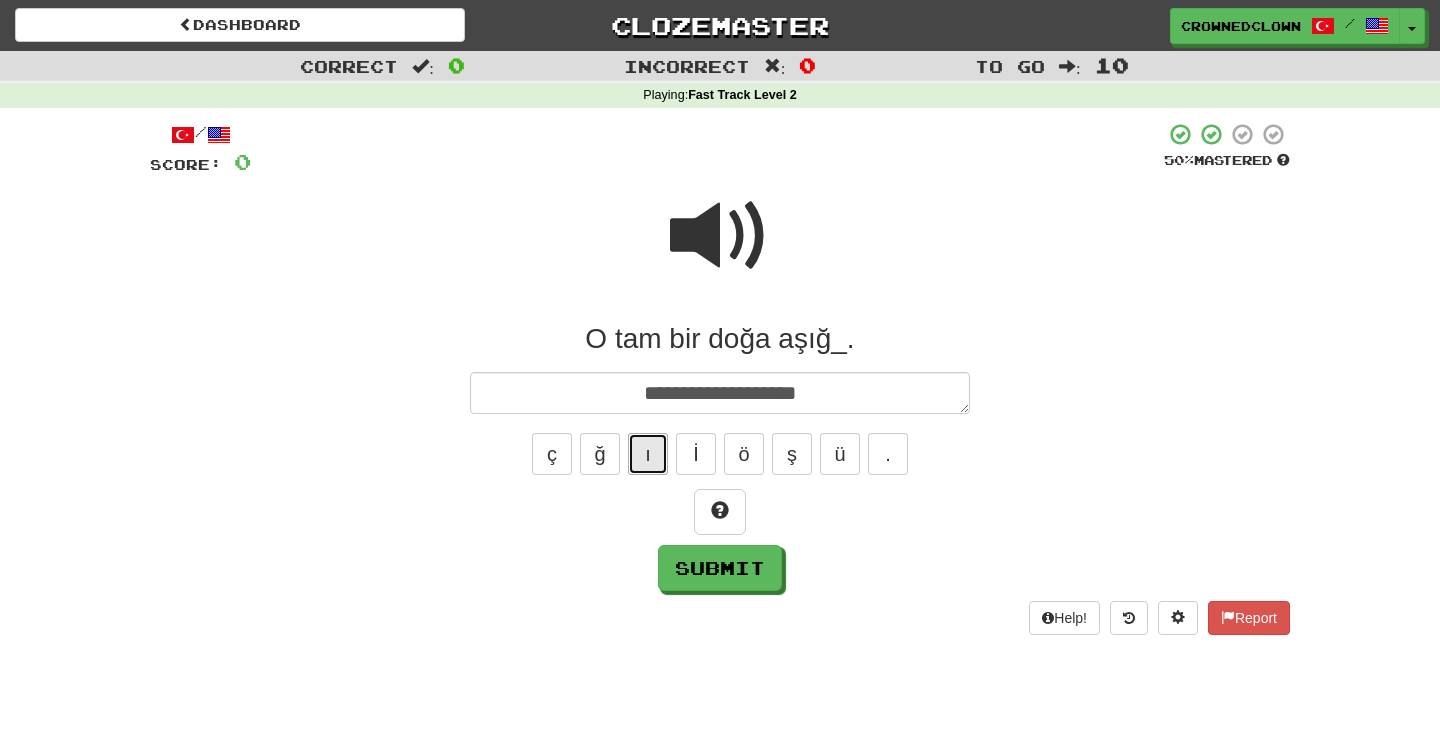 click on "ı" at bounding box center [648, 454] 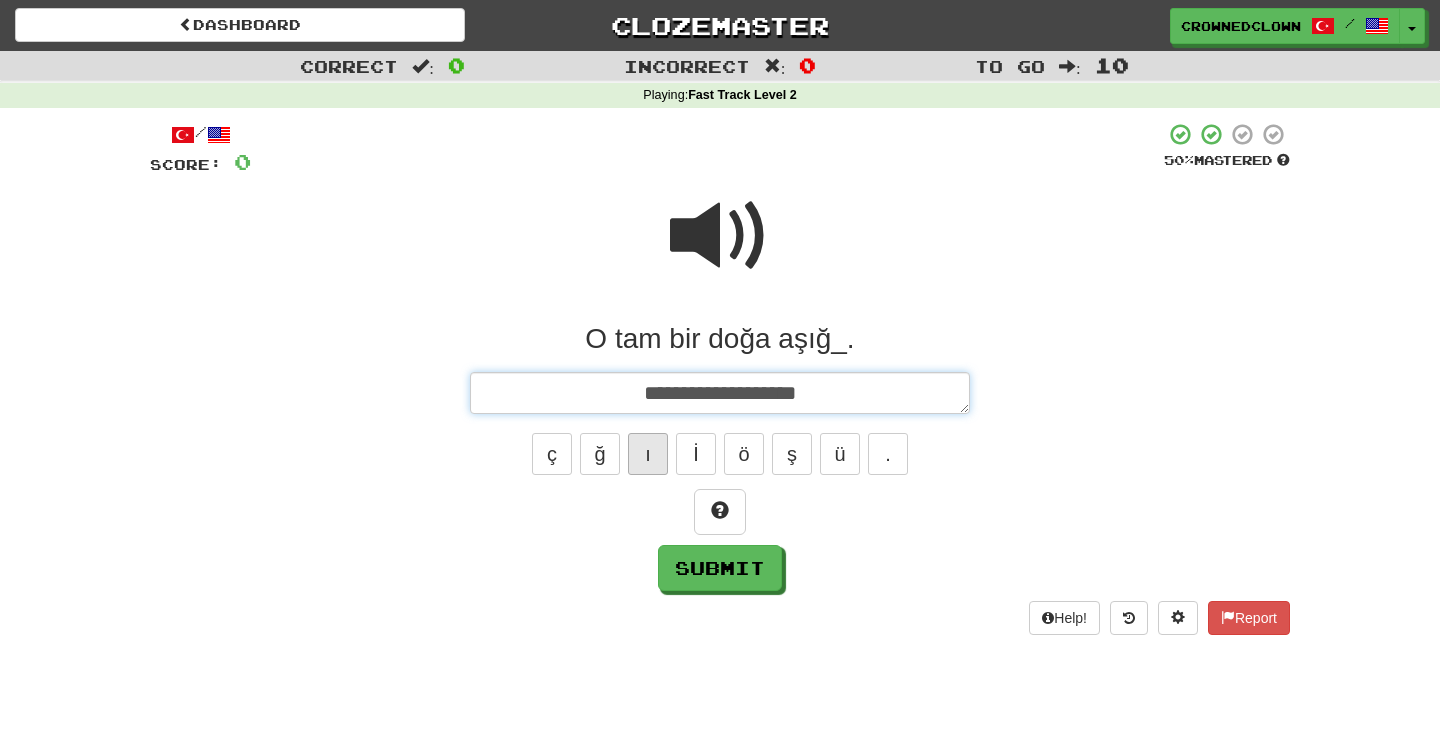 type on "*" 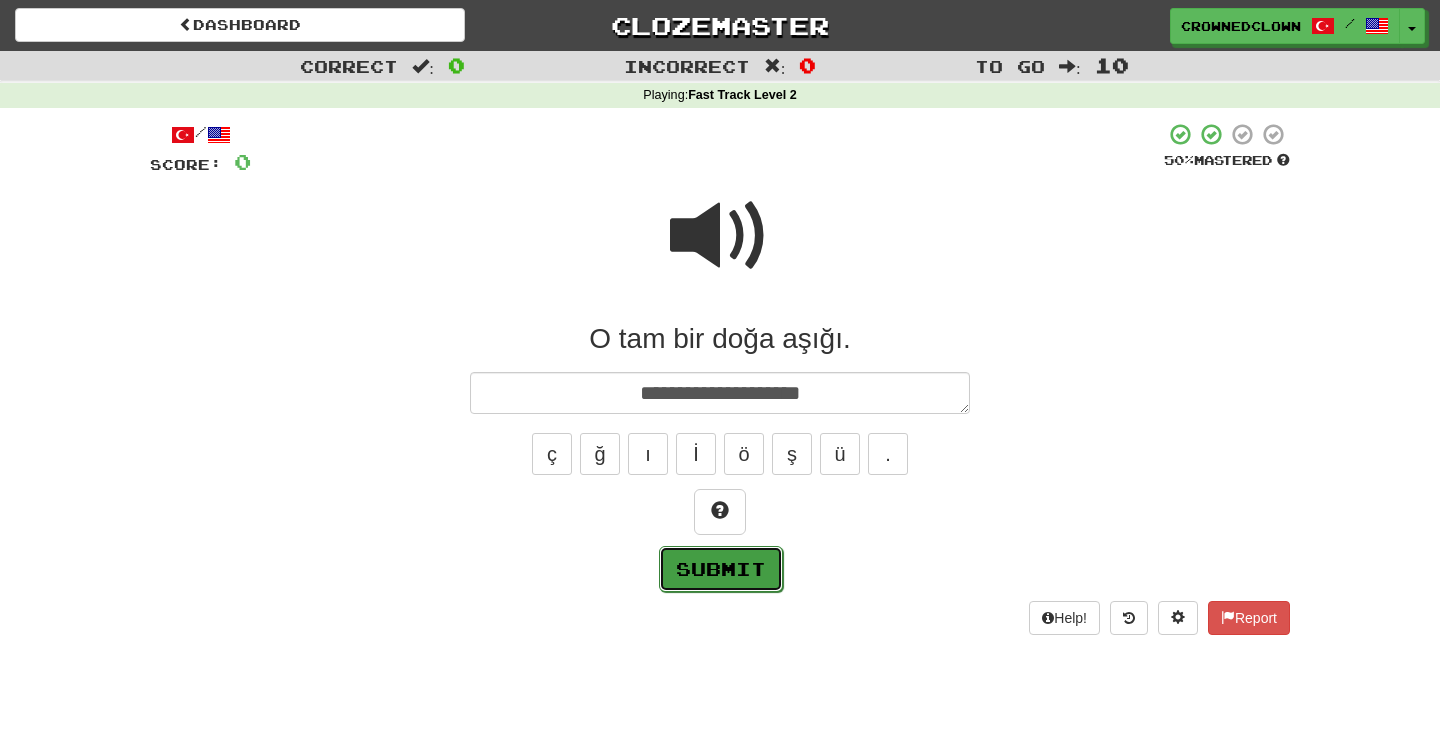 click on "Submit" at bounding box center (721, 569) 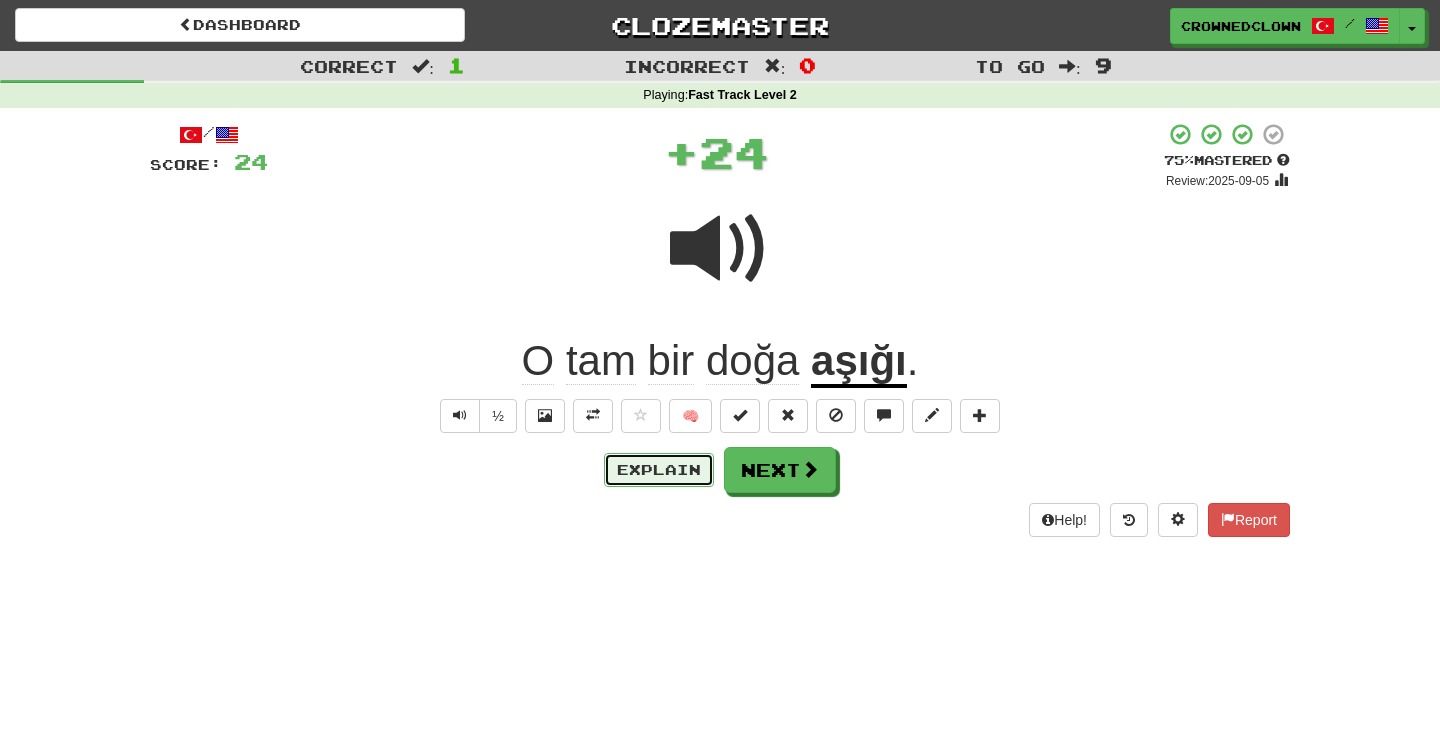 click on "Explain" at bounding box center (659, 470) 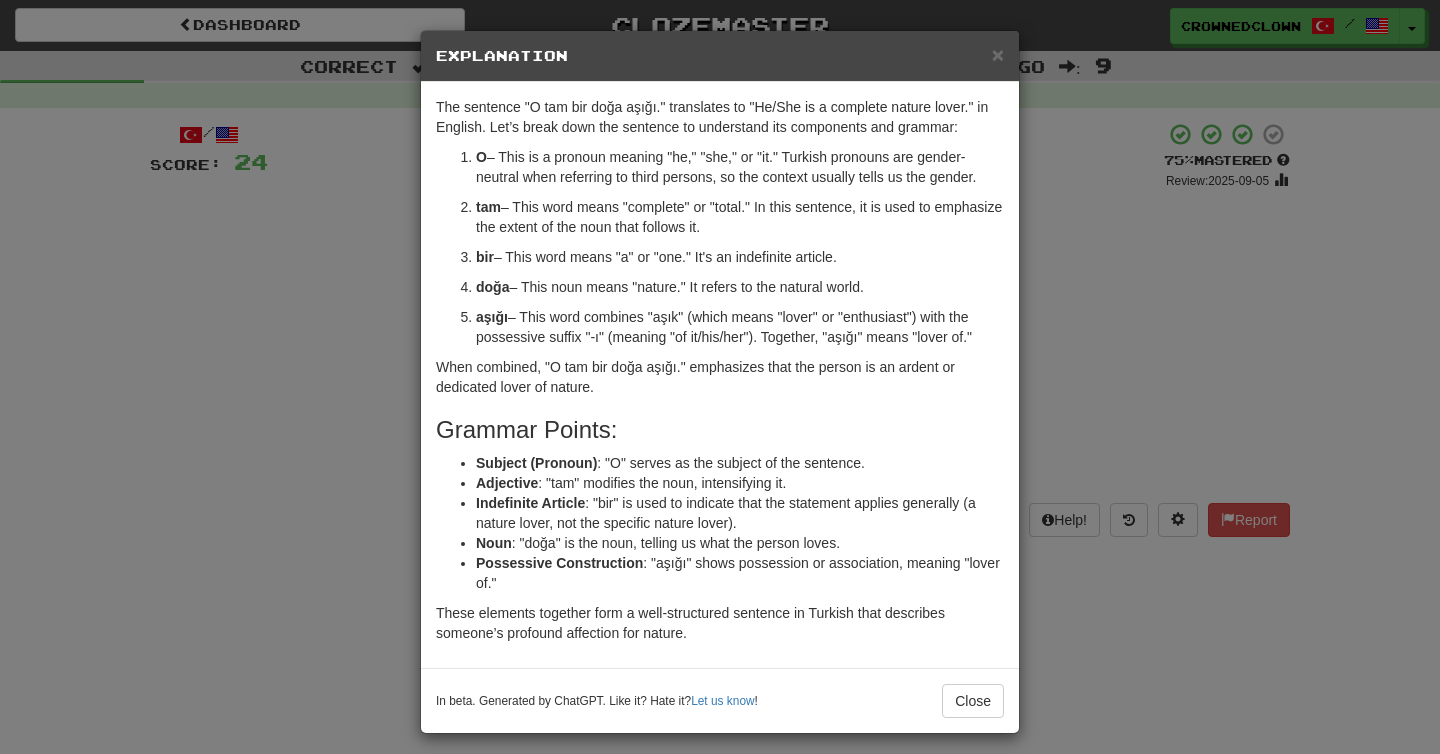 click on "× Explanation The sentence "O tam bir doğa aşığı." translates to "He/She is a complete nature lover." in English. Let’s break down the sentence to understand its components and grammar:
O  – This is a pronoun meaning "he," "she," or "it." Turkish pronouns are gender-neutral when referring to third persons, so the context usually tells us the gender.
tam  – This word means "complete" or "total." In this sentence, it is used to emphasize the extent of the noun that follows it.
bir  – This word means "a" or "one." It's an indefinite article.
doğa  – This noun means "nature." It refers to the natural world.
aşığı  – This word combines "aşık" (which means "lover" or "enthusiast") with the possessive suffix "-ı" (meaning "of it/his/her"). Together, "aşığı" means "lover of."
When combined, "O tam bir doğa aşığı." emphasizes that the person is an ardent or dedicated lover of nature.
Grammar Points:
Subject (Pronoun)
Adjective
Noun" at bounding box center [720, 377] 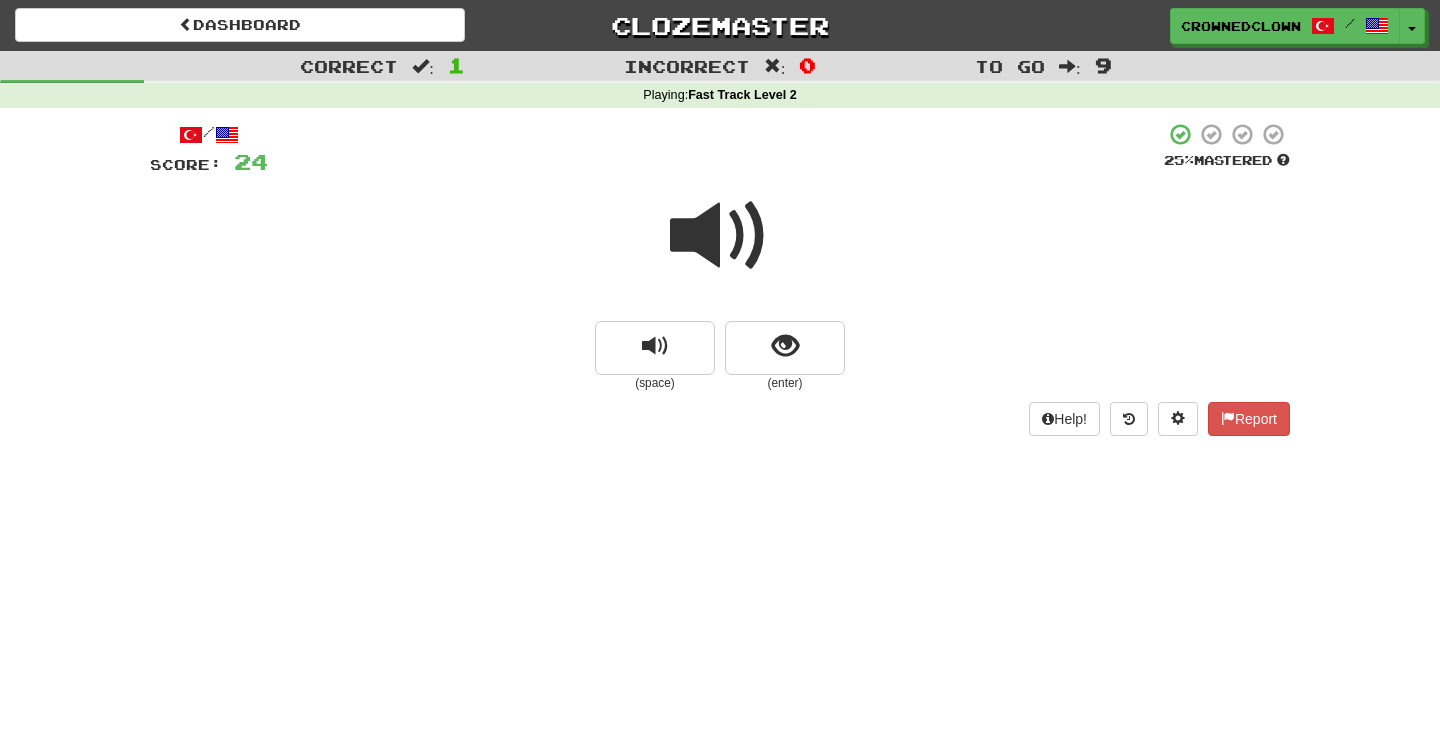 click at bounding box center [720, 236] 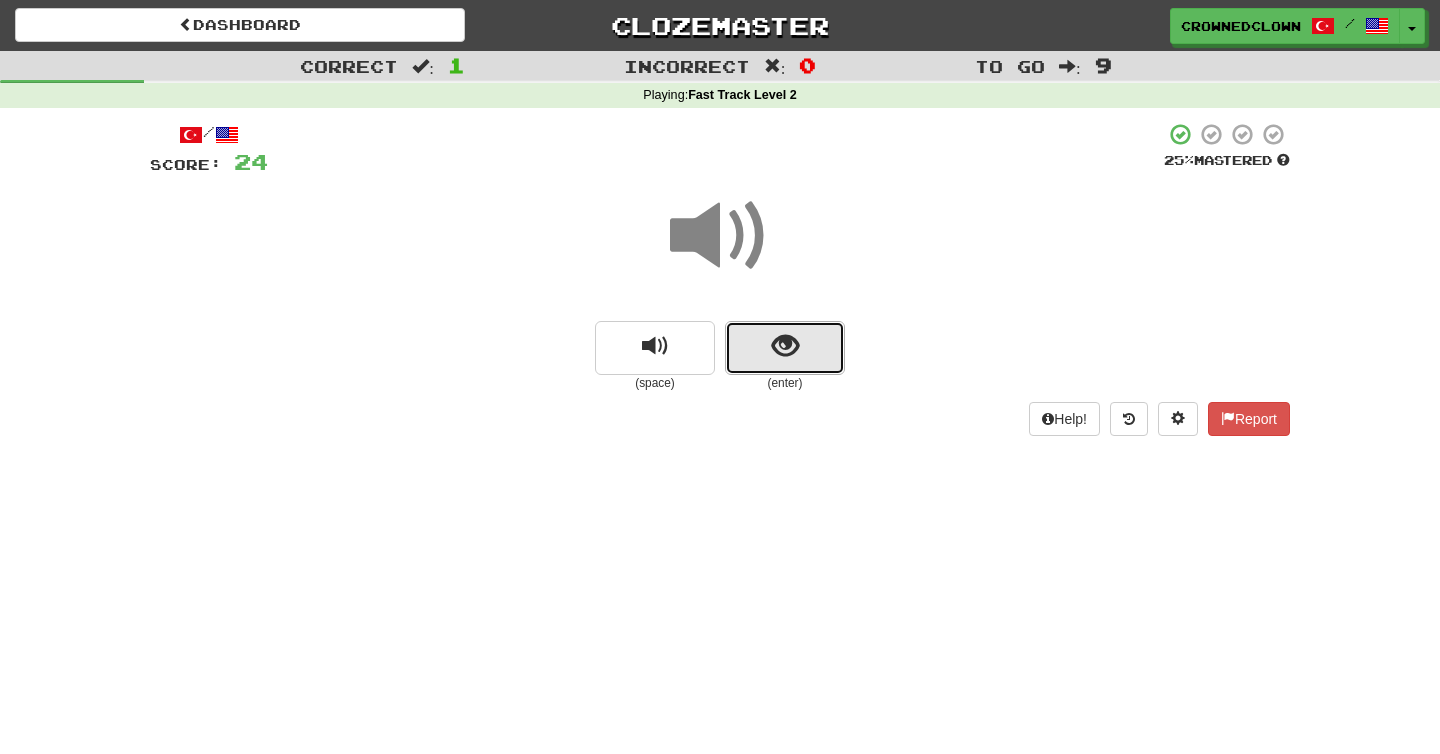 click at bounding box center [785, 348] 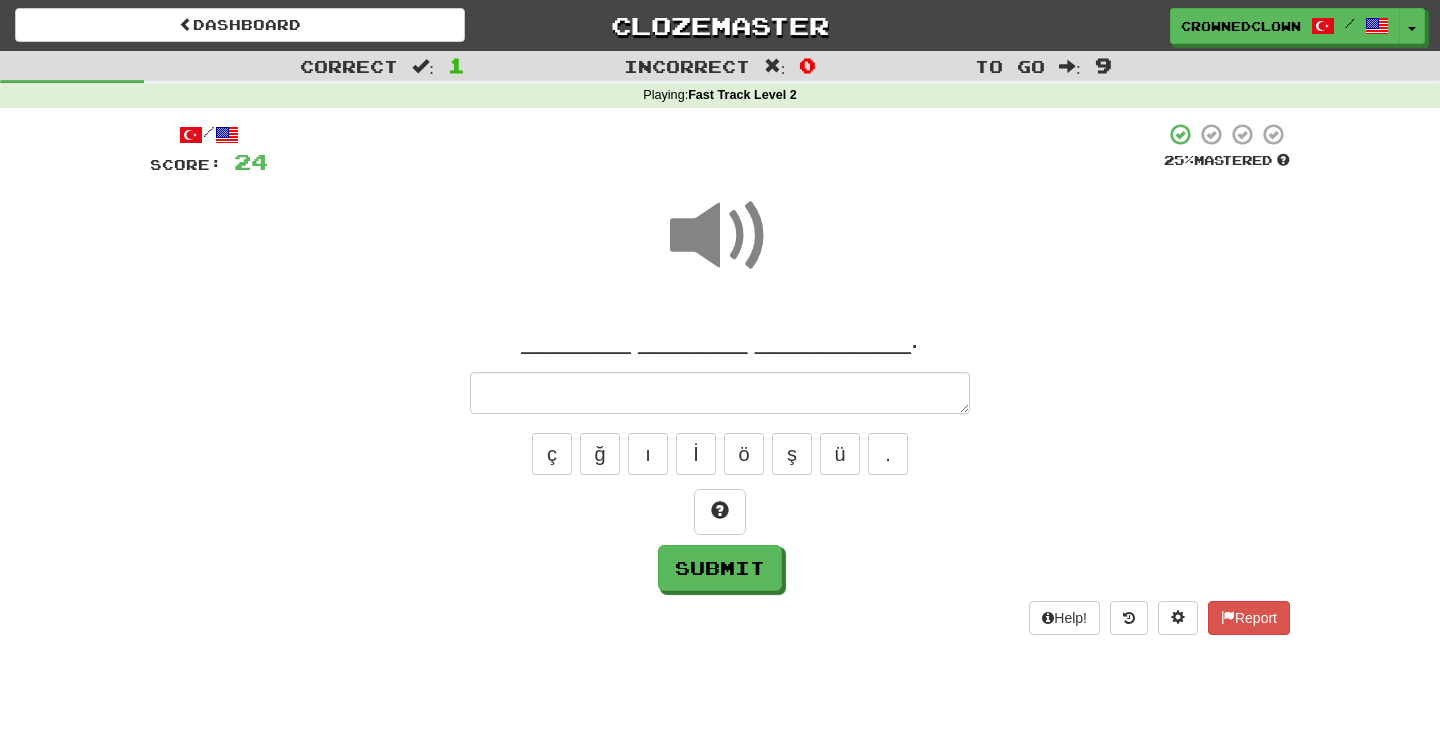 click at bounding box center [720, 393] 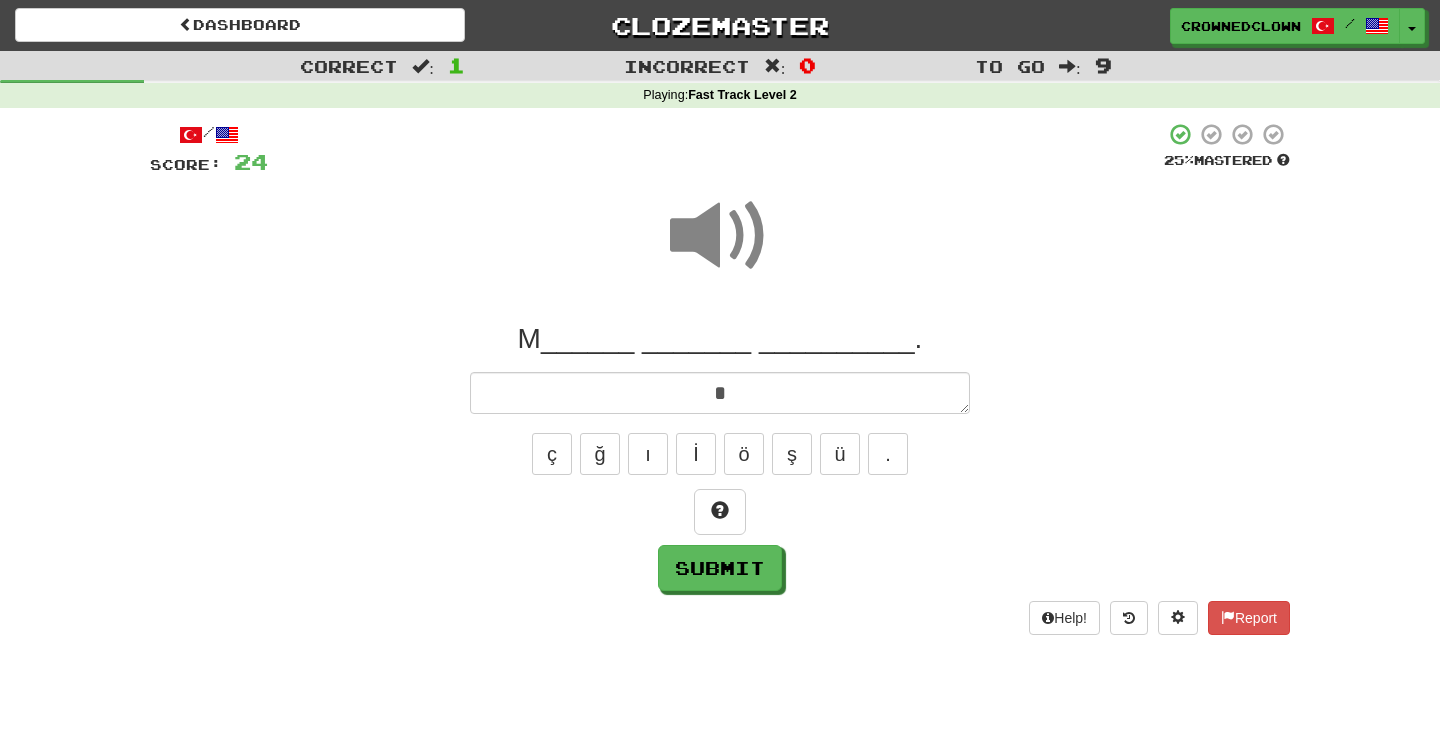 type on "*" 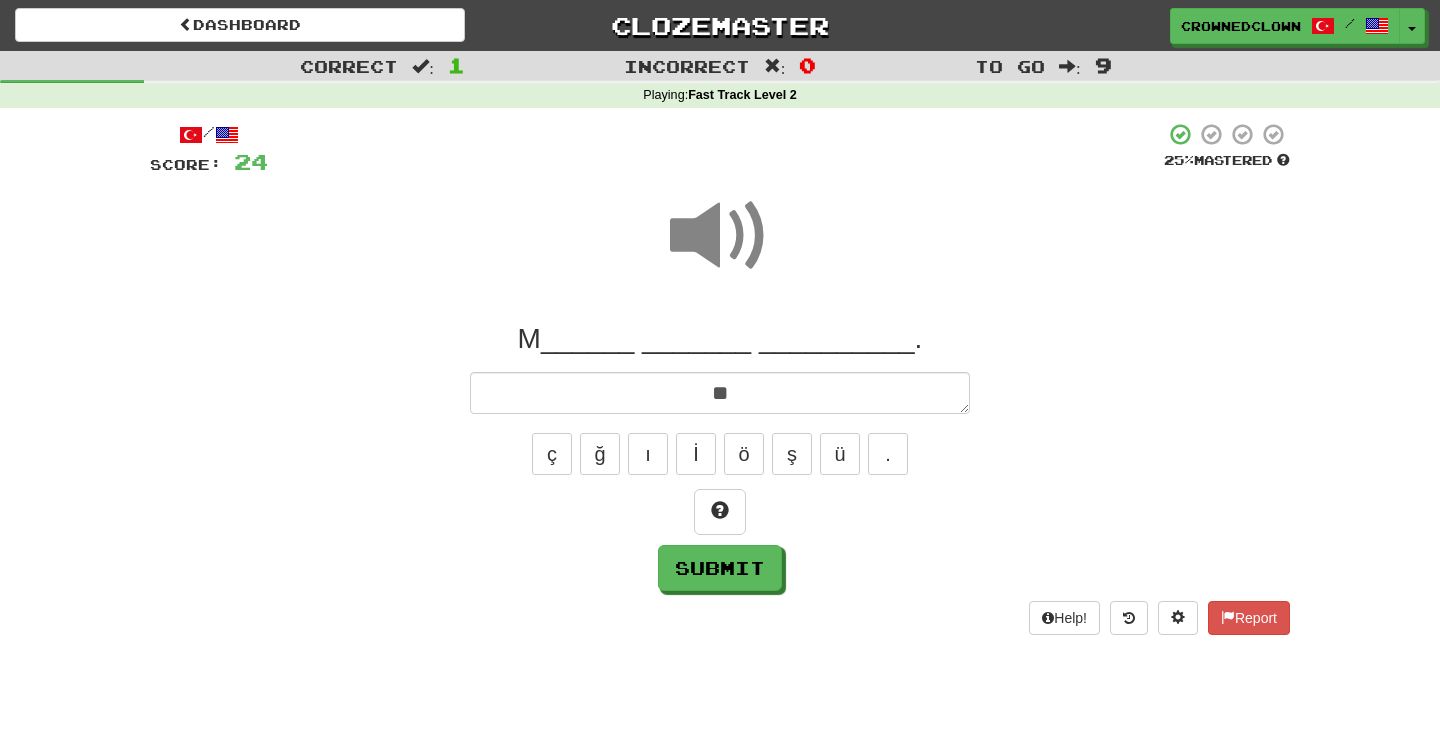 type on "*" 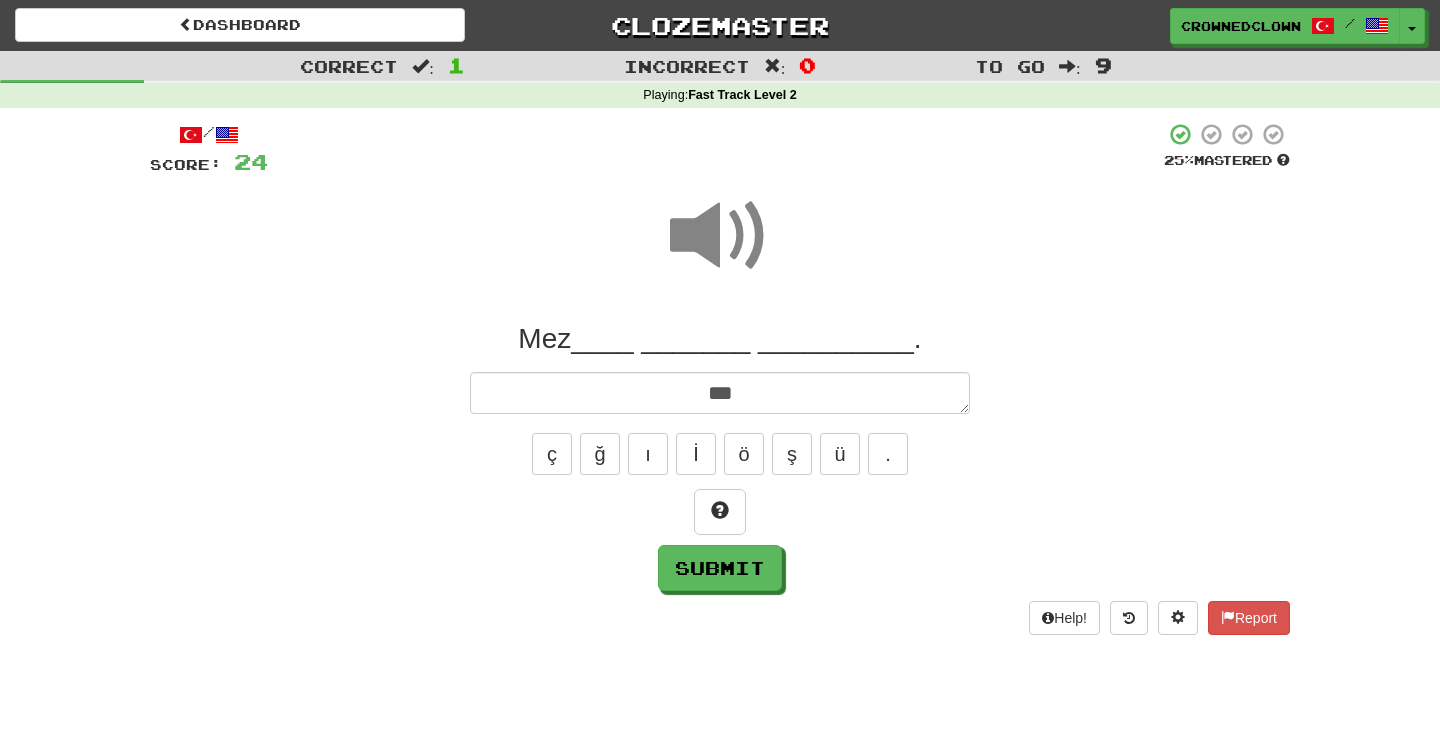 type on "*" 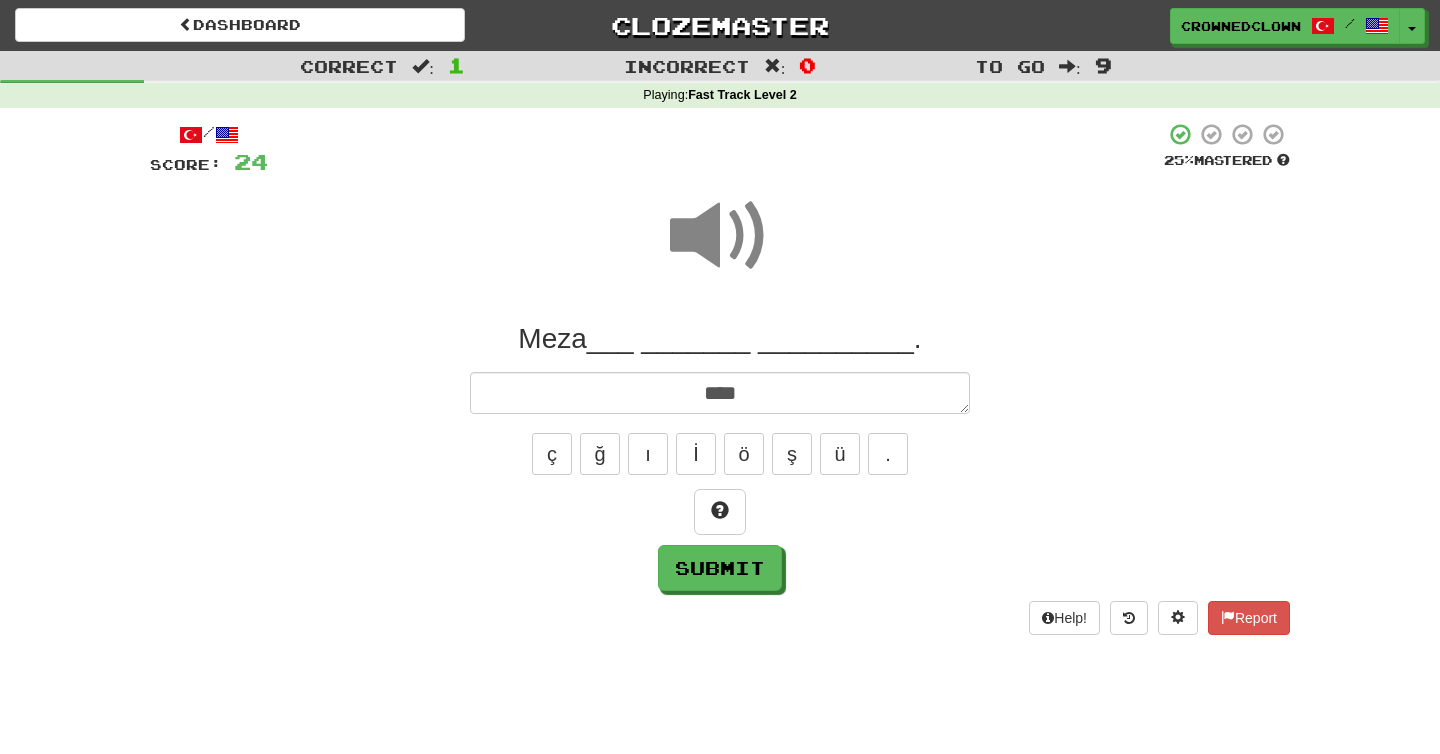 type on "*" 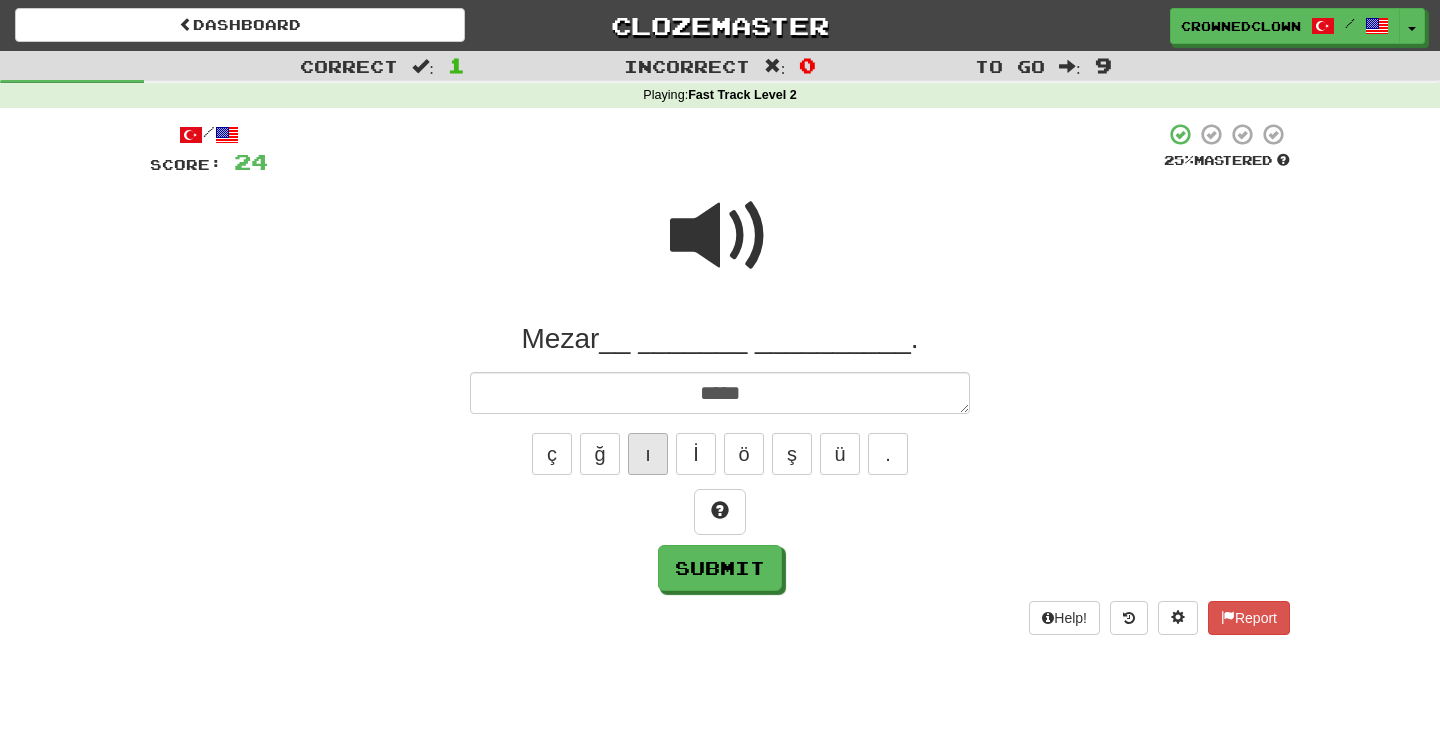 type on "*****" 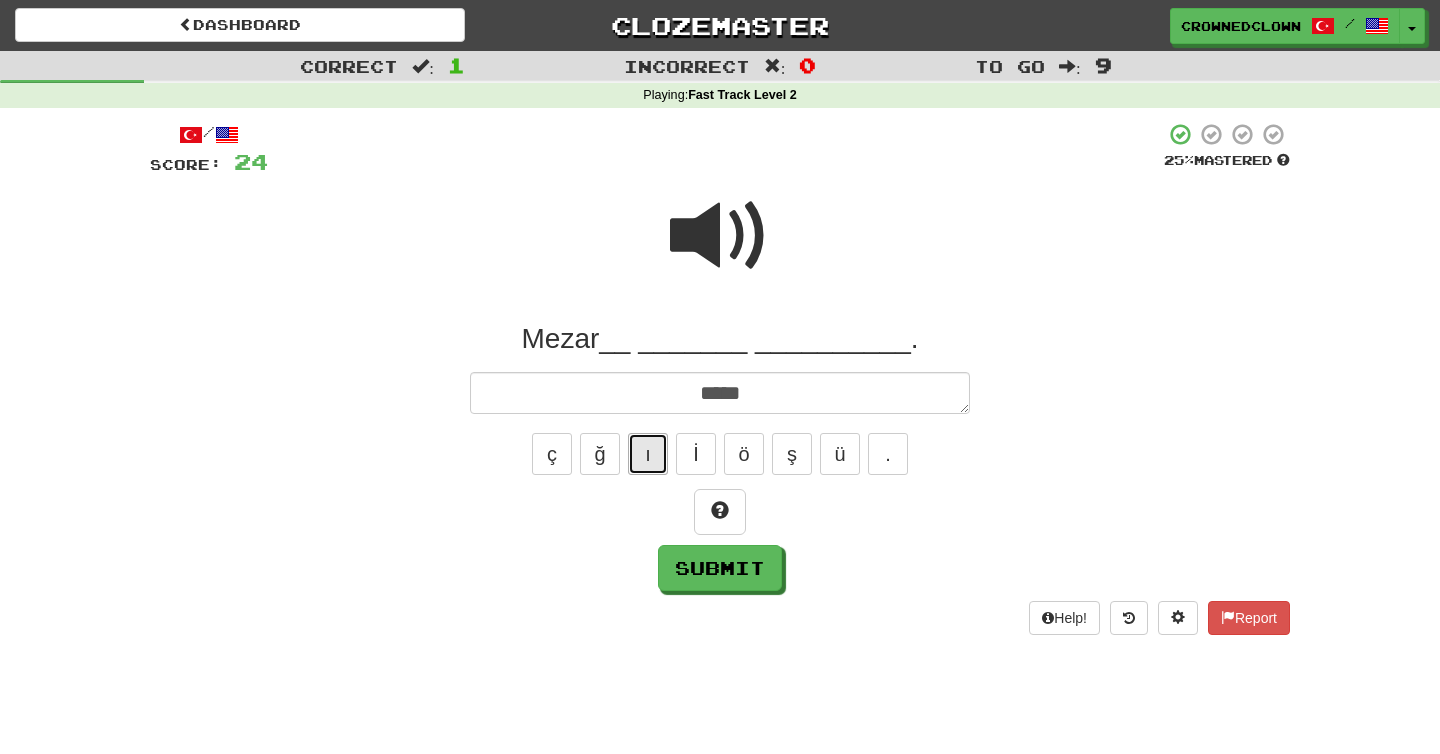 click on "ı" at bounding box center [648, 454] 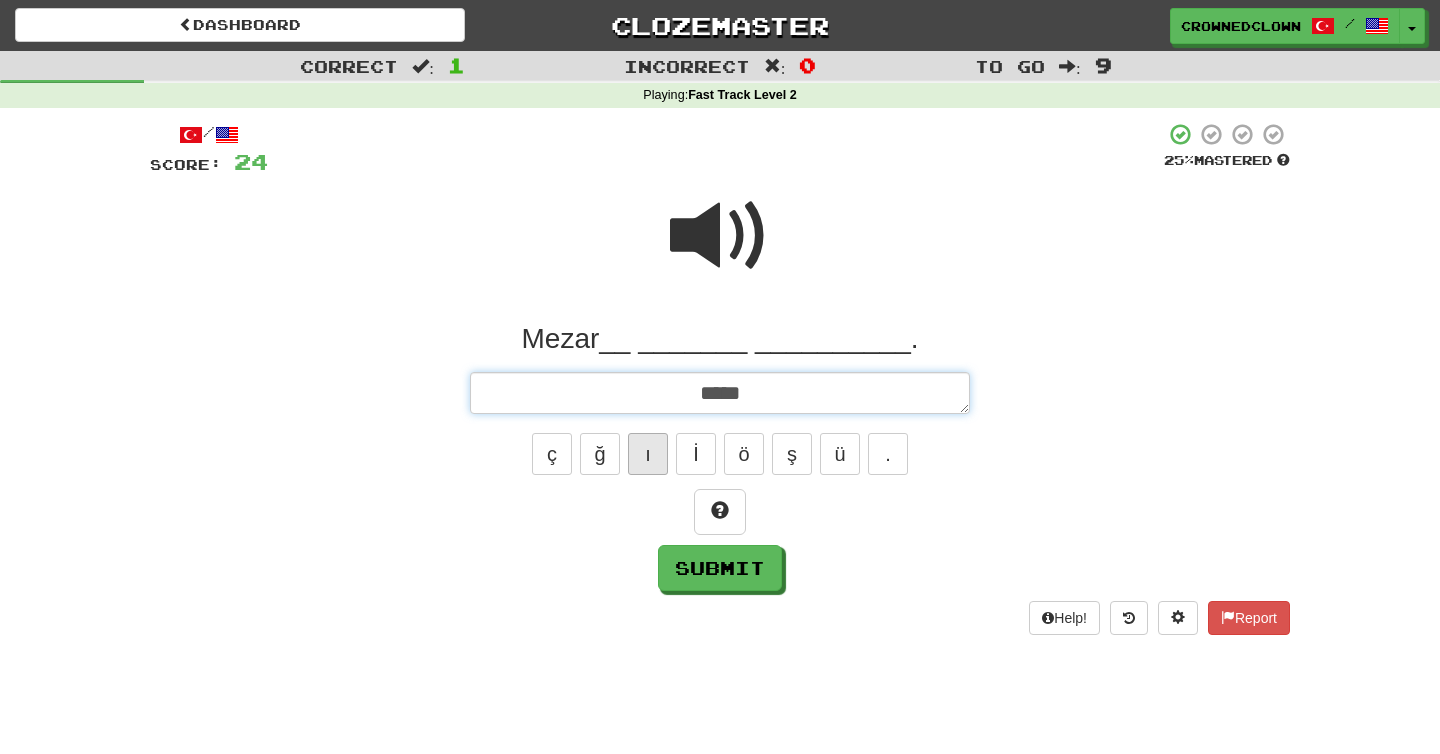 type on "*" 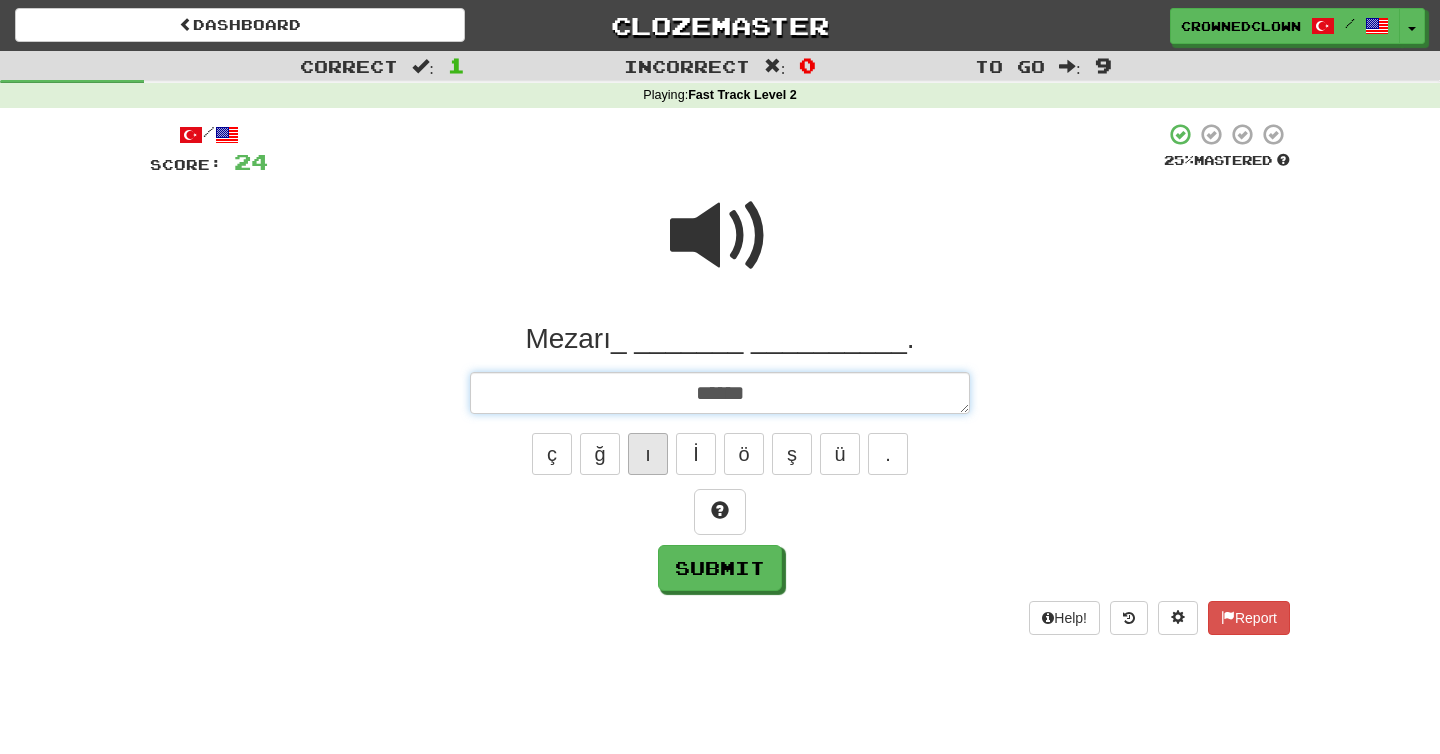 type on "*" 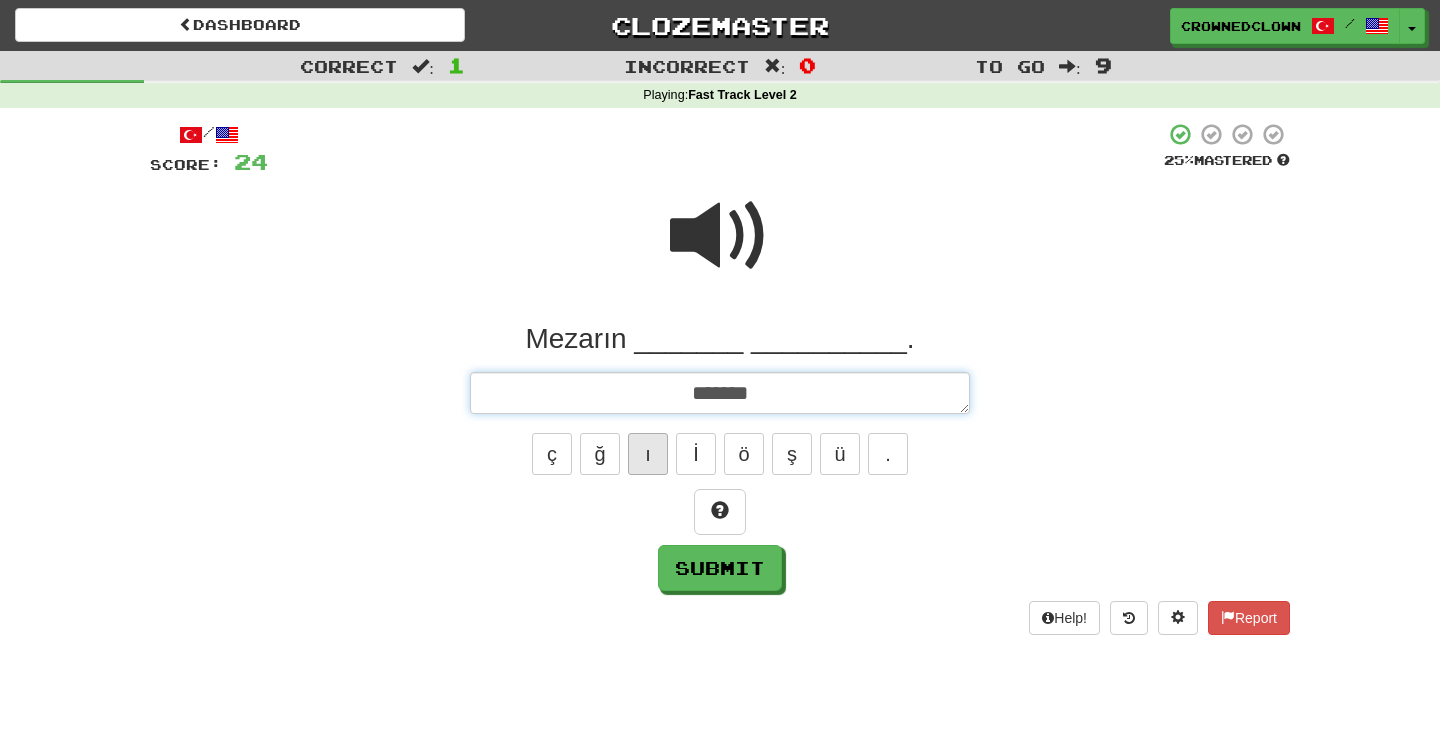 type on "*" 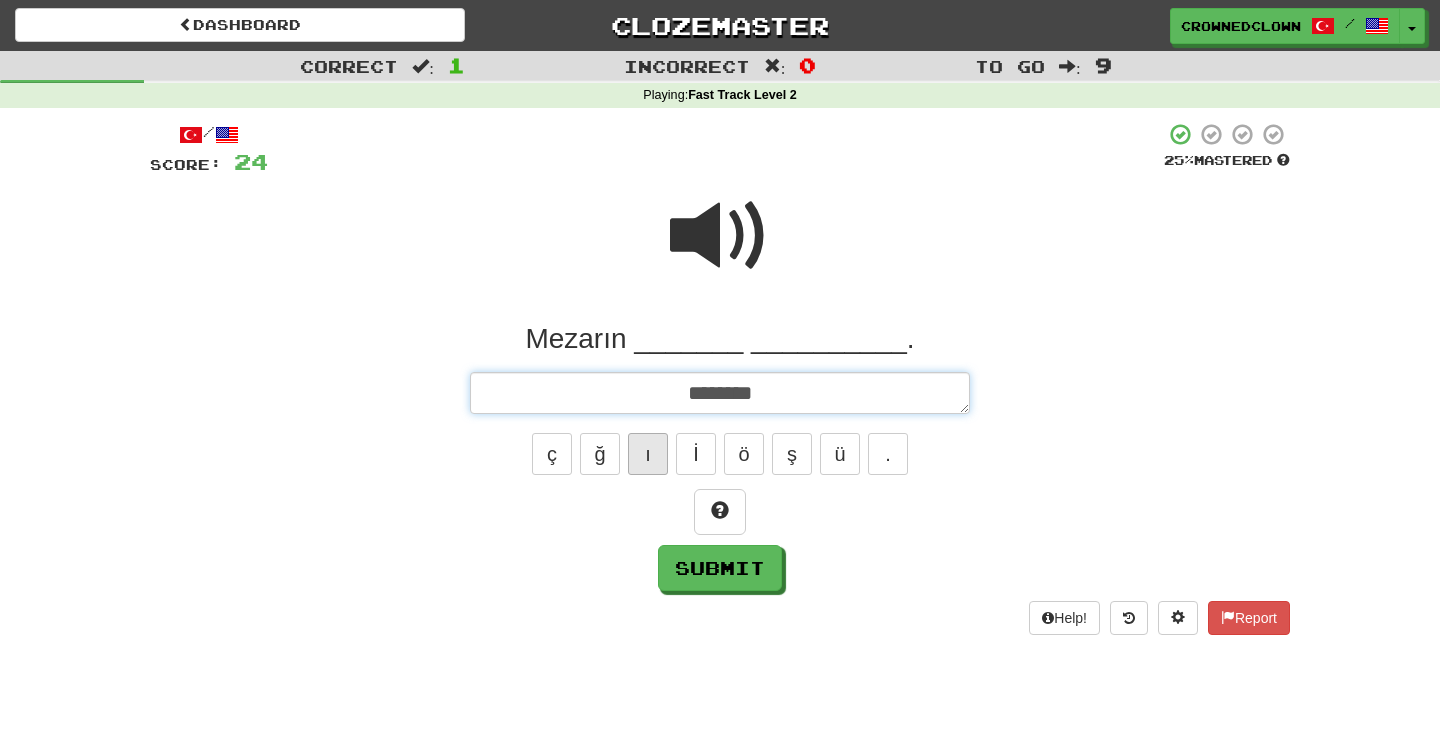 type on "*" 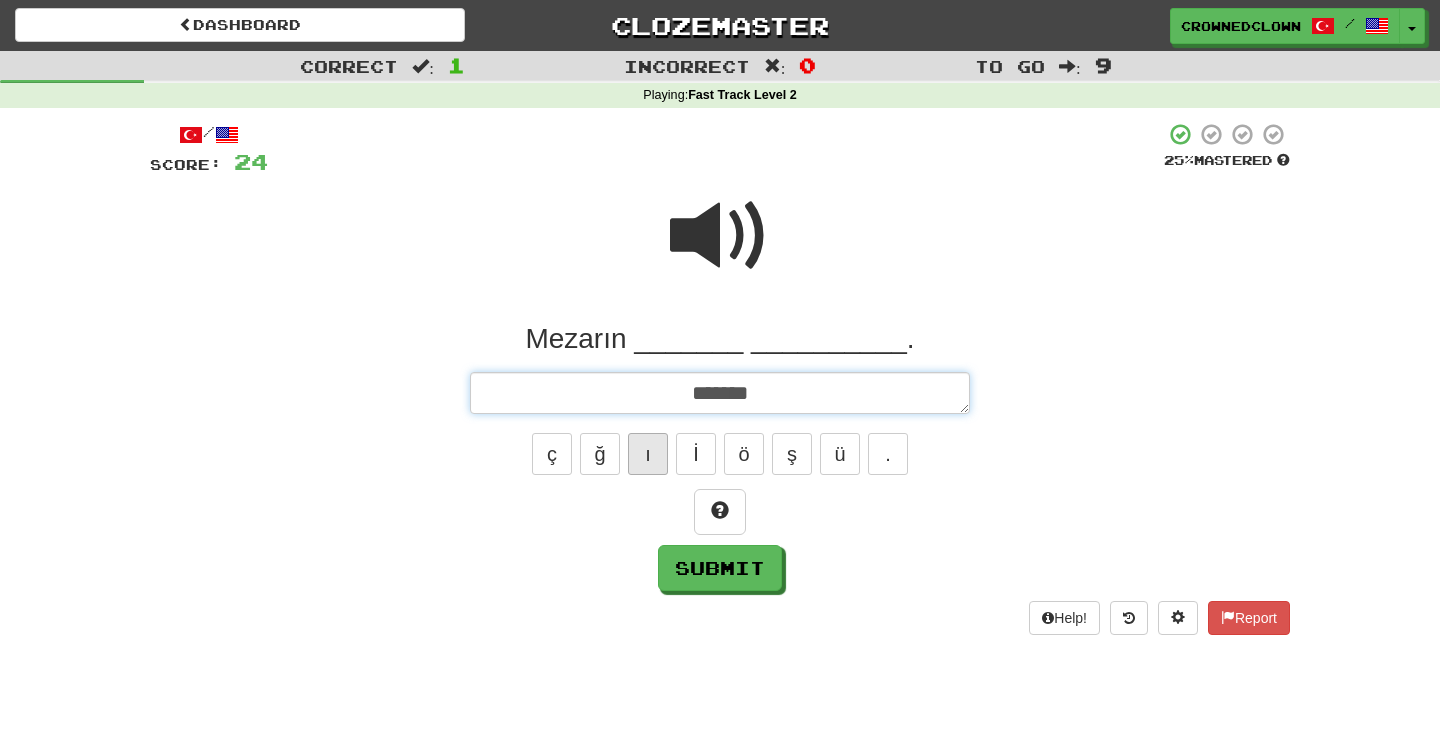 type on "*" 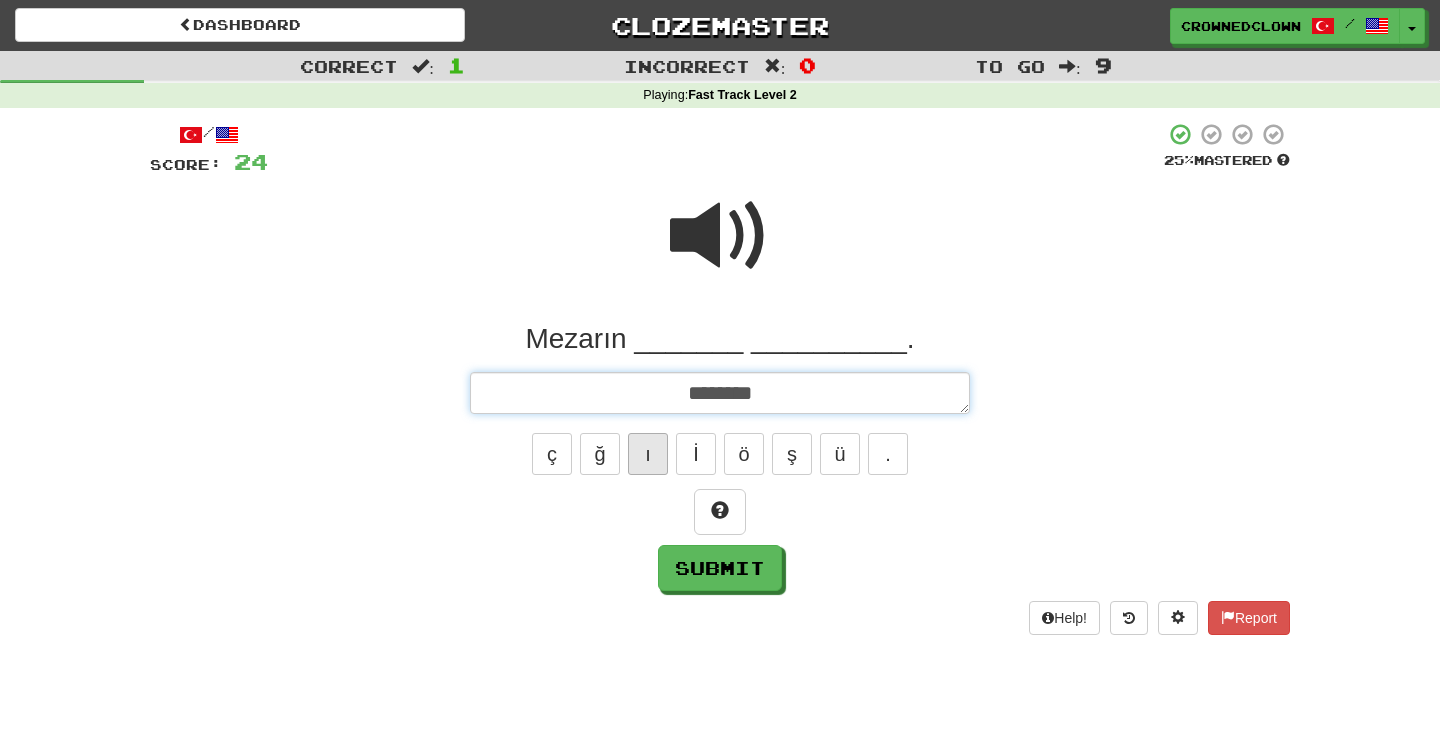 type on "*********" 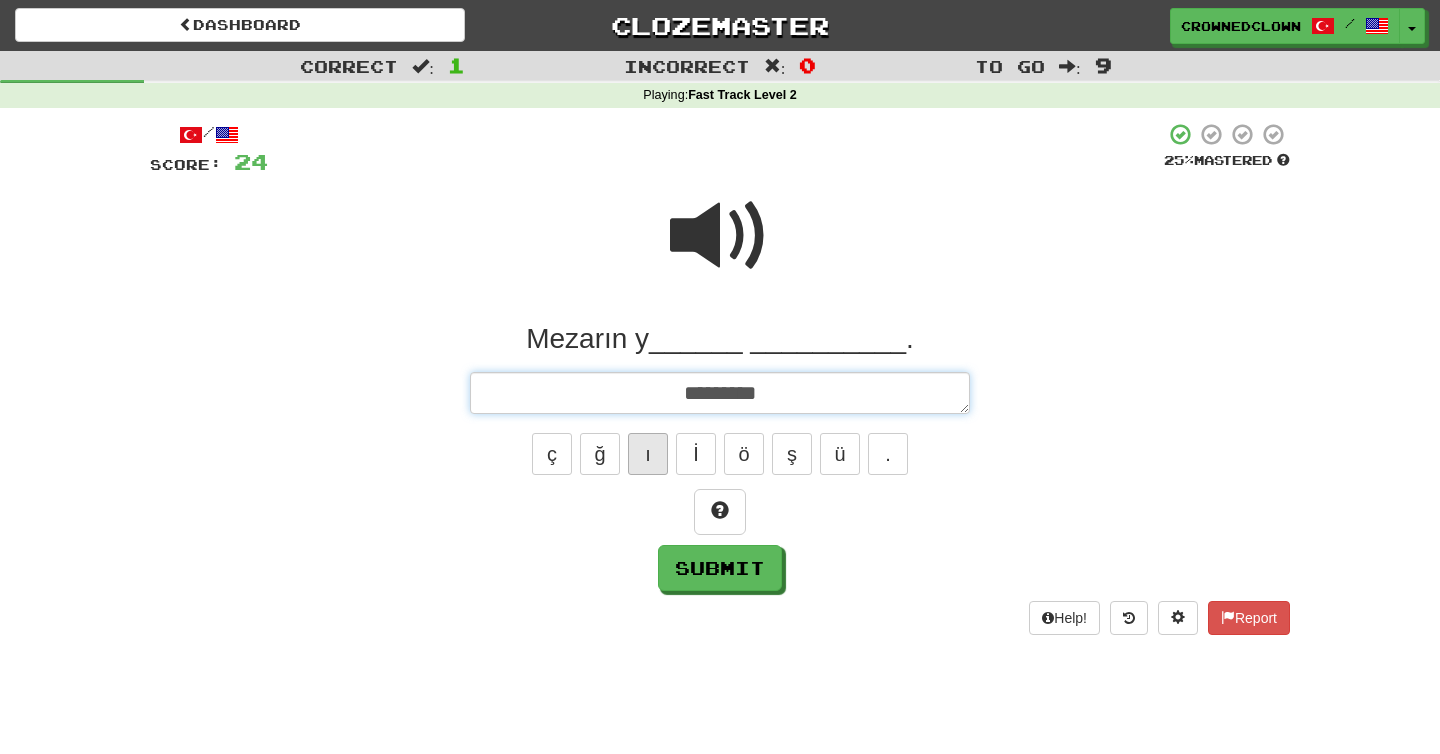 type on "*" 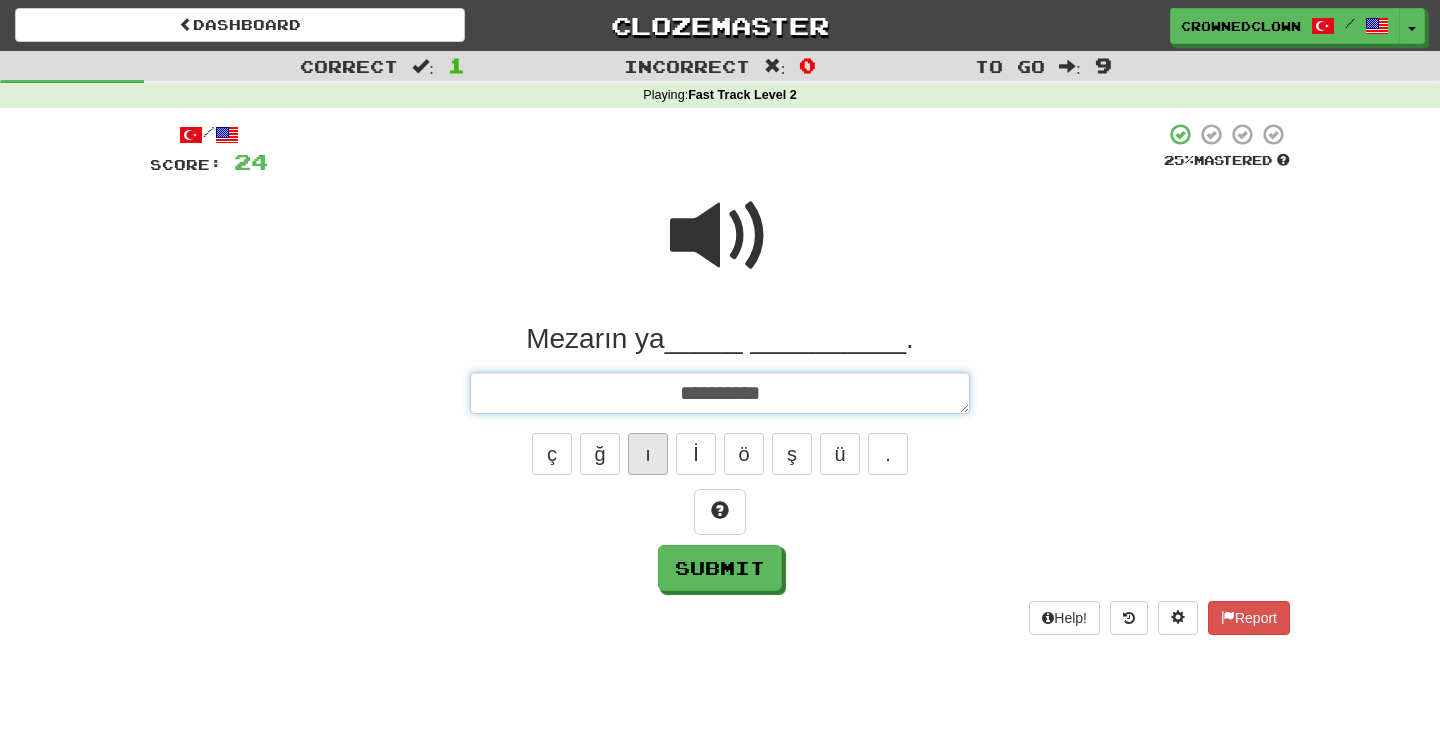 type on "*" 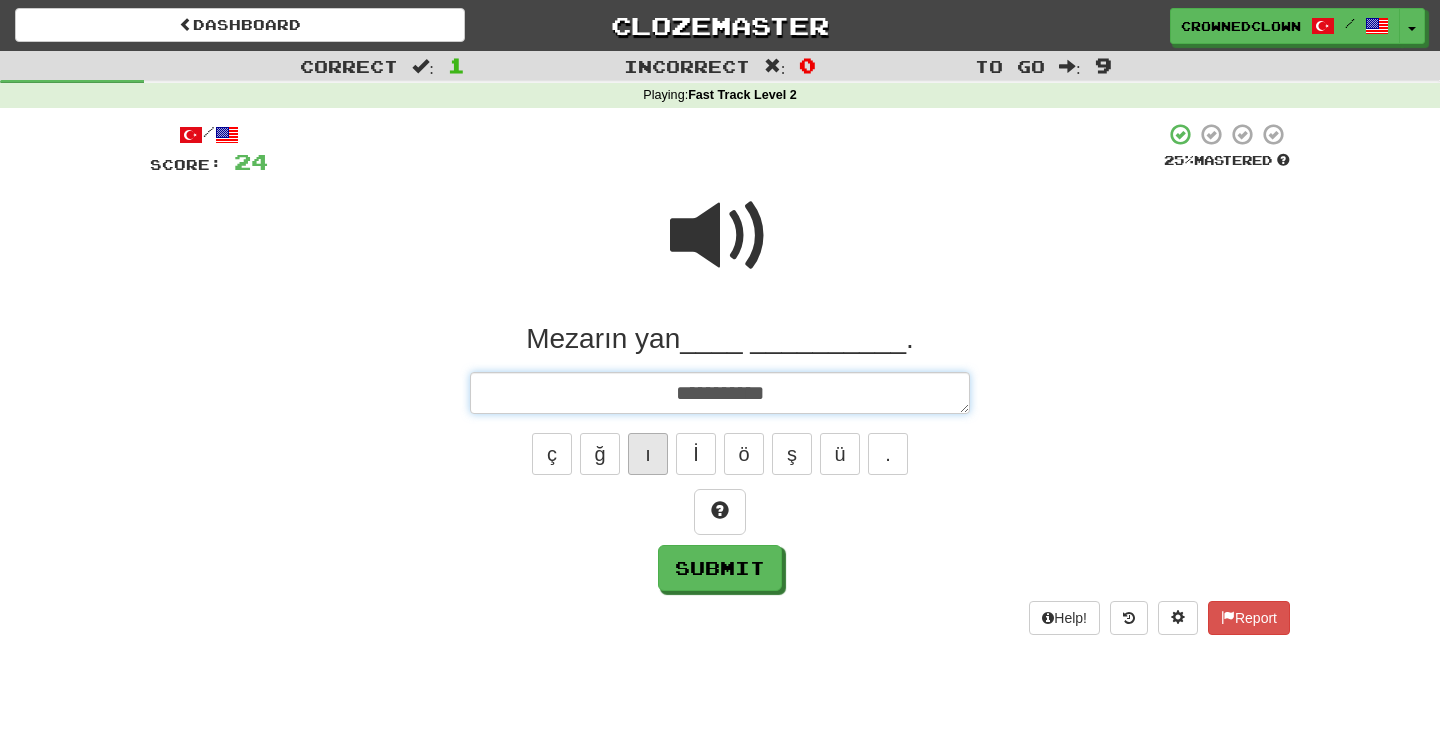 type on "**********" 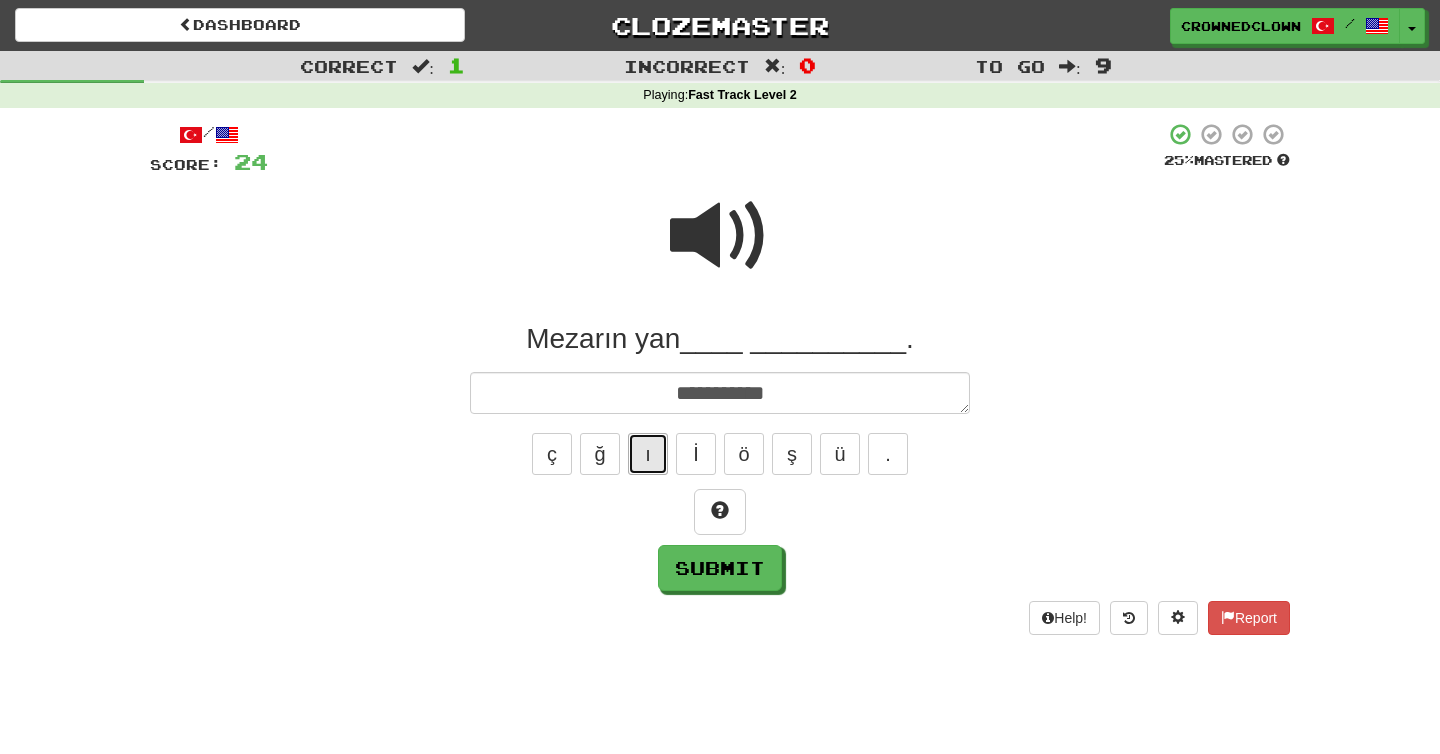 click on "ı" at bounding box center [648, 454] 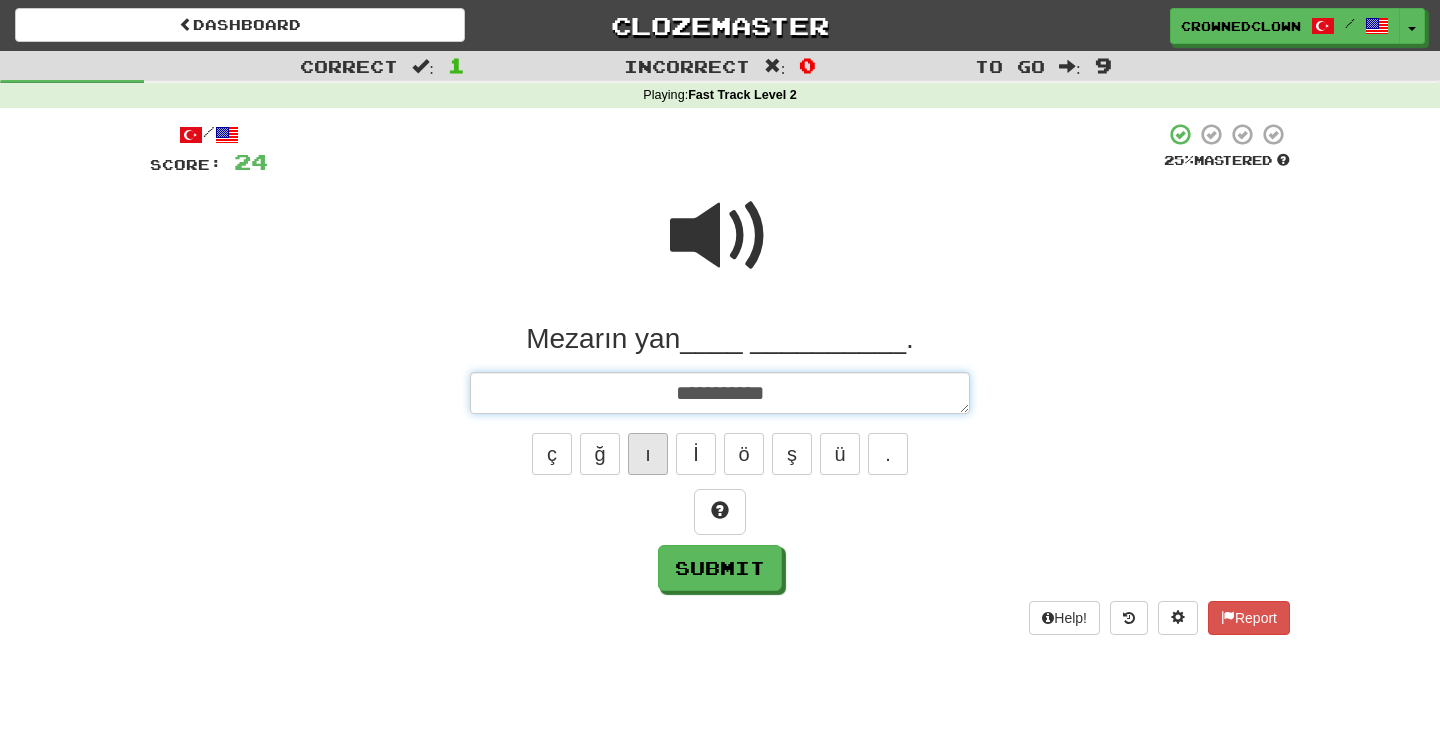 type on "*" 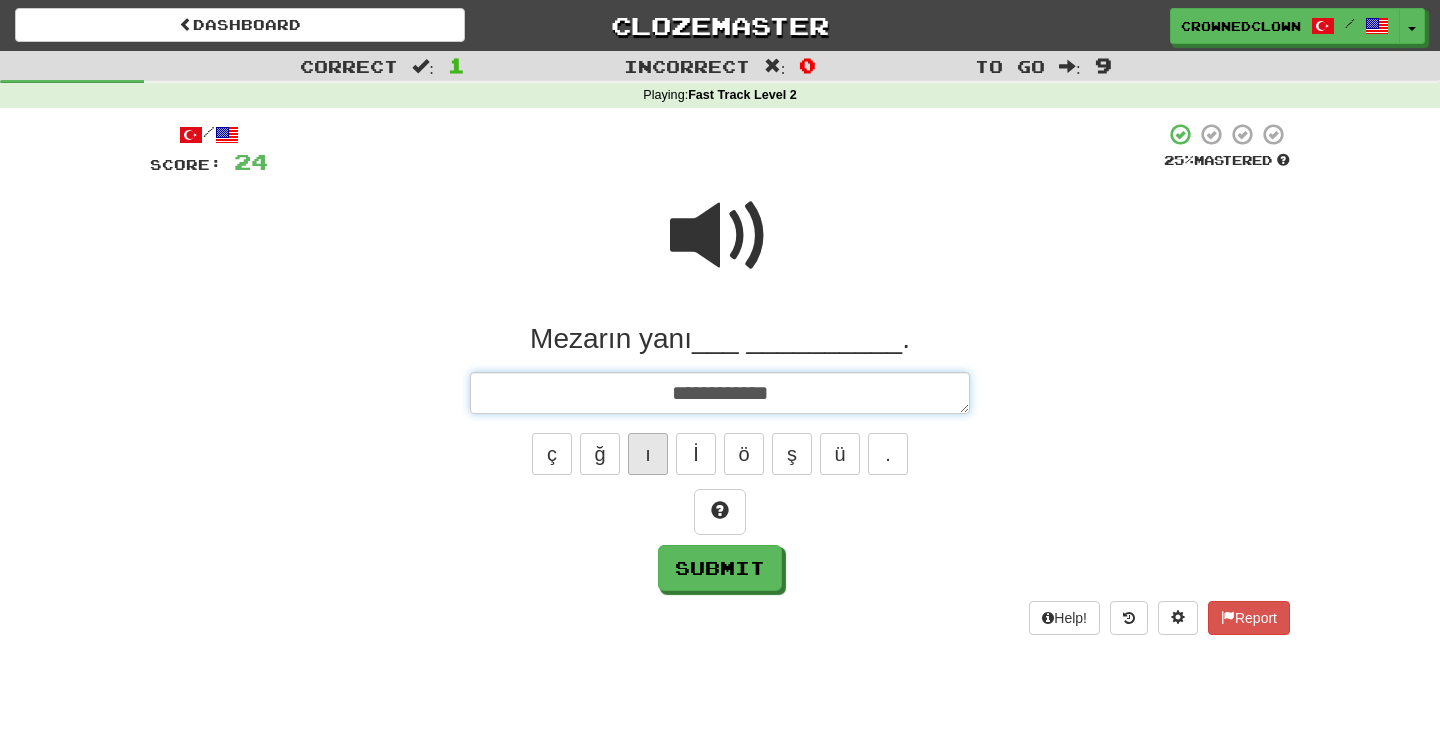 type on "*" 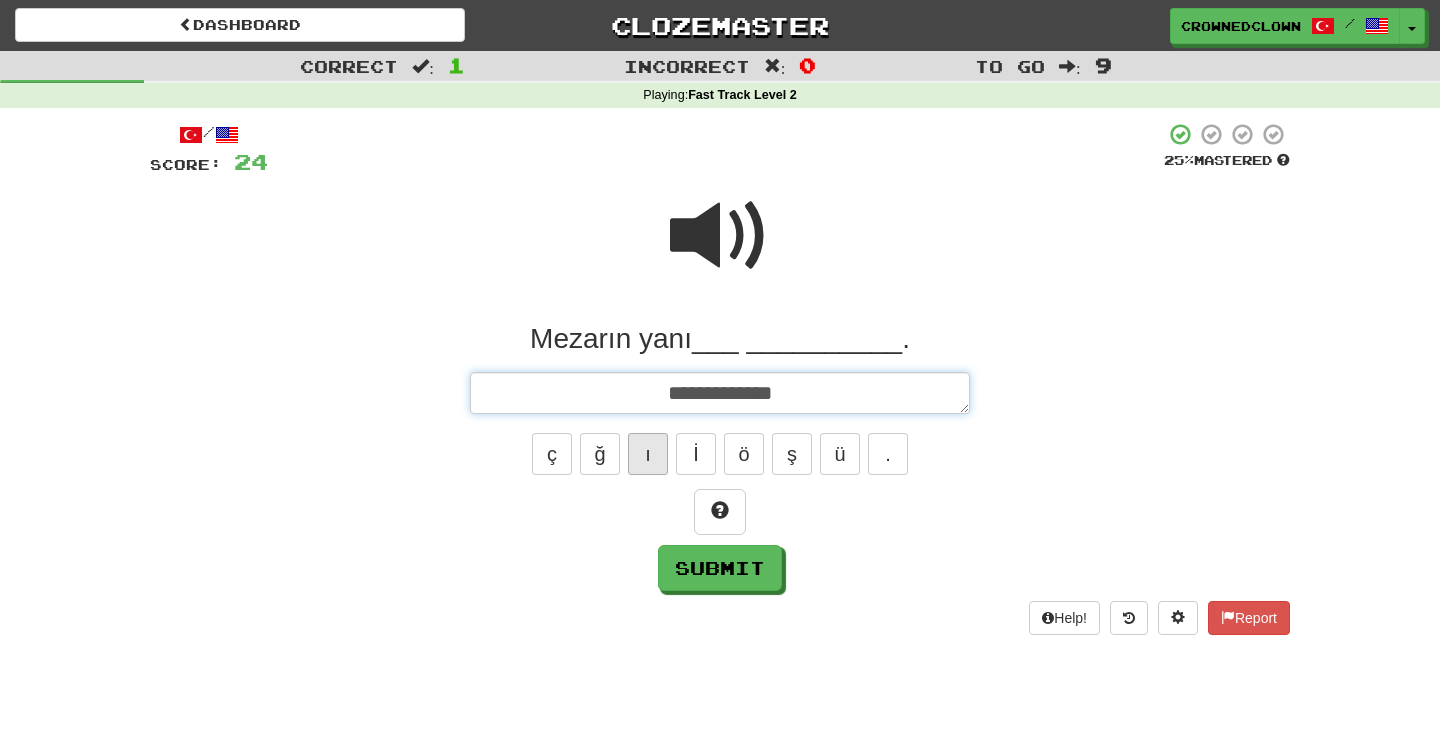 type on "*" 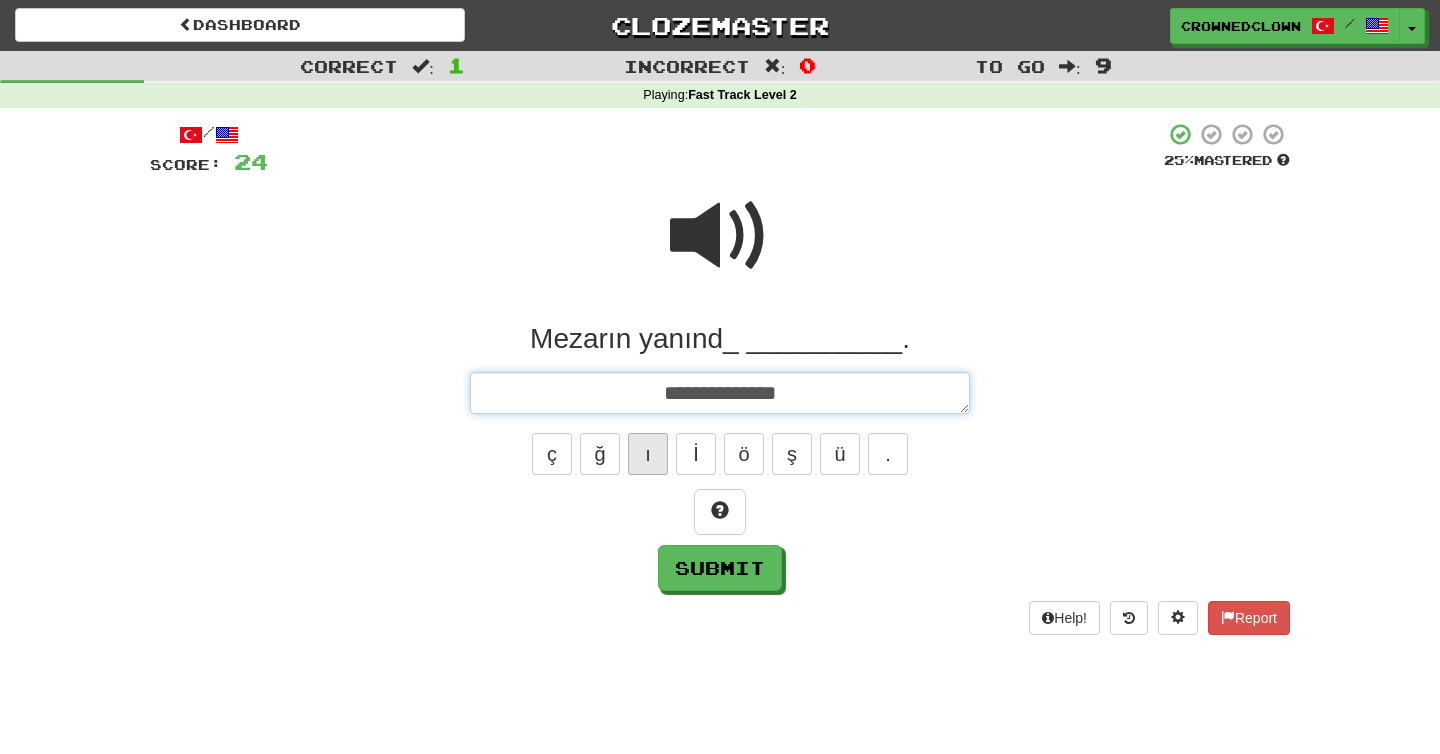 type on "*" 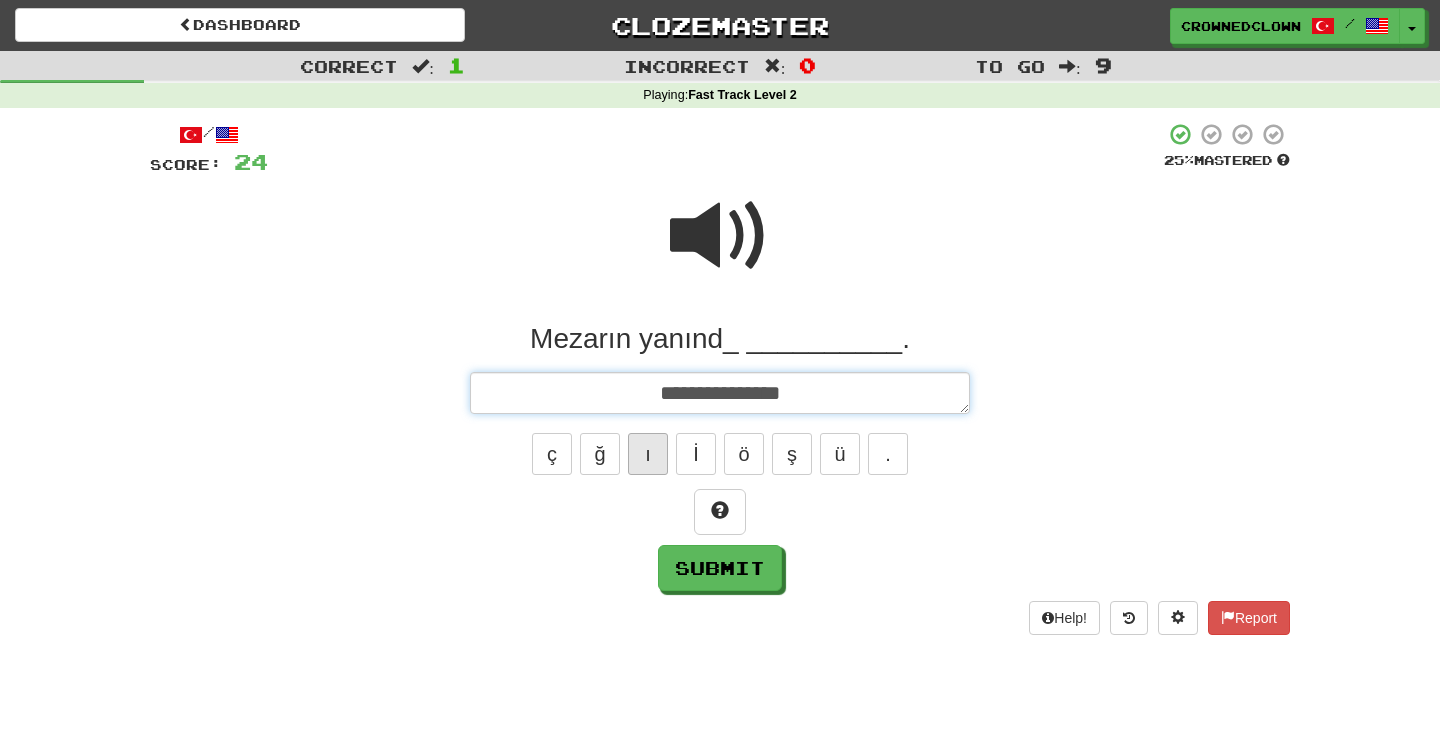 type on "*" 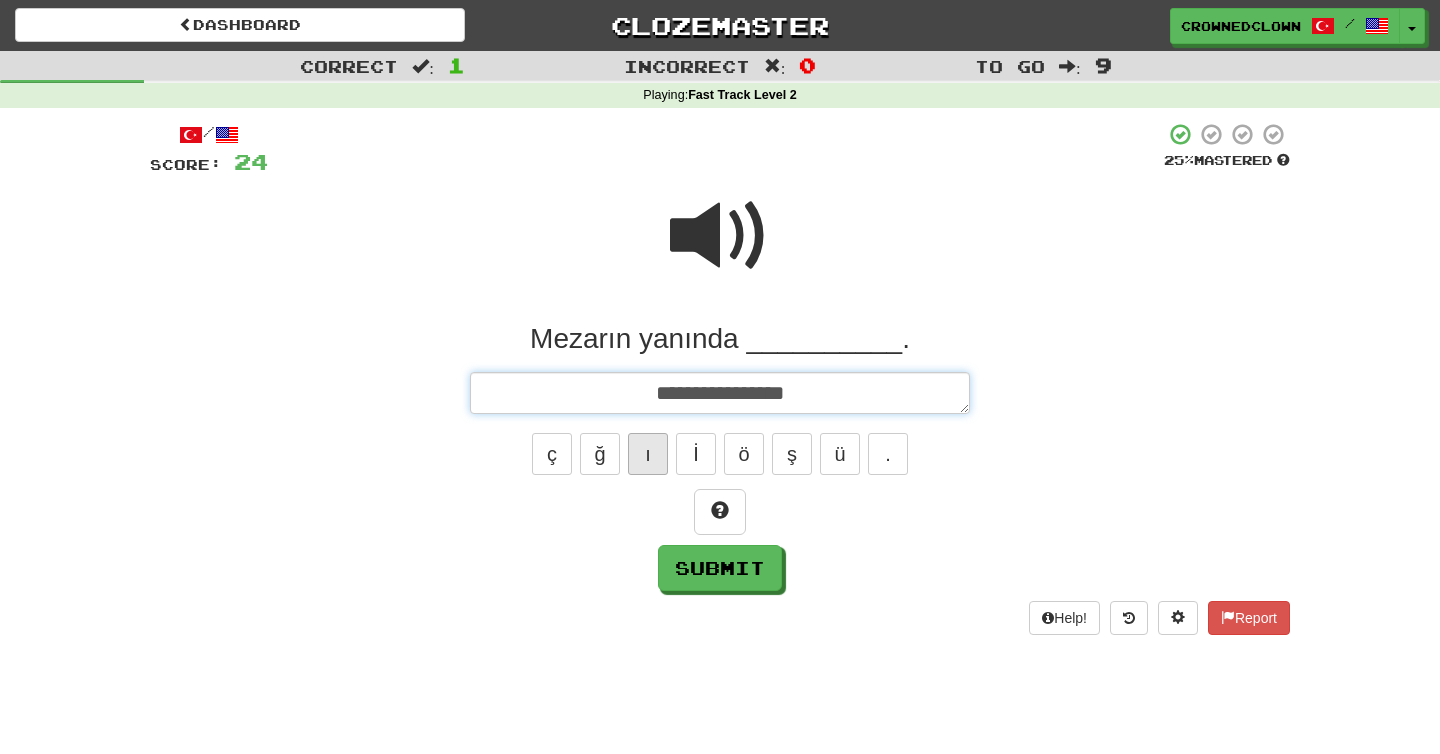 type on "*" 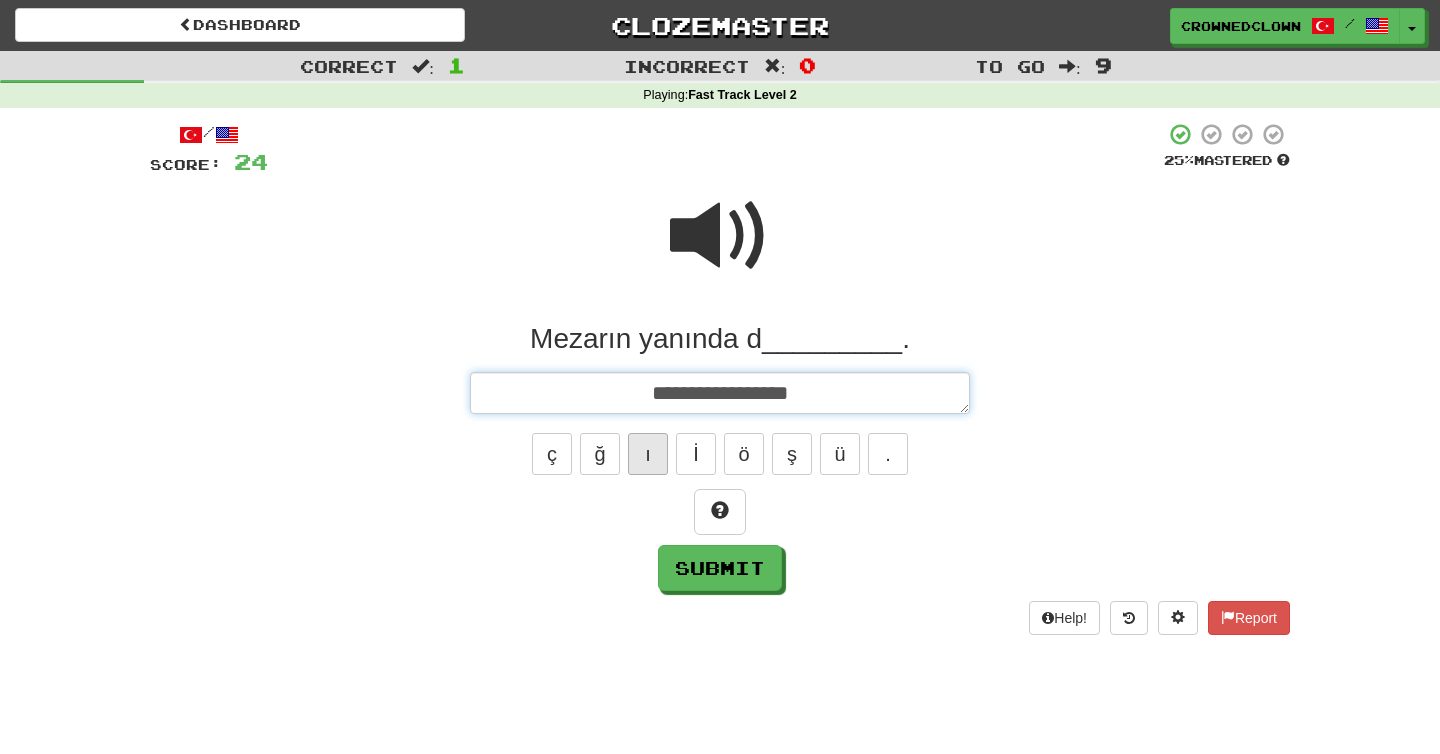 type on "*" 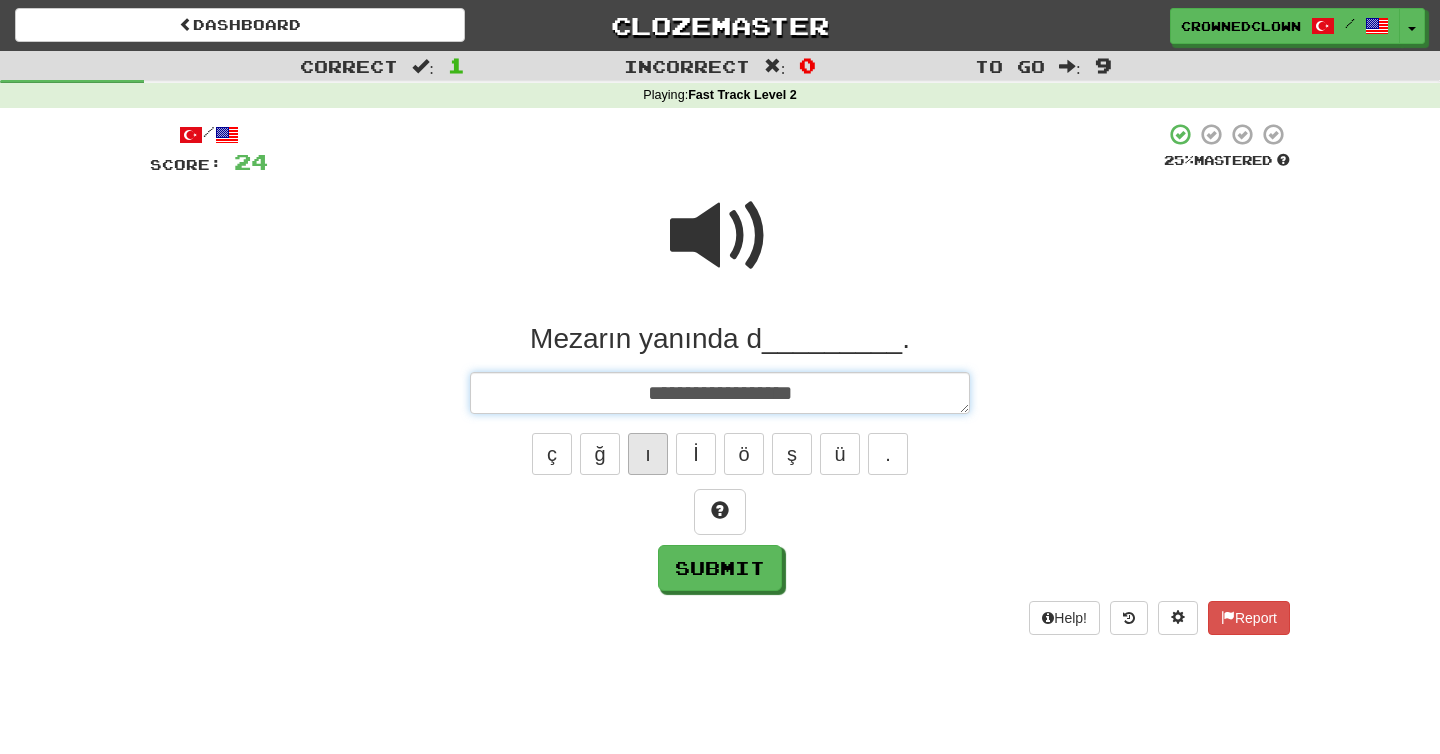 type on "*" 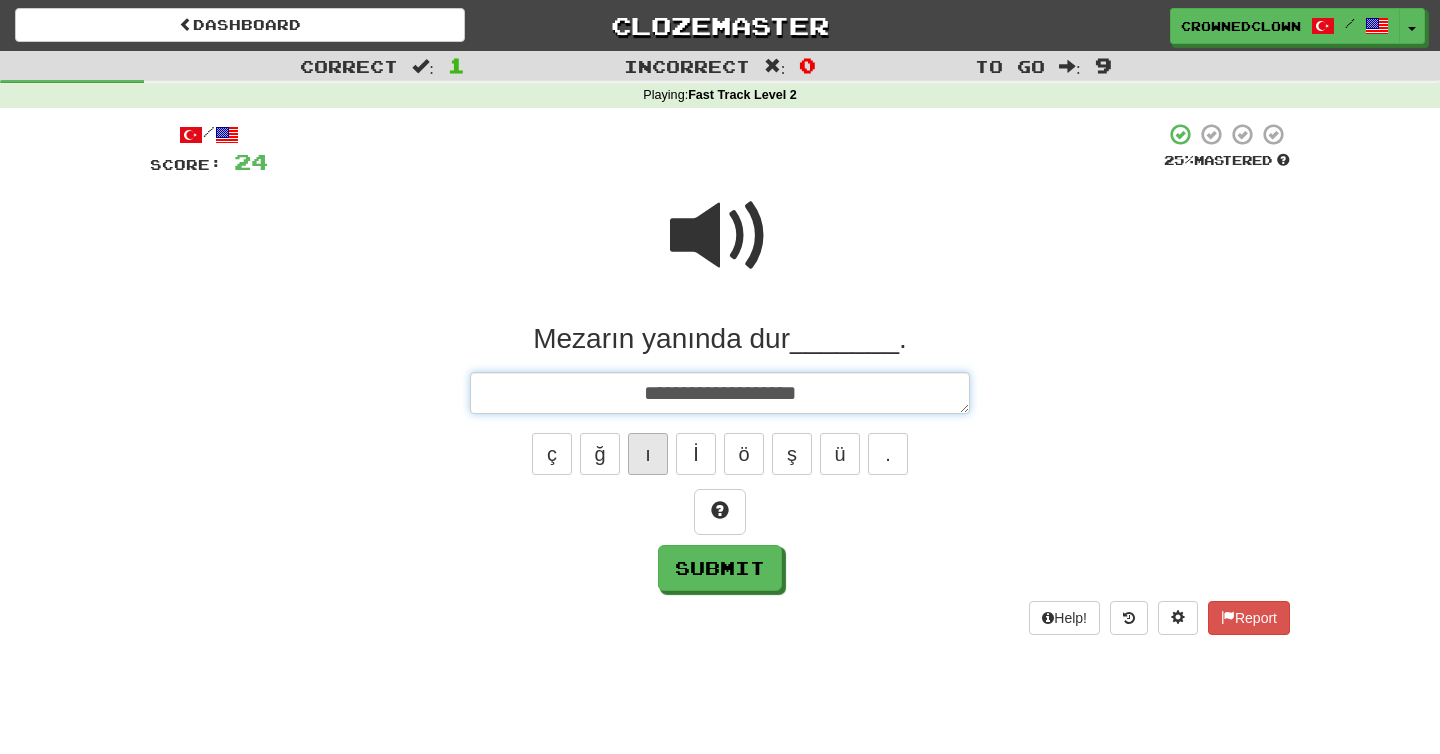 type on "*" 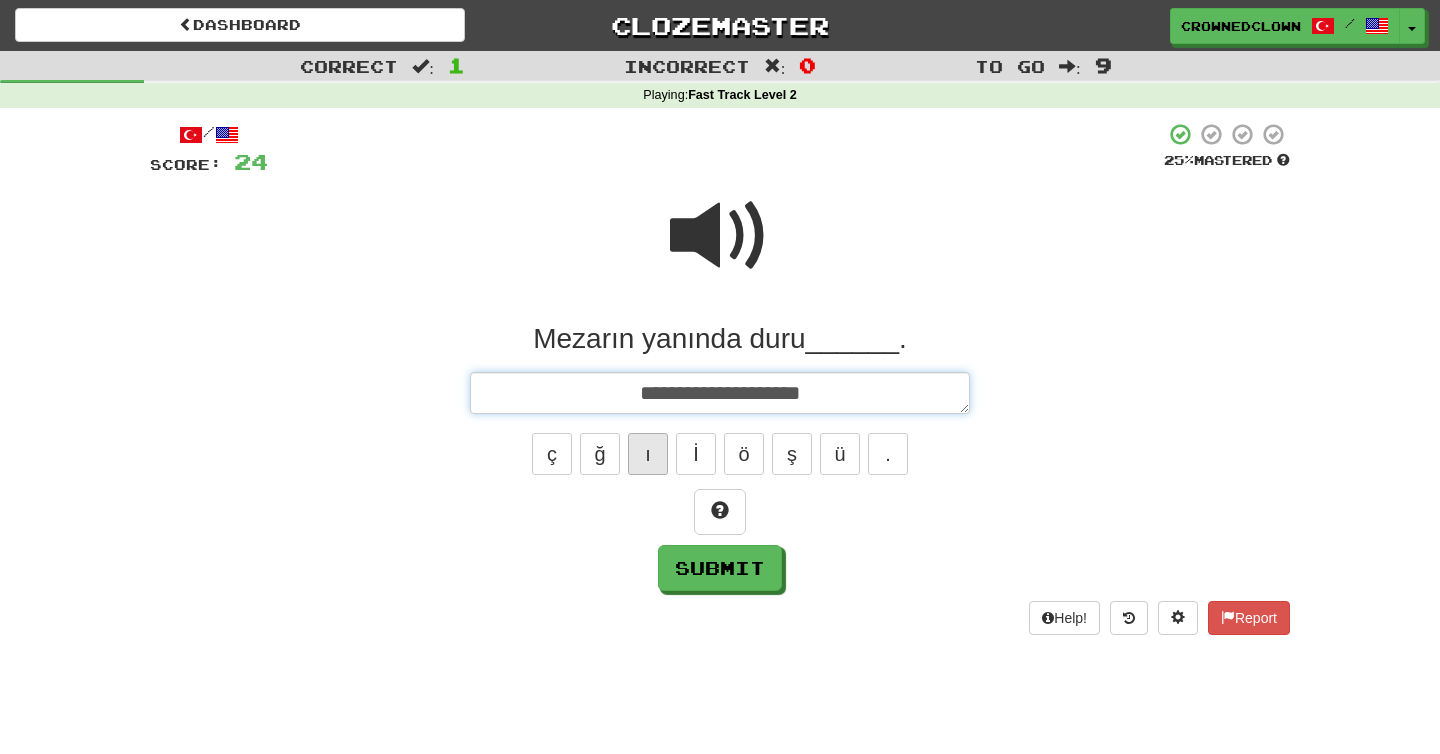 type on "*" 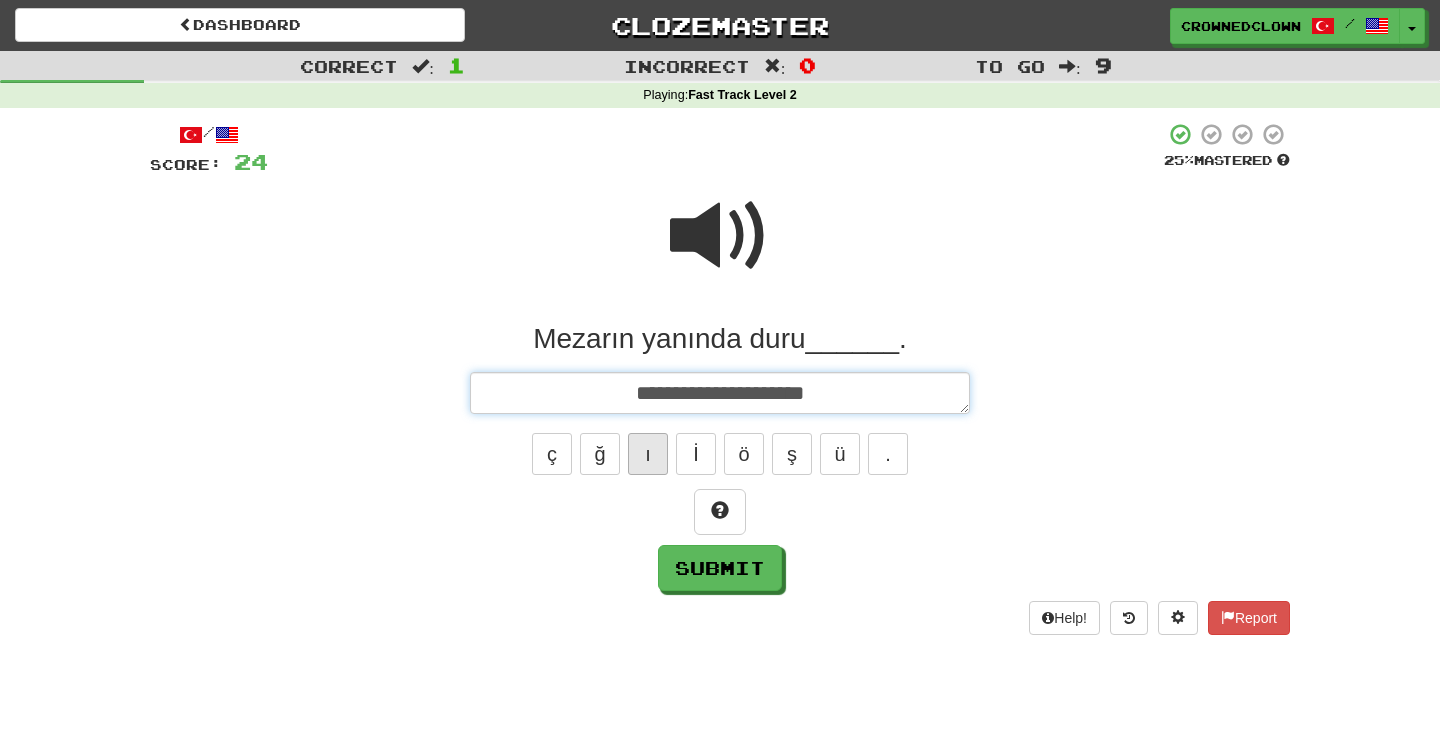 type on "*" 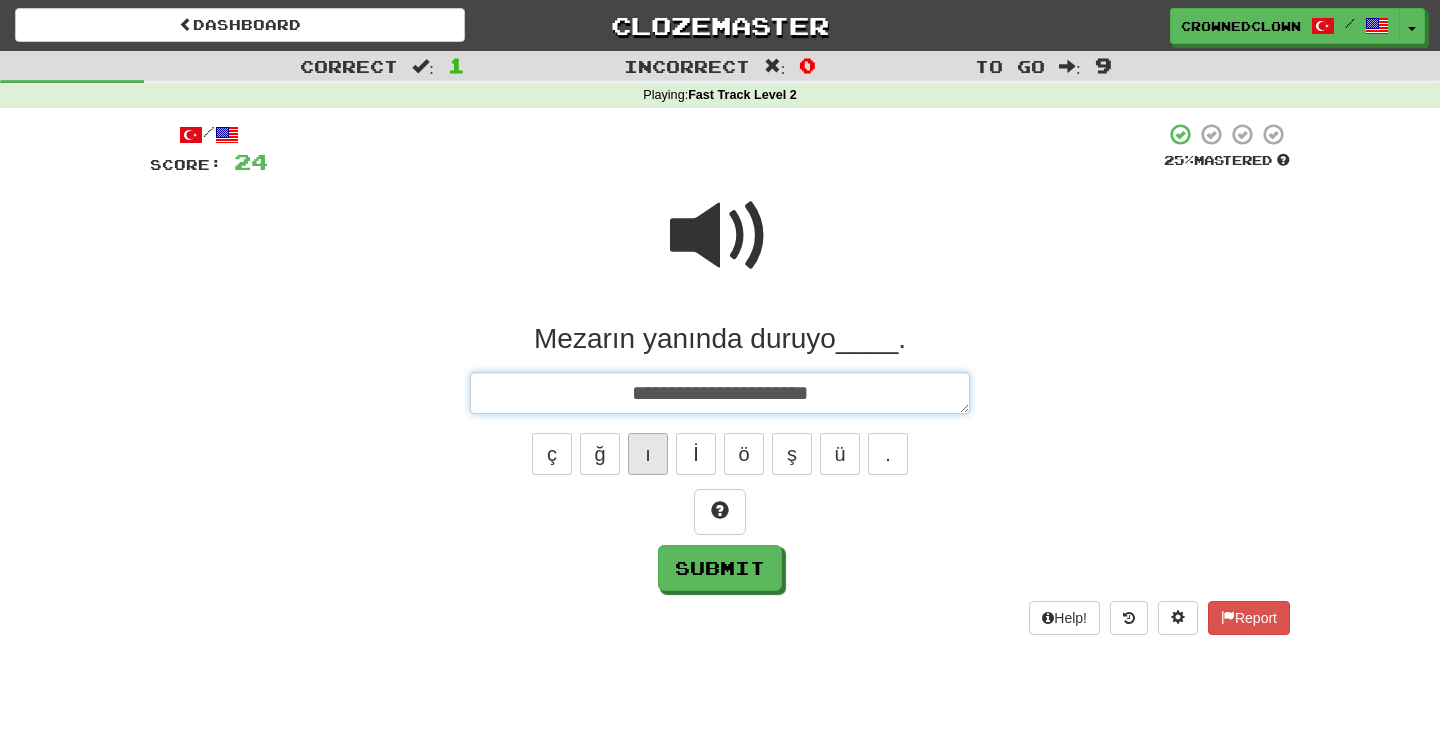 type on "*" 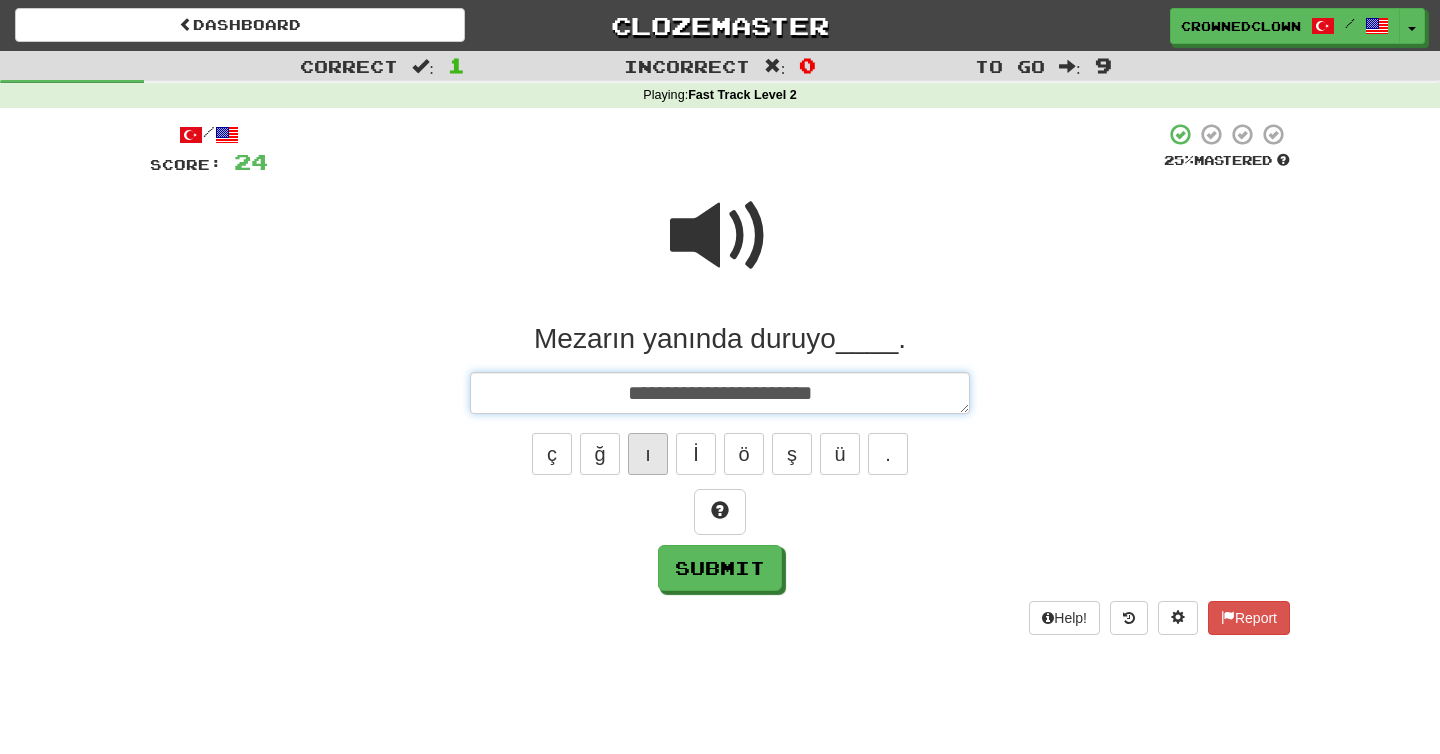type on "*" 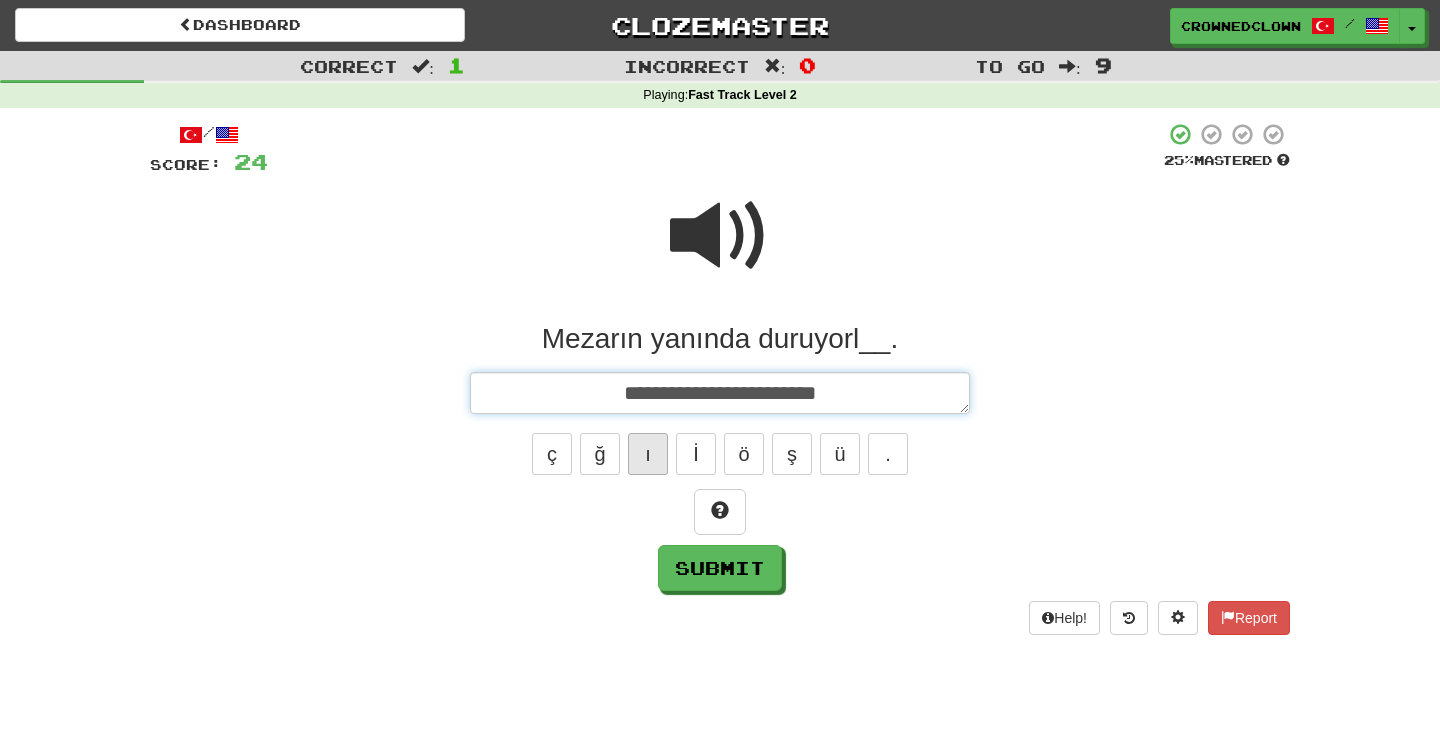 type on "*" 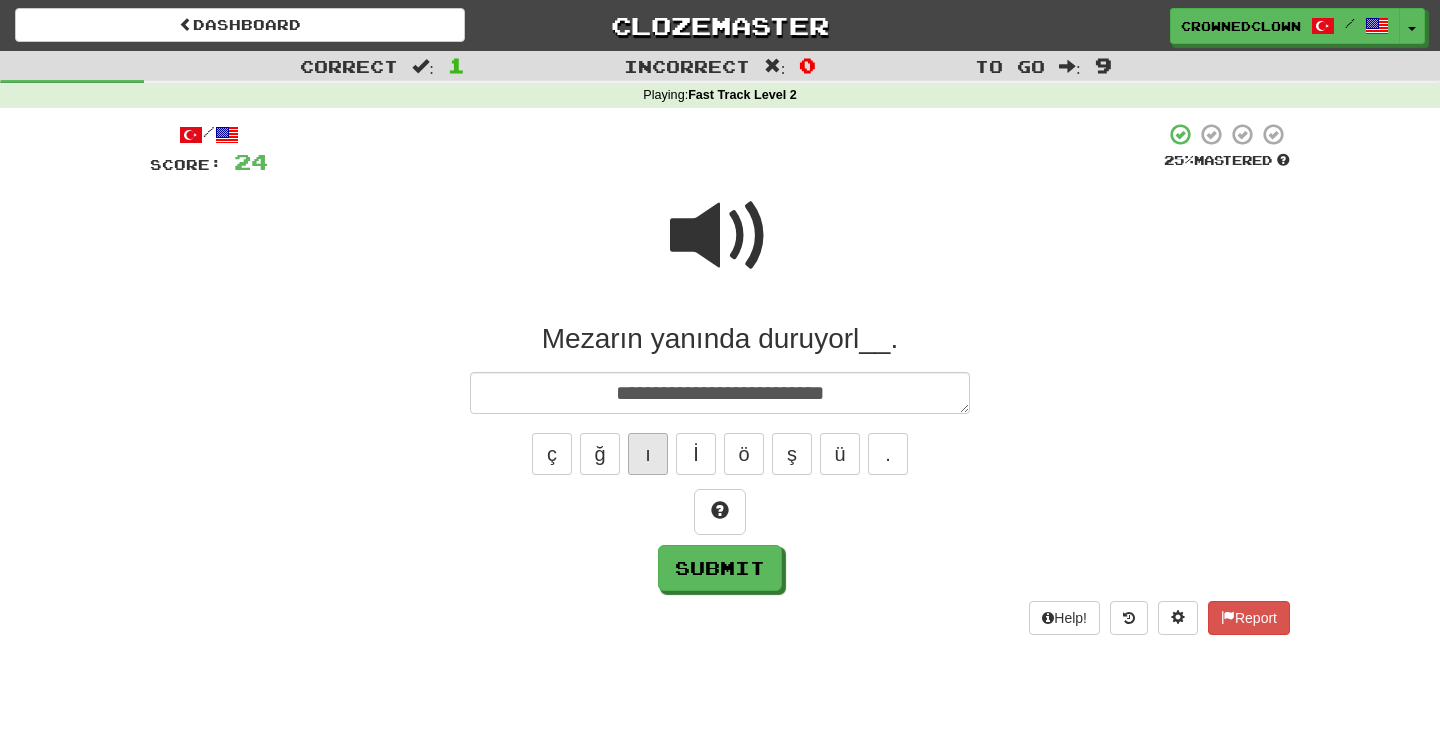 type on "*" 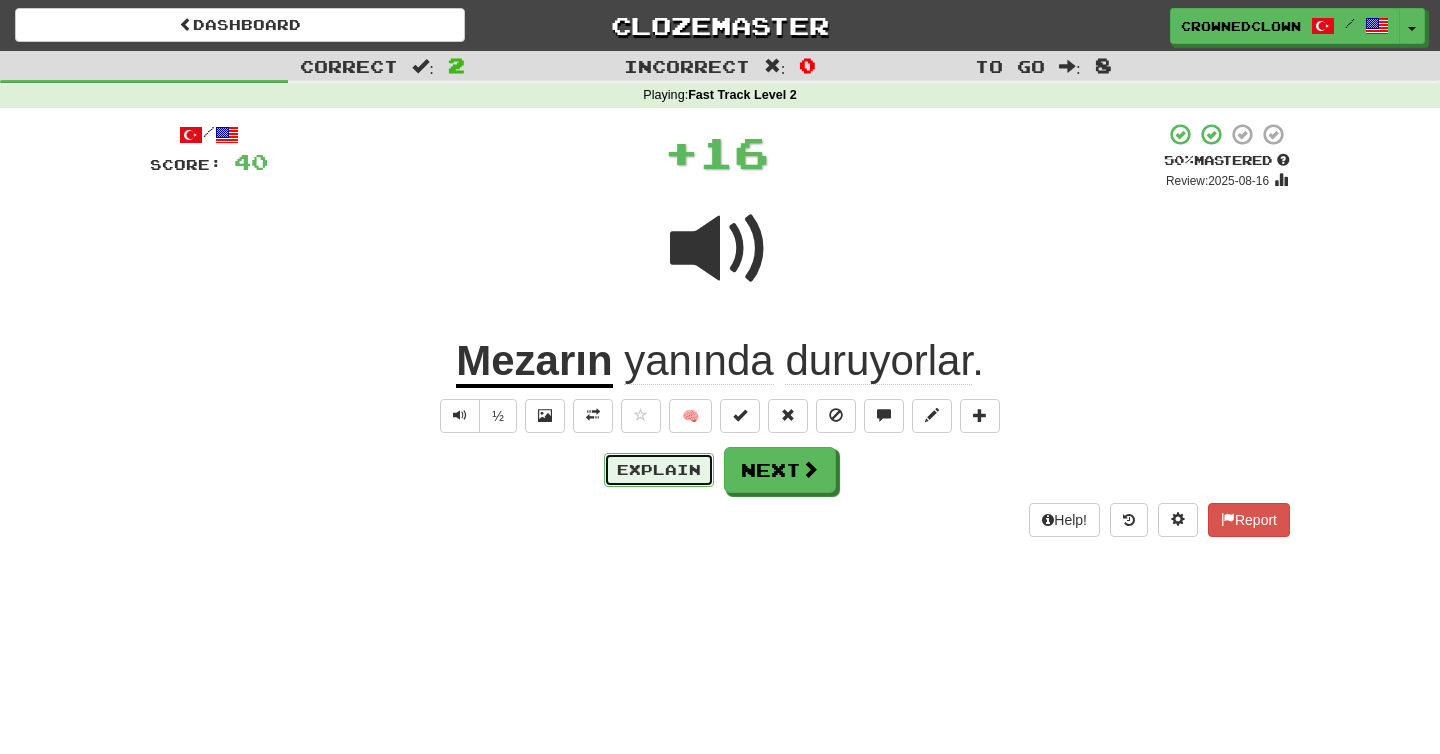 click on "Explain" at bounding box center [659, 470] 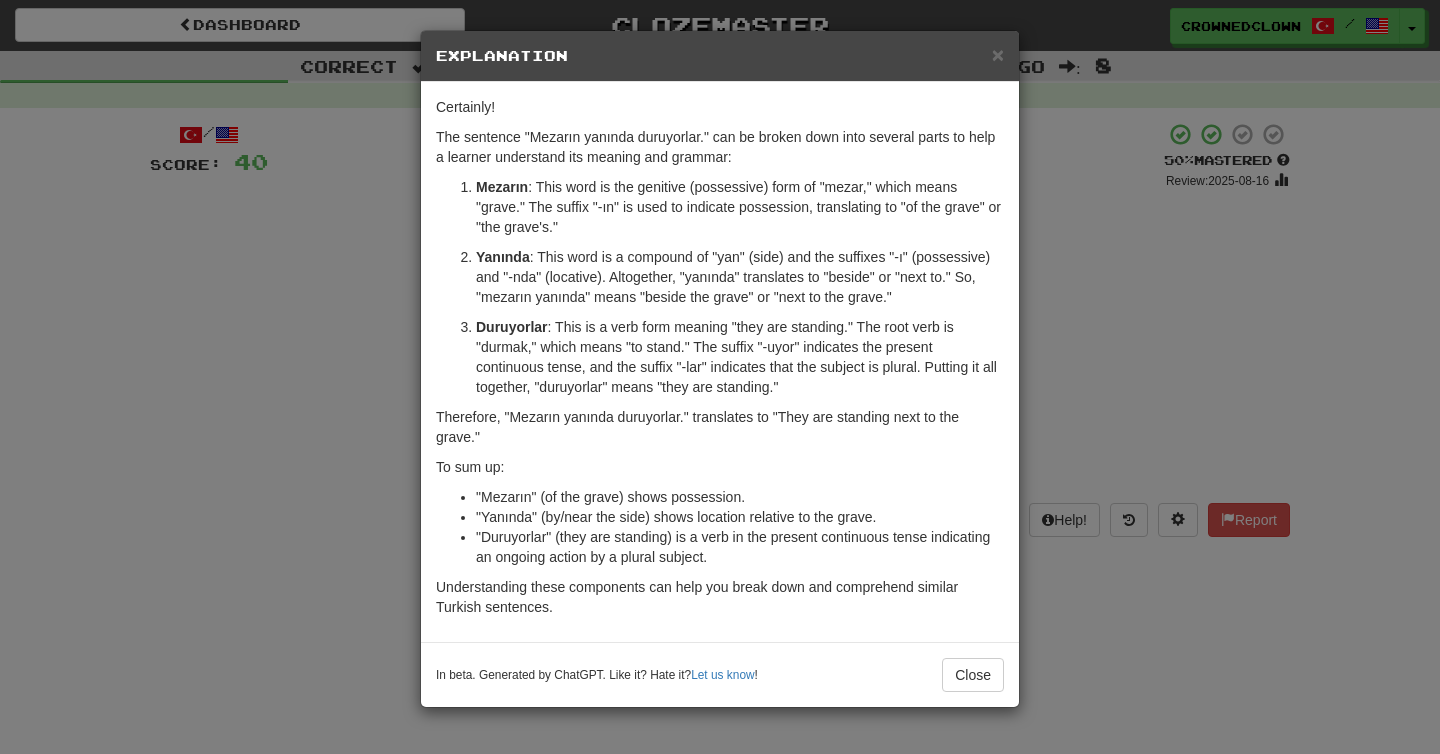 click on "× Explanation Certainly!
The sentence "Mezarın yanında duruyorlar." can be broken down into several parts to help a learner understand its meaning and grammar:
Mezarın : This word is the genitive (possessive) form of "mezar," which means "grave." The suffix "-ın" is used to indicate possession, translating to "of the grave" or "the grave's."
Yanında : This word is a compound of "yan" (side) and the suffixes "-ı" (possessive) and "-nda" (locative). Altogether, "yanında" translates to "beside" or "next to." So, "mezarın yanında" means "beside the grave" or "next to the grave."
Duruyorlar : This is a verb form meaning "they are standing." The root verb is "durmak," which means "to stand." The suffix "-uyor" indicates the present continuous tense, and the suffix "-lar" indicates that the subject is plural. Putting it all together, "duruyorlar" means "they are standing."
Therefore, "Mezarın yanında duruyorlar." translates to "They are standing next to the grave."
To sum up:" at bounding box center [720, 377] 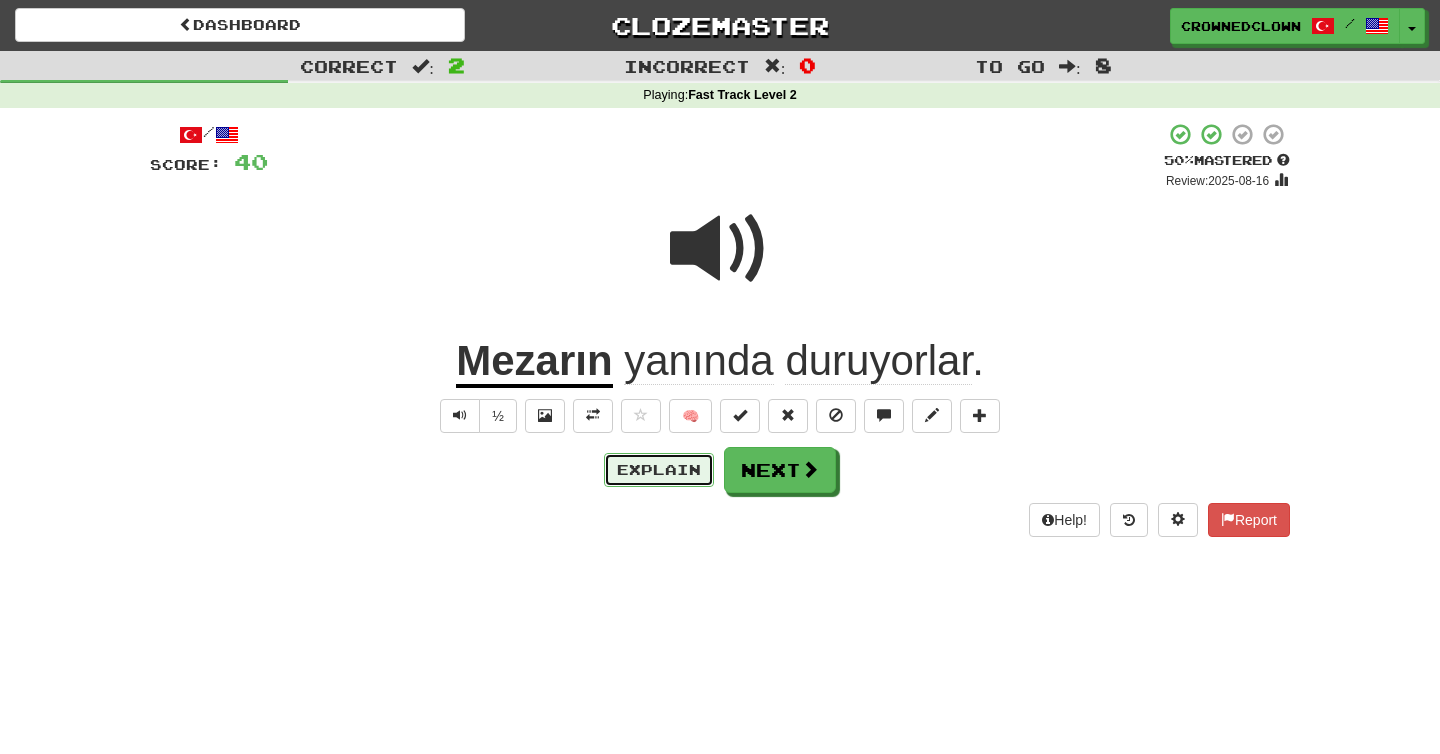 click on "Explain" at bounding box center (659, 470) 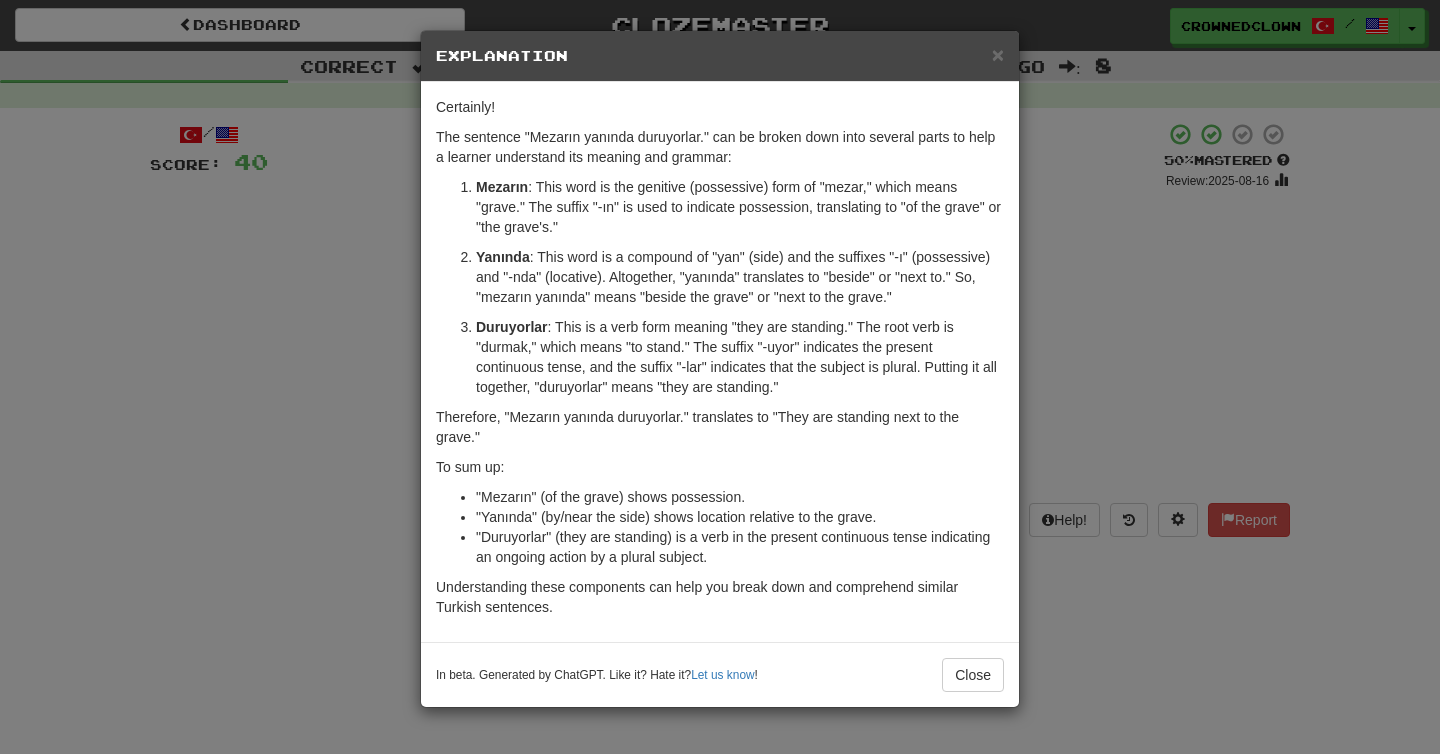 click on "× Explanation Certainly!
The sentence "Mezarın yanında duruyorlar." can be broken down into several parts to help a learner understand its meaning and grammar:
Mezarın : This word is the genitive (possessive) form of "mezar," which means "grave." The suffix "-ın" is used to indicate possession, translating to "of the grave" or "the grave's."
Yanında : This word is a compound of "yan" (side) and the suffixes "-ı" (possessive) and "-nda" (locative). Altogether, "yanında" translates to "beside" or "next to." So, "mezarın yanında" means "beside the grave" or "next to the grave."
Duruyorlar : This is a verb form meaning "they are standing." The root verb is "durmak," which means "to stand." The suffix "-uyor" indicates the present continuous tense, and the suffix "-lar" indicates that the subject is plural. Putting it all together, "duruyorlar" means "they are standing."
Therefore, "Mezarın yanında duruyorlar." translates to "They are standing next to the grave."
To sum up:" at bounding box center [720, 377] 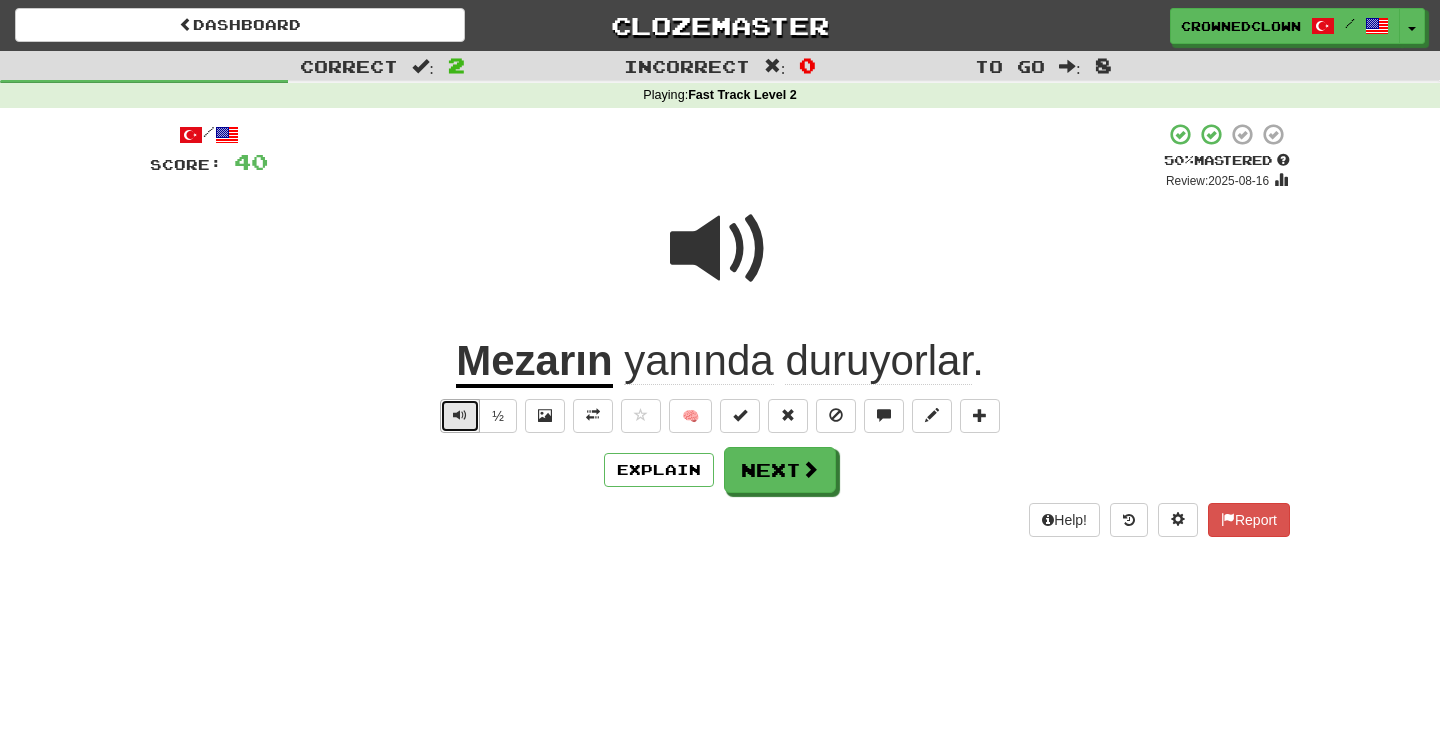 click at bounding box center [460, 416] 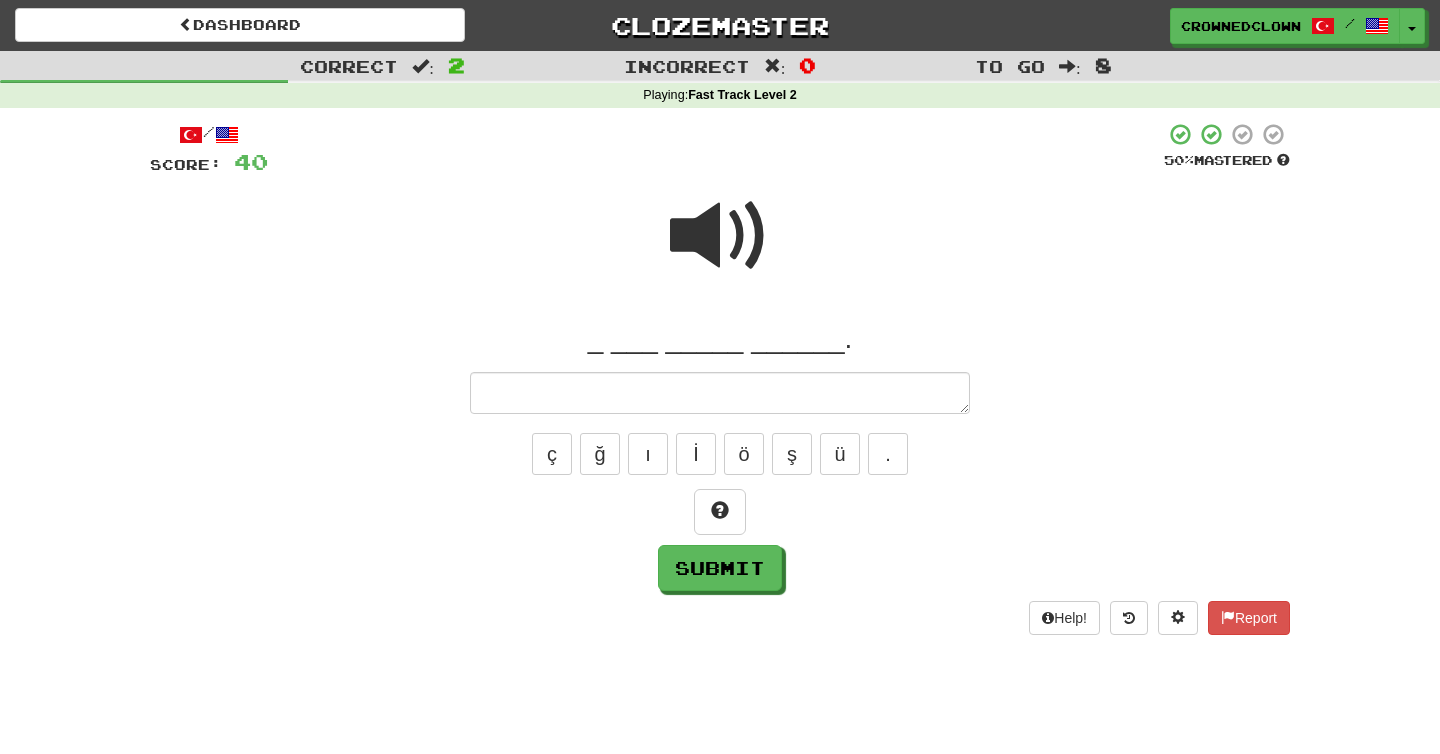 type on "*" 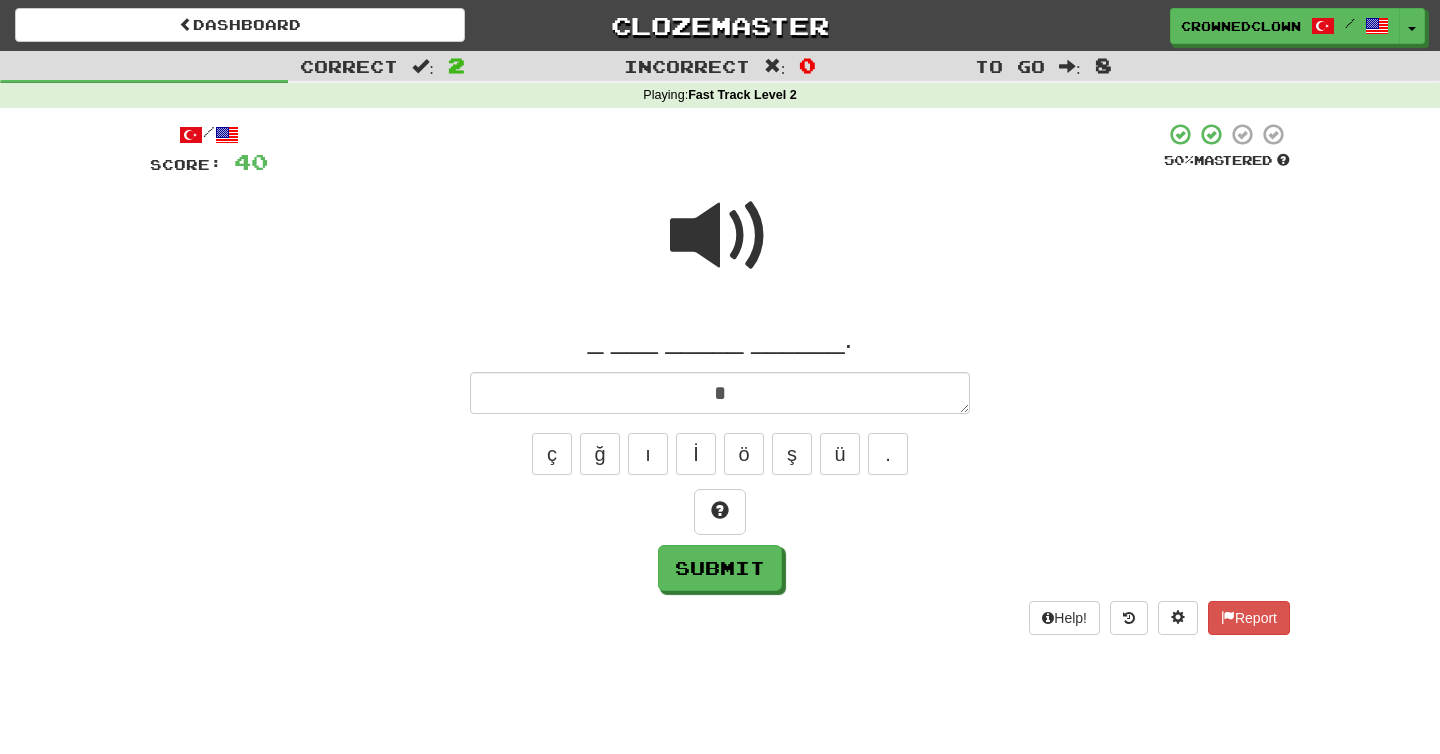 type on "*" 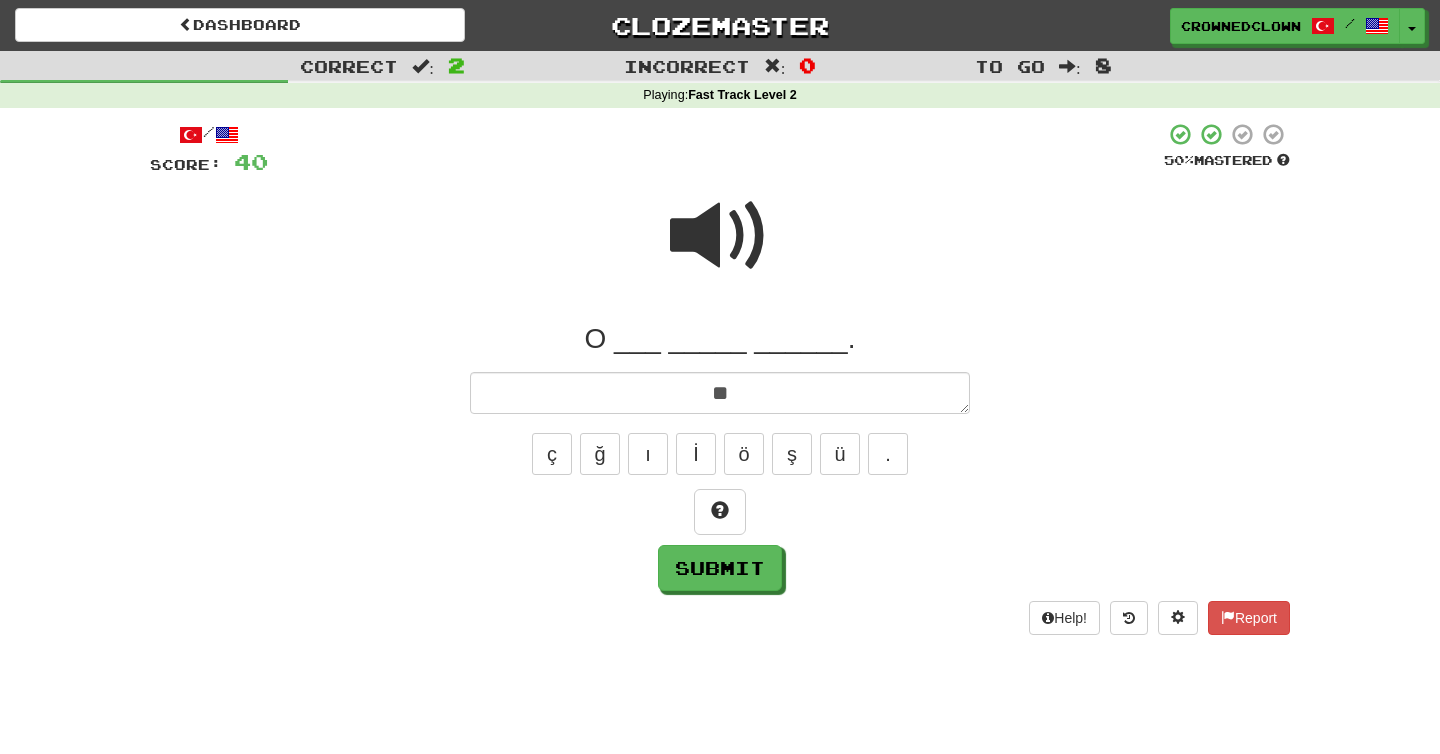 type on "*" 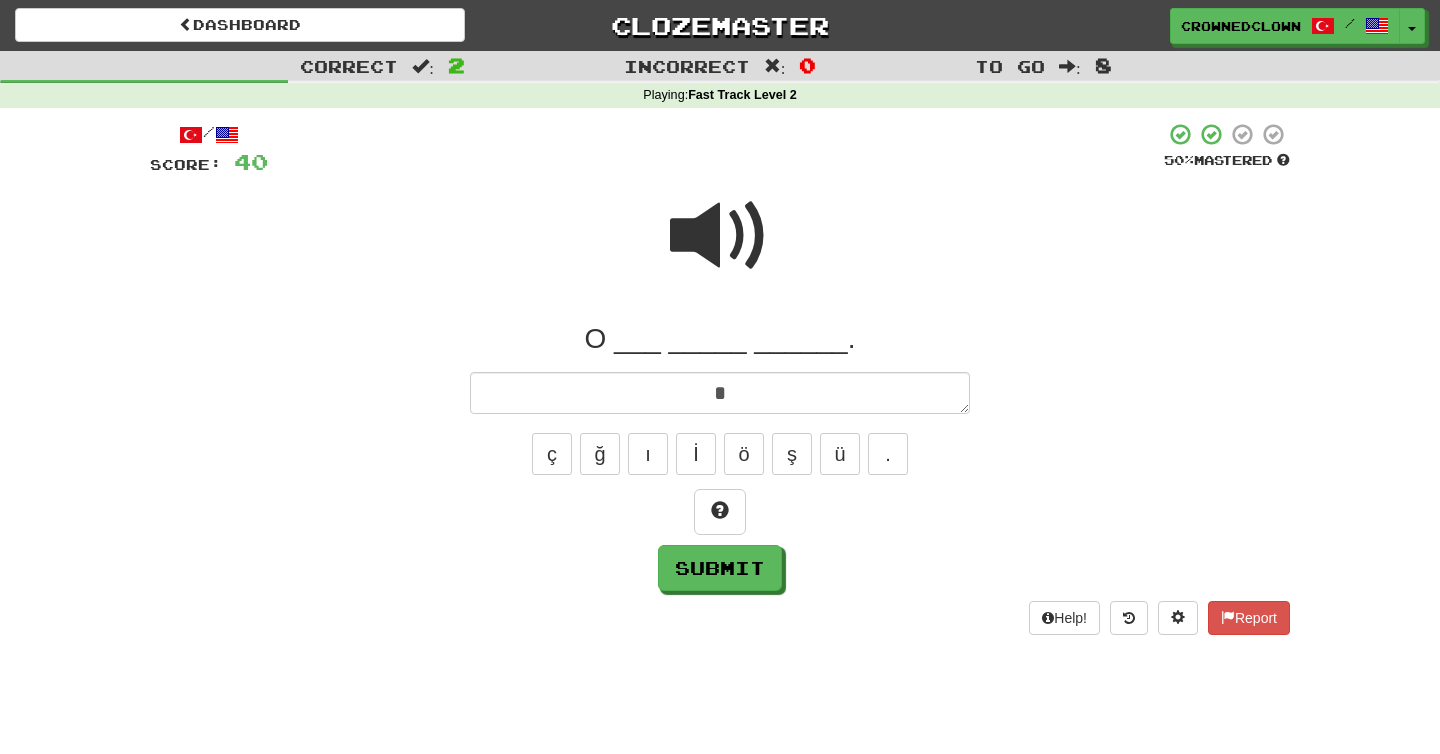 type on "*" 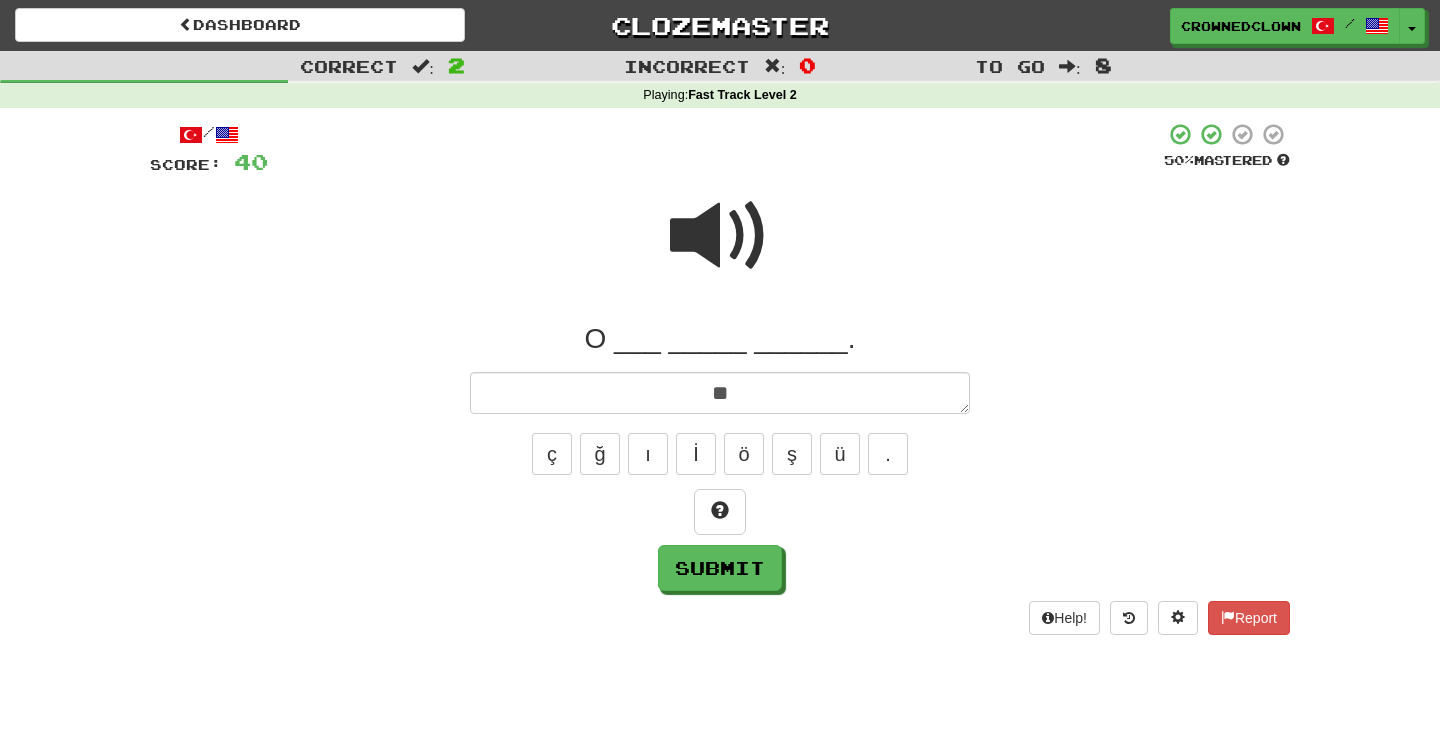 type on "*" 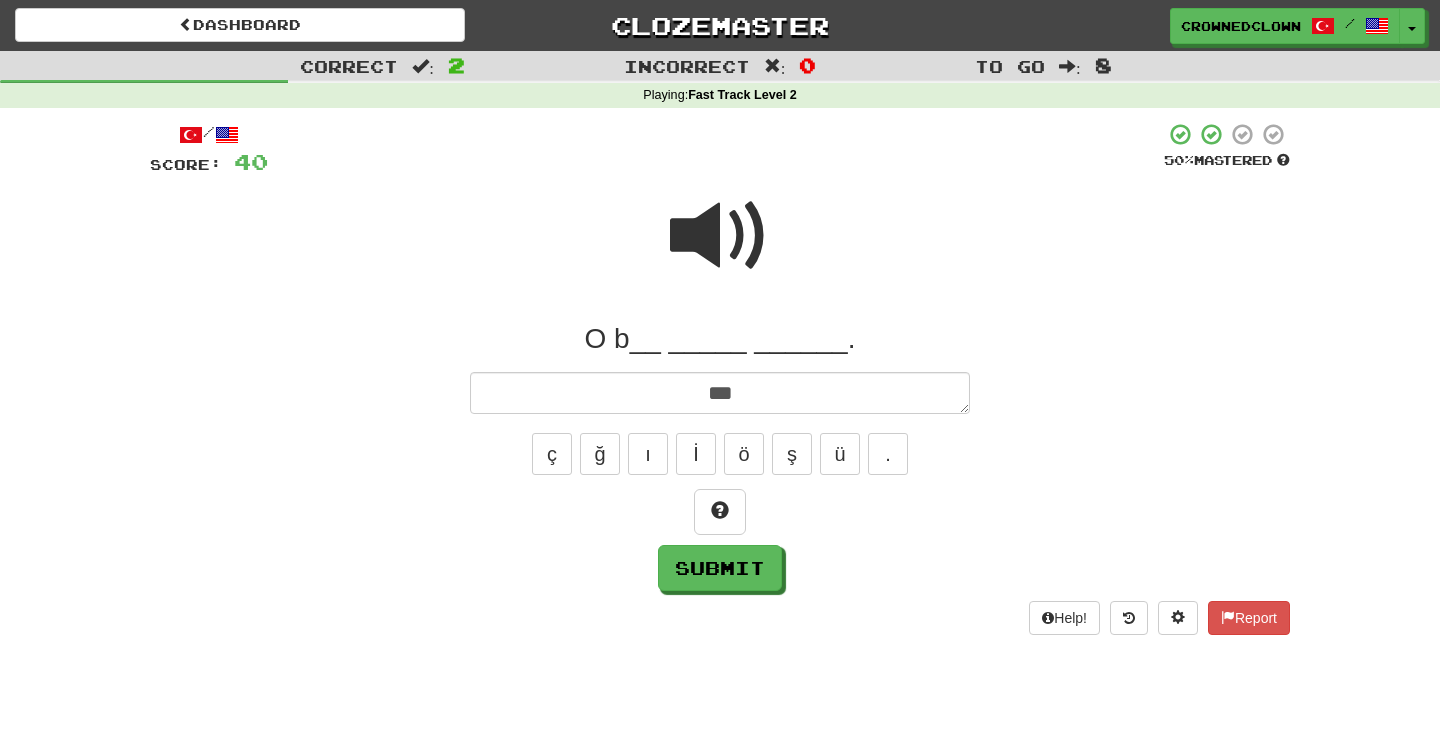 type on "*" 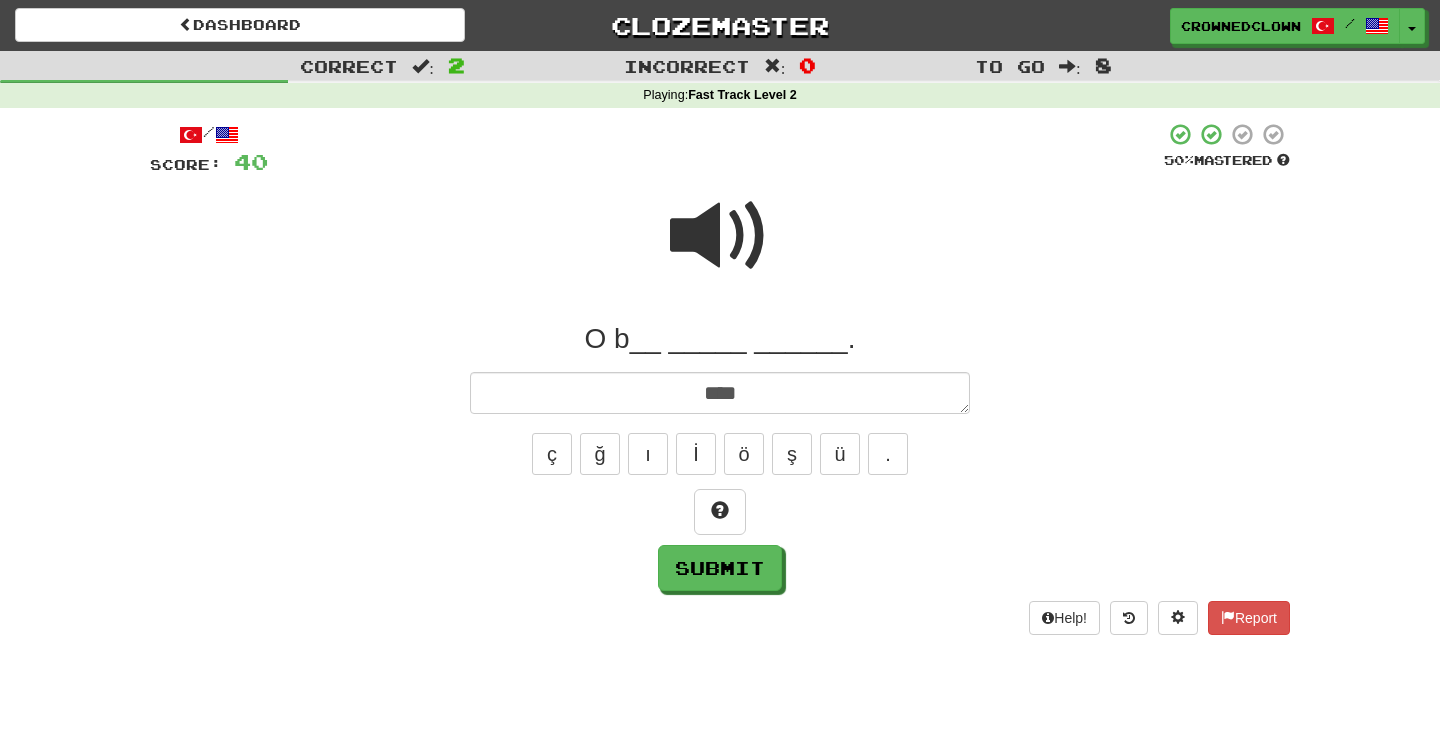 type on "*" 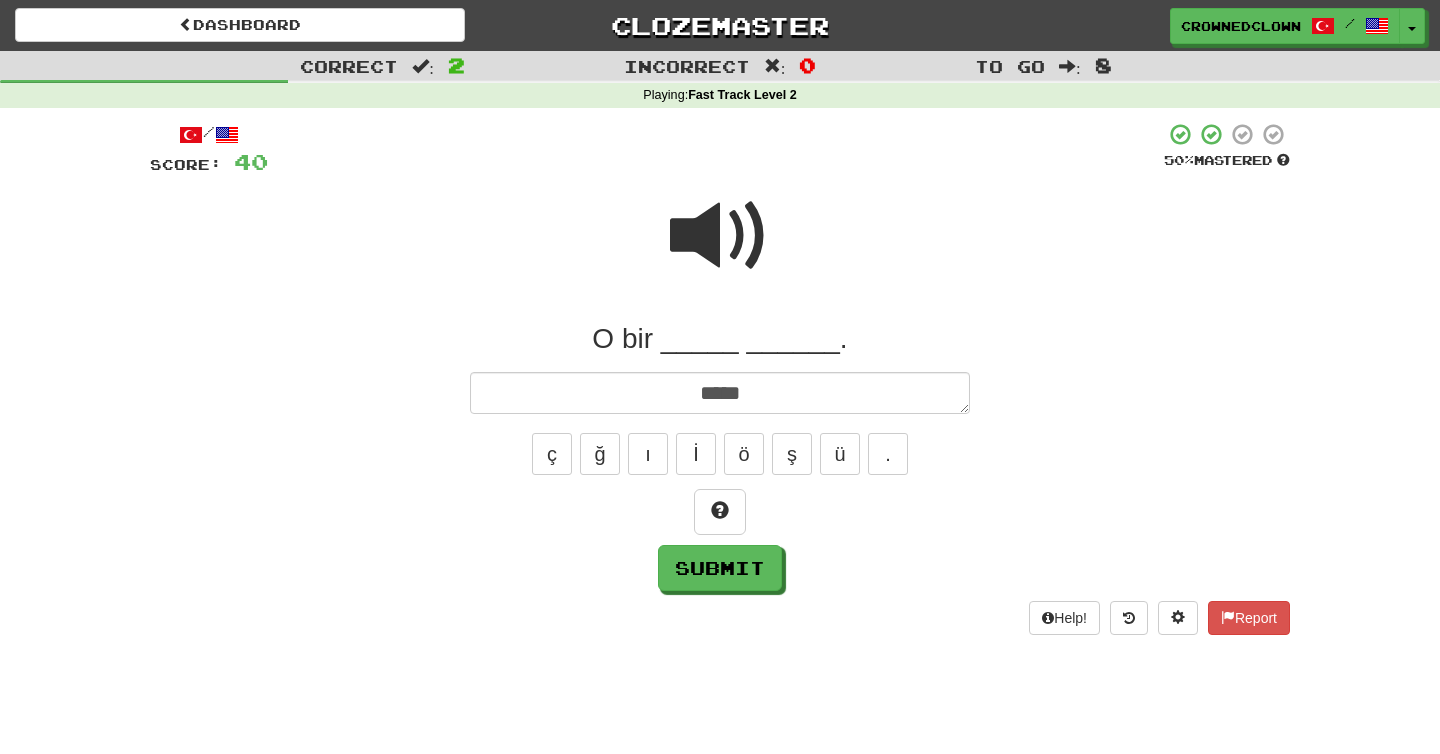 type on "*" 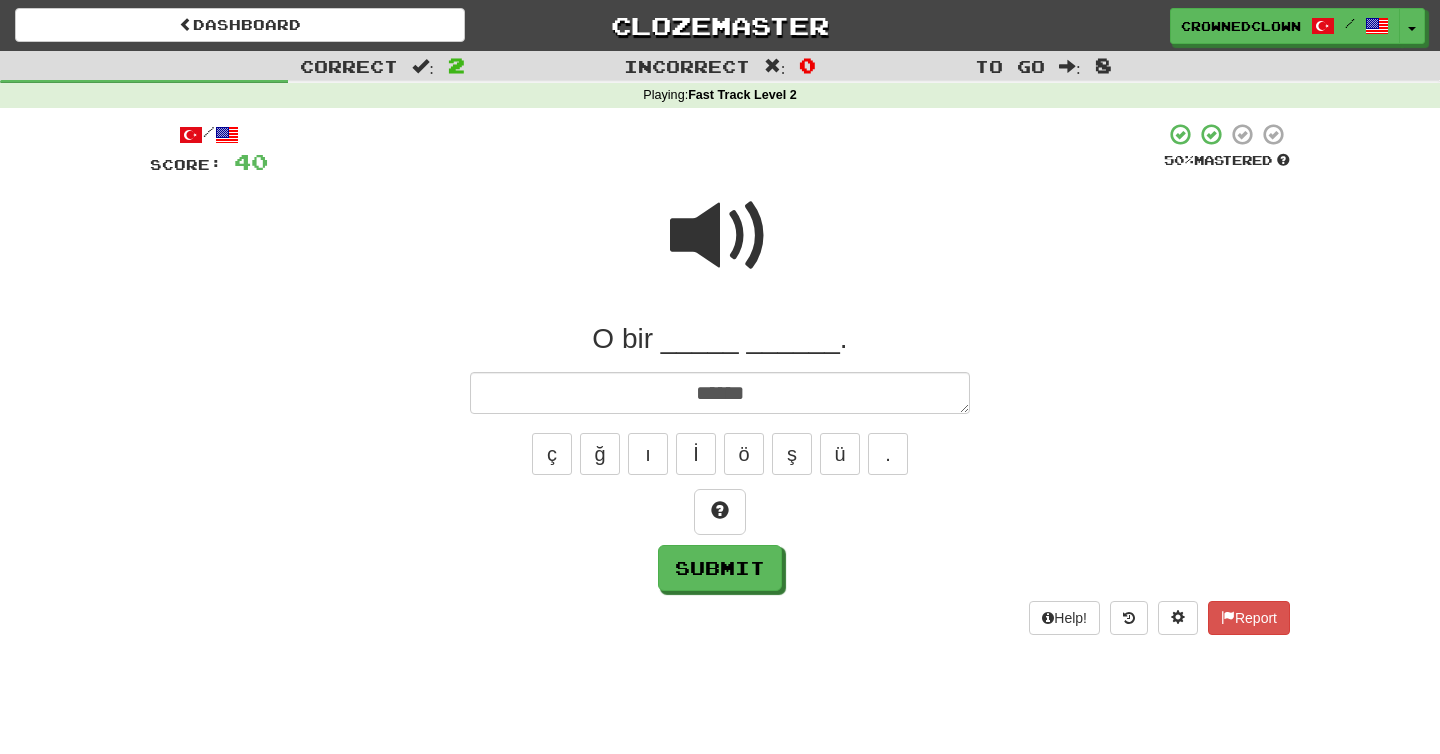 type on "*" 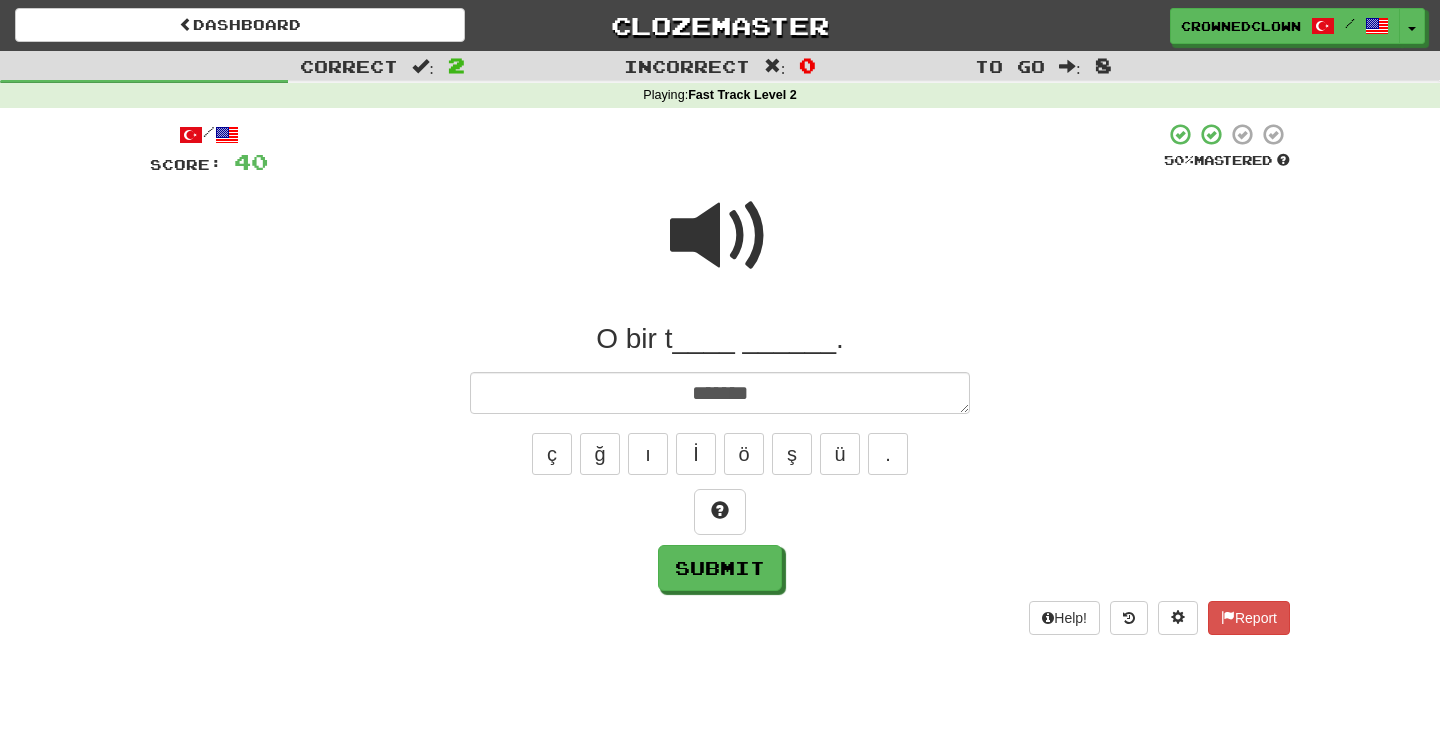 type on "*" 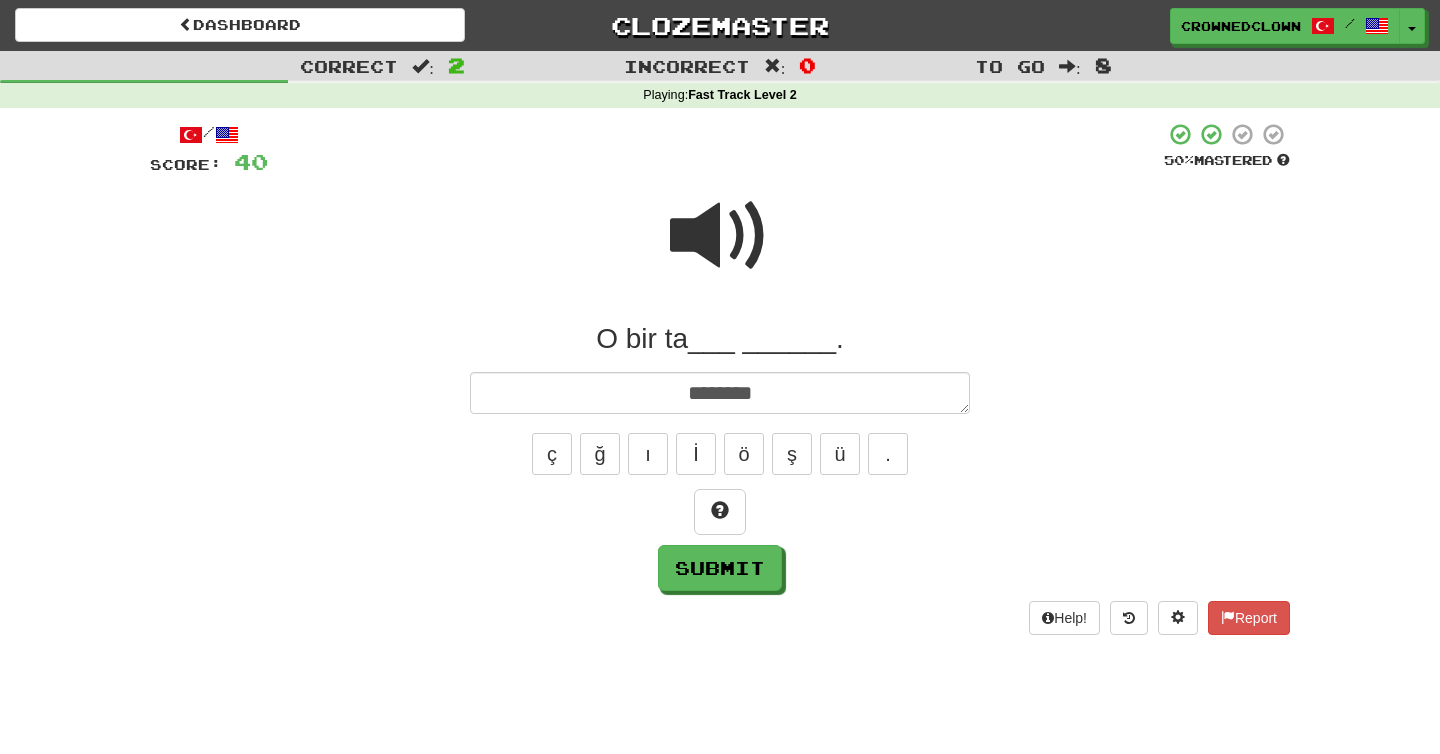 type on "*" 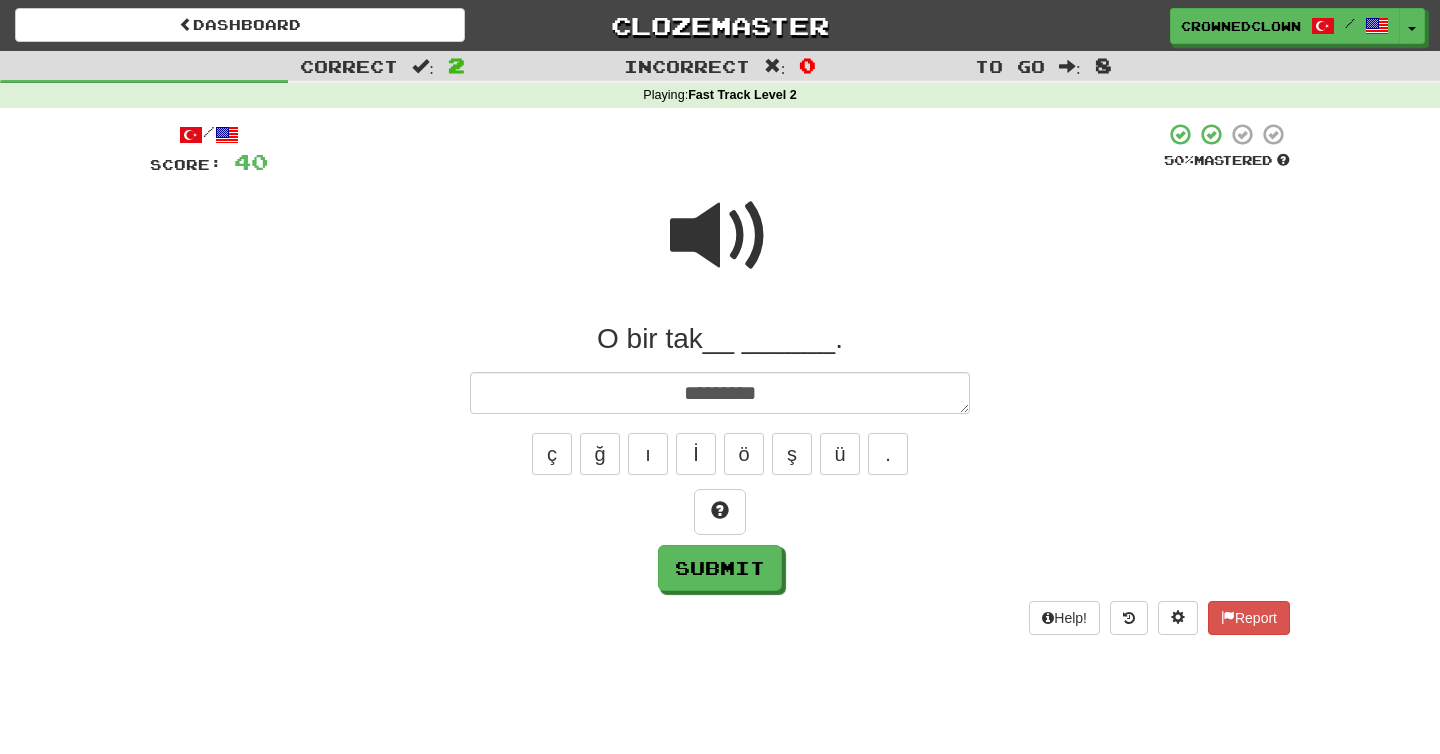 type on "*" 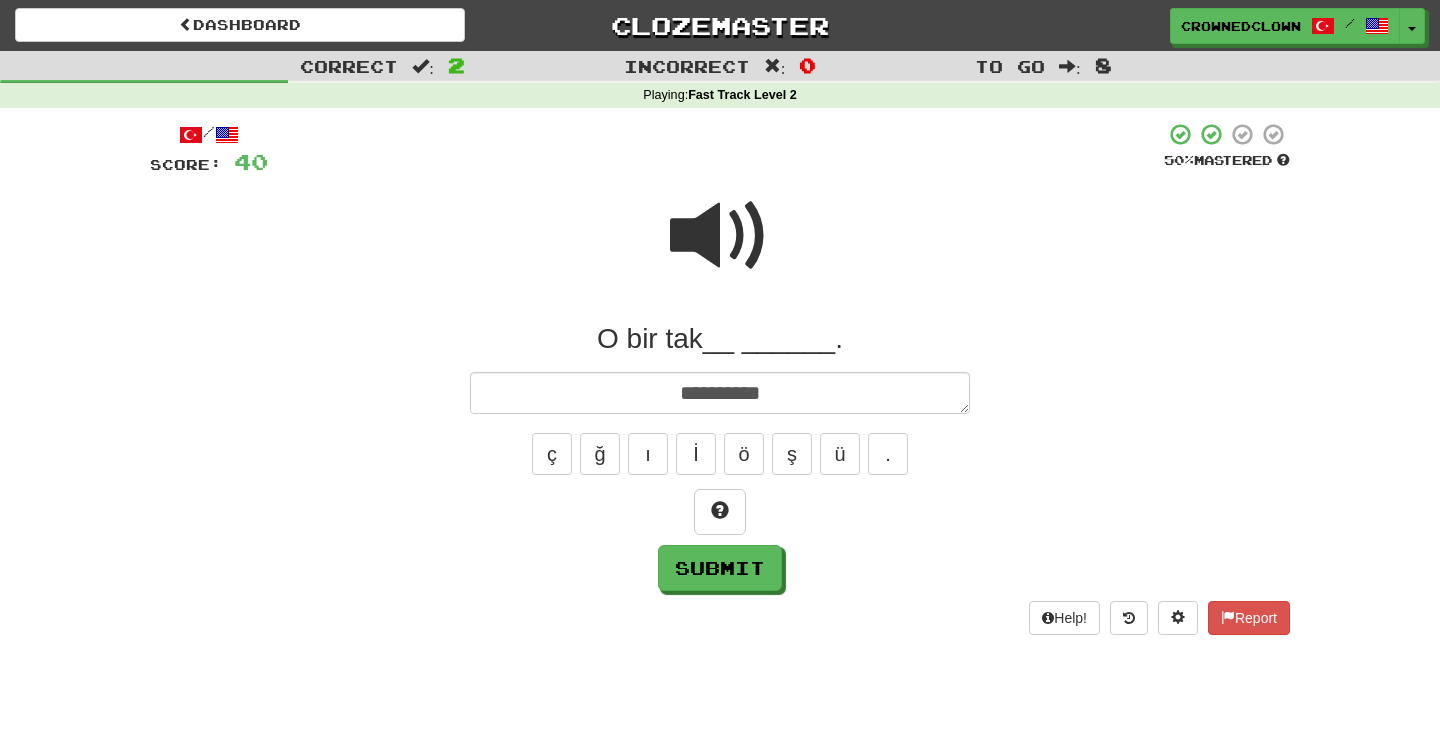 type on "*" 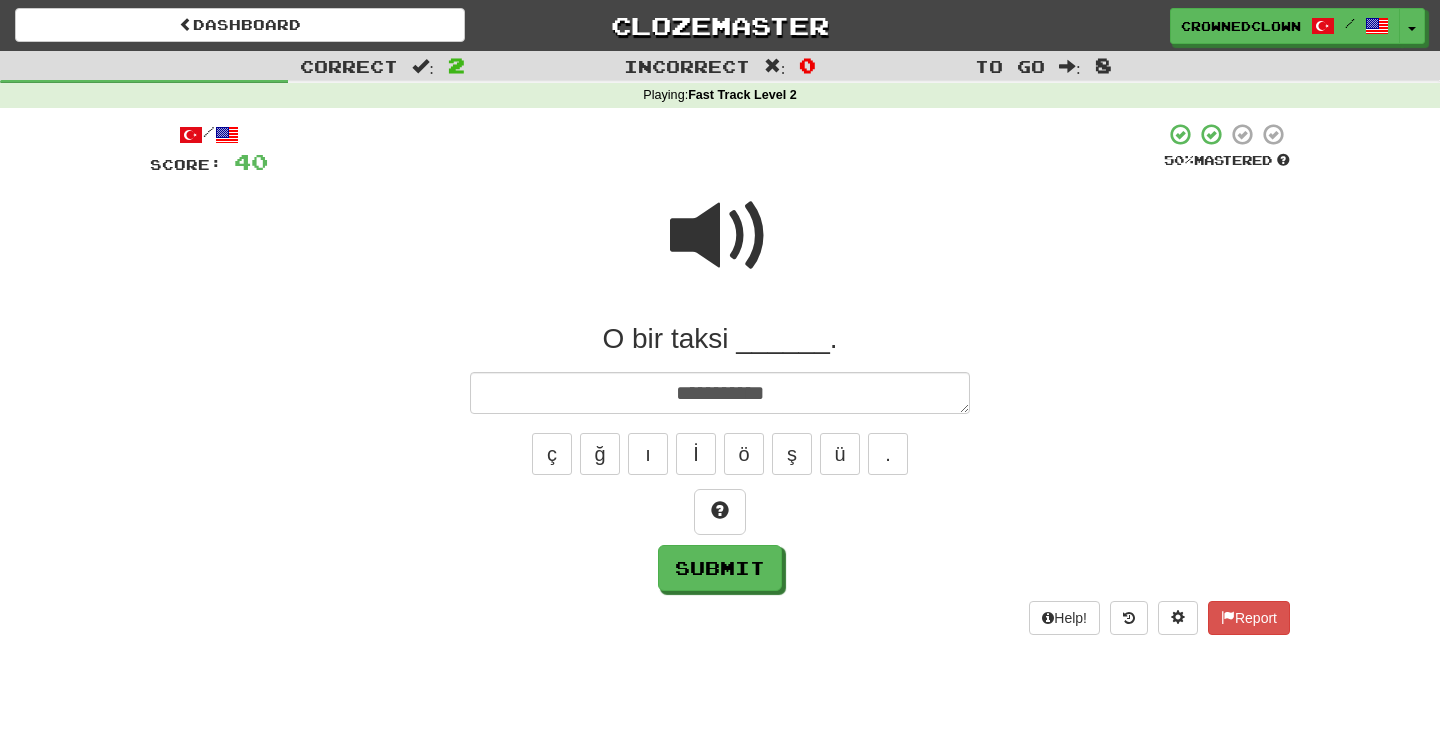 type on "*" 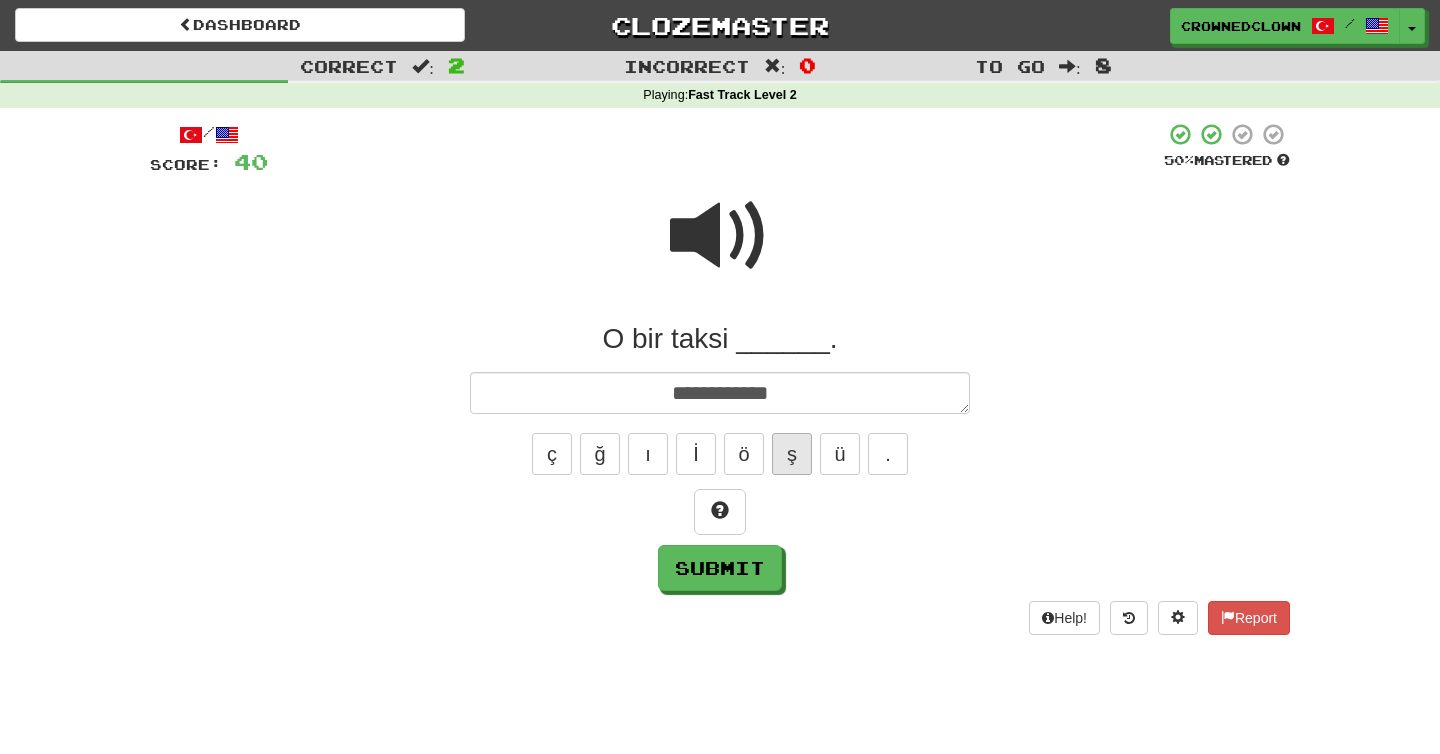 type on "**********" 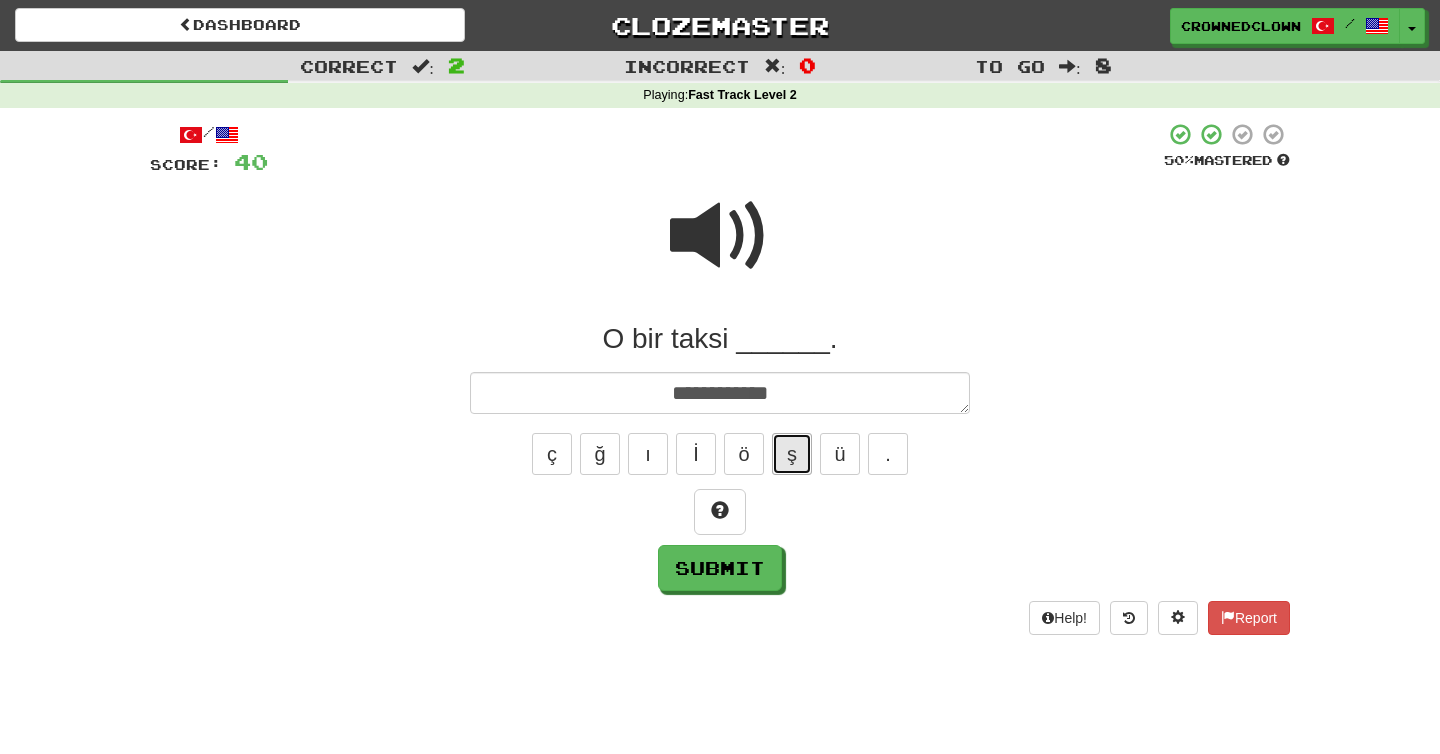 click on "ş" at bounding box center (792, 454) 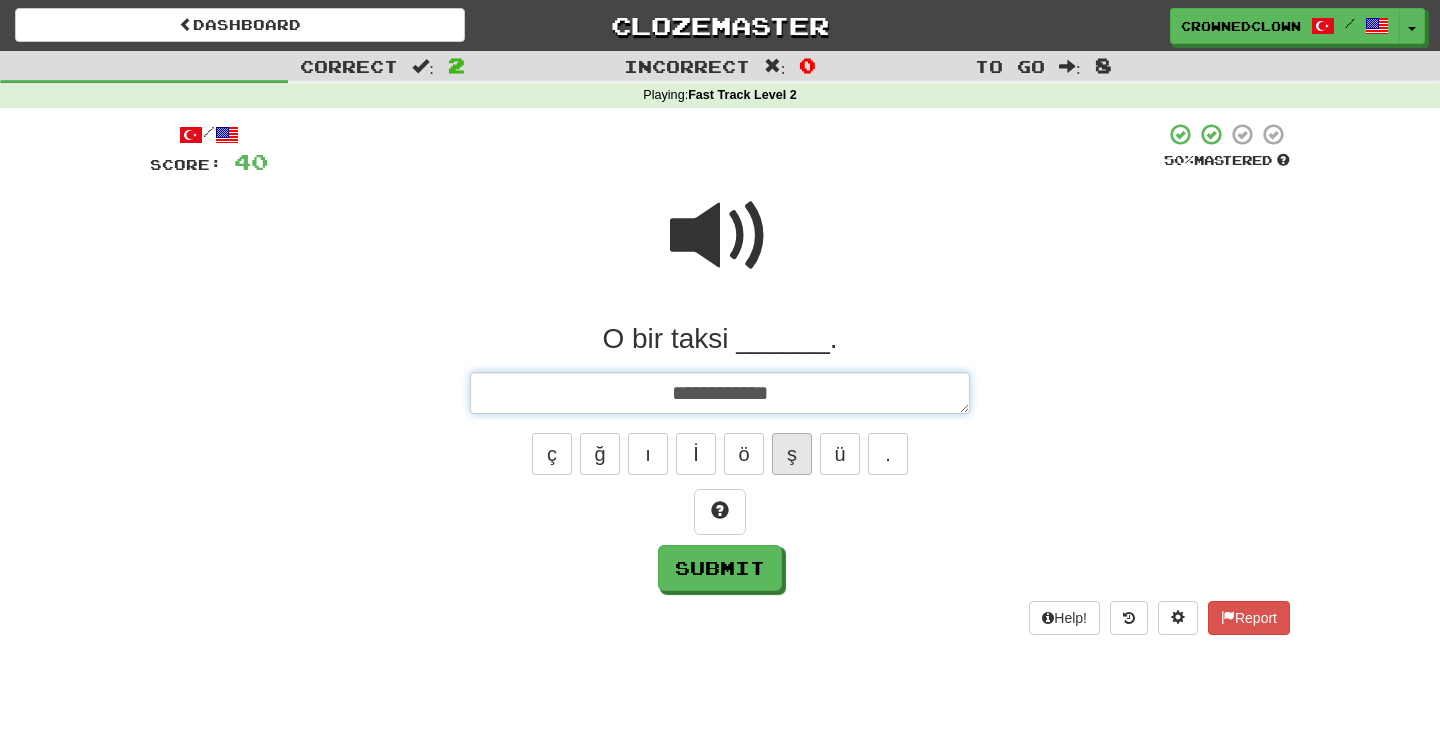type on "*" 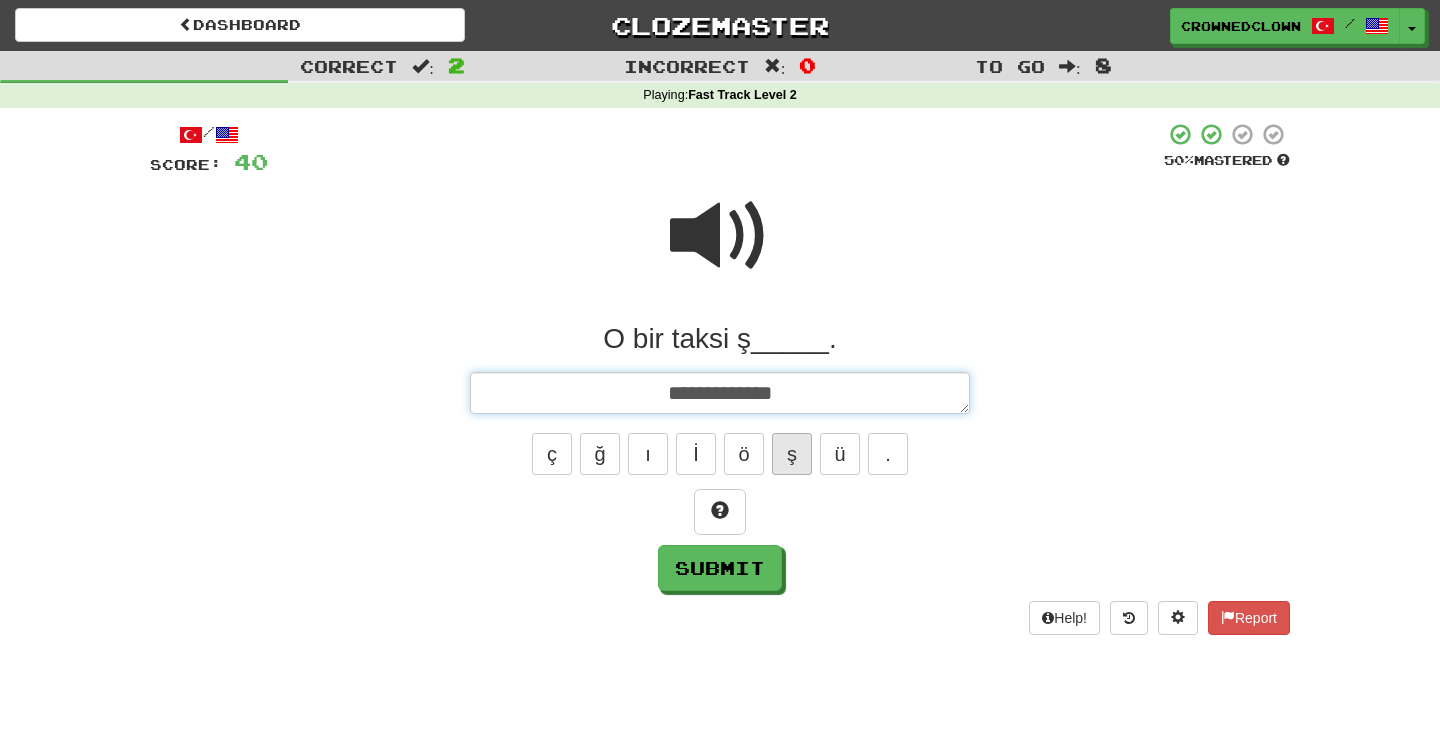type on "*" 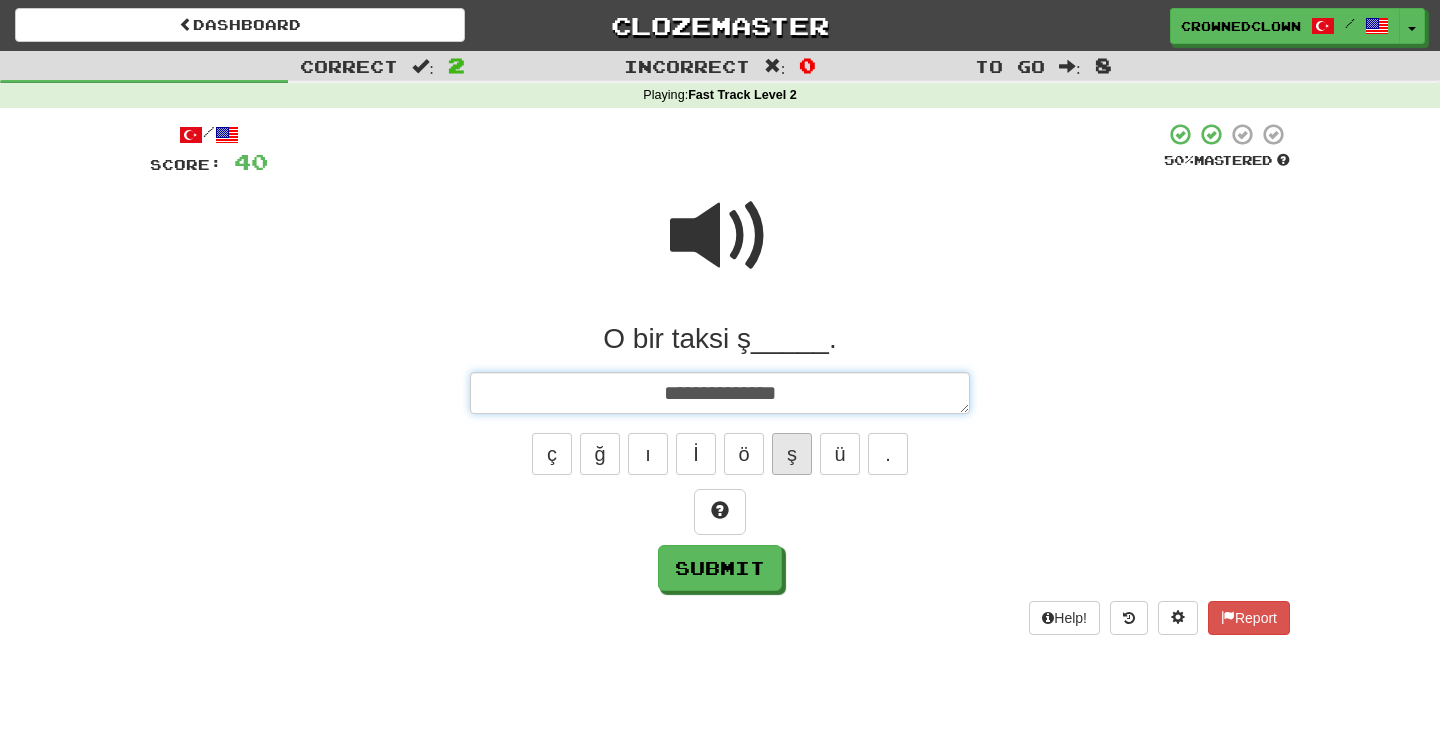 type on "*" 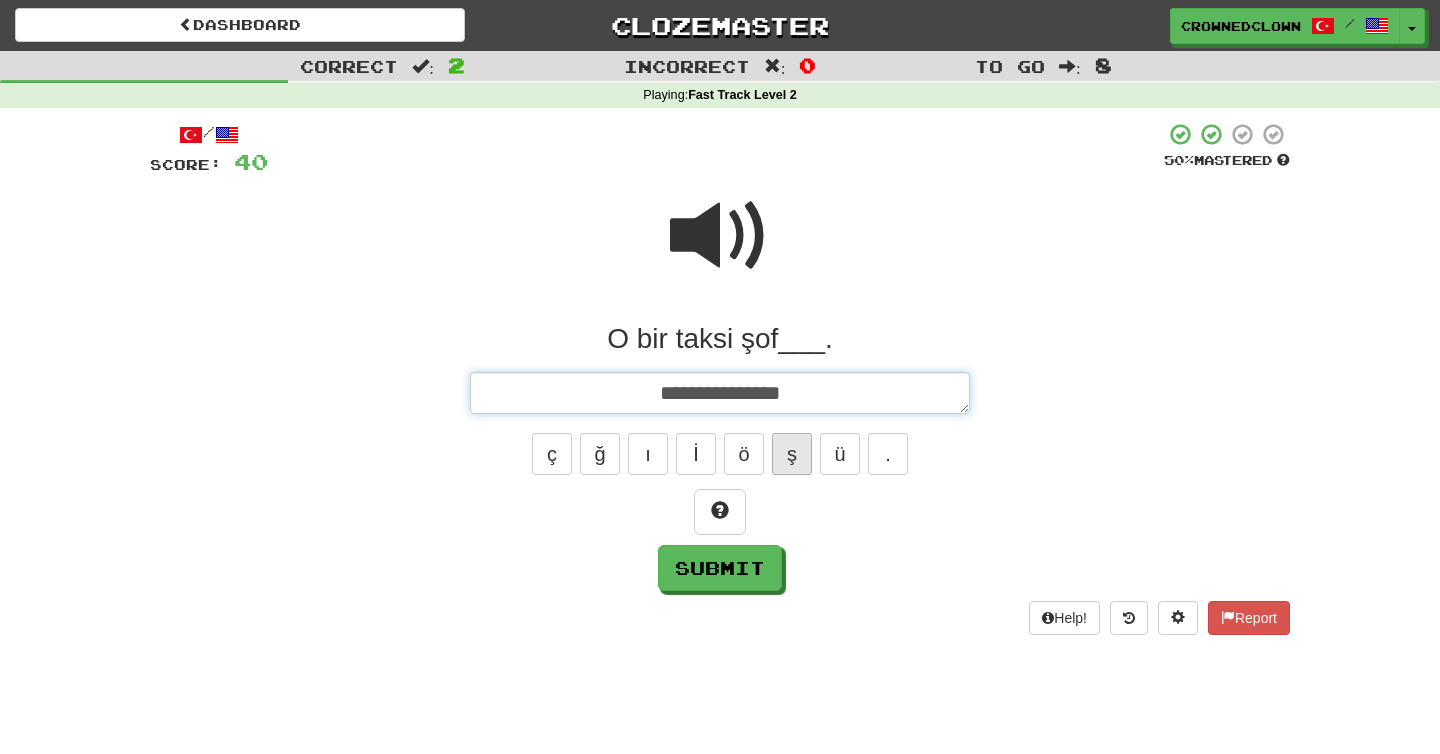 type on "*" 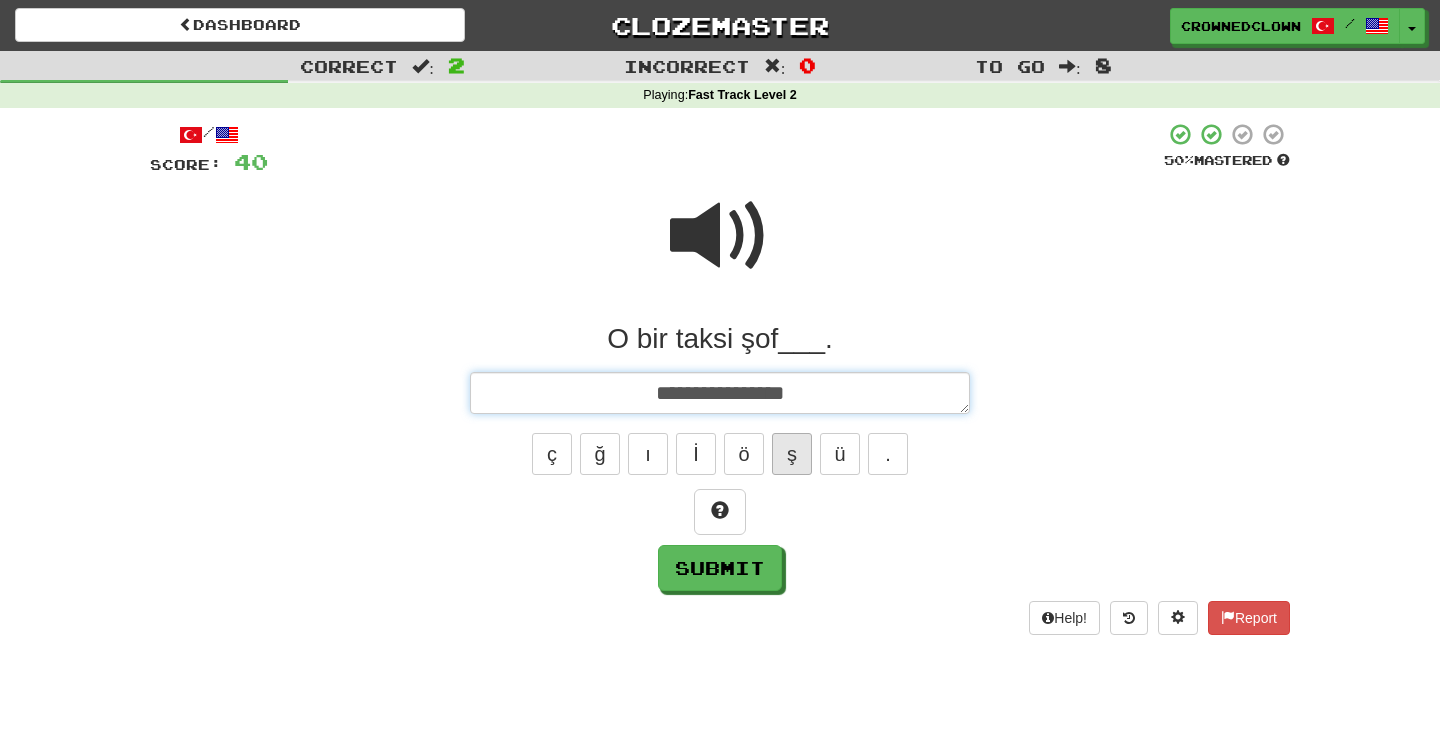 type on "*" 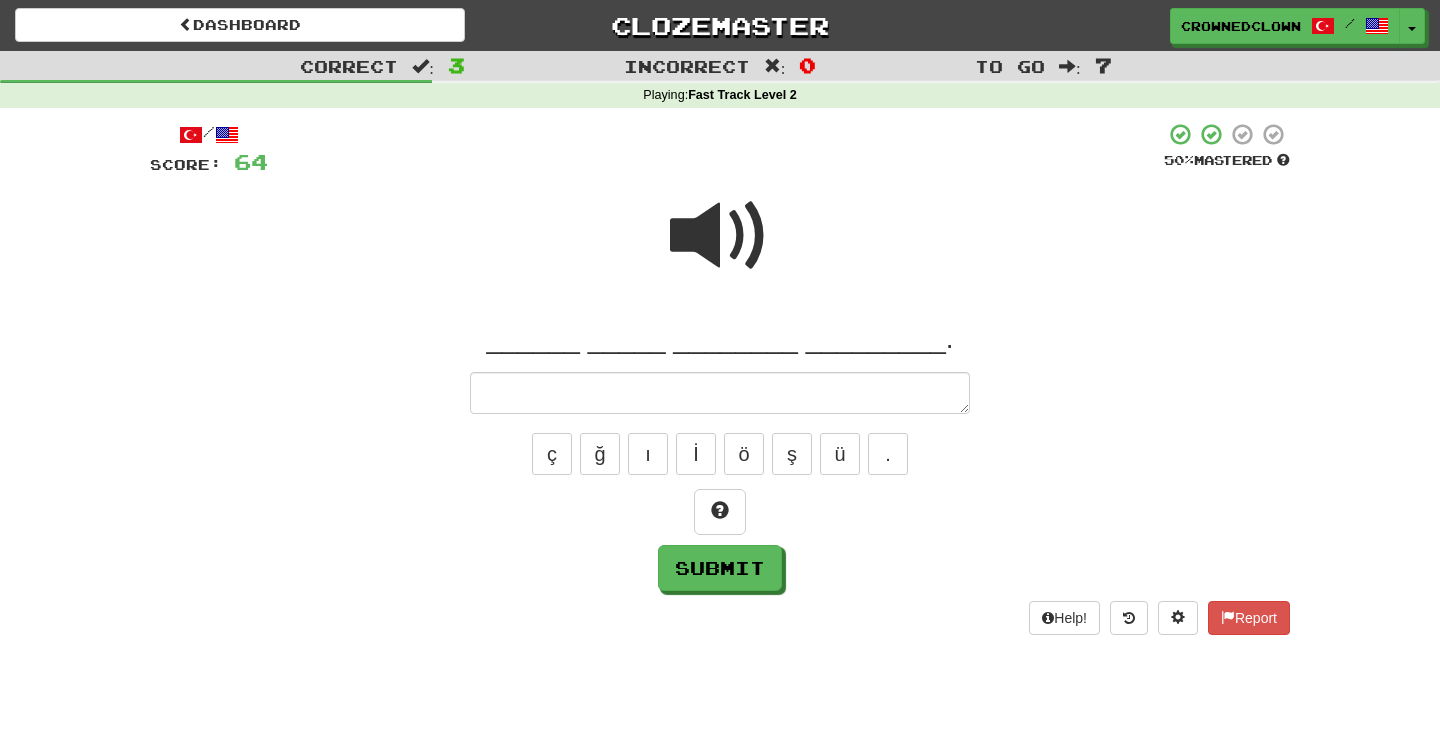 type on "*" 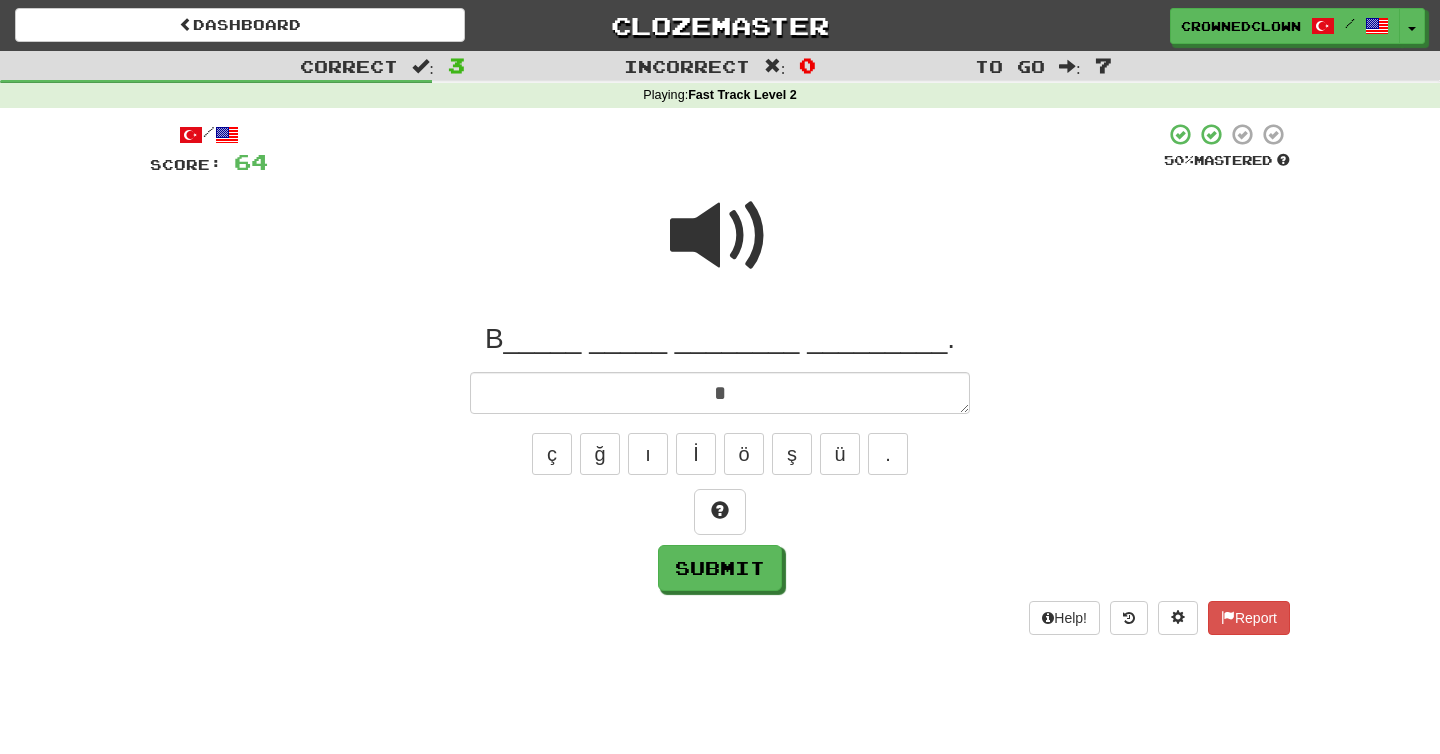 type on "*" 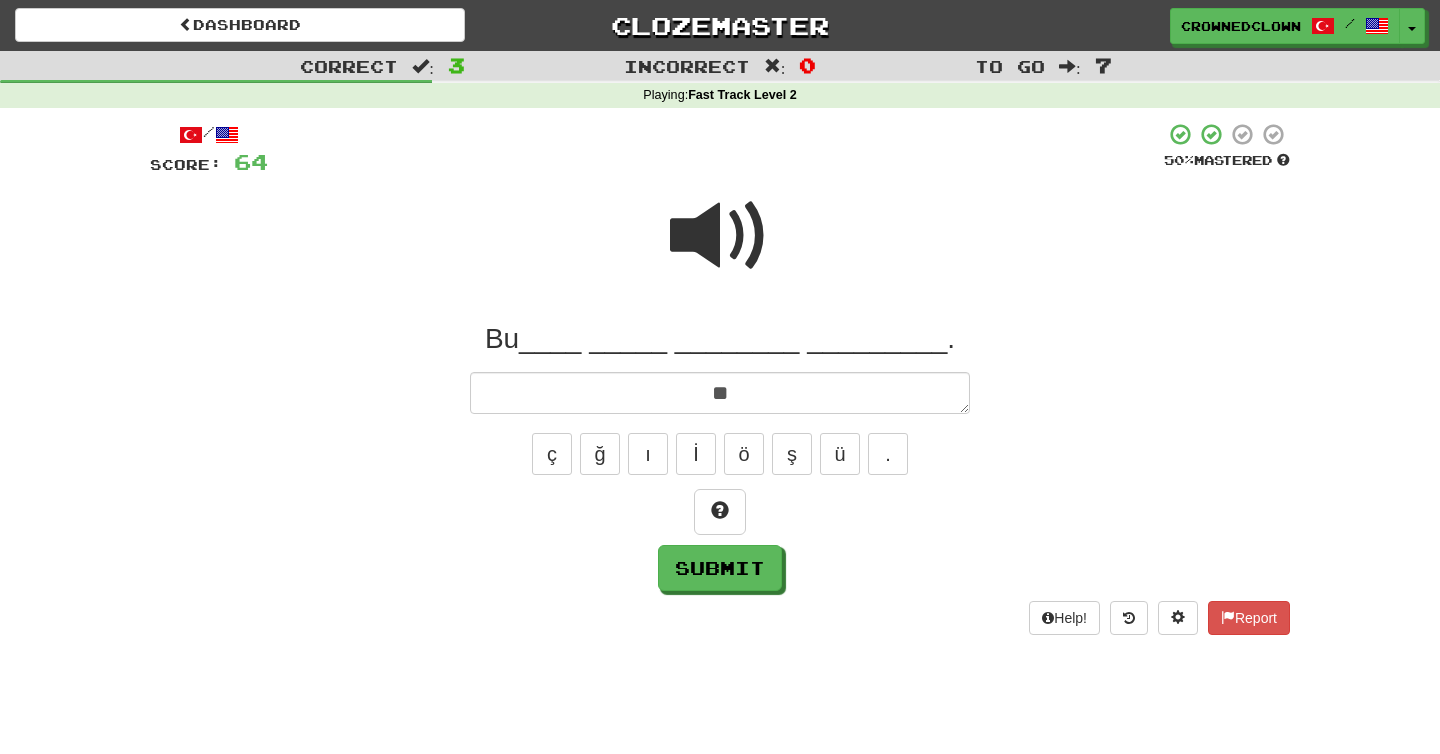 type on "*" 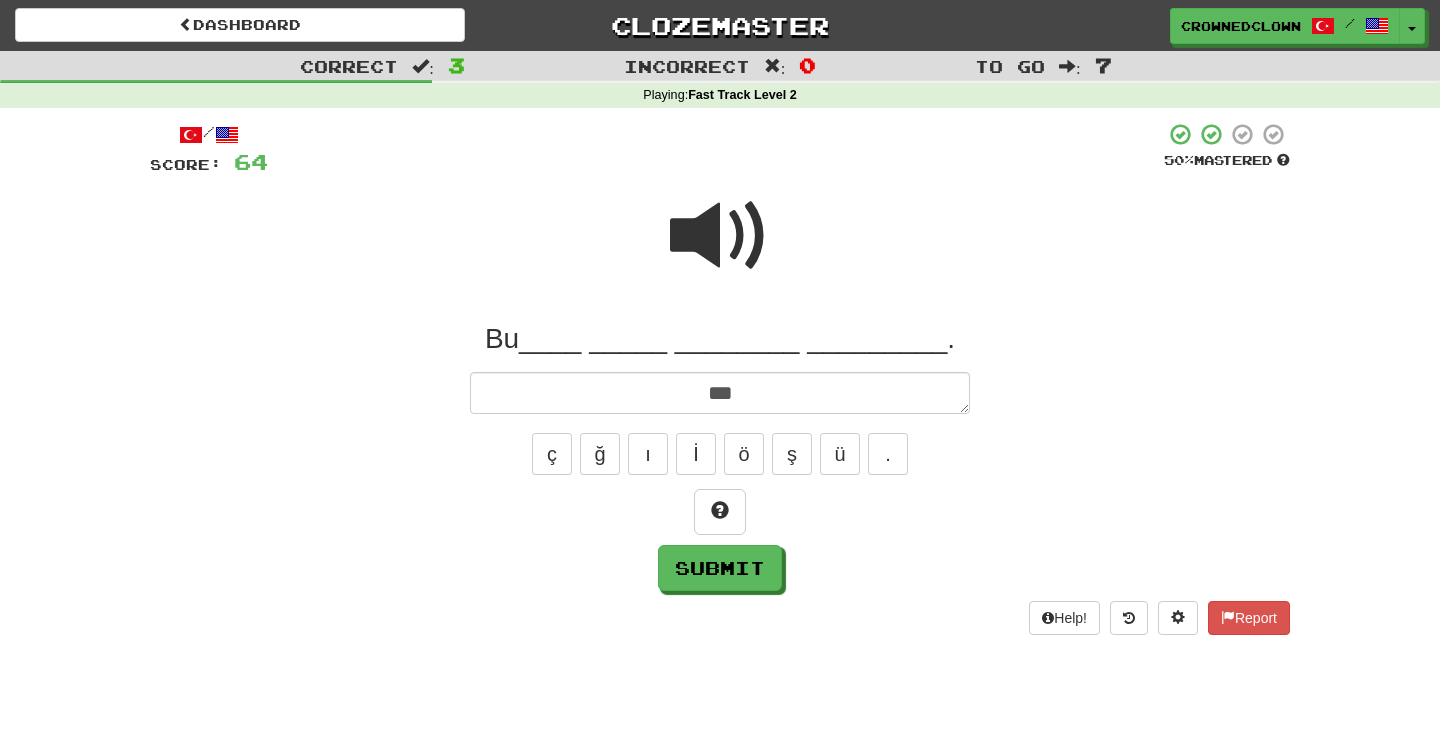 type on "*" 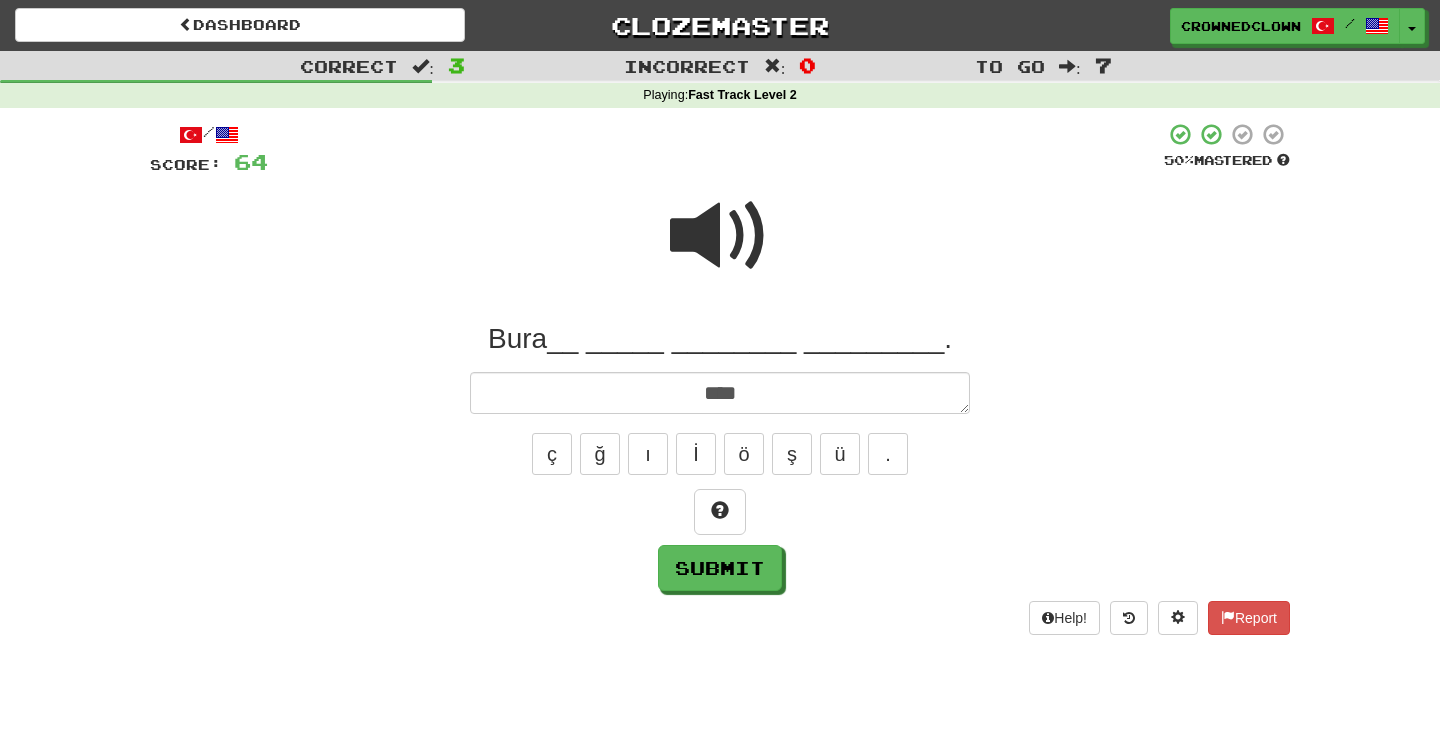 type on "*" 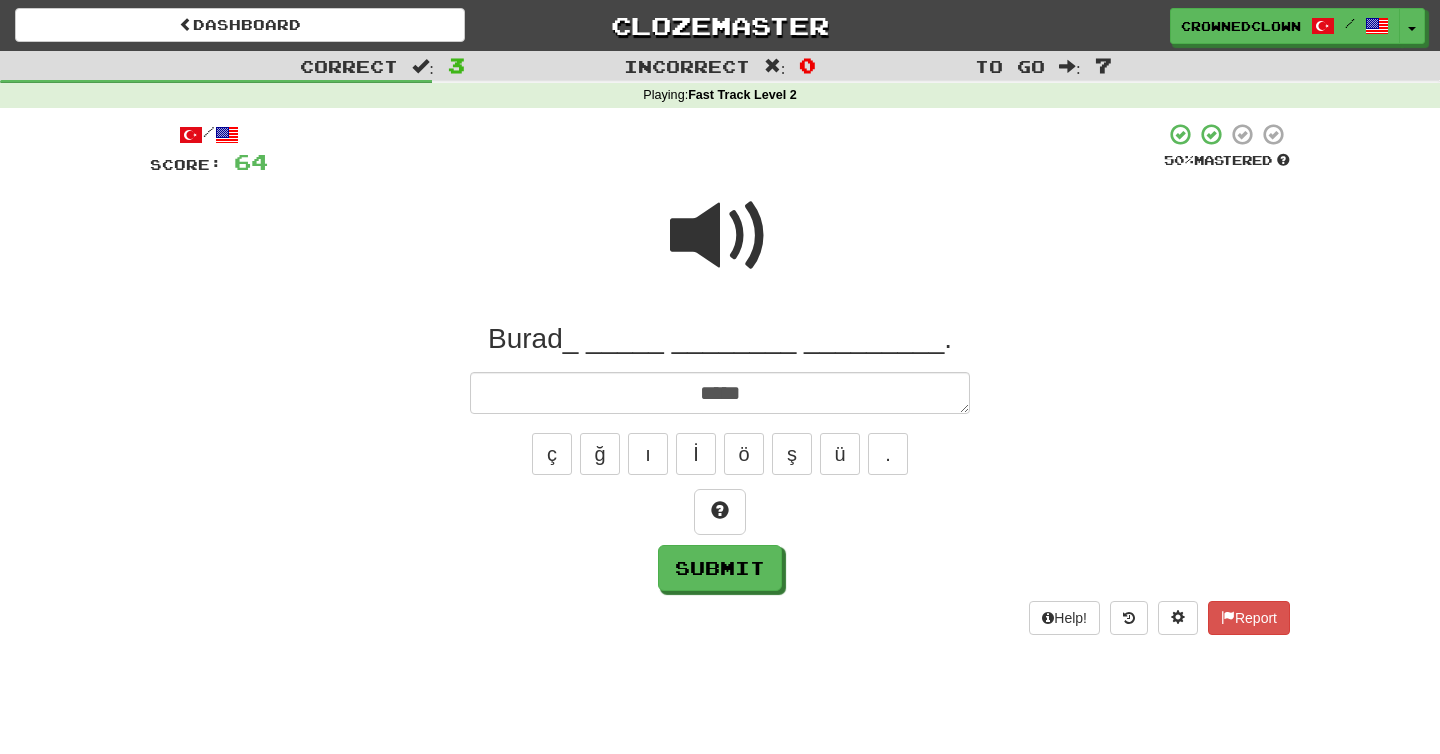 type on "*" 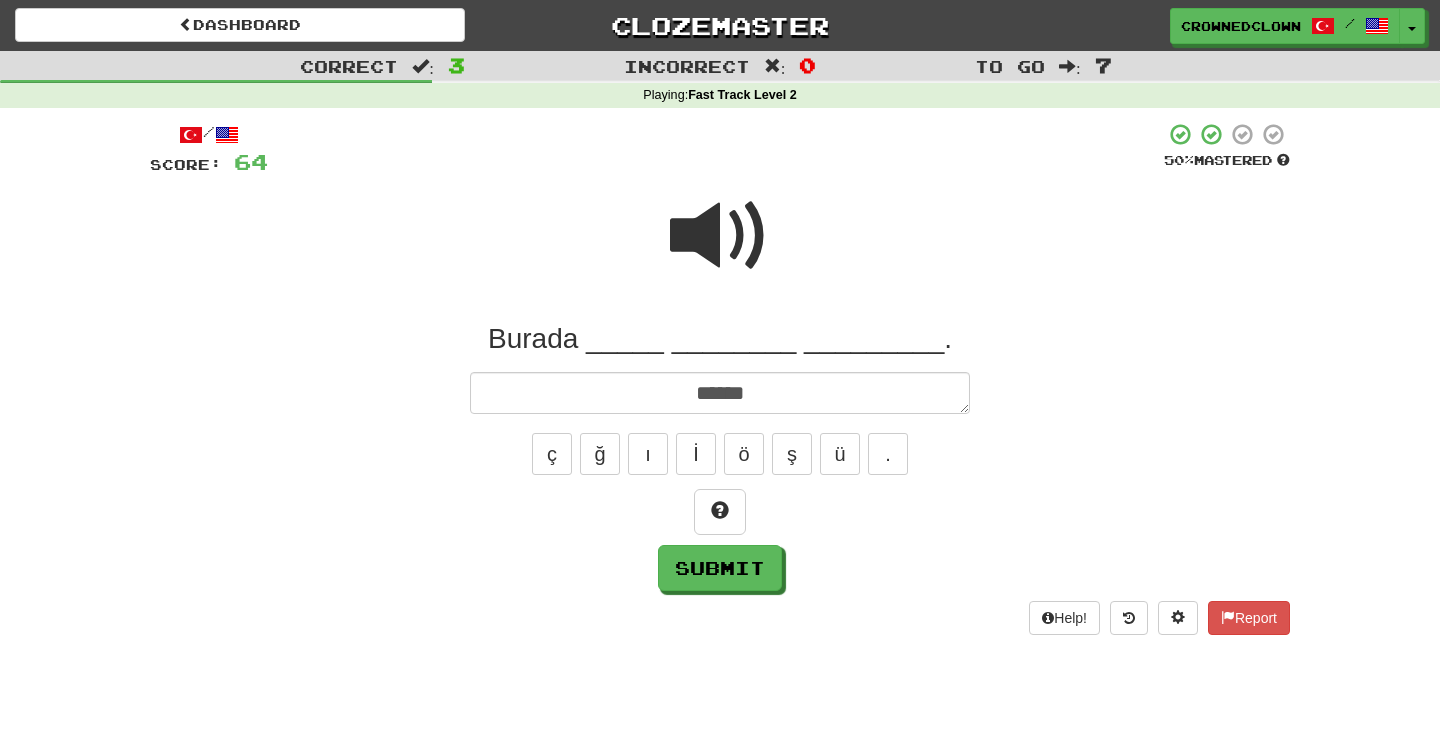 type on "*" 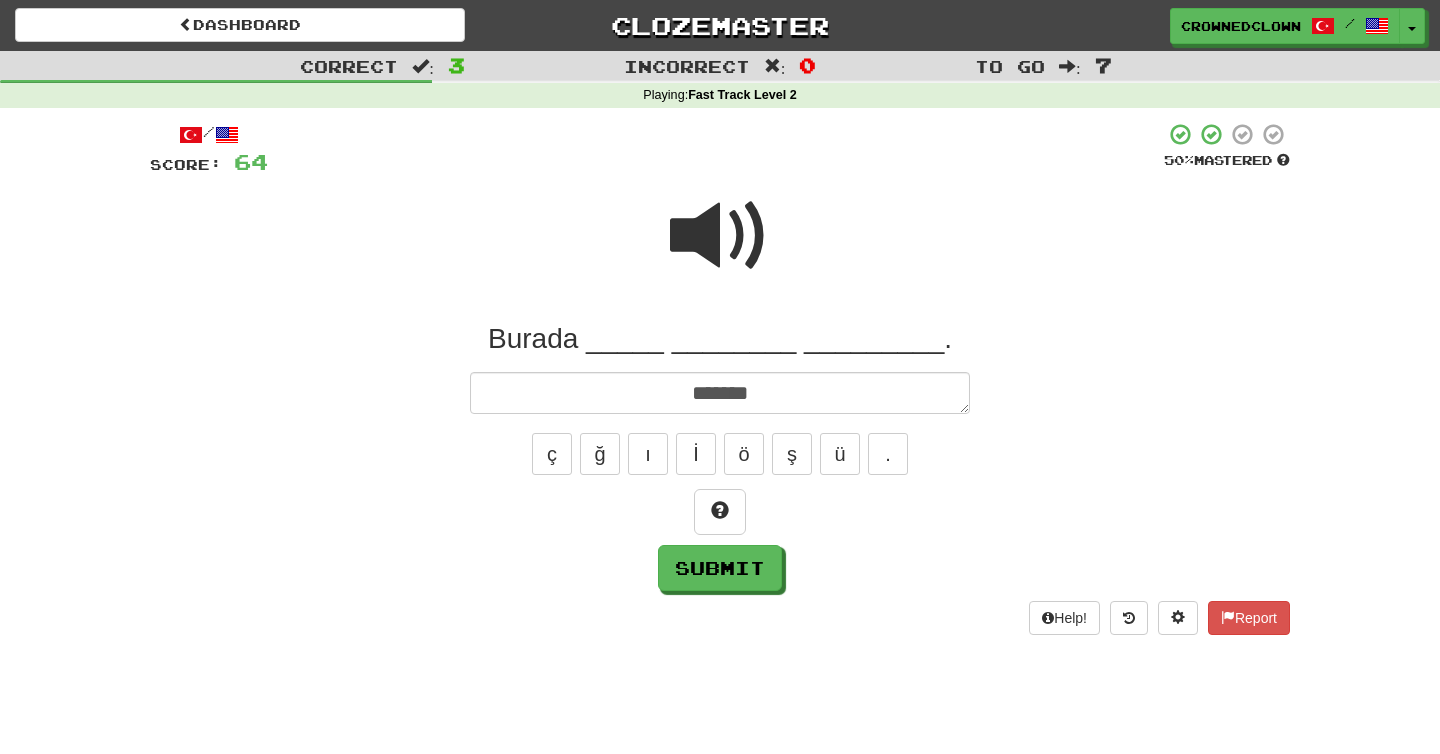 type on "*" 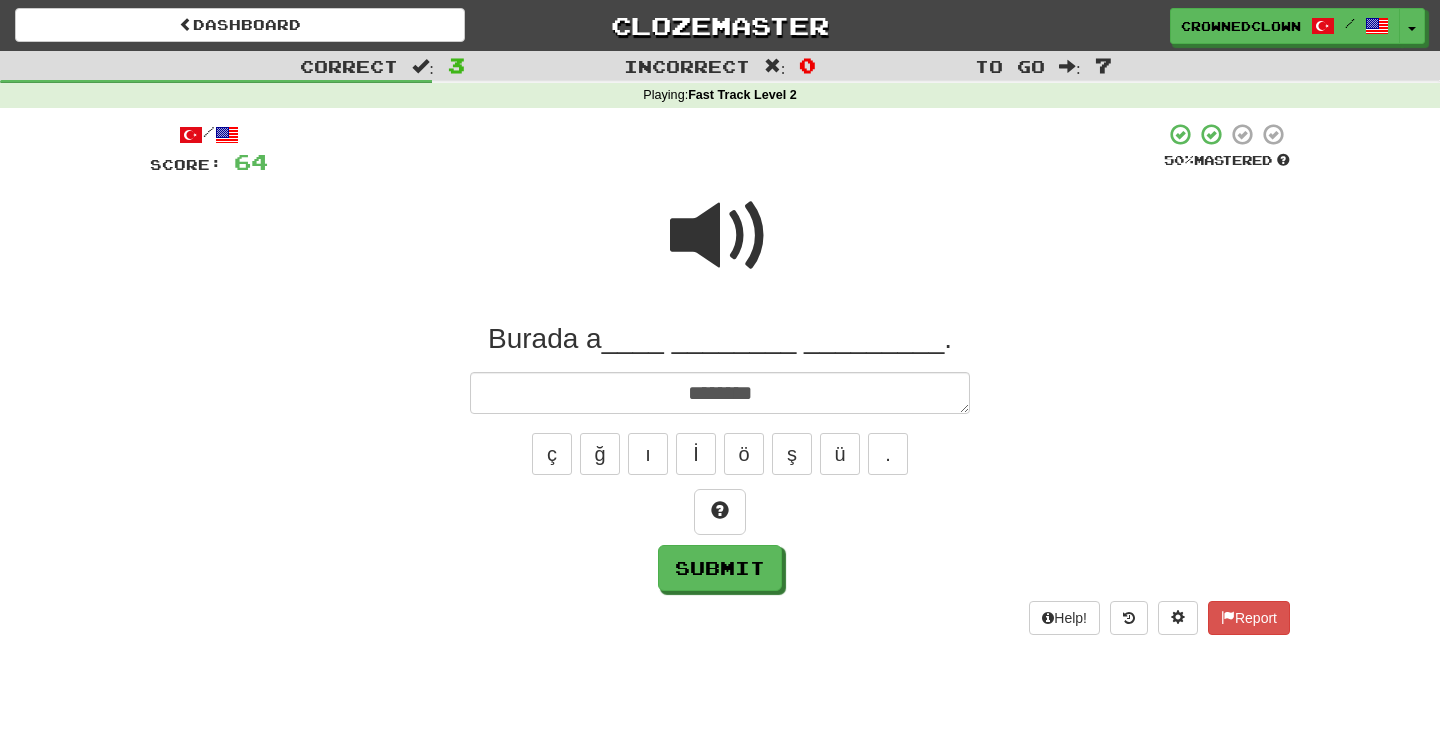 type on "*" 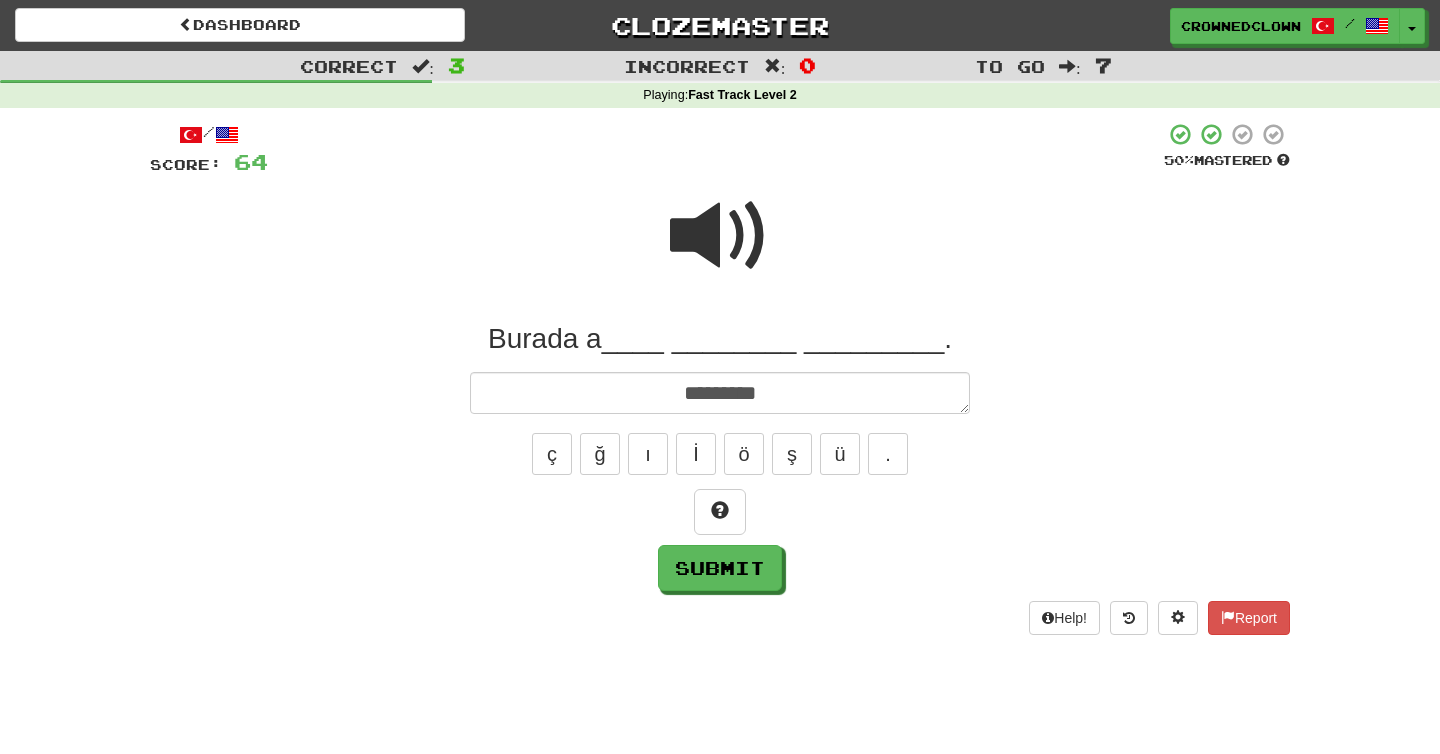 type on "*" 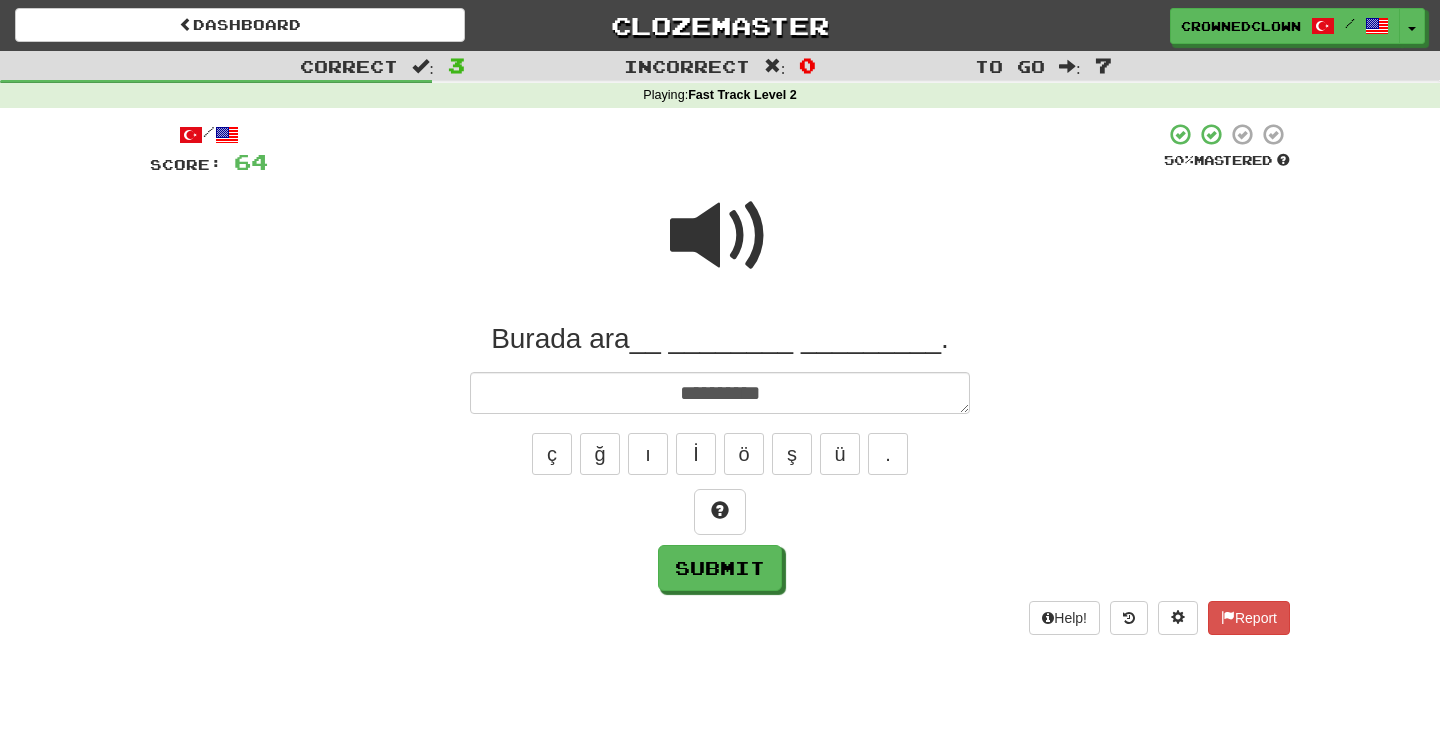 type on "*" 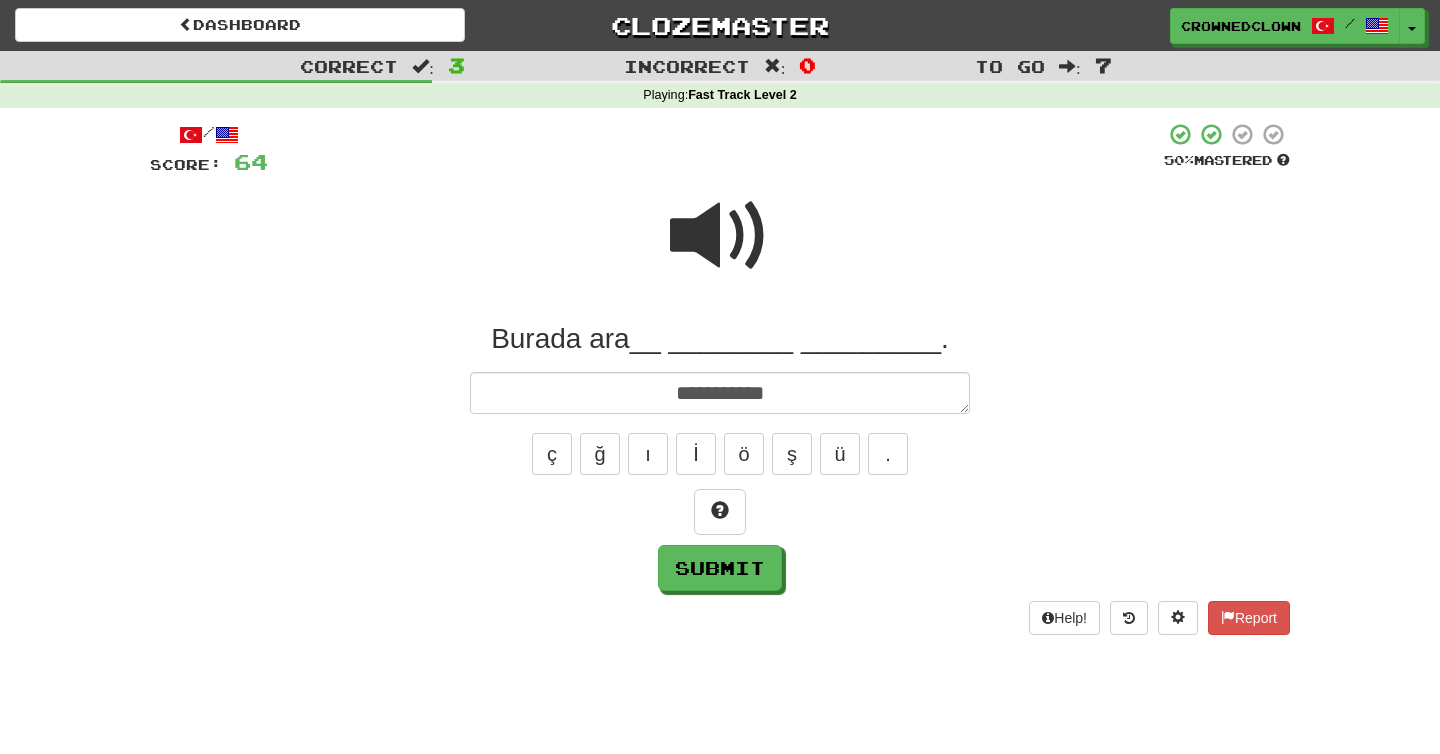 type on "*" 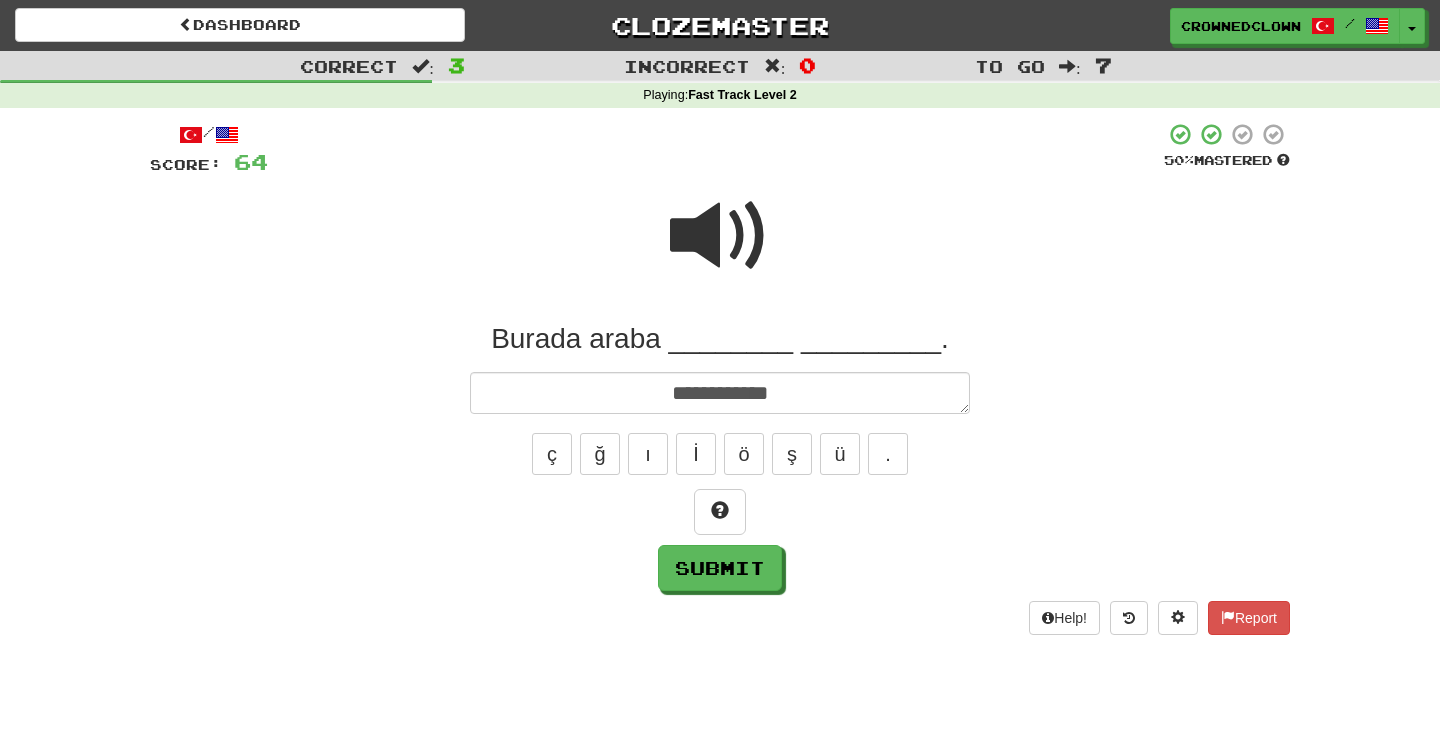 type on "*" 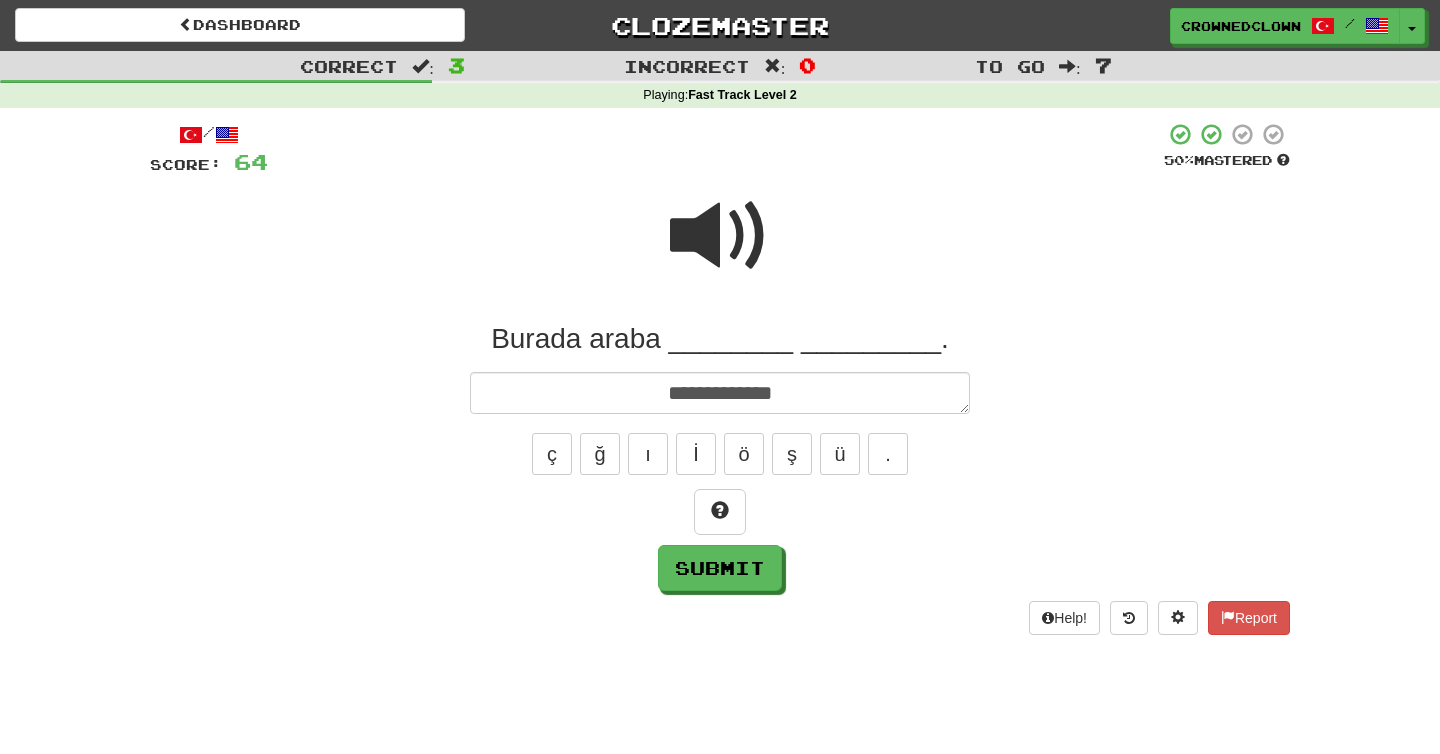 type on "*" 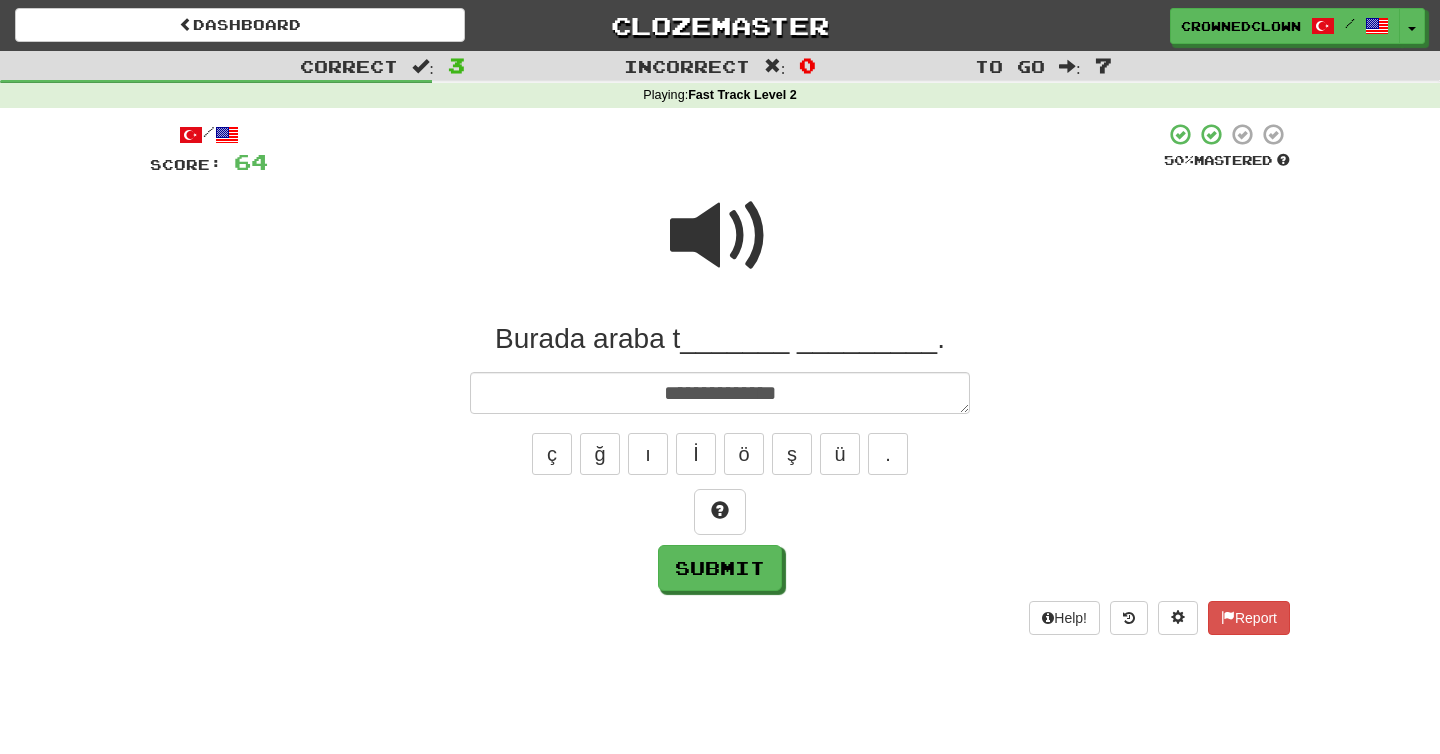 type on "*" 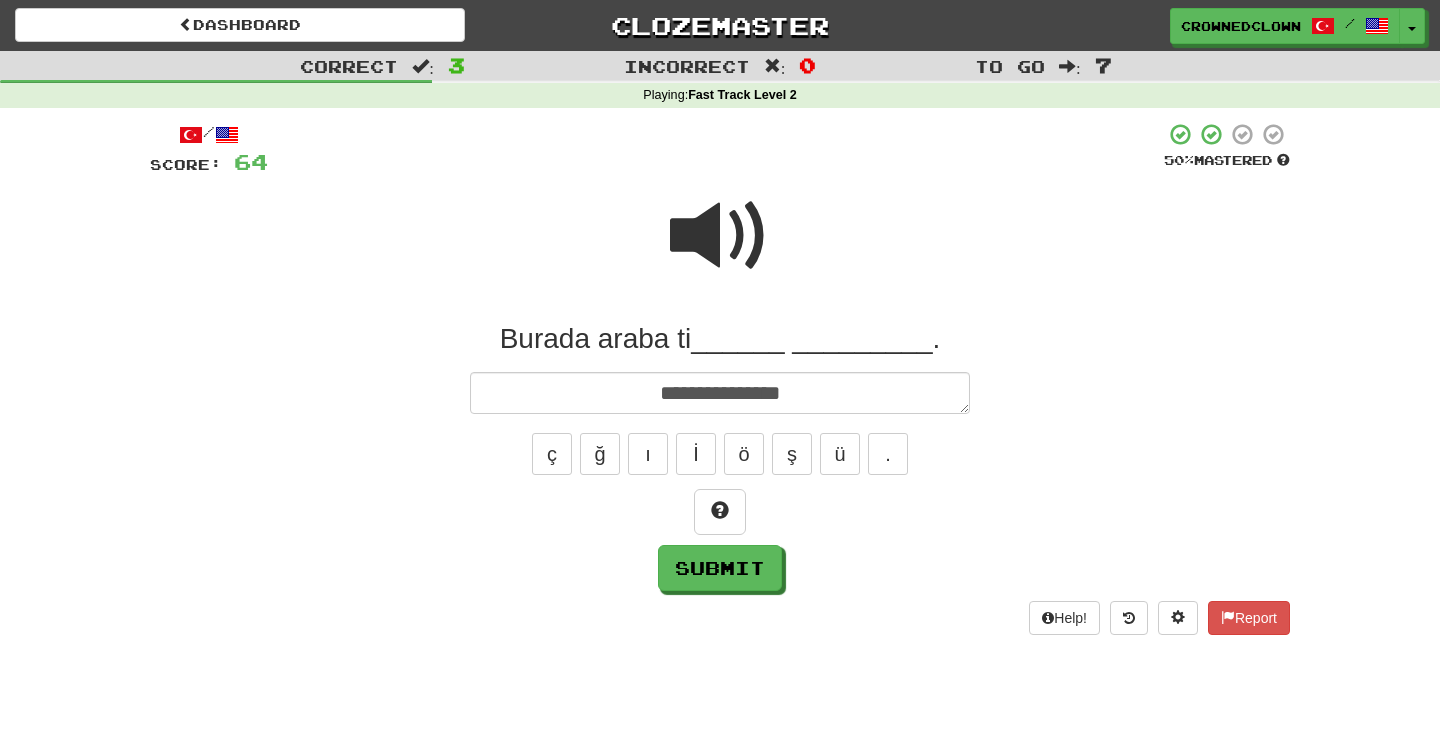 type on "*" 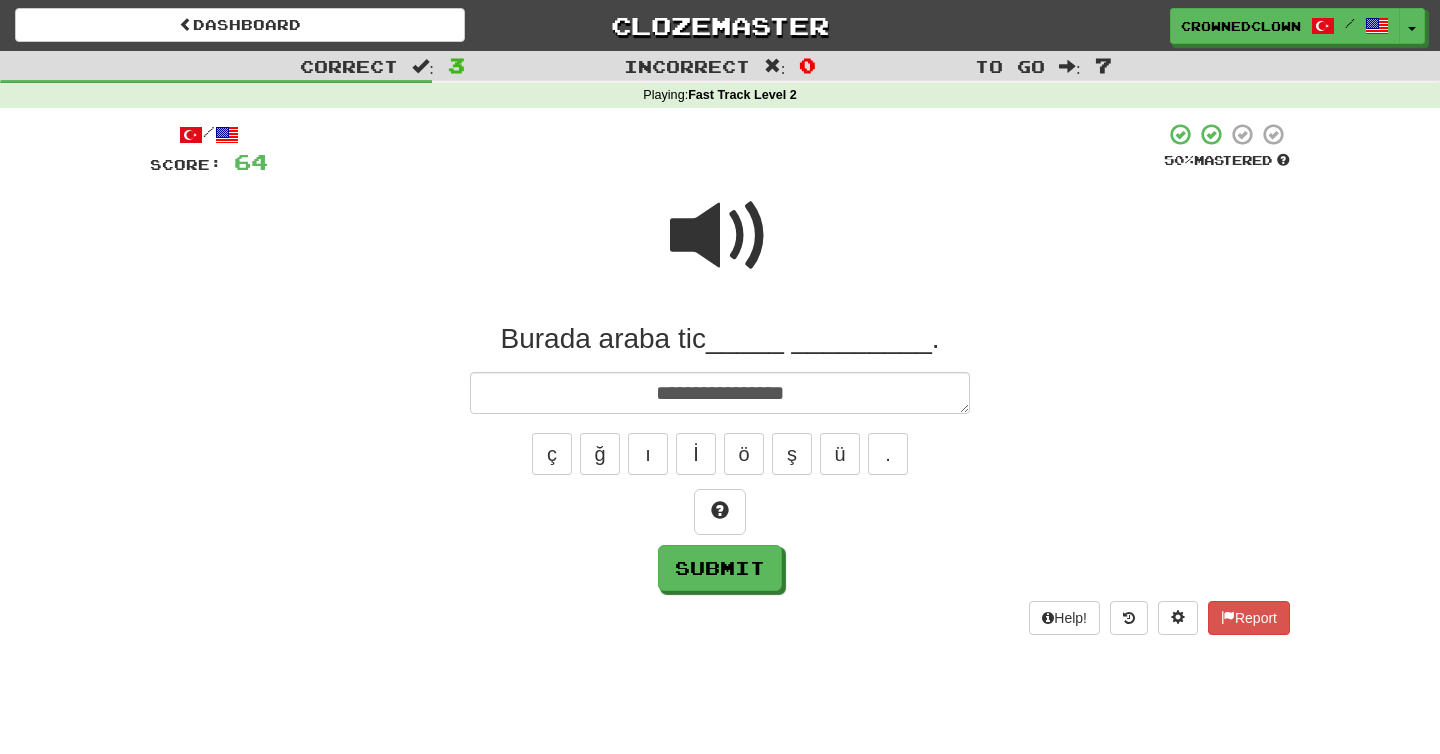 type on "*" 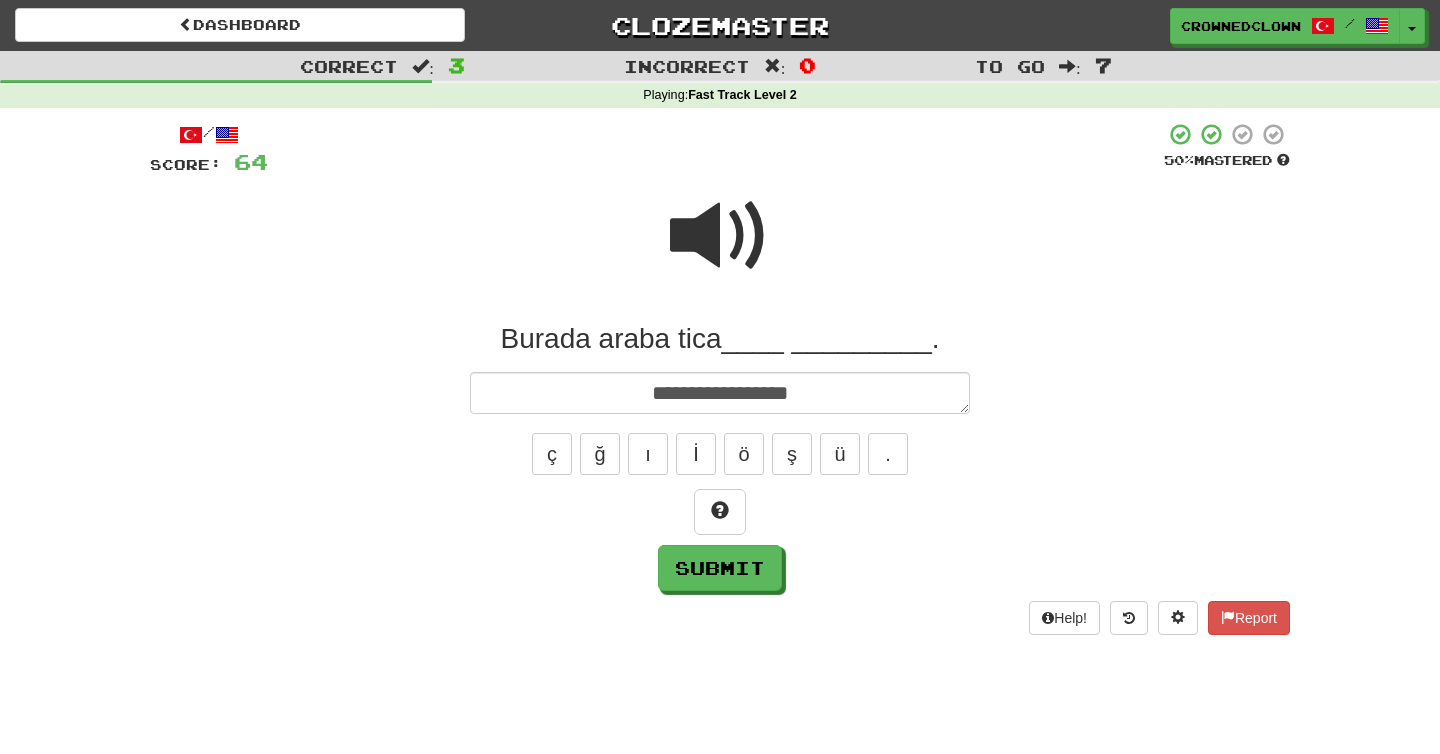 type on "*" 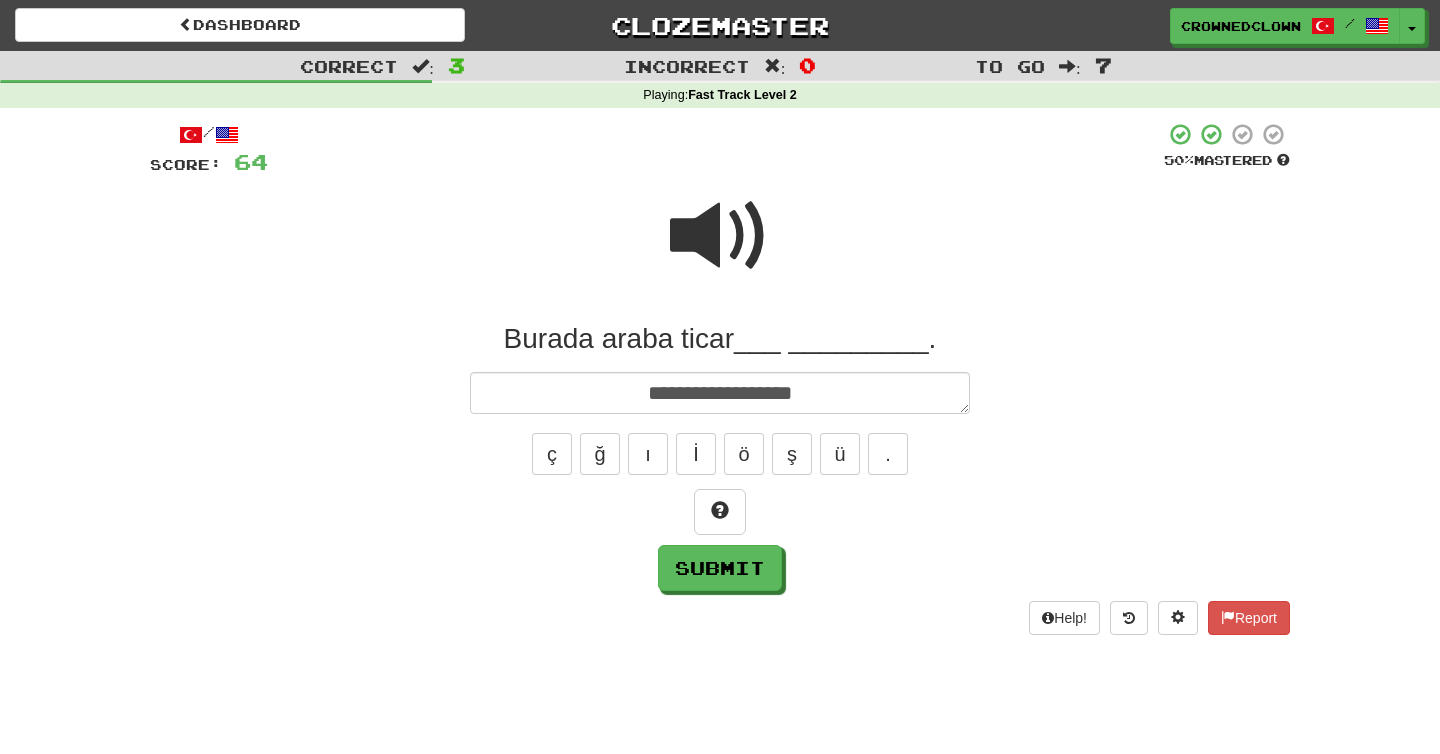 type on "*" 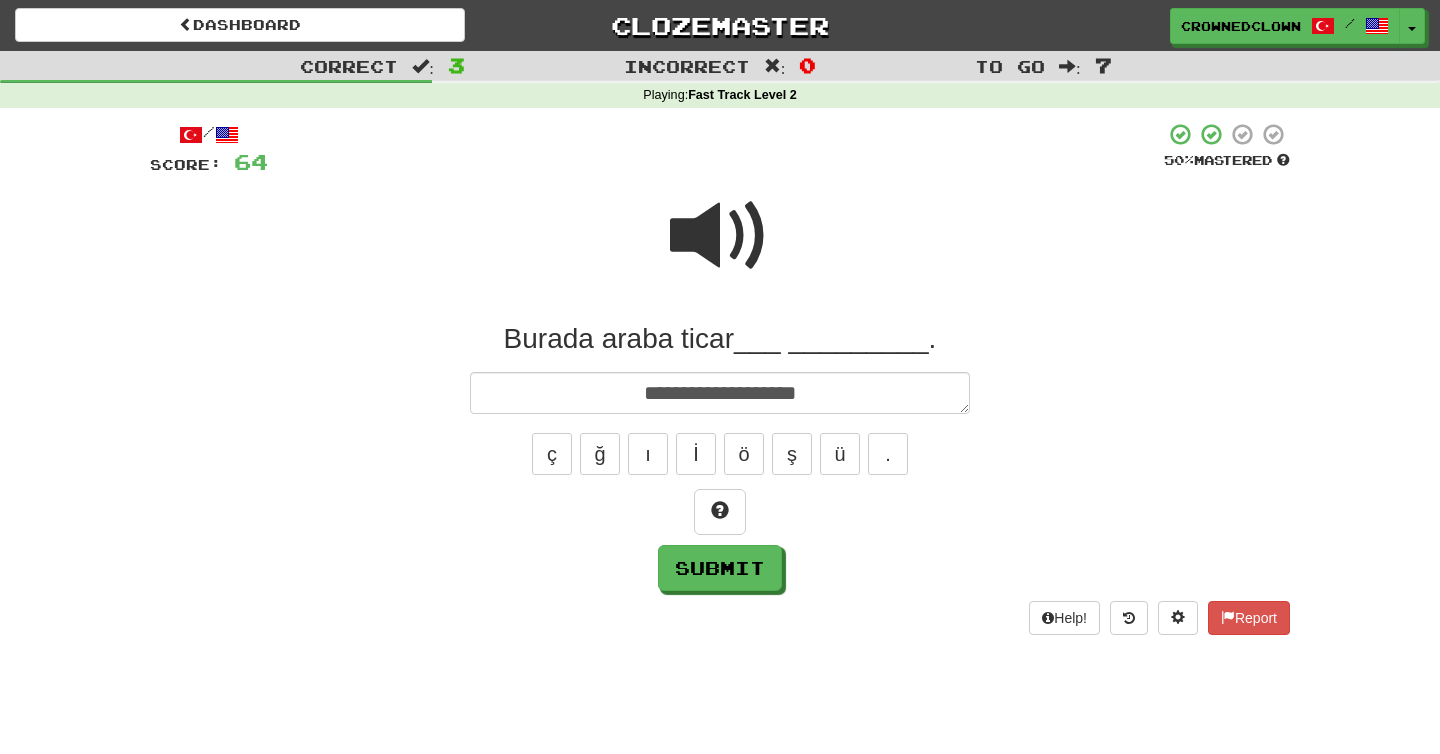 type on "*" 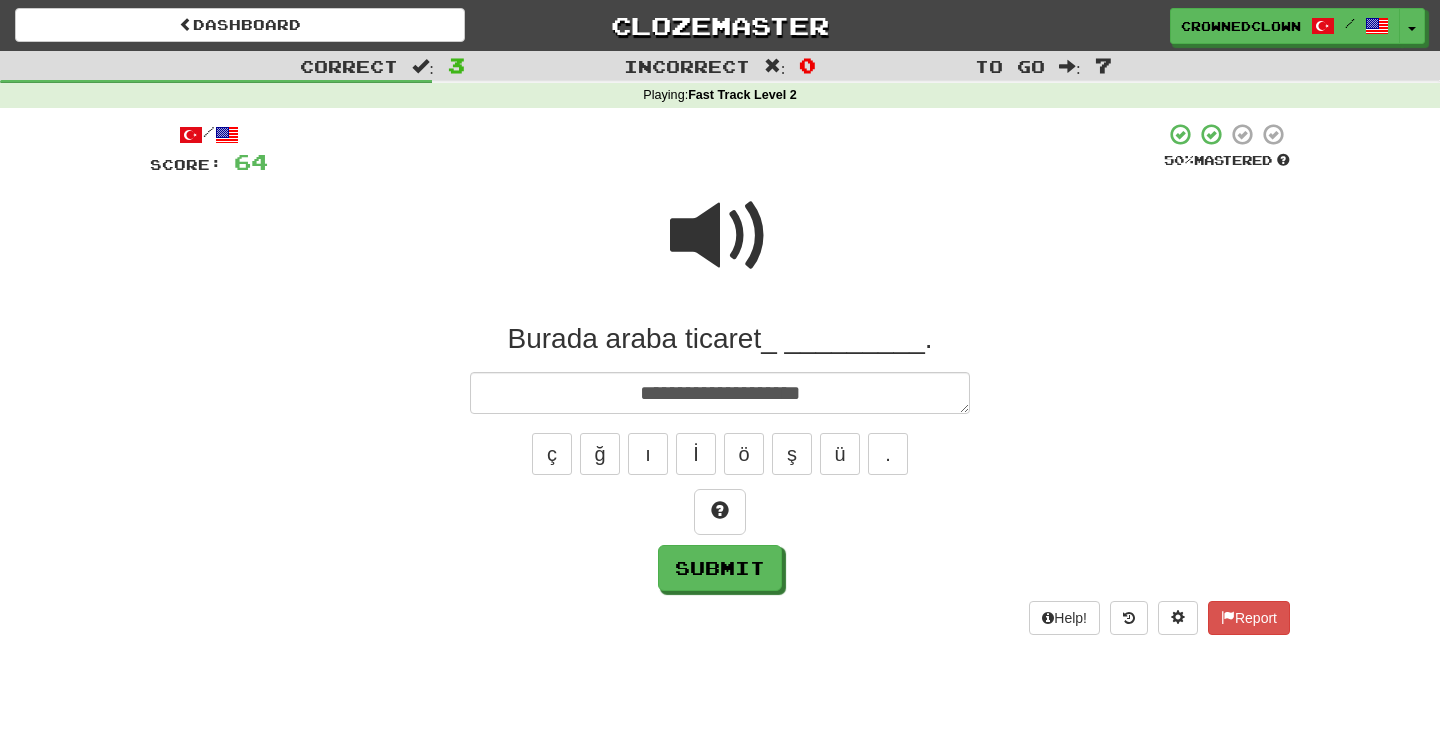 type on "*" 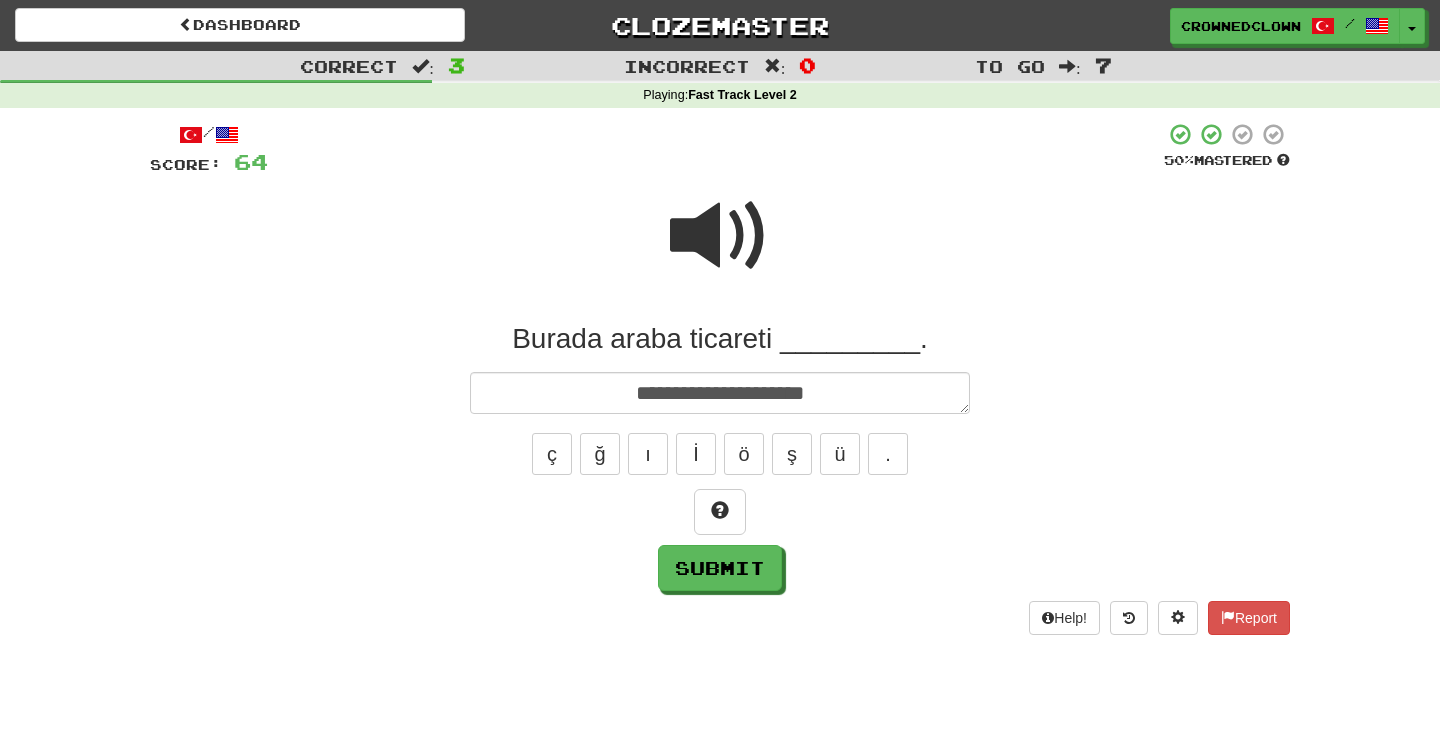 type on "*" 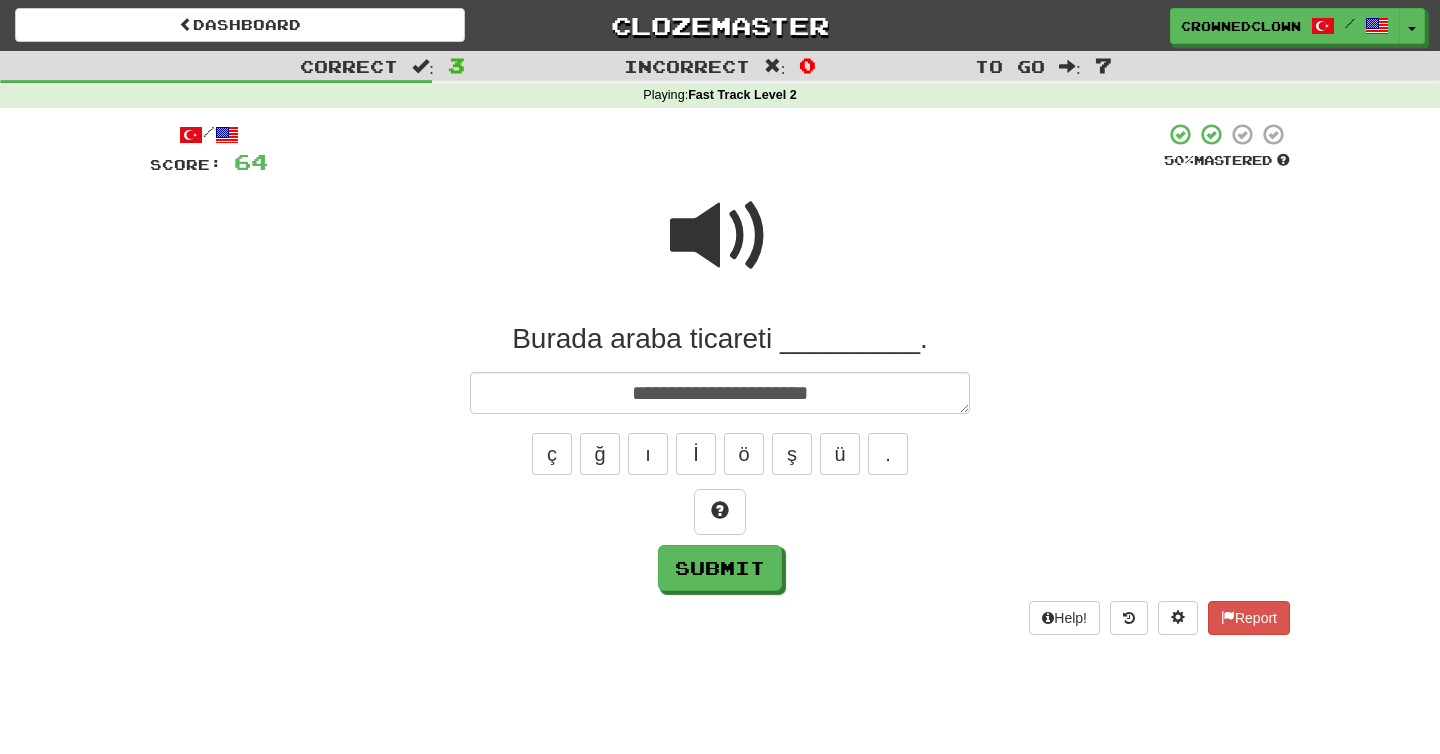 type on "*" 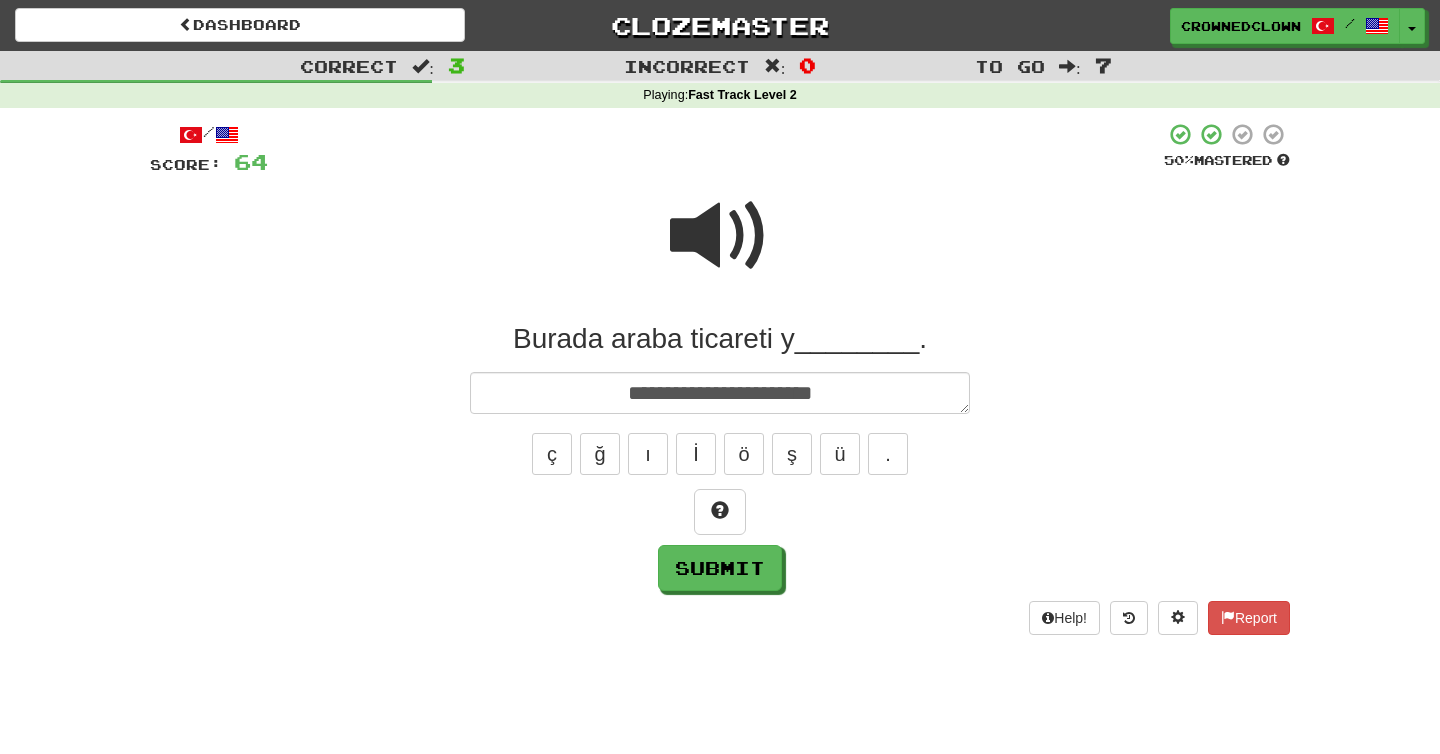 type on "*" 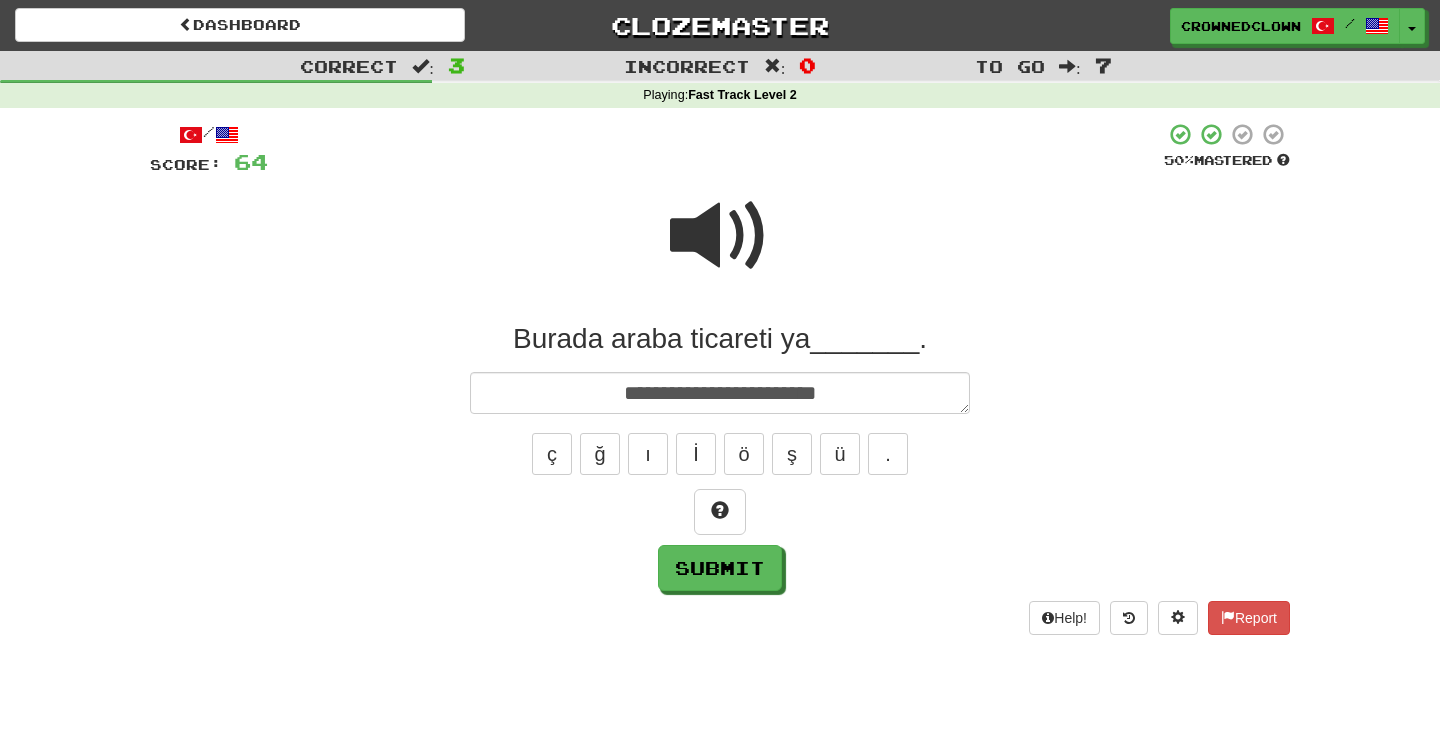 type on "*" 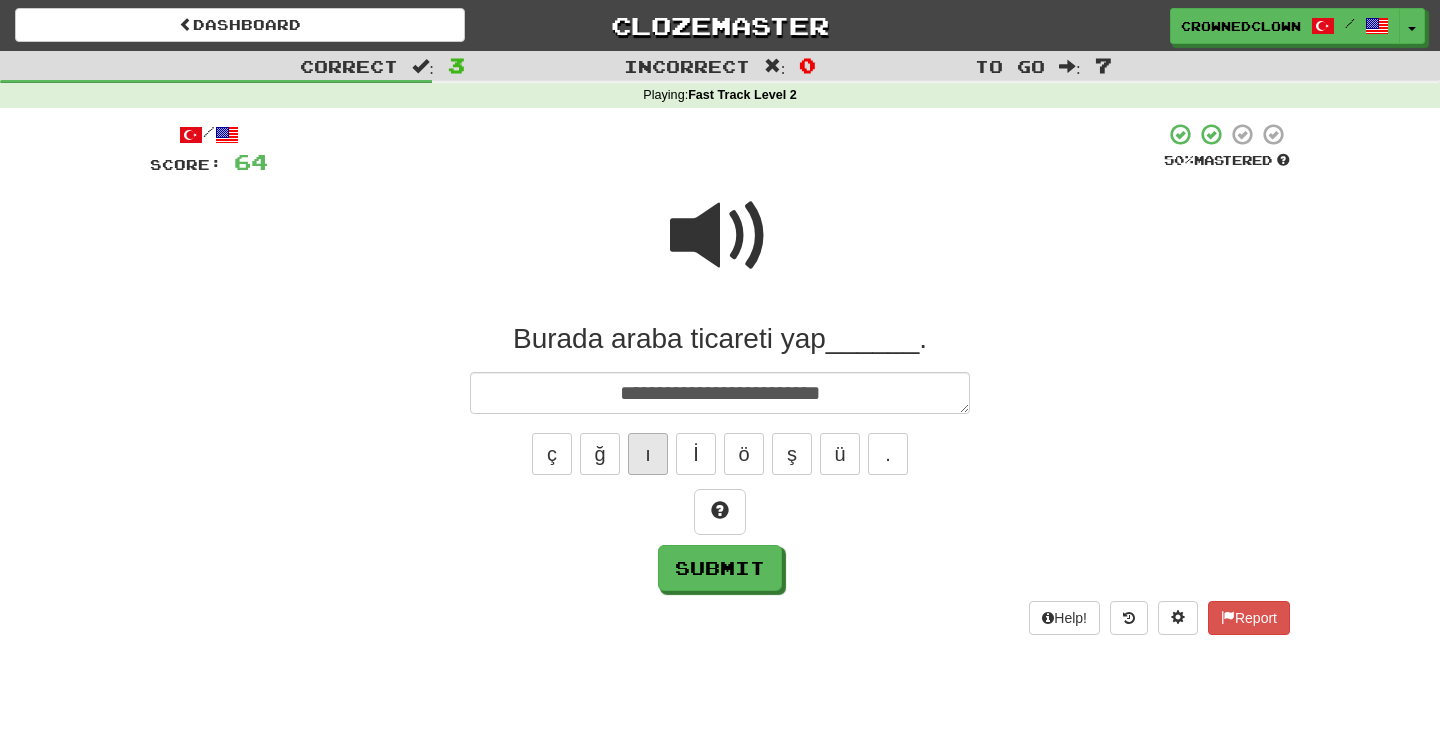 type on "**********" 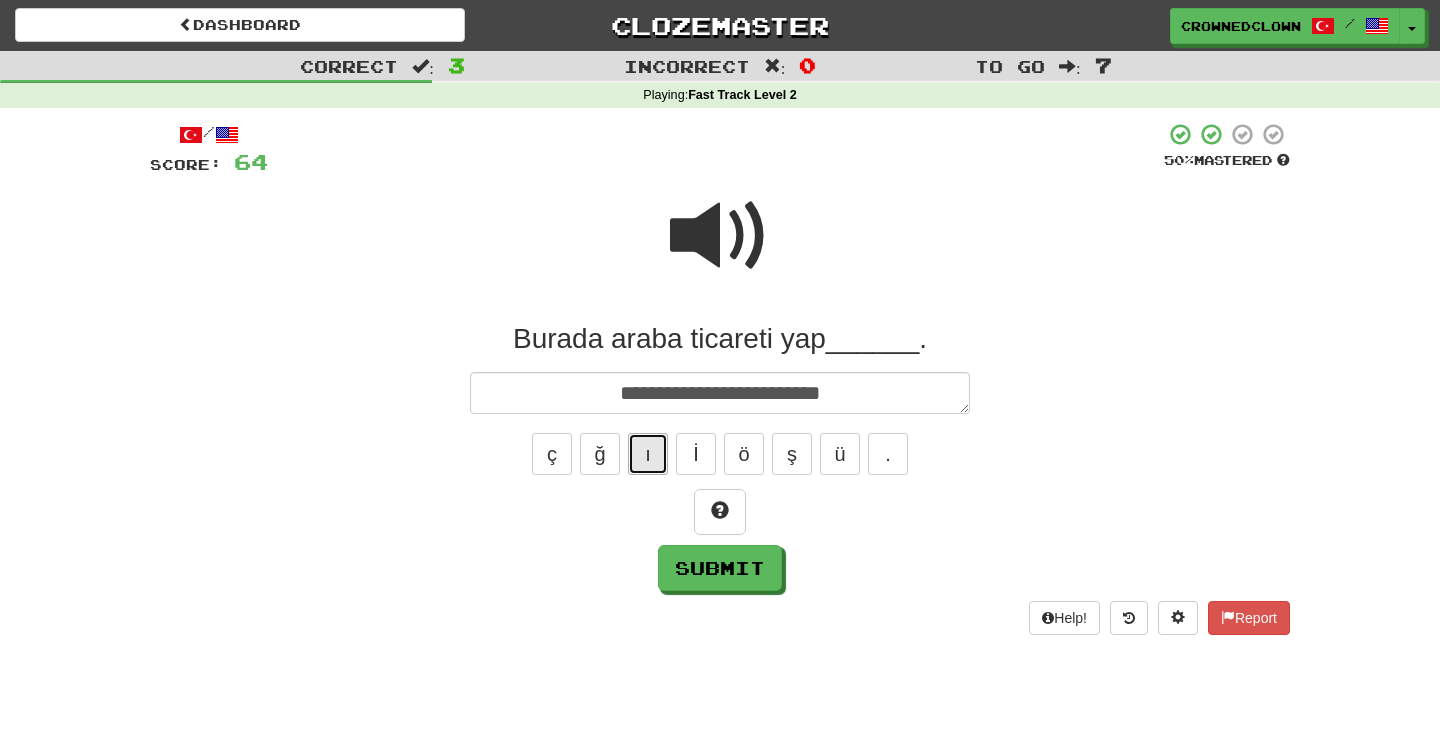 click on "ı" at bounding box center (648, 454) 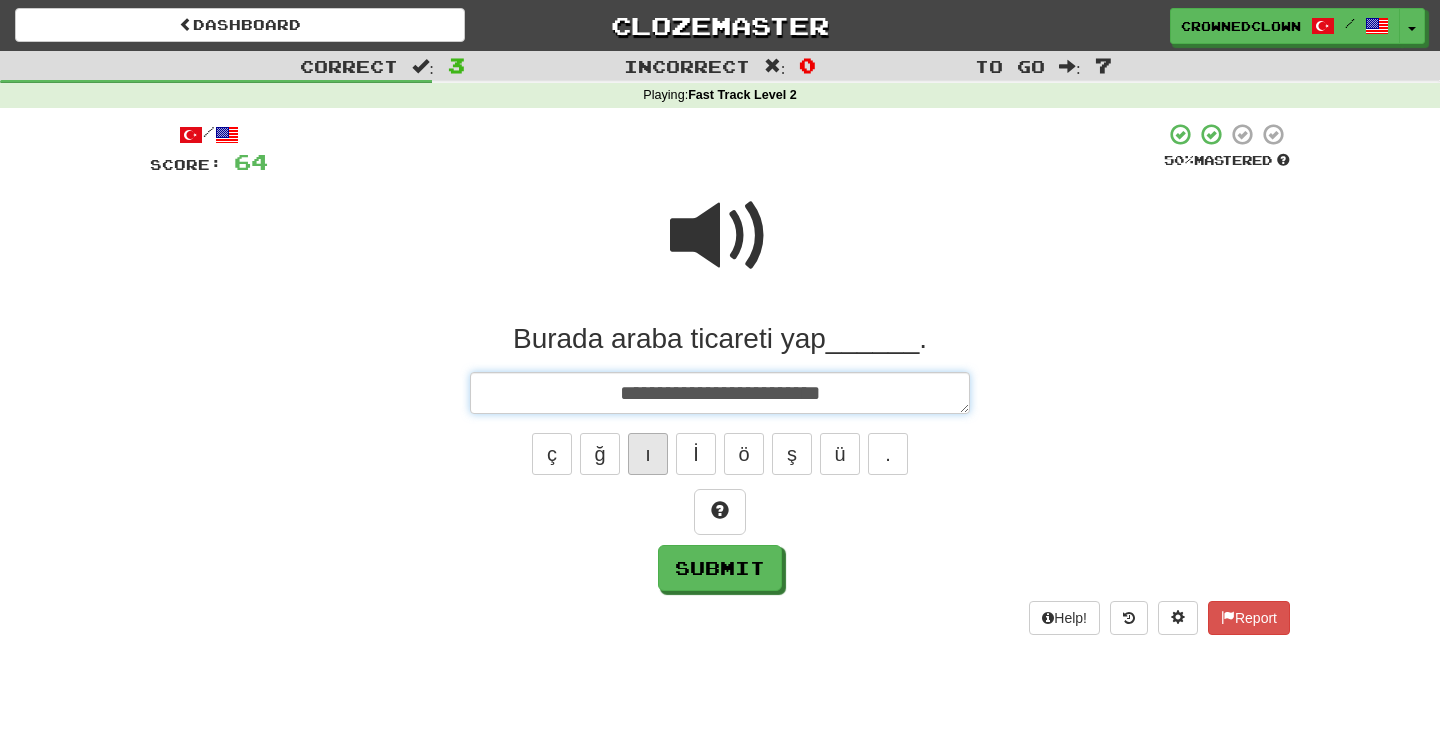 type on "*" 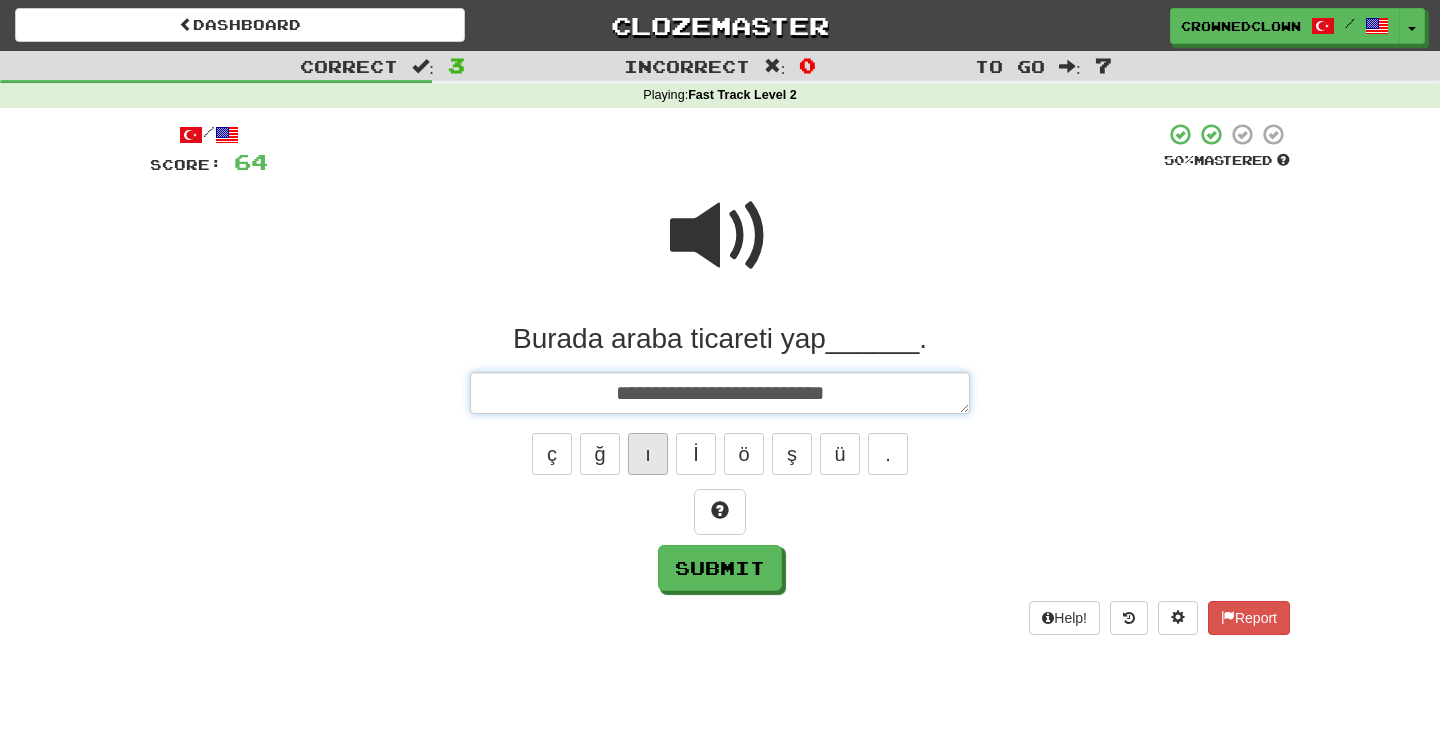 type on "*" 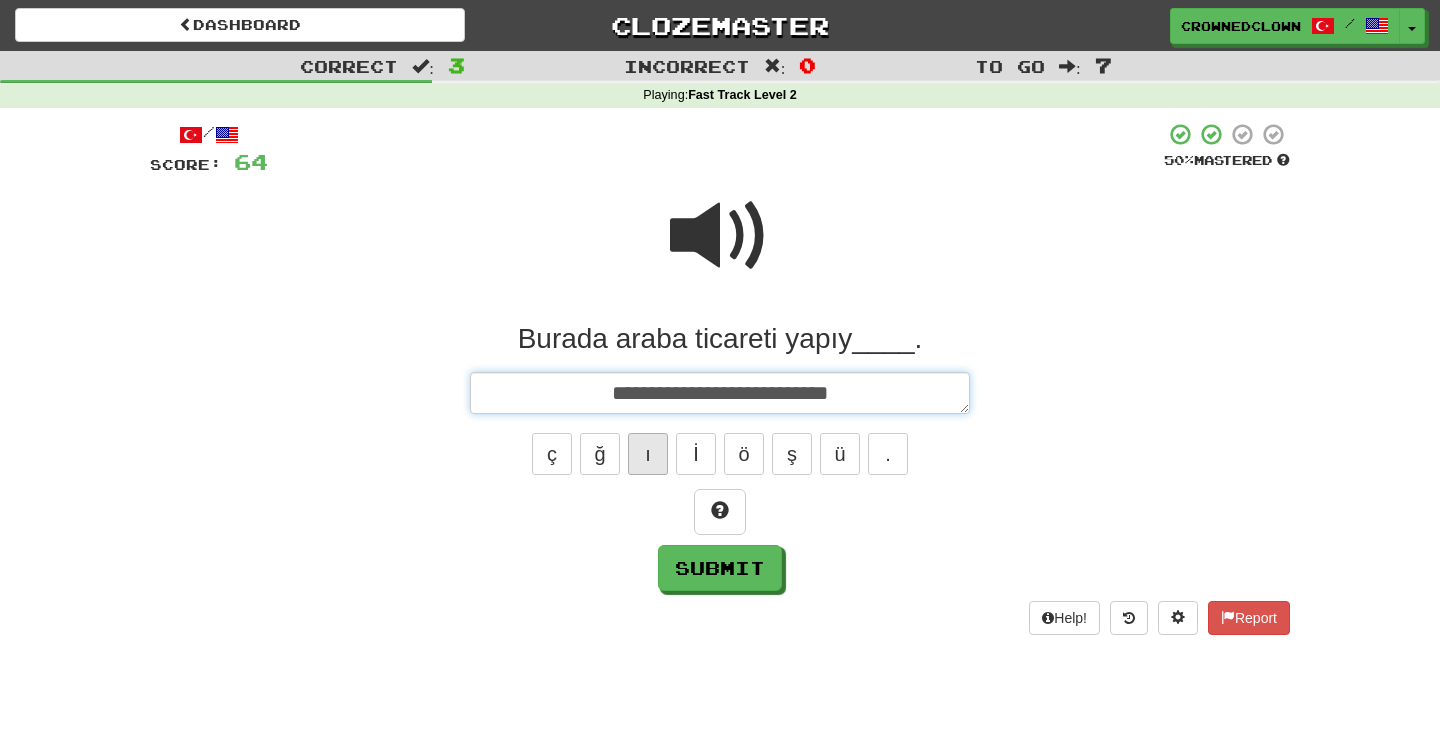 type on "*" 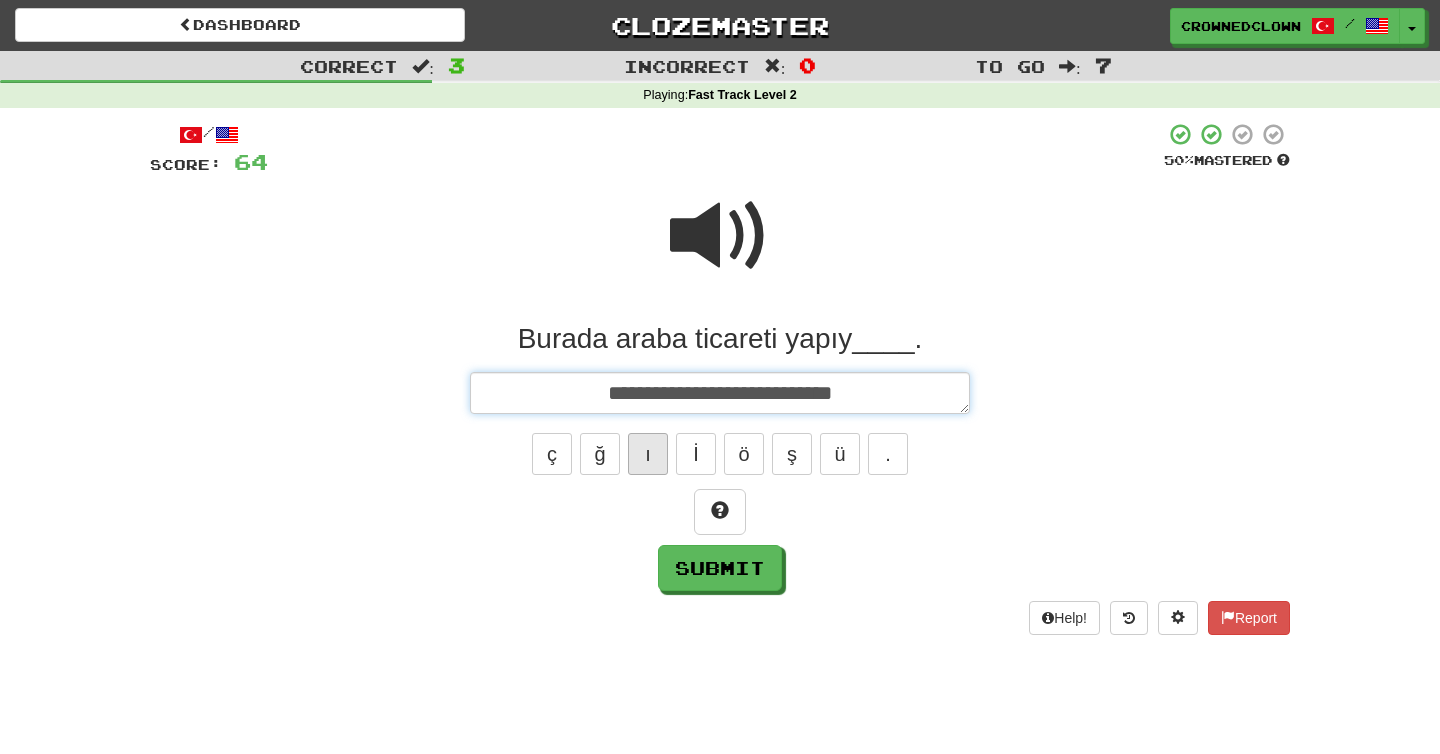 type on "*" 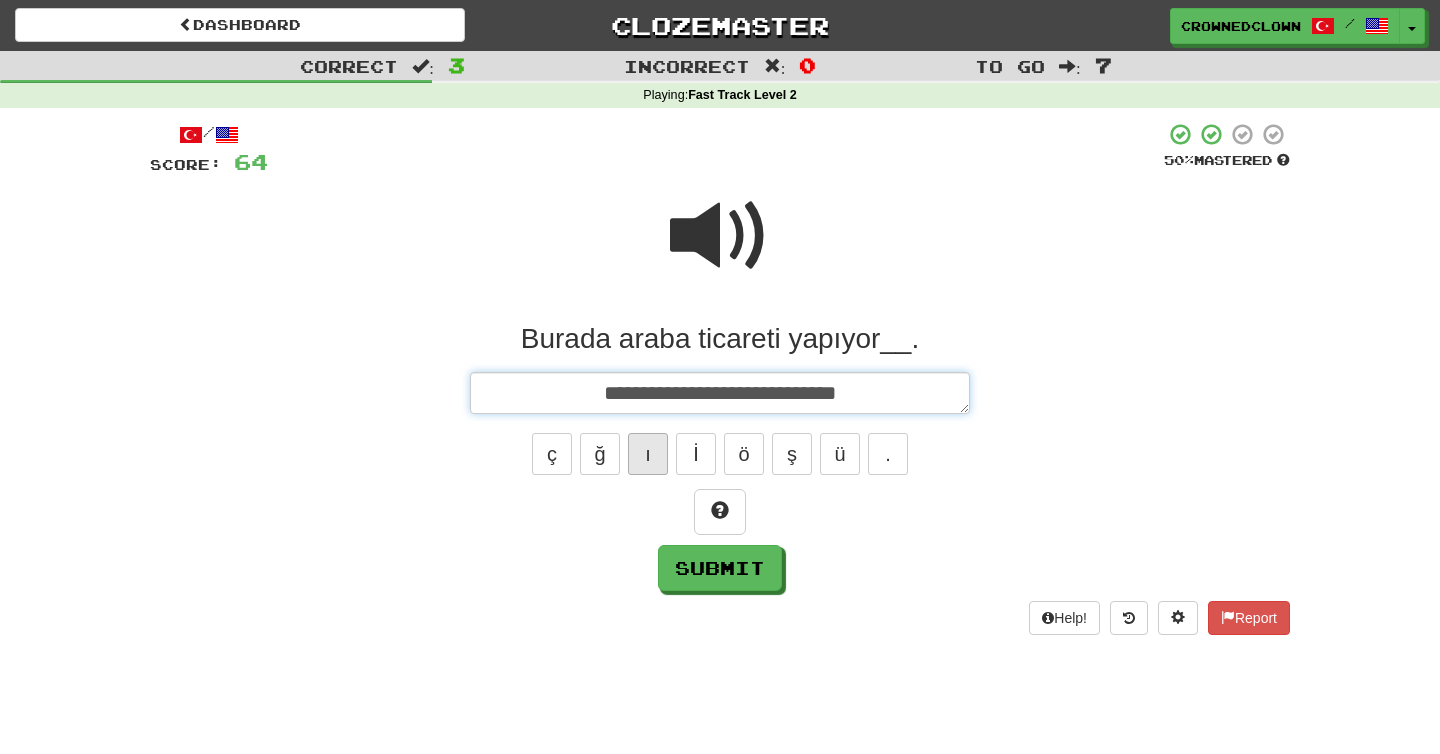 type on "*" 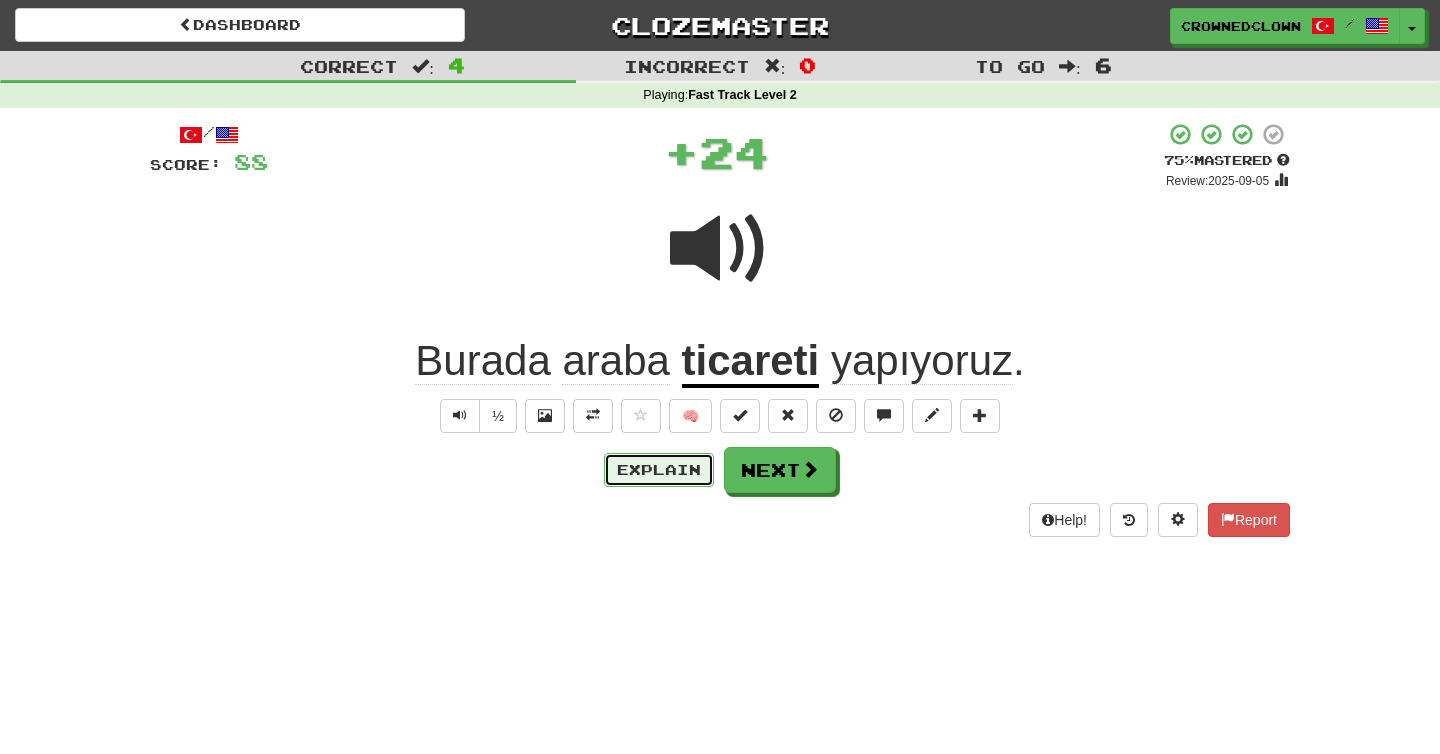click on "Explain" at bounding box center [659, 470] 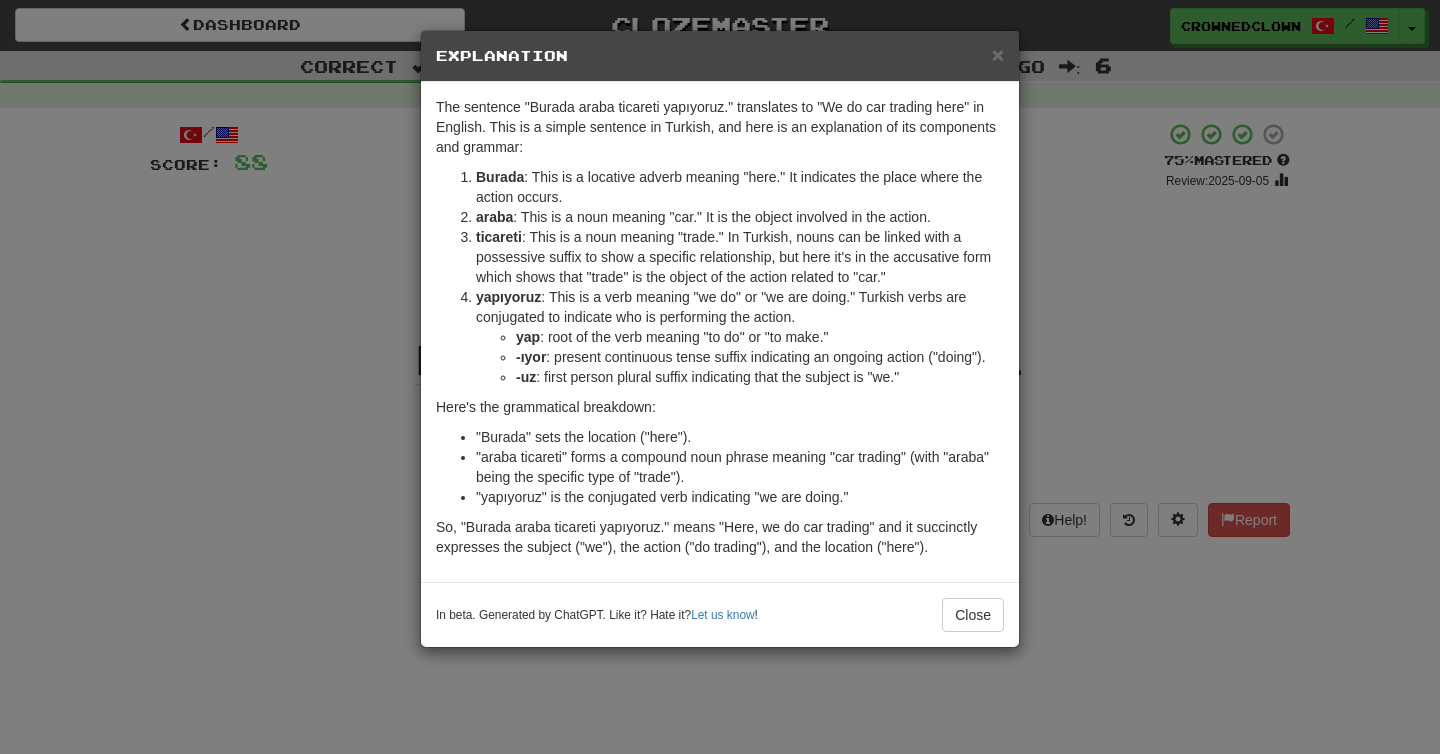 click on "× Explanation The sentence "Burada araba ticareti yapıyoruz." translates to "We do car trading here" in English. This is a simple sentence in Turkish, and here is an explanation of its components and grammar:
Burada : This is a locative adverb meaning "here." It indicates the place where the action occurs.
araba : This is a noun meaning "car." It is the object involved in the action.
ticareti : This is a noun meaning "trade." In Turkish, nouns can be linked with a possessive suffix to show a specific relationship, but here it's in the accusative form which shows that "trade" is the object of the action related to "car."
yapıyoruz : This is a verb meaning "we do" or "we are doing." Turkish verbs are conjugated to indicate who is performing the action.
yap : root of the verb meaning "to do" or "to make."
-ıyor : present continuous tense suffix indicating an ongoing action ("doing").
-uz : first person plural suffix indicating that the subject is "we."
Let us know !" at bounding box center [720, 377] 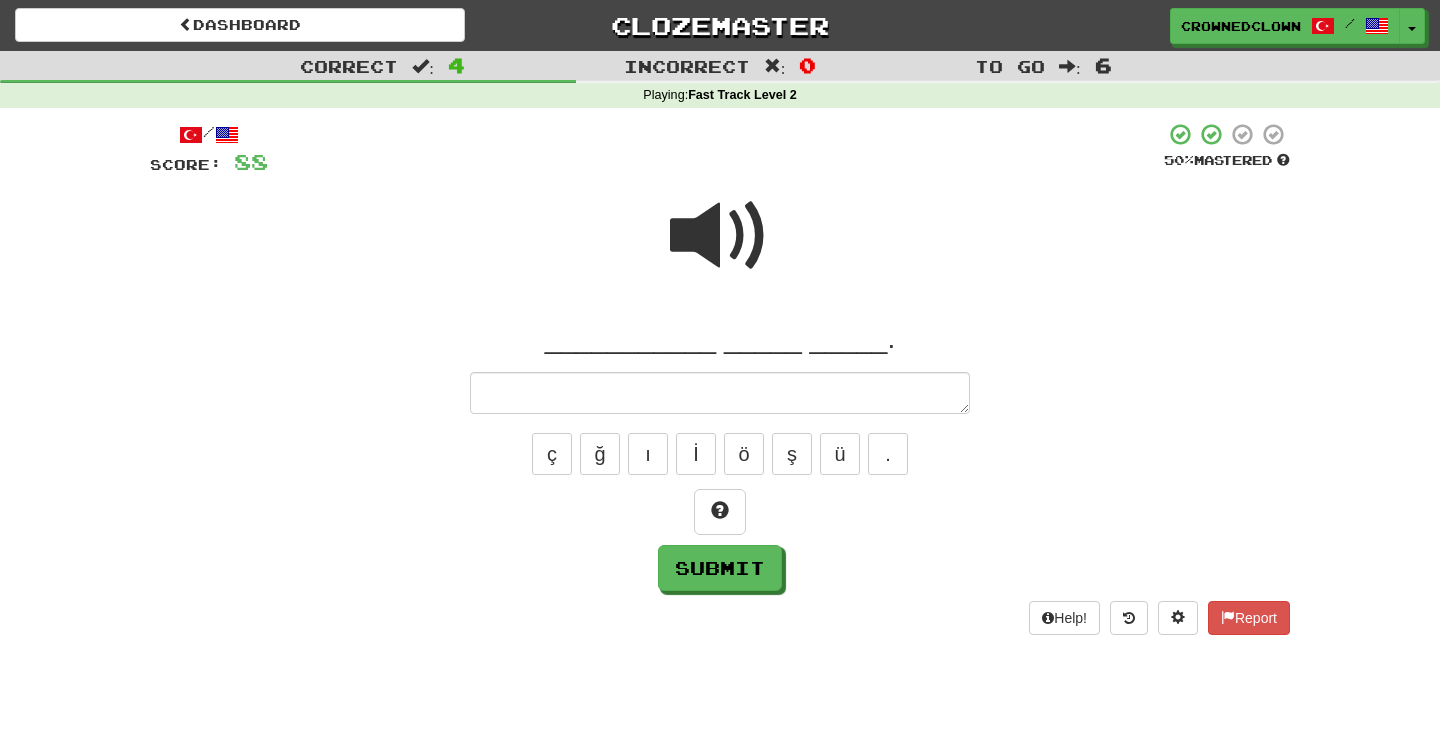 type on "*" 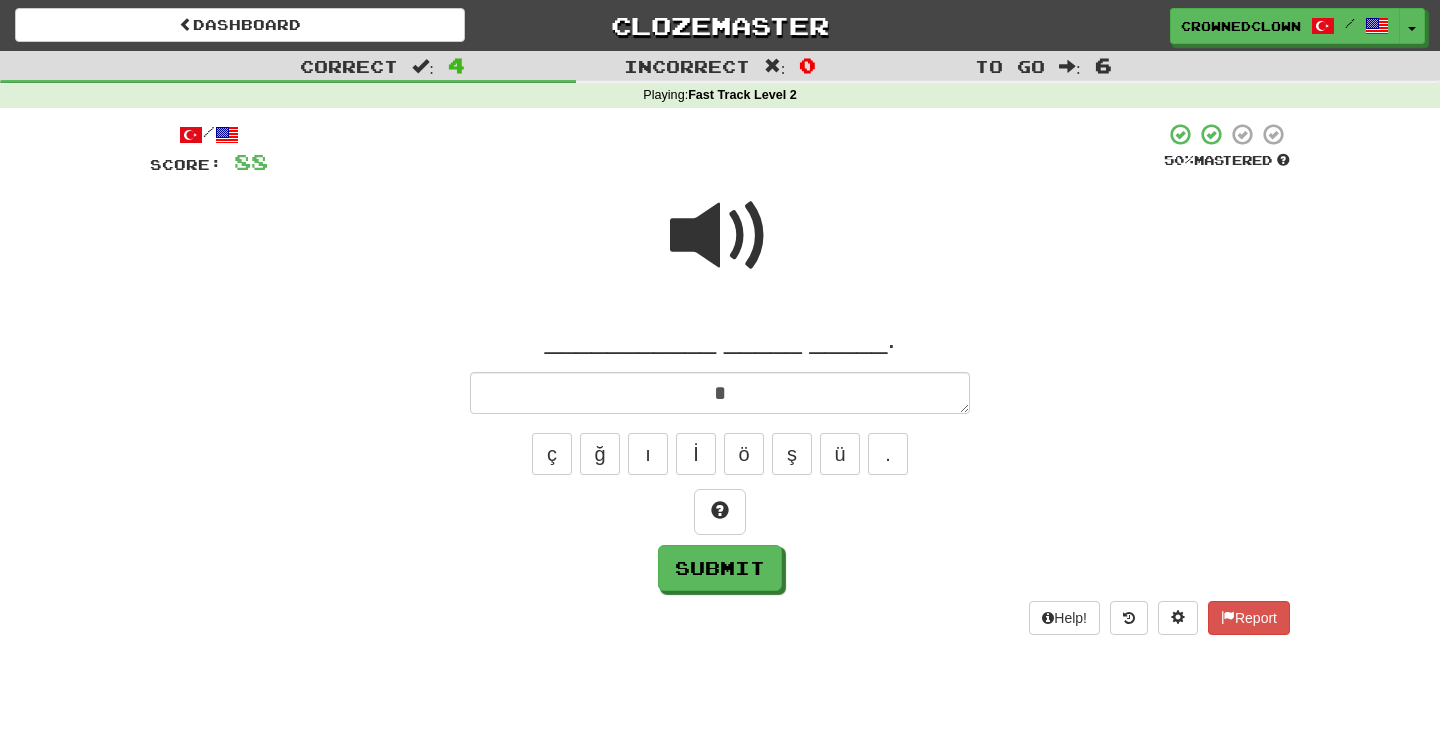 type on "*" 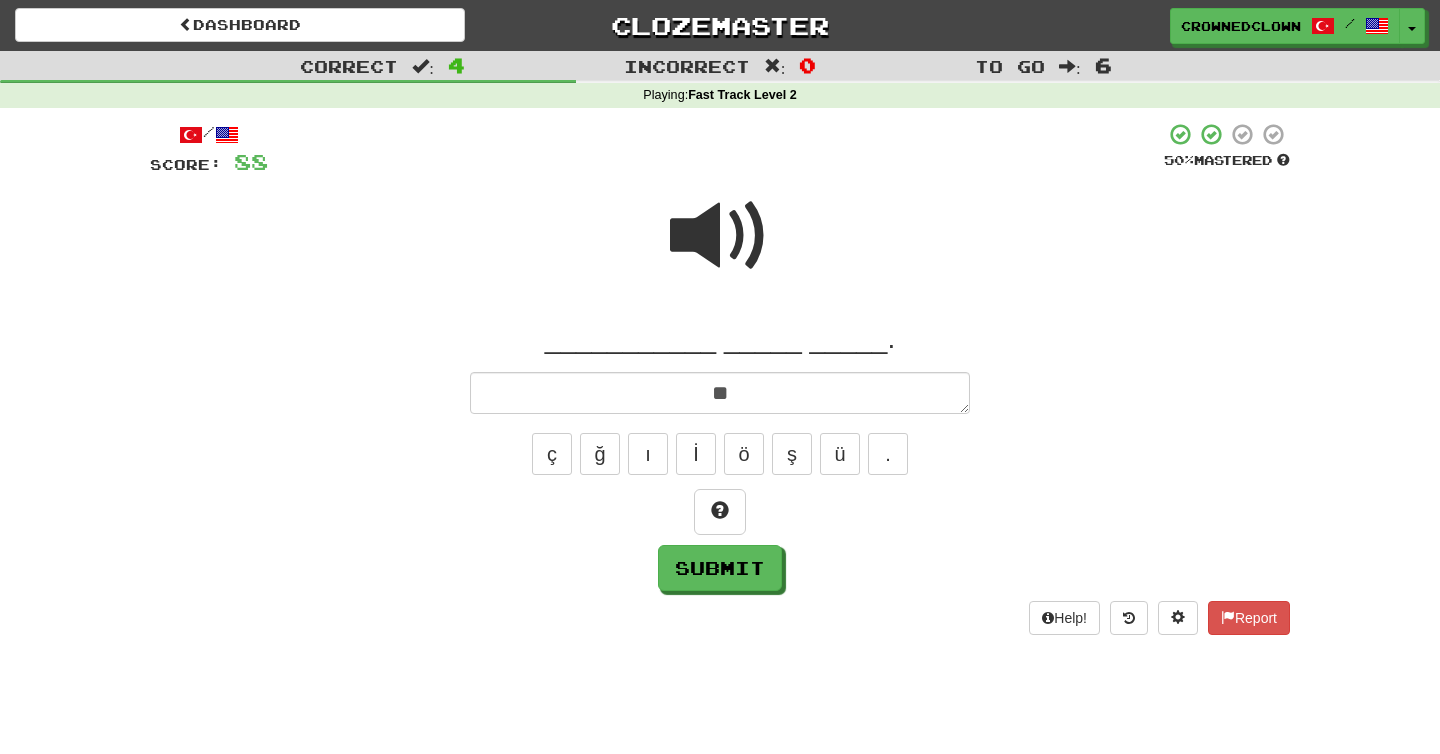 type on "*" 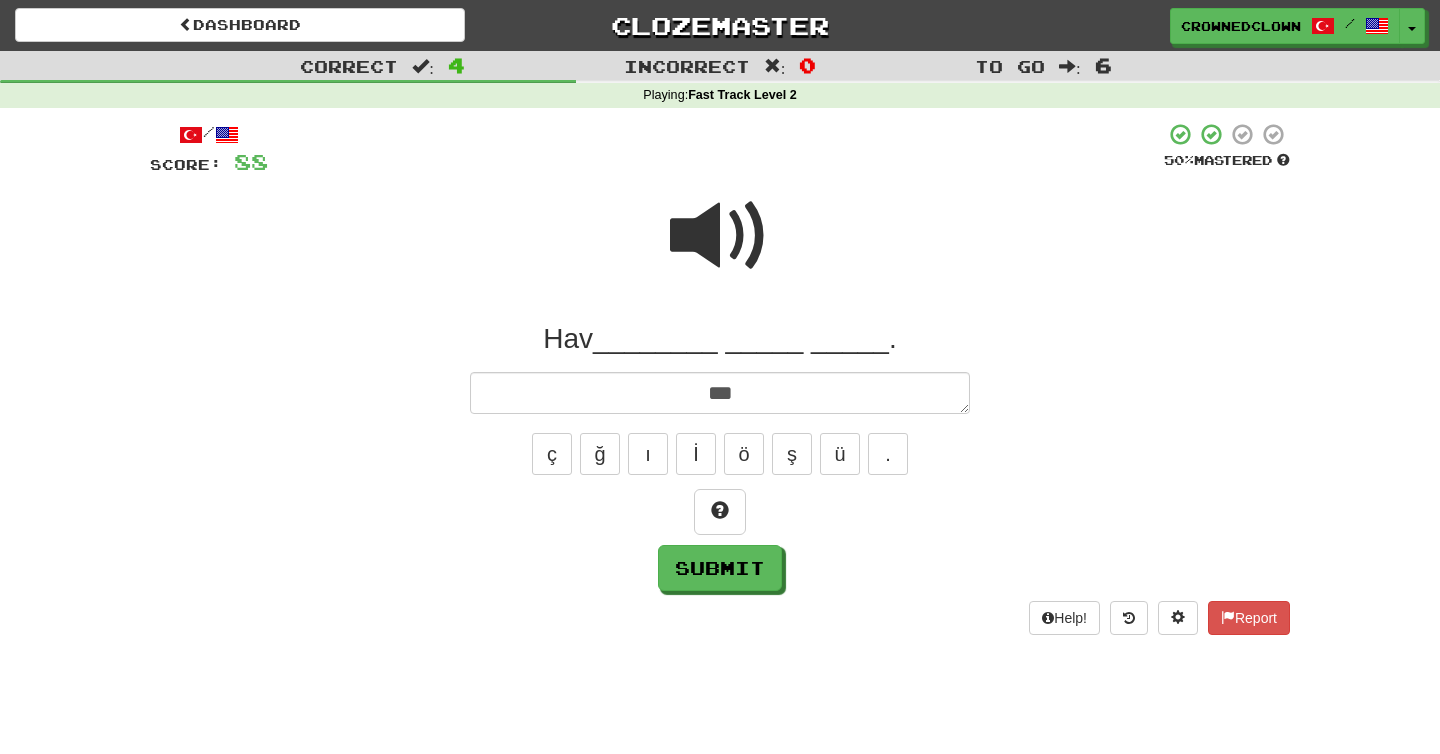 type on "*" 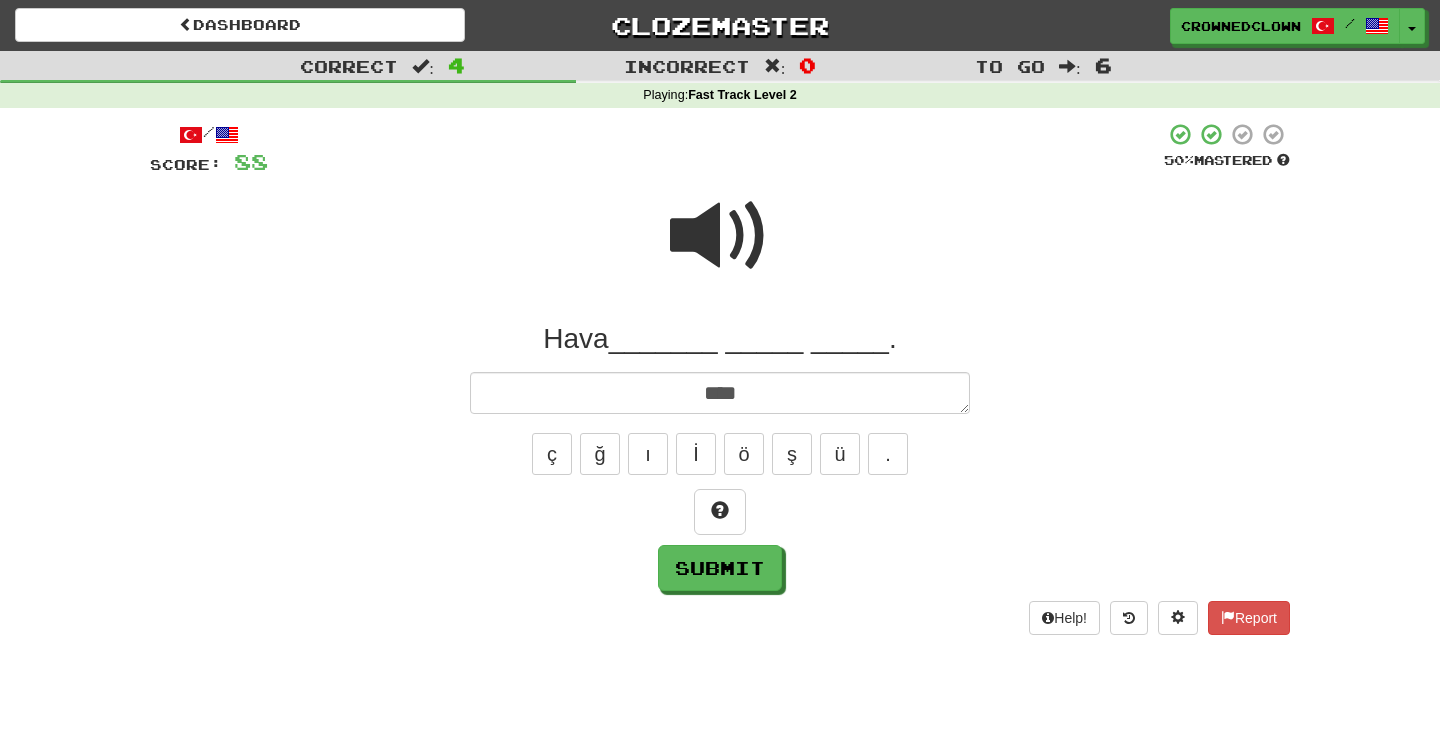 type 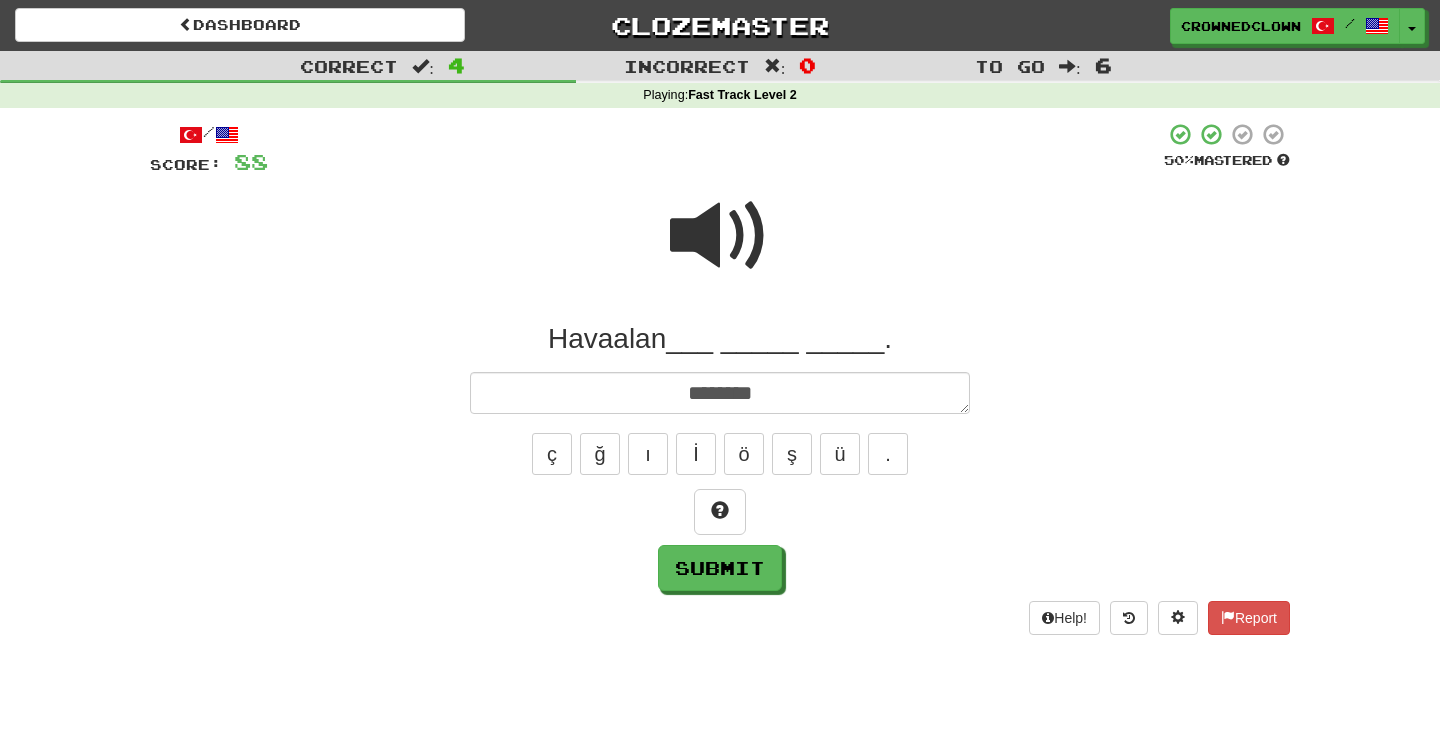 click on "ç ğ ı İ ö ş ü ." at bounding box center (720, 454) 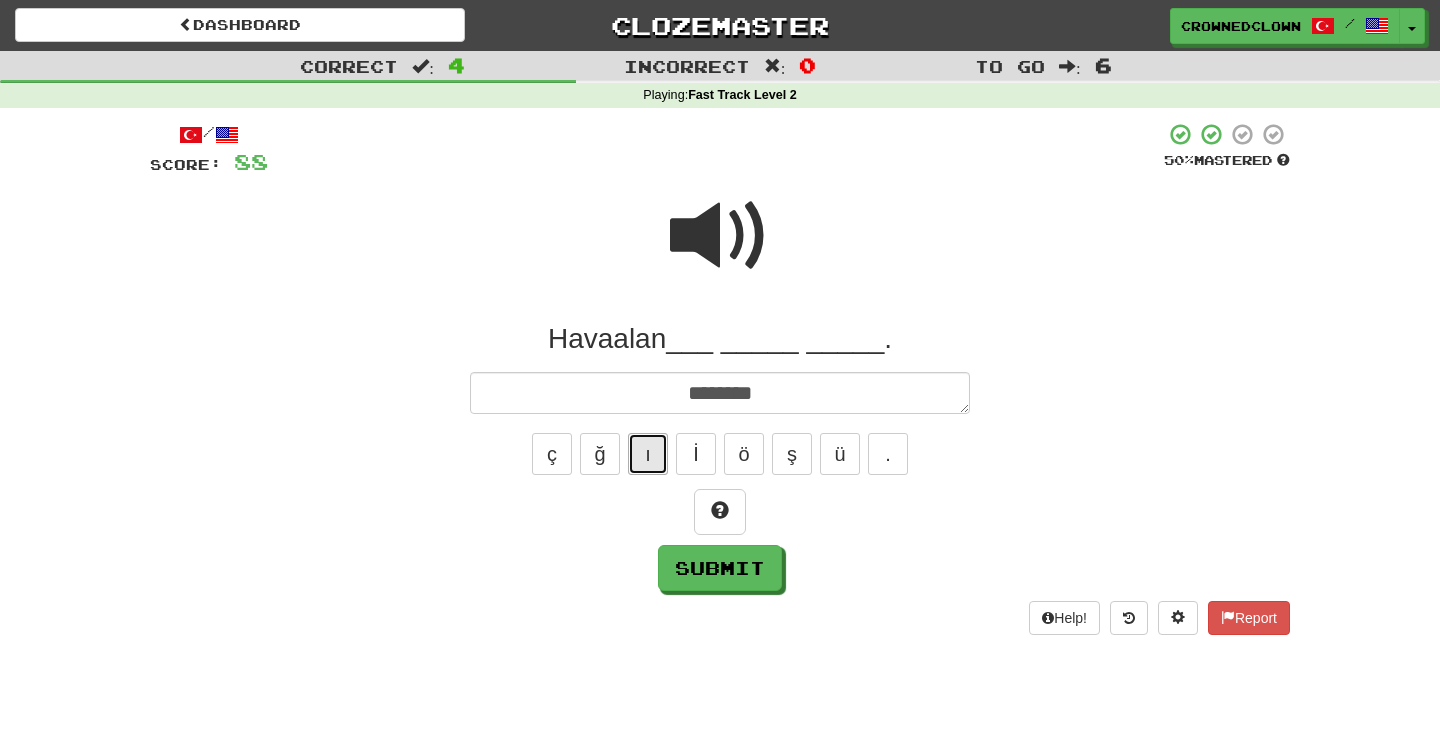 click on "ı" at bounding box center [648, 454] 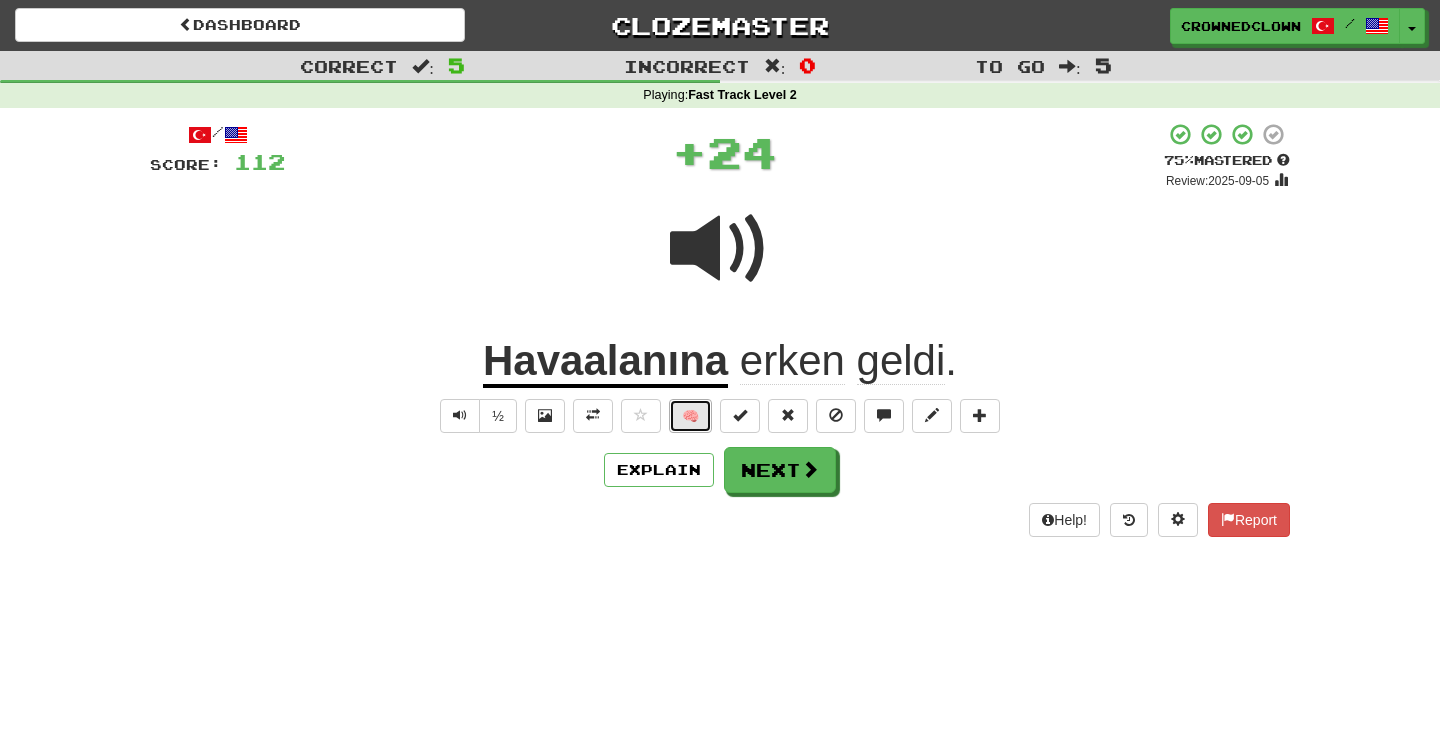 click on "🧠" at bounding box center (690, 416) 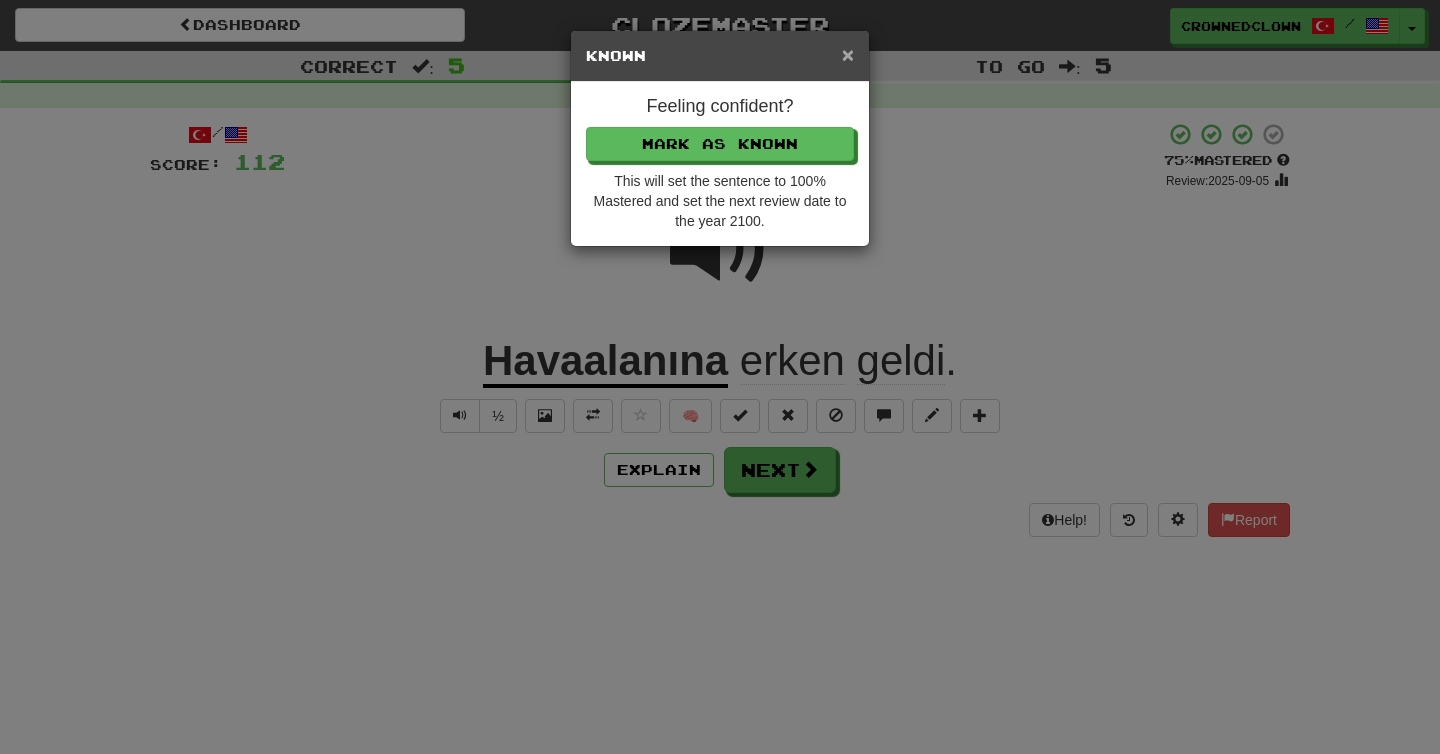 click on "×" at bounding box center (848, 54) 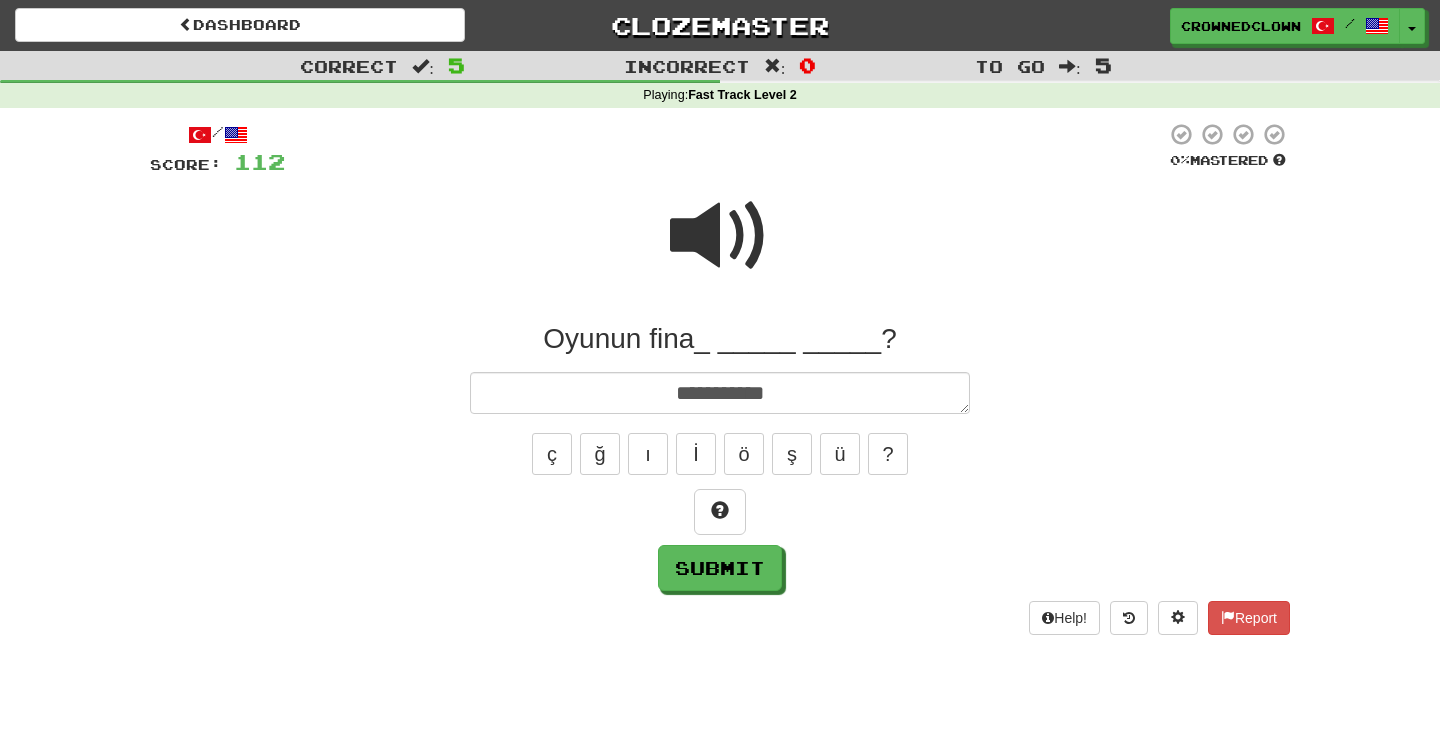 click at bounding box center (720, 236) 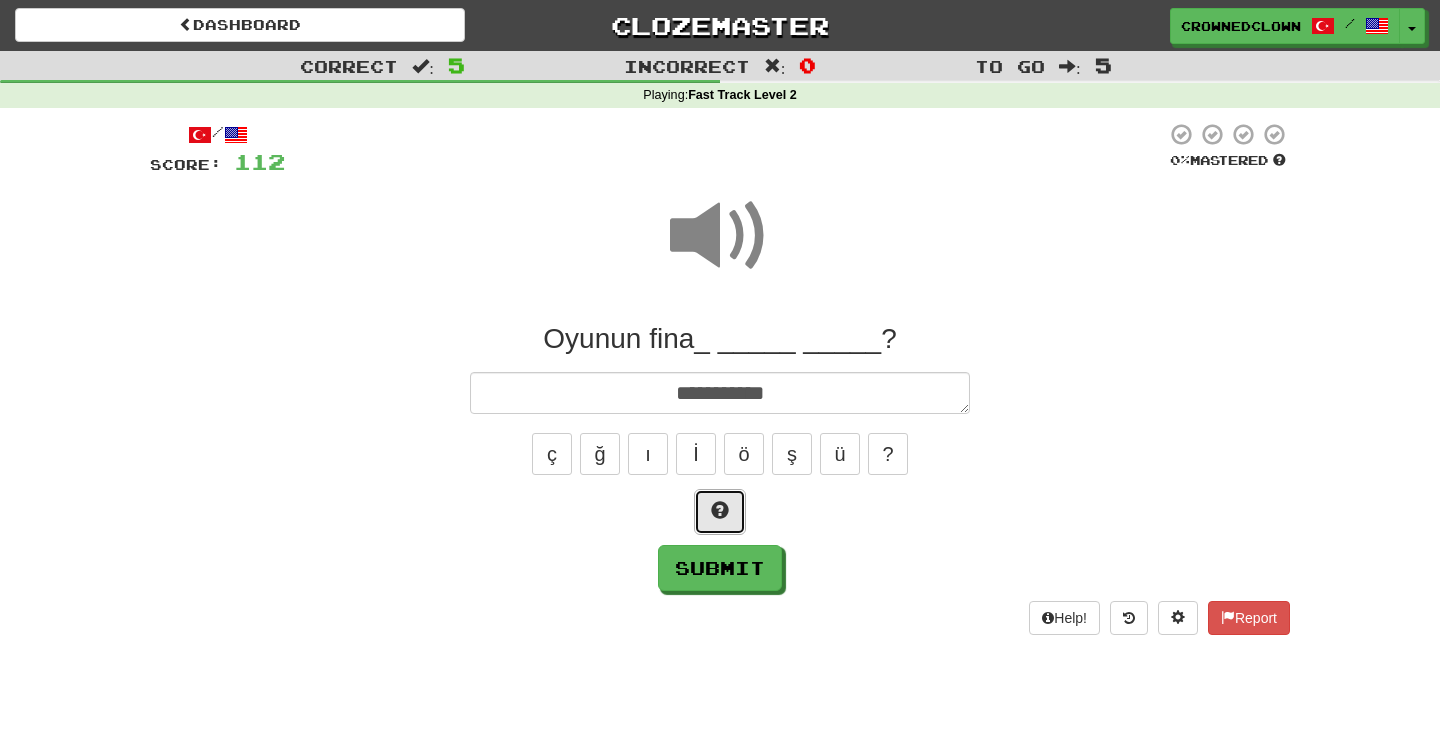 click at bounding box center (720, 512) 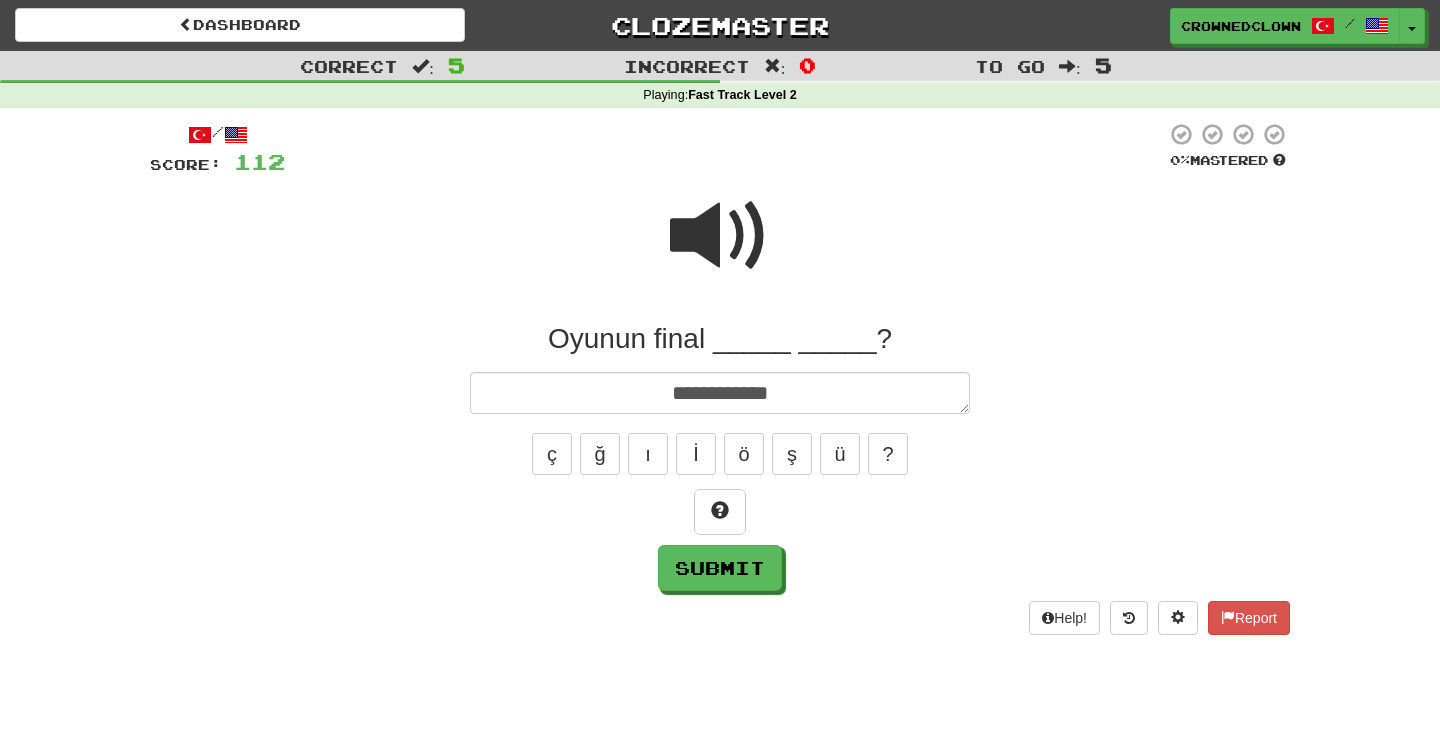 click at bounding box center [720, 236] 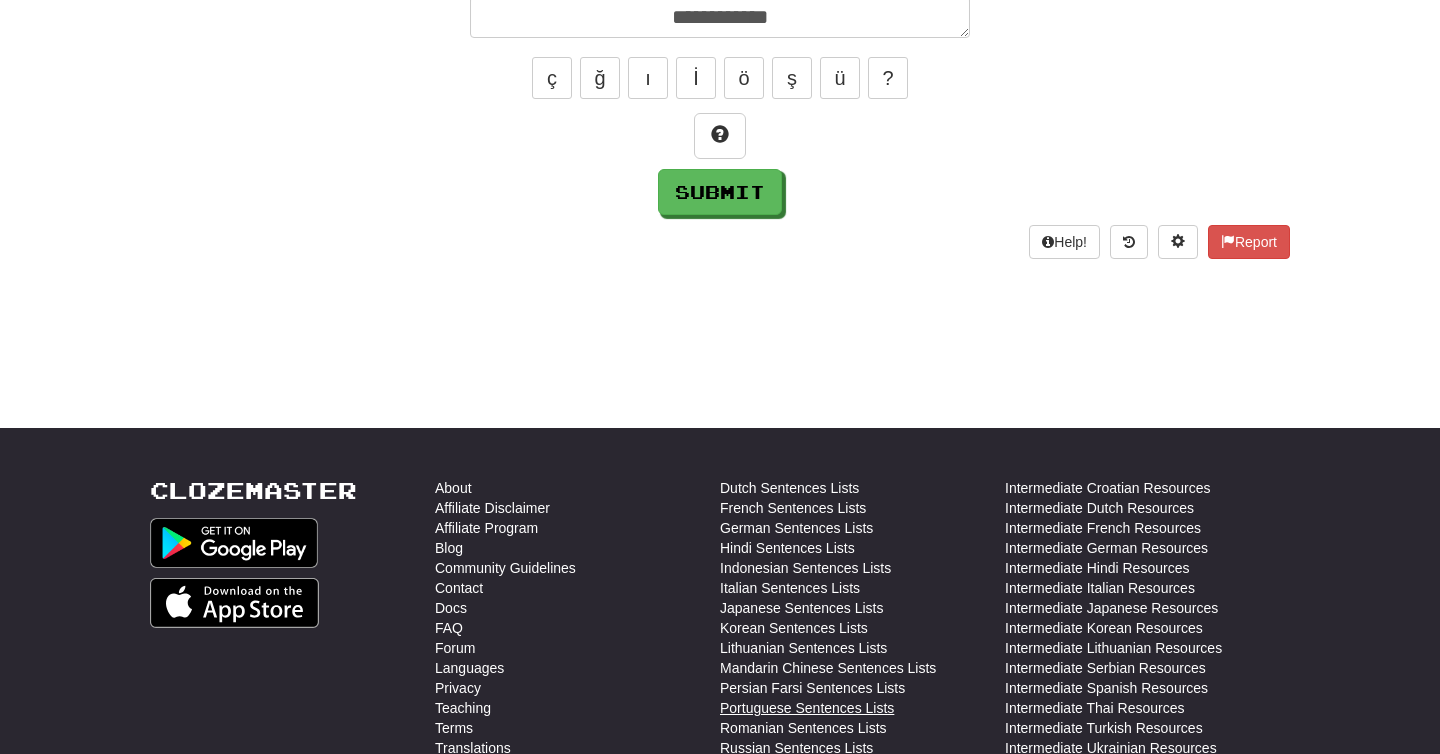 scroll, scrollTop: 0, scrollLeft: 0, axis: both 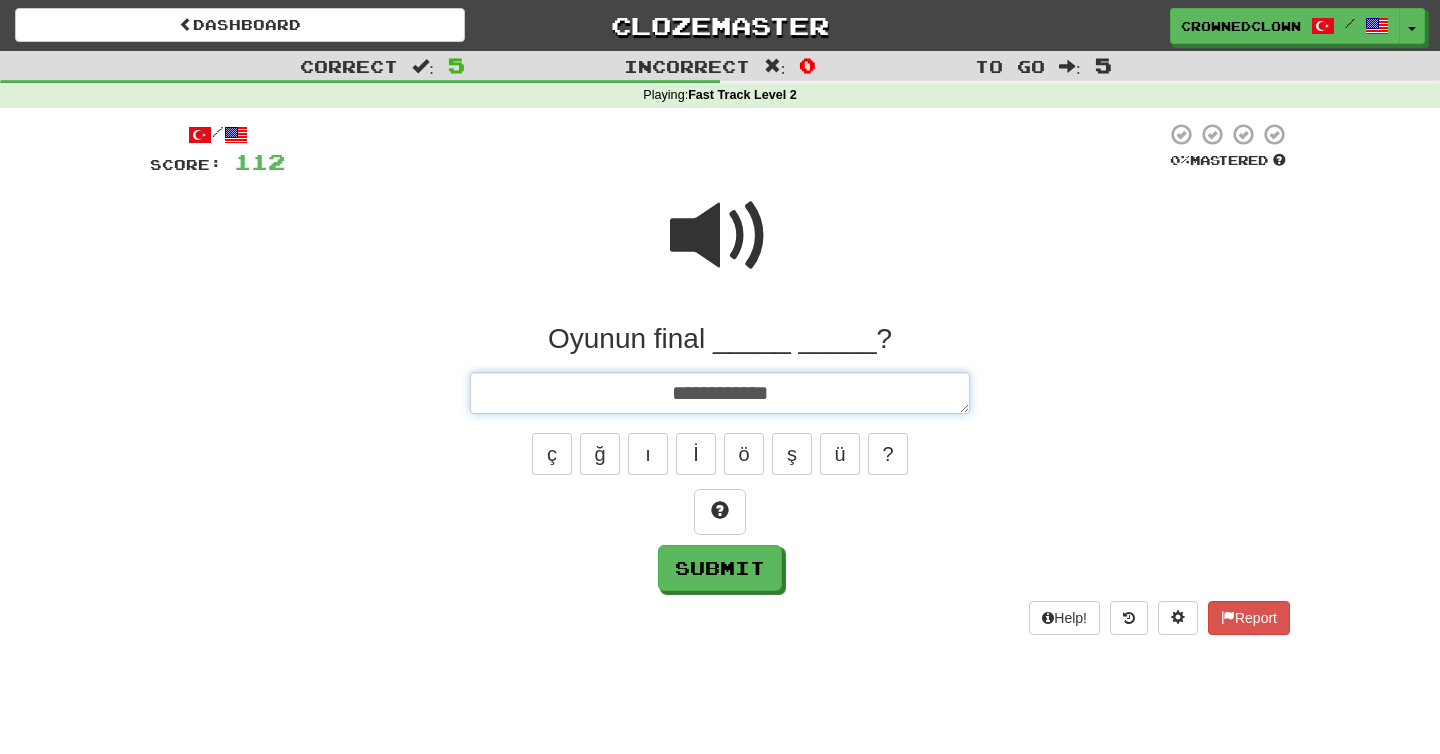 click on "**********" at bounding box center (720, 393) 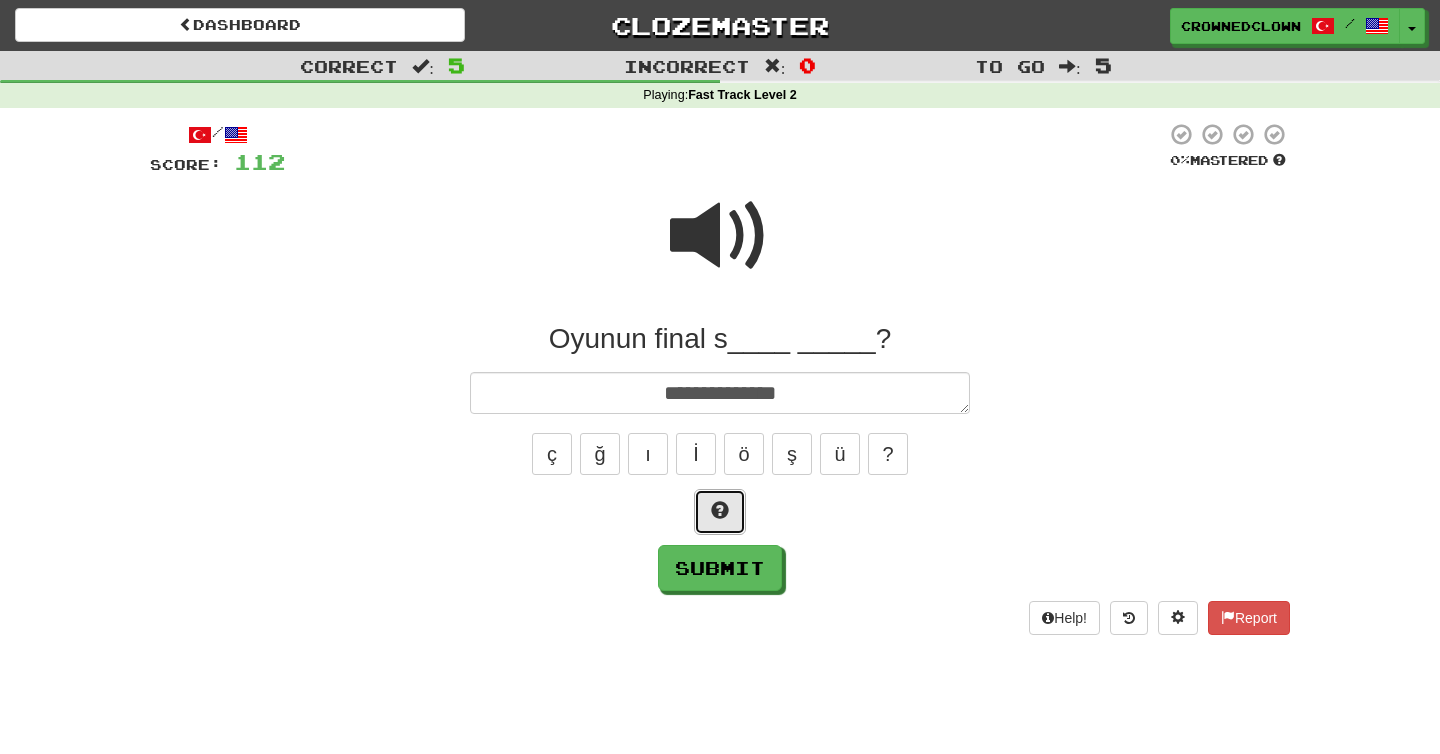 click at bounding box center [720, 512] 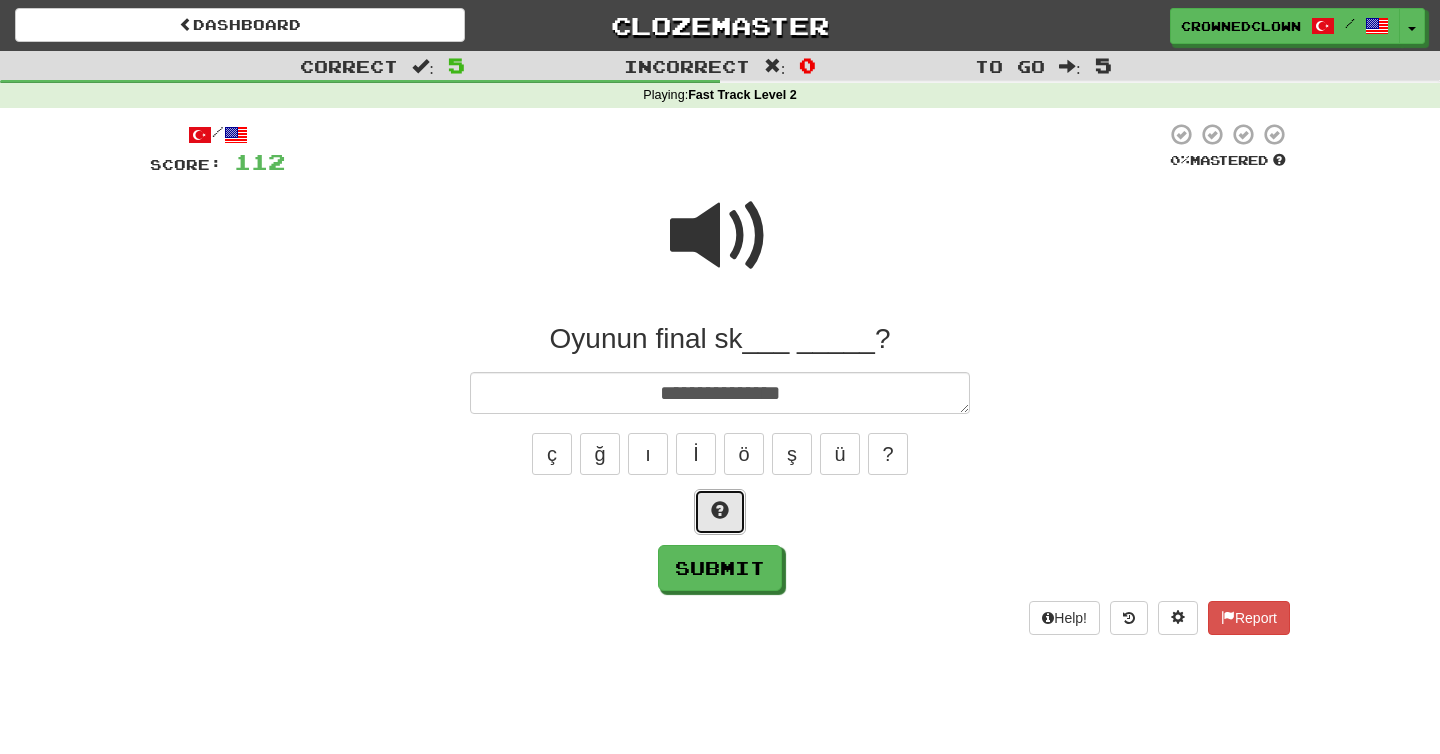 click at bounding box center (720, 512) 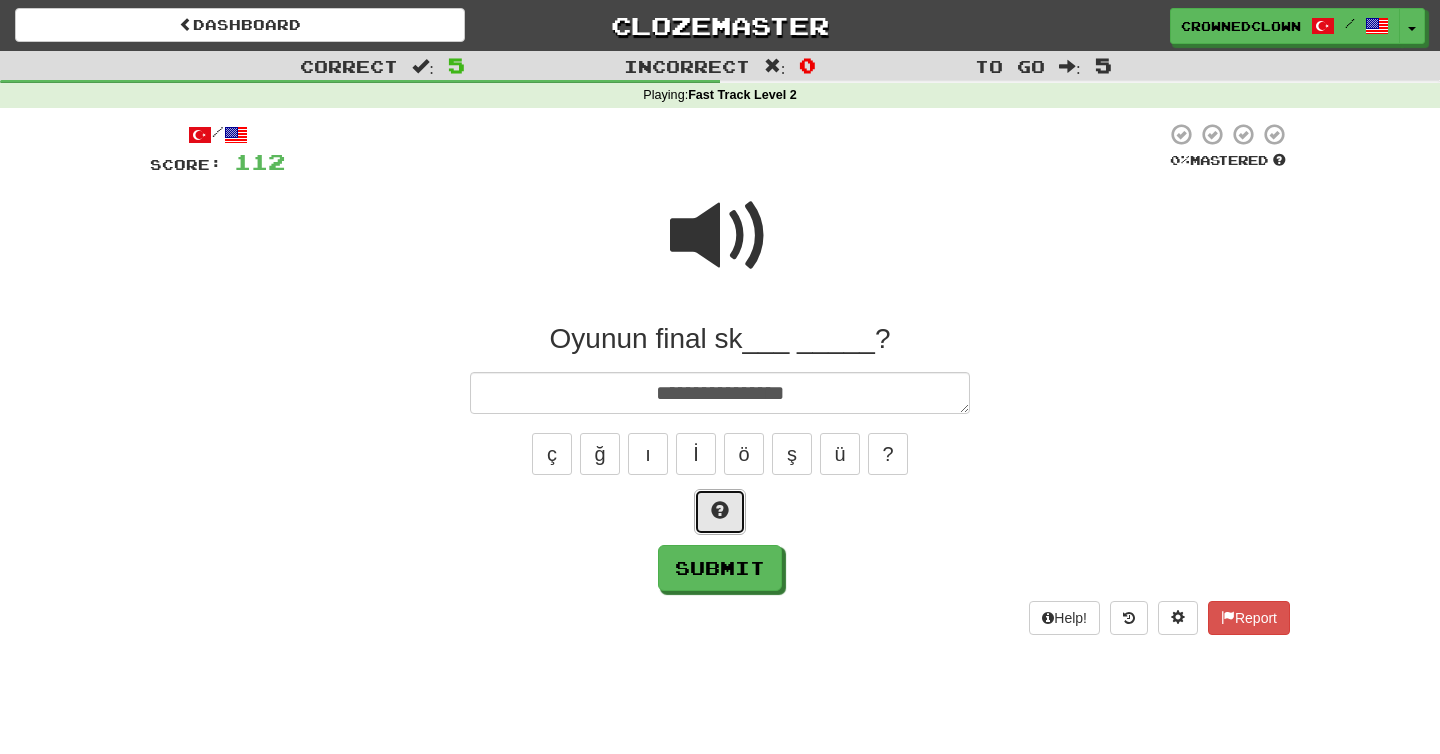 click at bounding box center [720, 512] 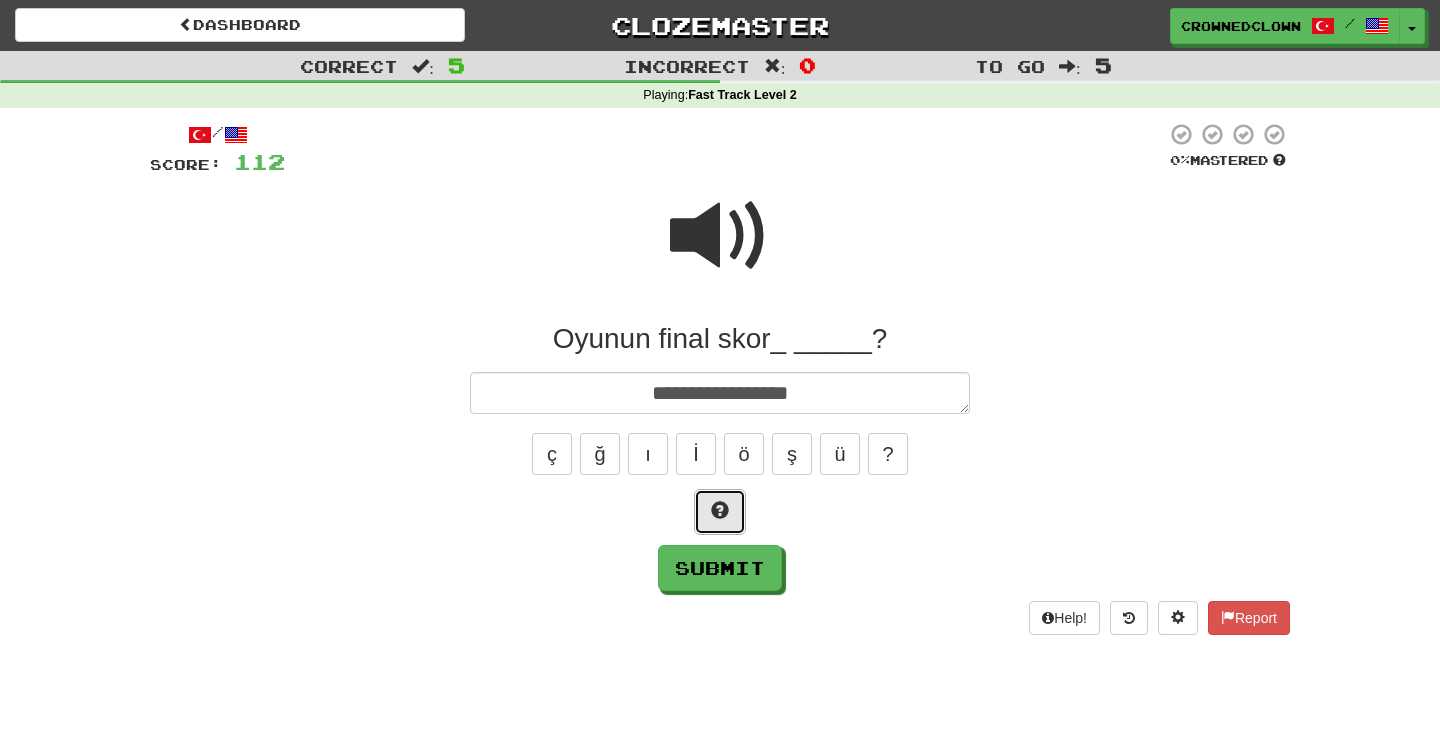 click at bounding box center [720, 512] 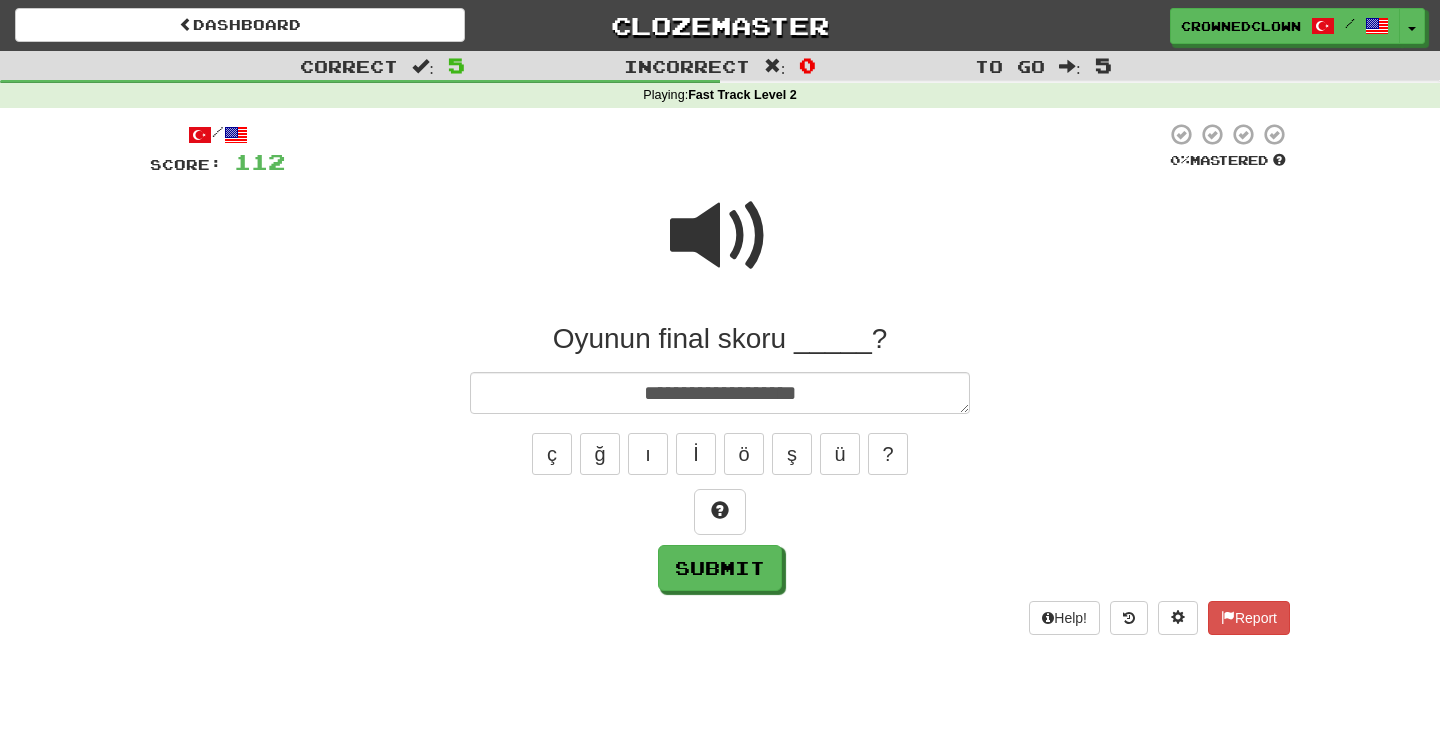 click at bounding box center (720, 236) 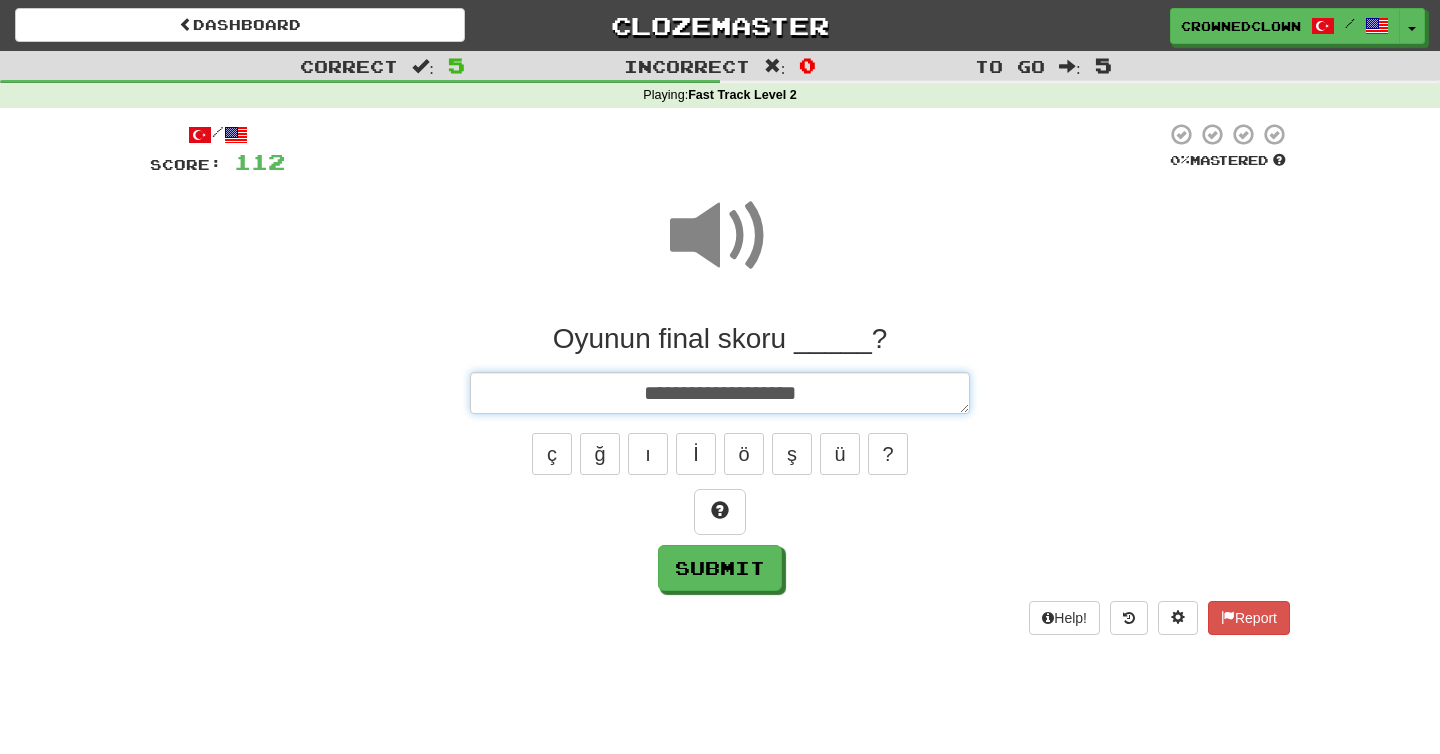 click on "**********" at bounding box center (720, 393) 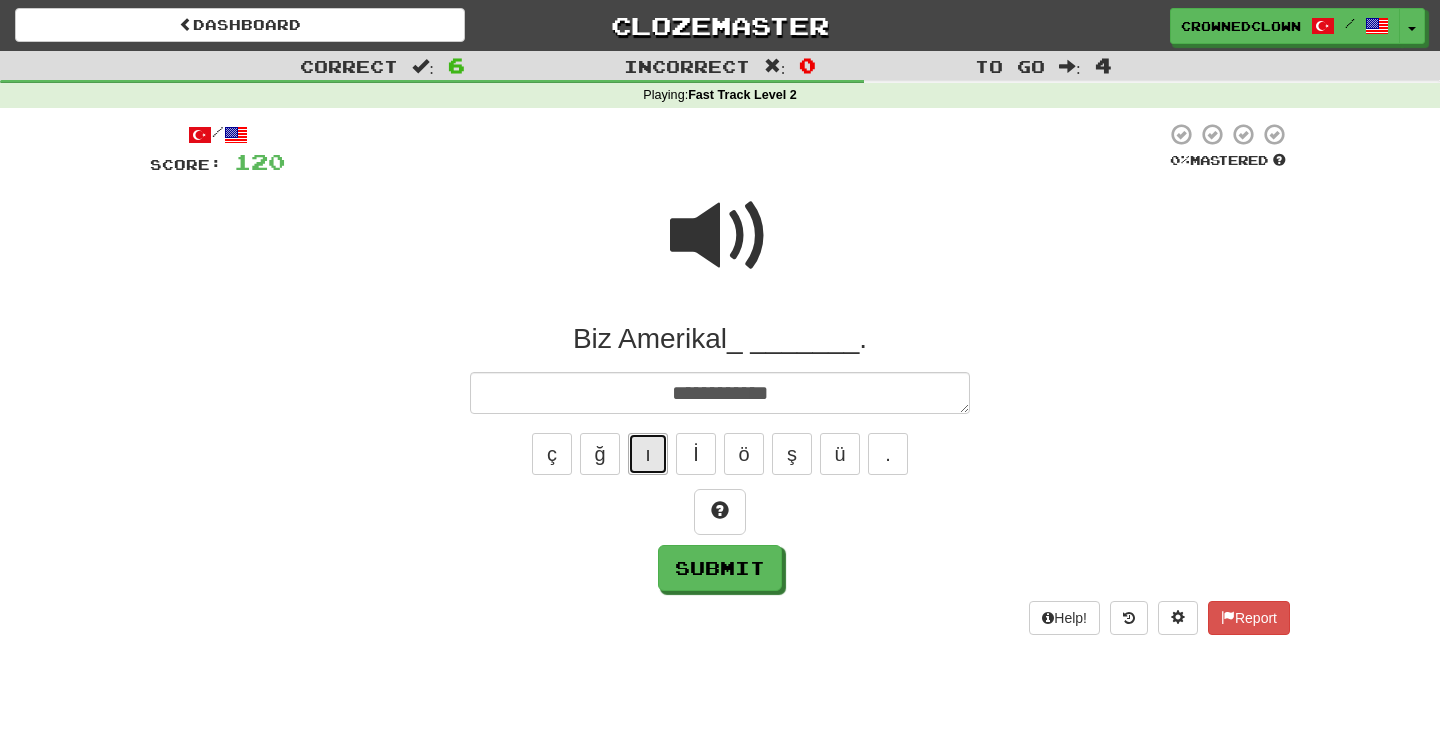 click on "ı" at bounding box center (648, 454) 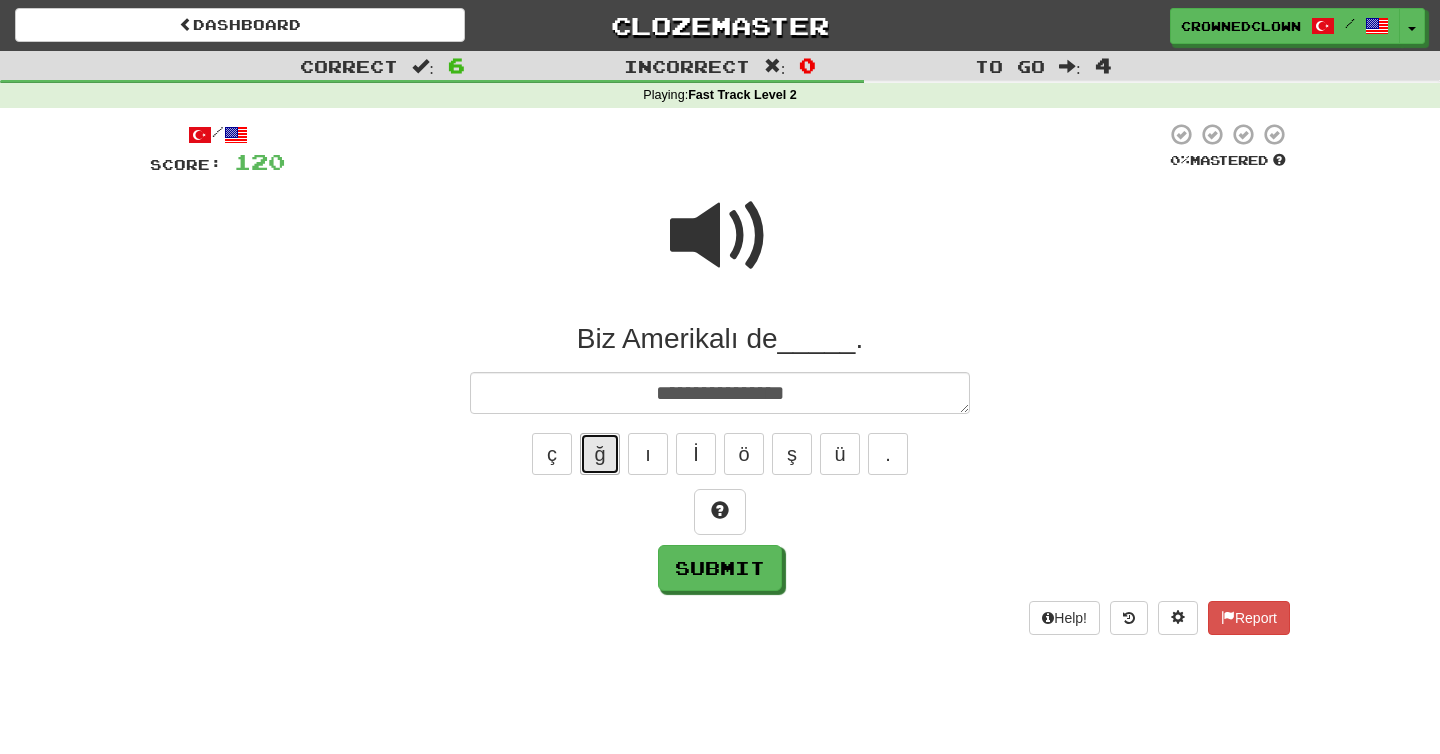 click on "ğ" at bounding box center (600, 454) 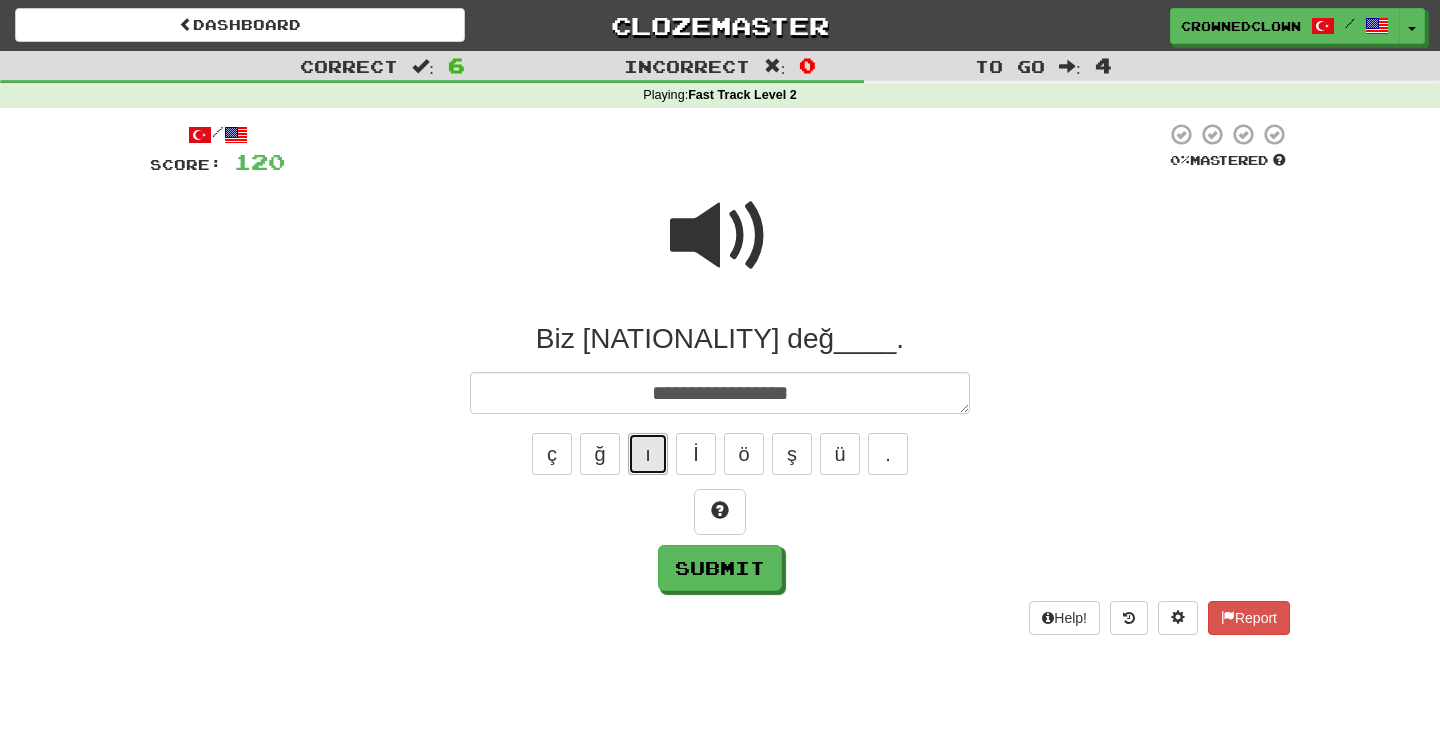 click on "ı" at bounding box center (648, 454) 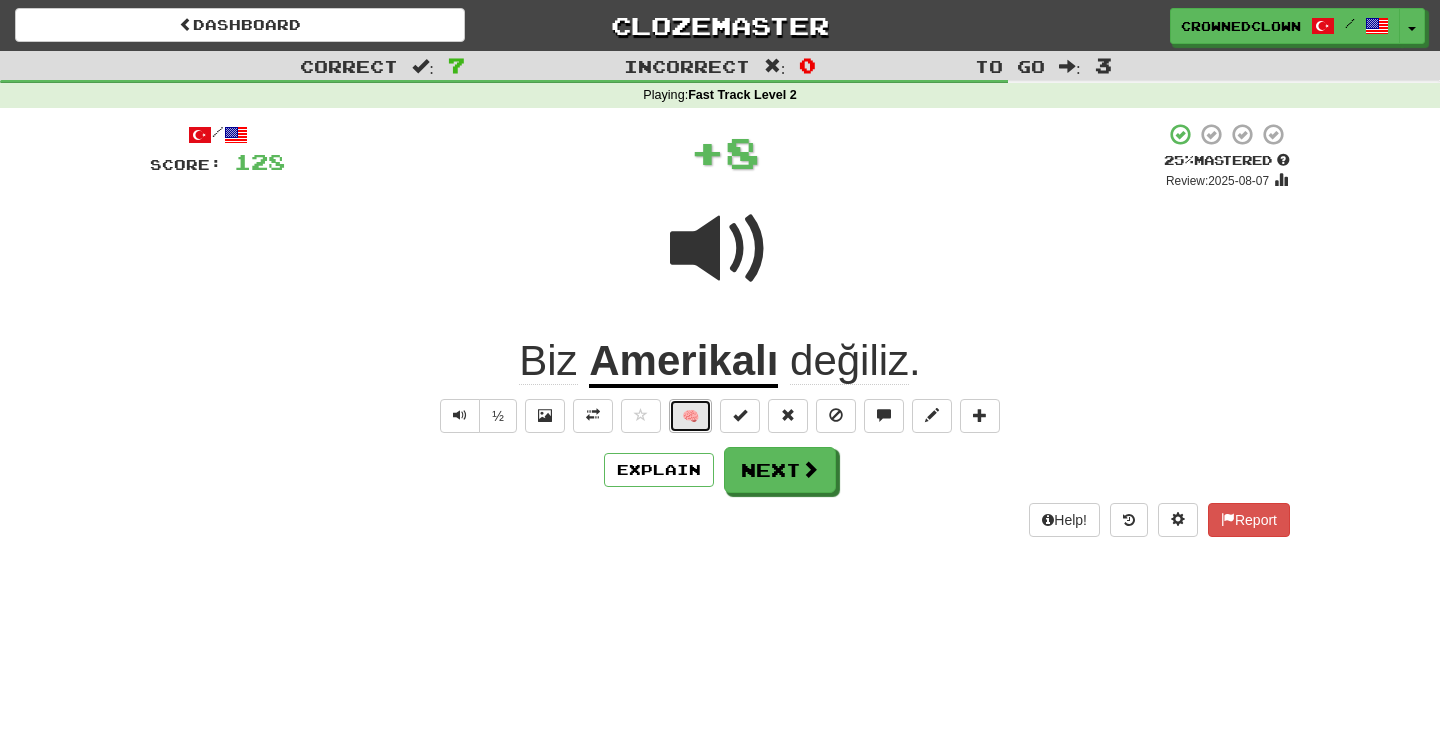 click on "🧠" at bounding box center [690, 416] 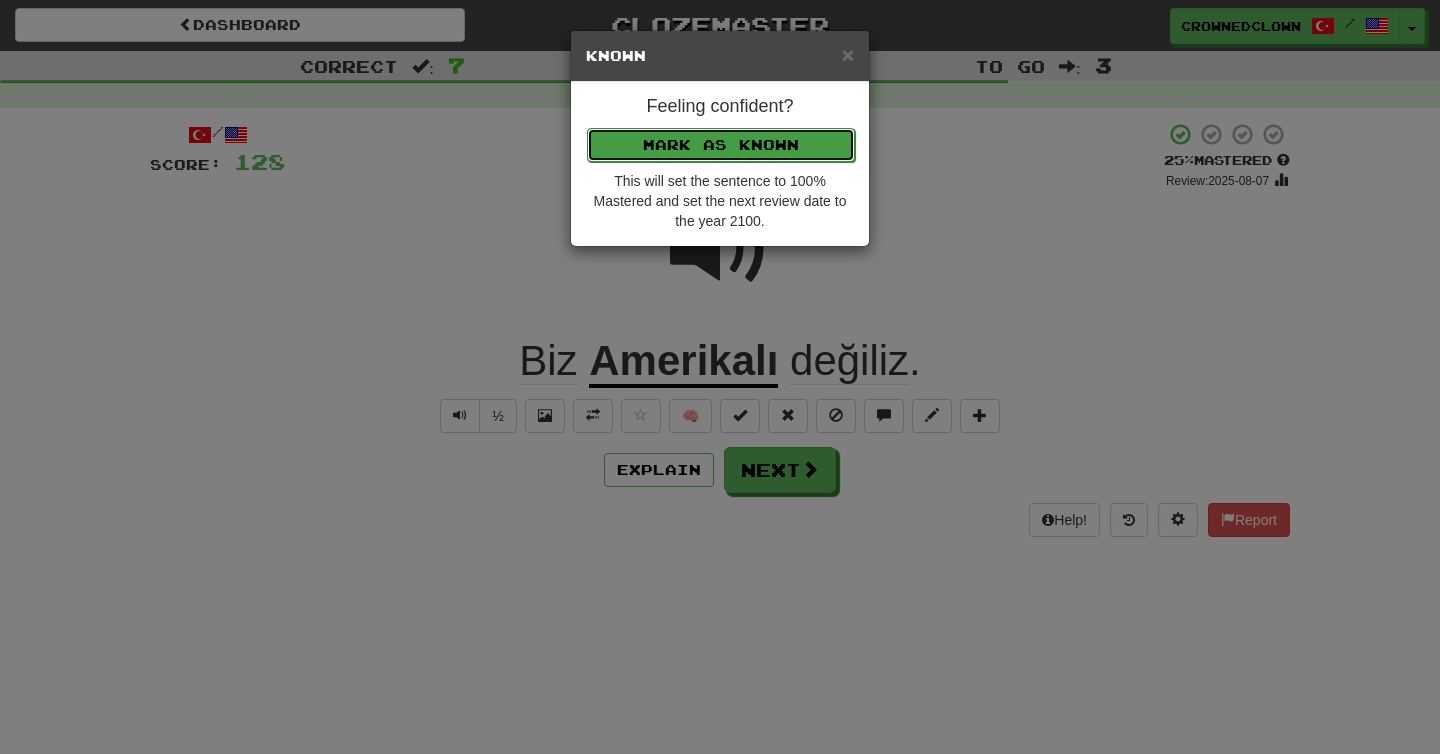 click on "Mark as Known" at bounding box center [721, 145] 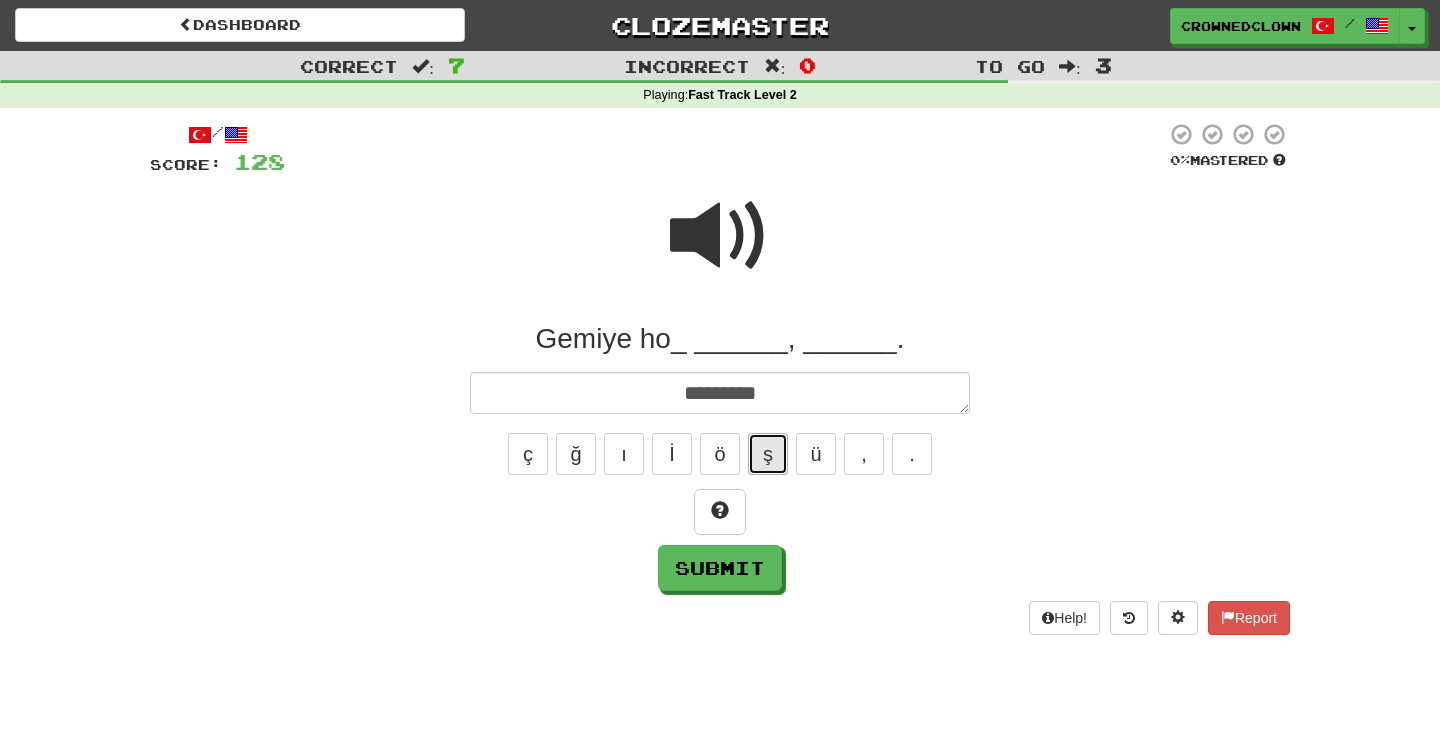 click on "ş" at bounding box center [768, 454] 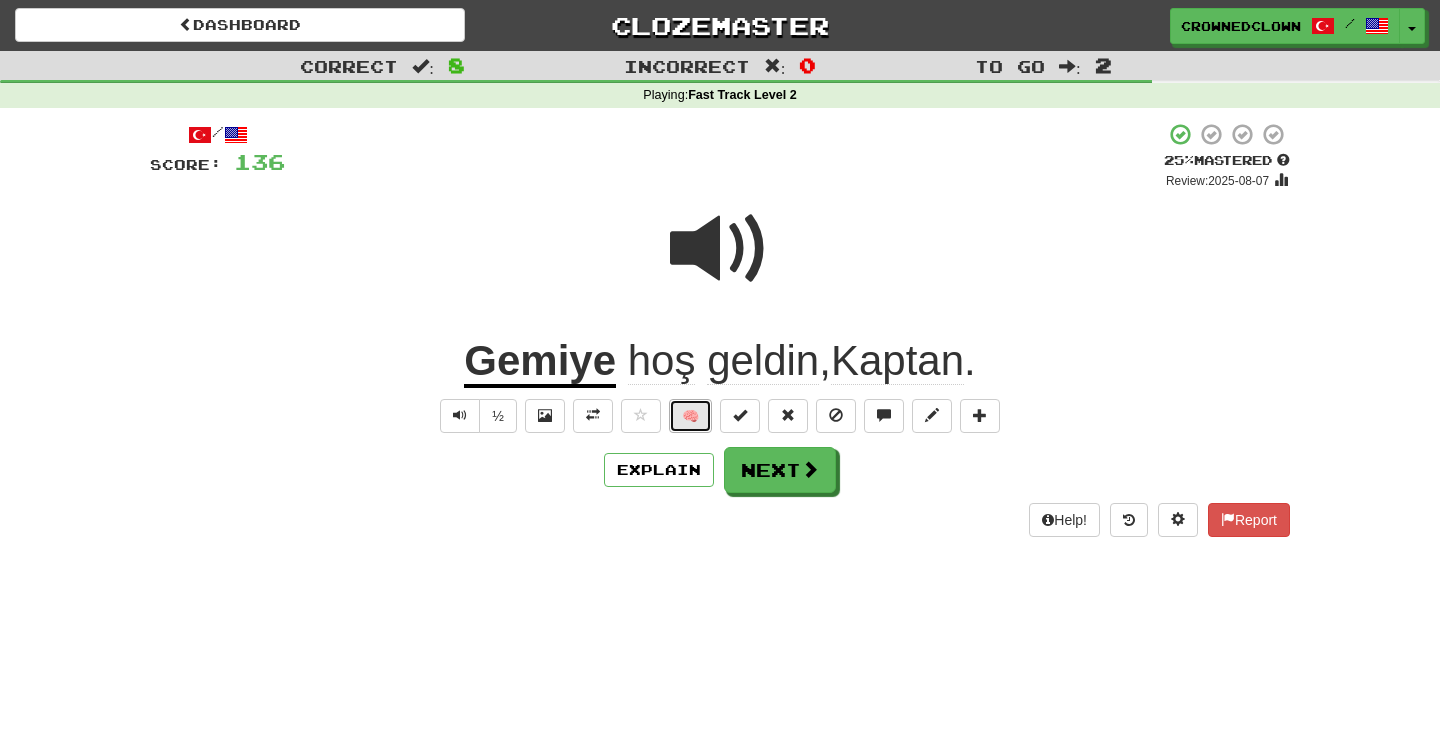 click on "🧠" at bounding box center [690, 416] 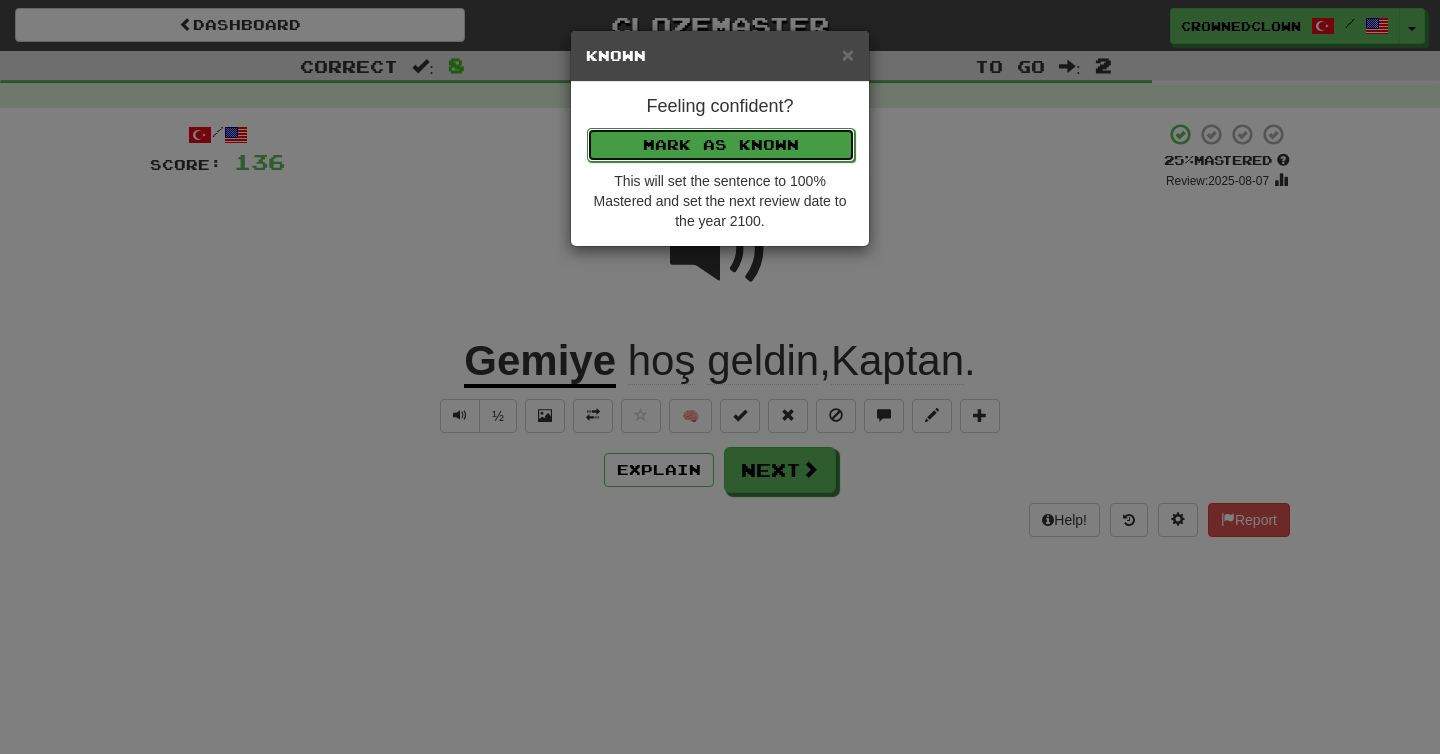 click on "Mark as Known" at bounding box center [721, 145] 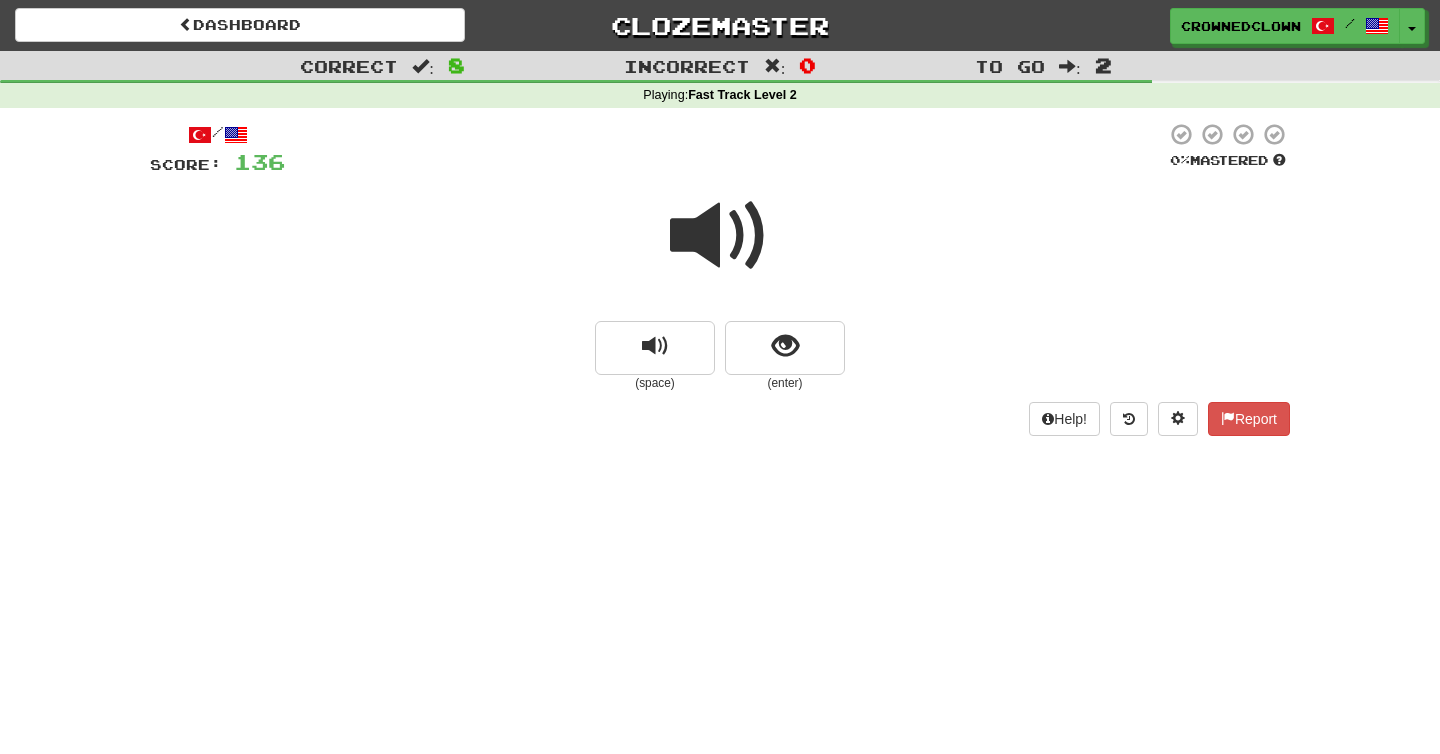 click at bounding box center [720, 236] 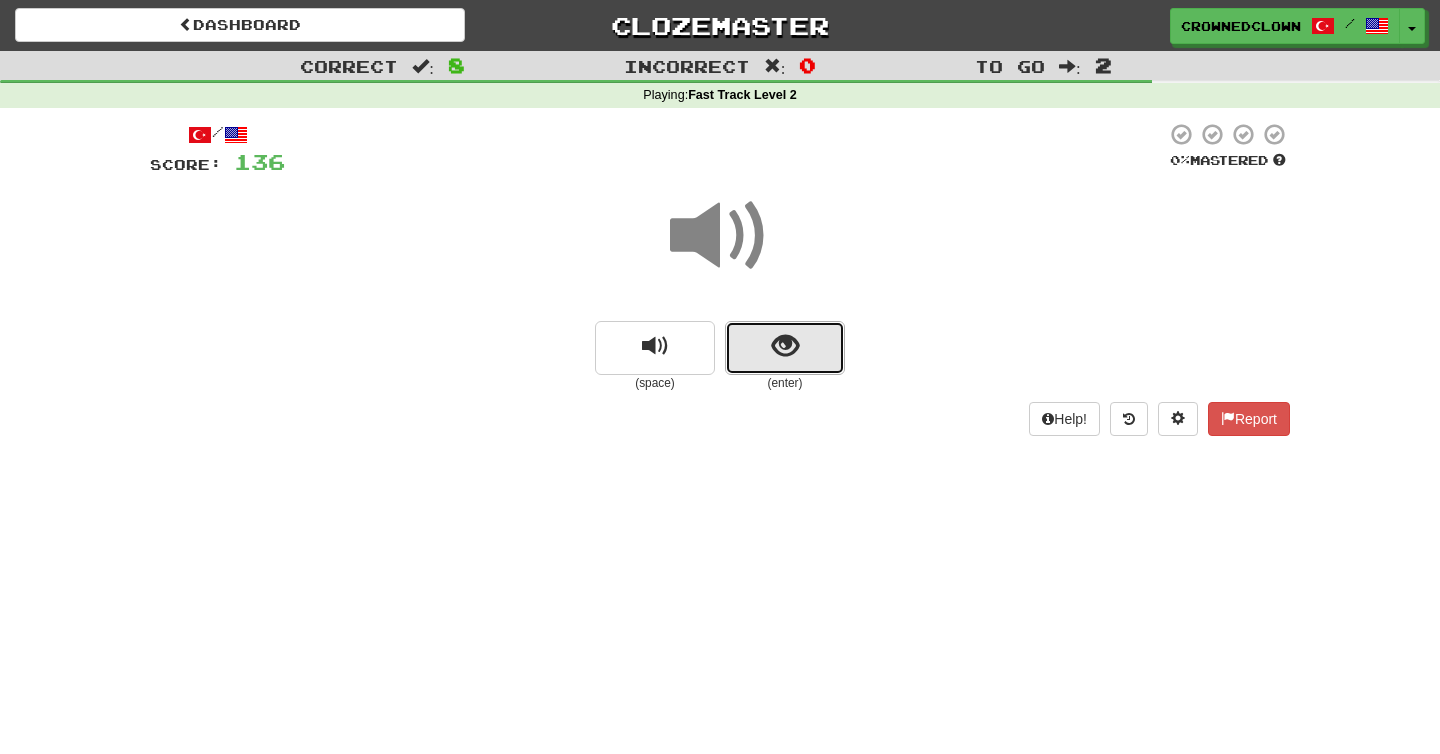 click at bounding box center [785, 346] 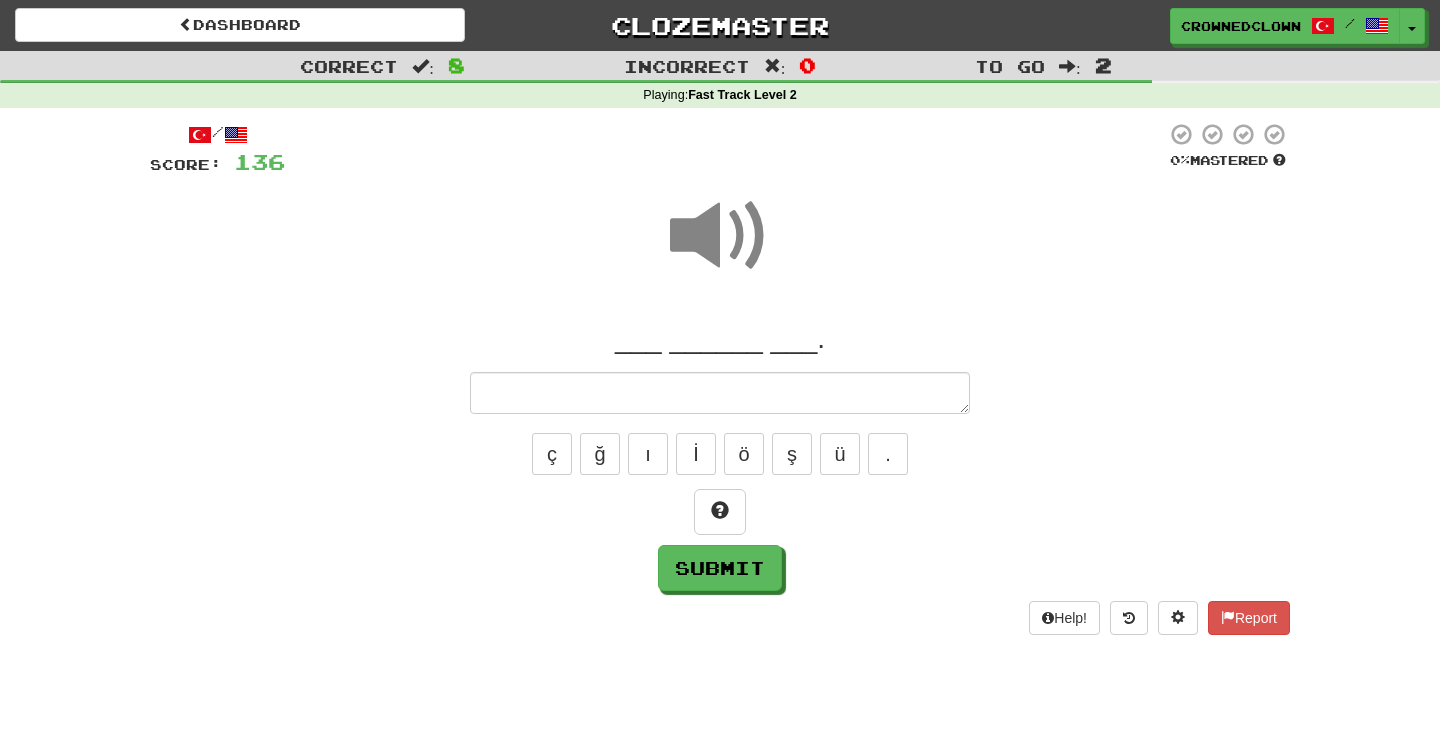 click at bounding box center [720, 236] 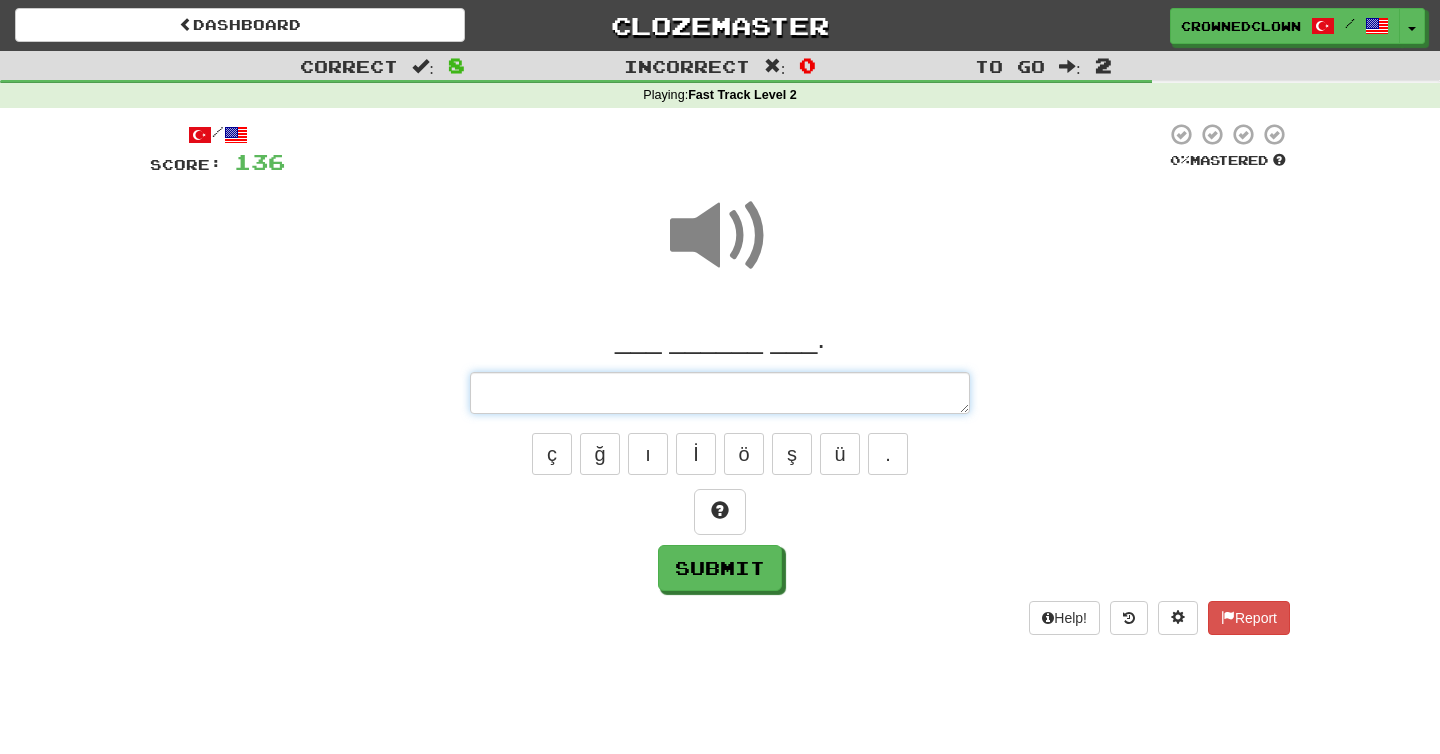 click at bounding box center (720, 393) 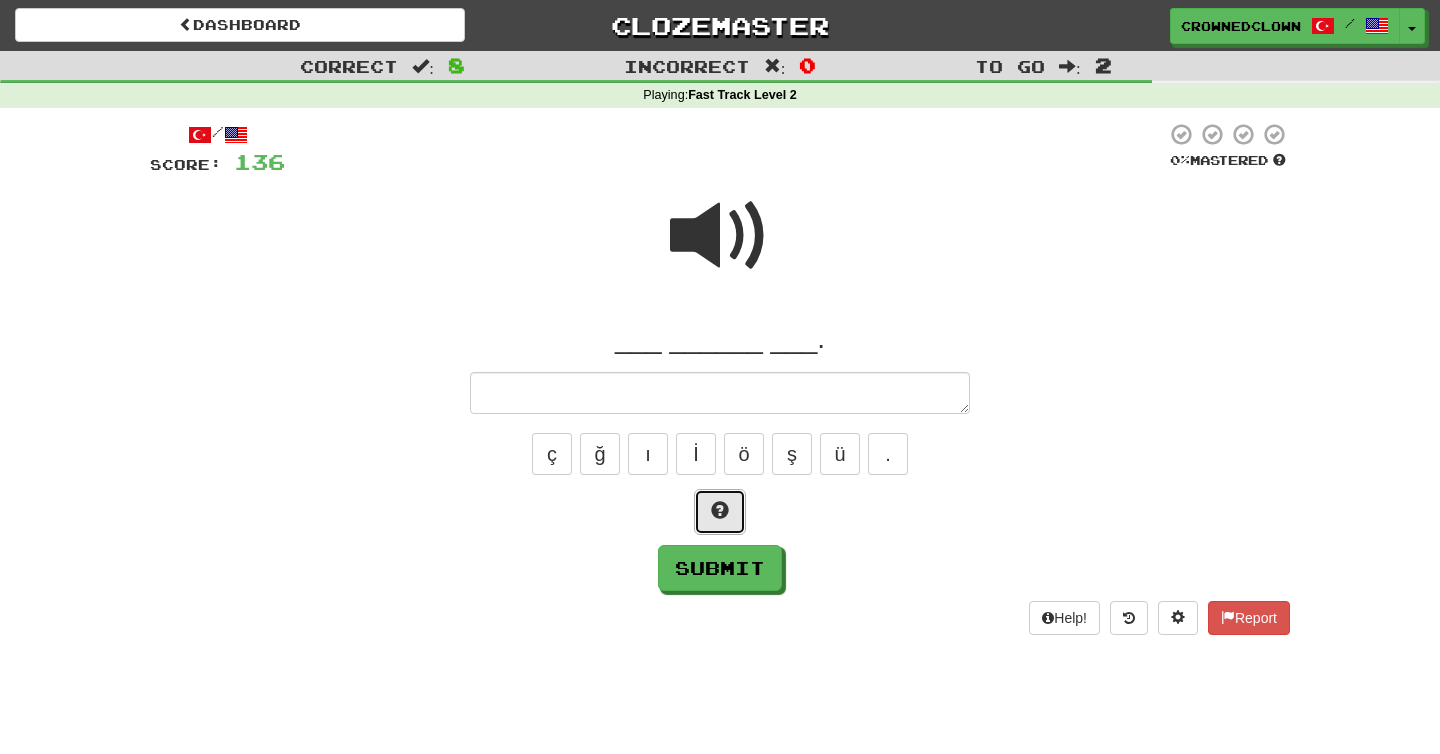 click at bounding box center [720, 510] 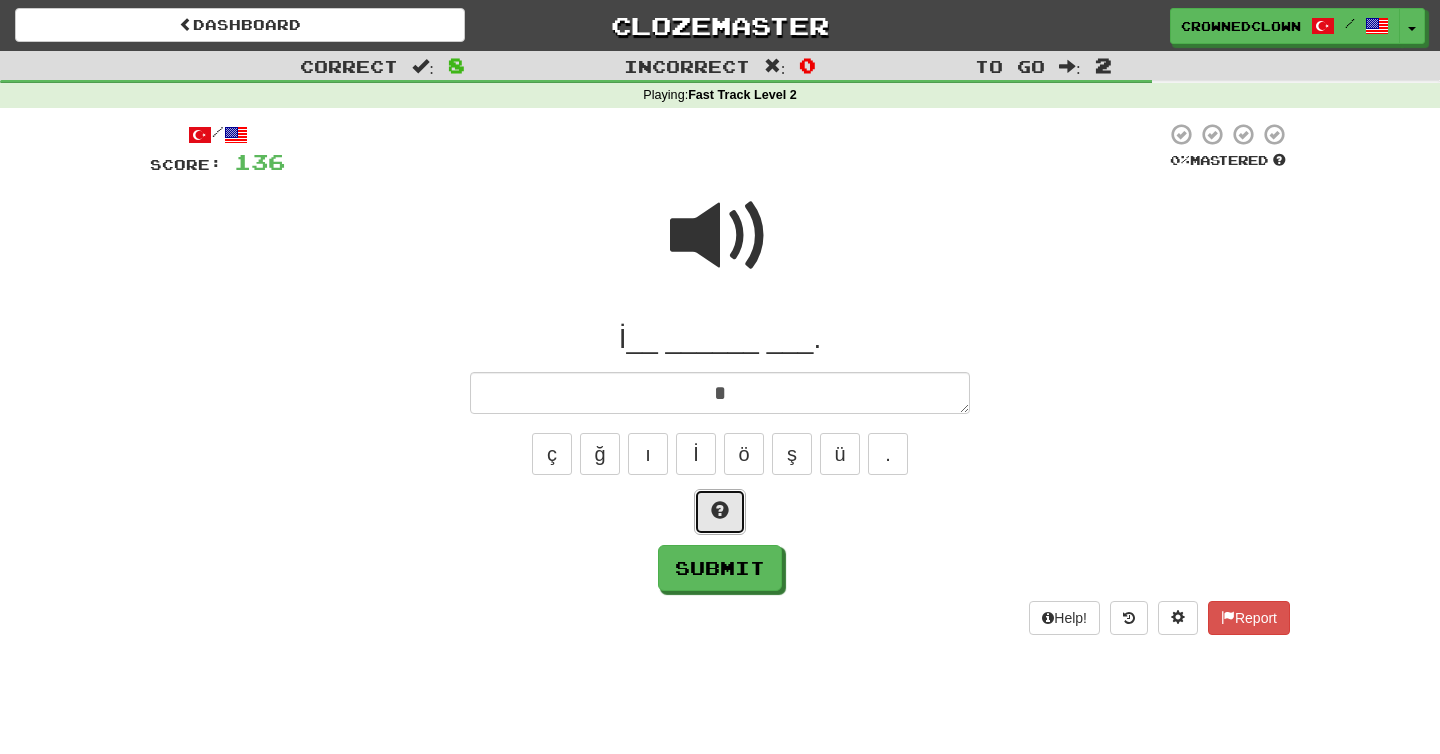 click at bounding box center (720, 510) 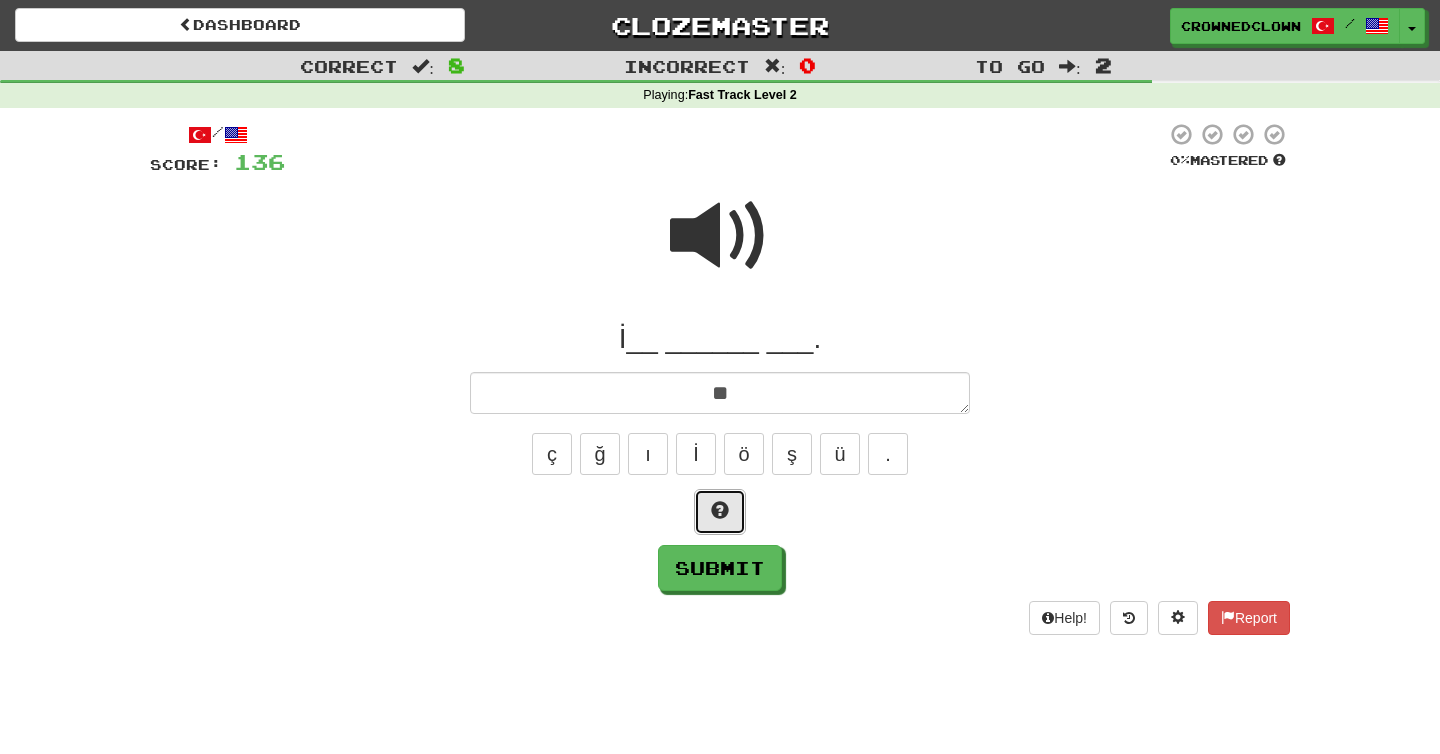 click at bounding box center (720, 510) 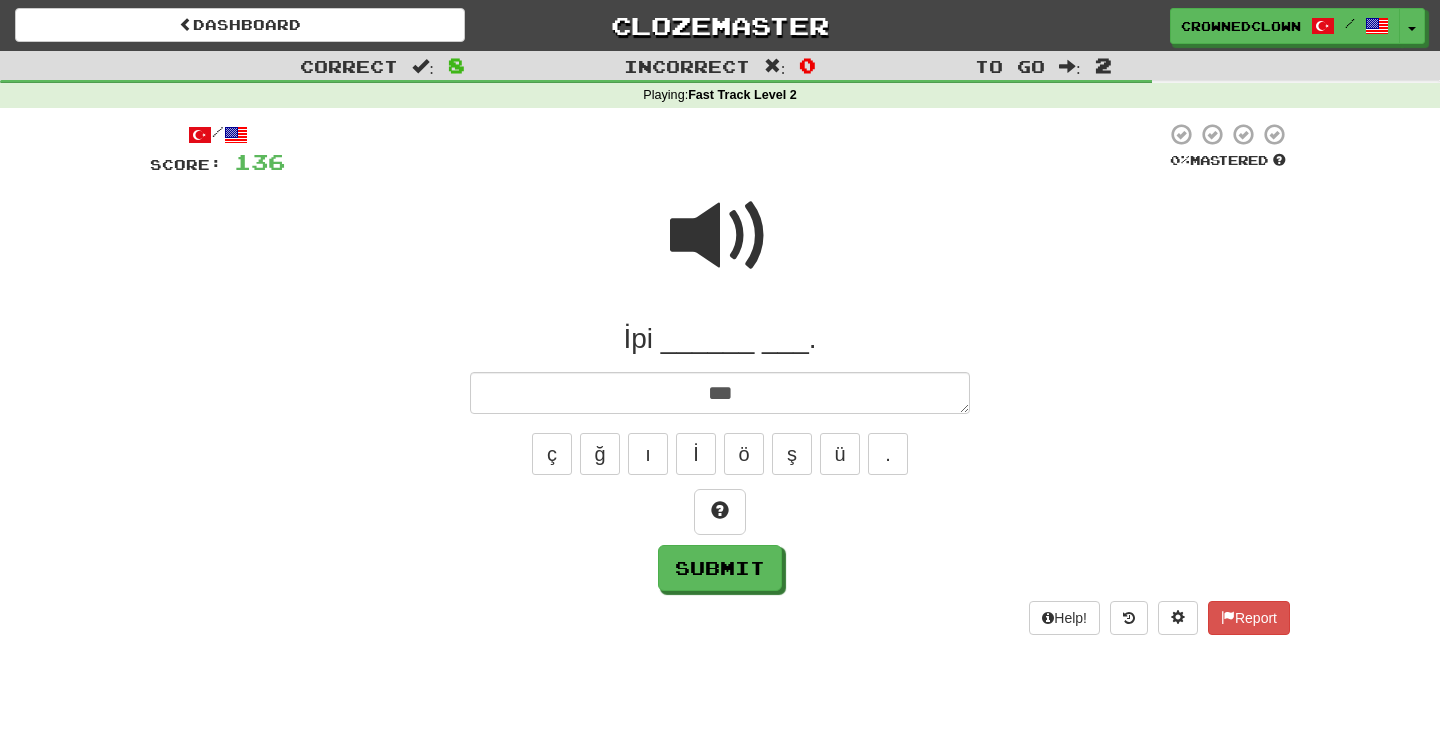 click at bounding box center [720, 236] 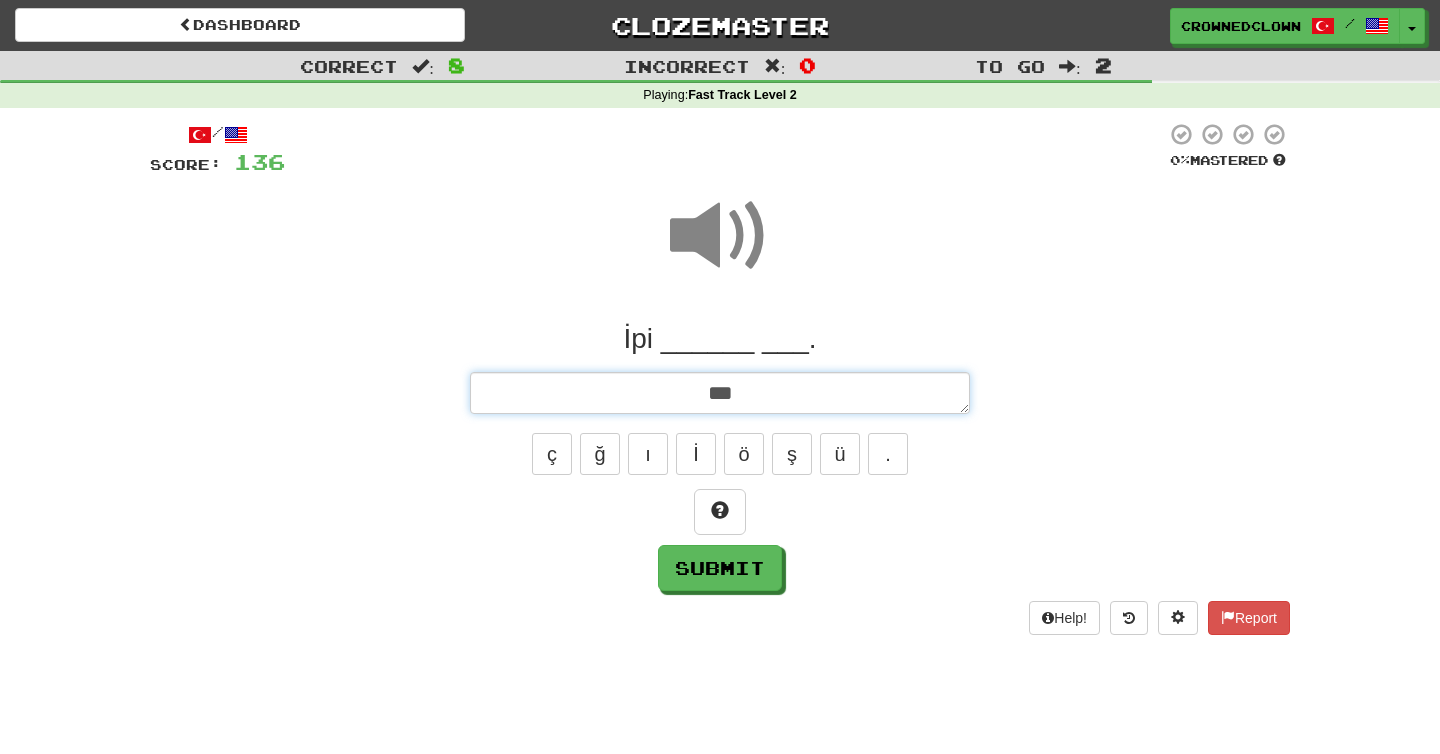 click on "***" at bounding box center [720, 393] 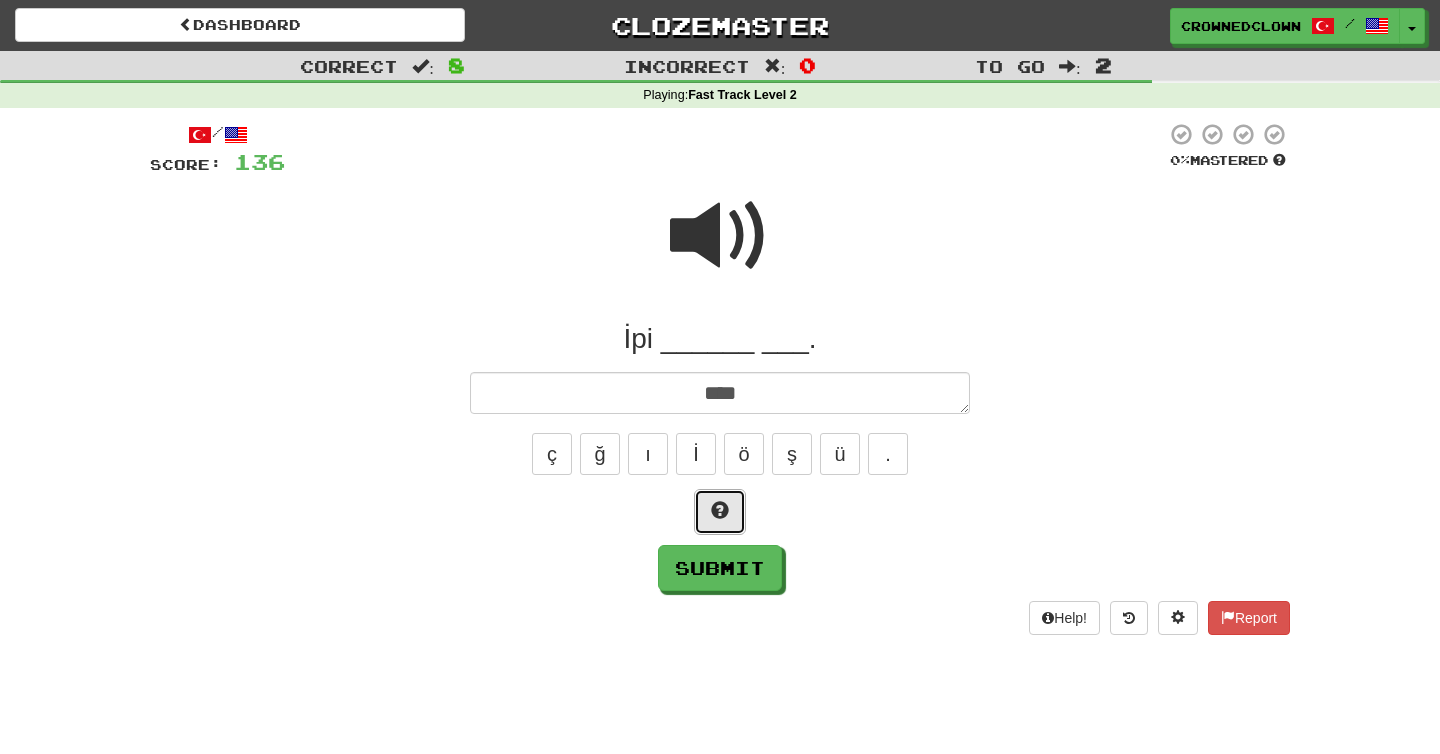 click at bounding box center (720, 512) 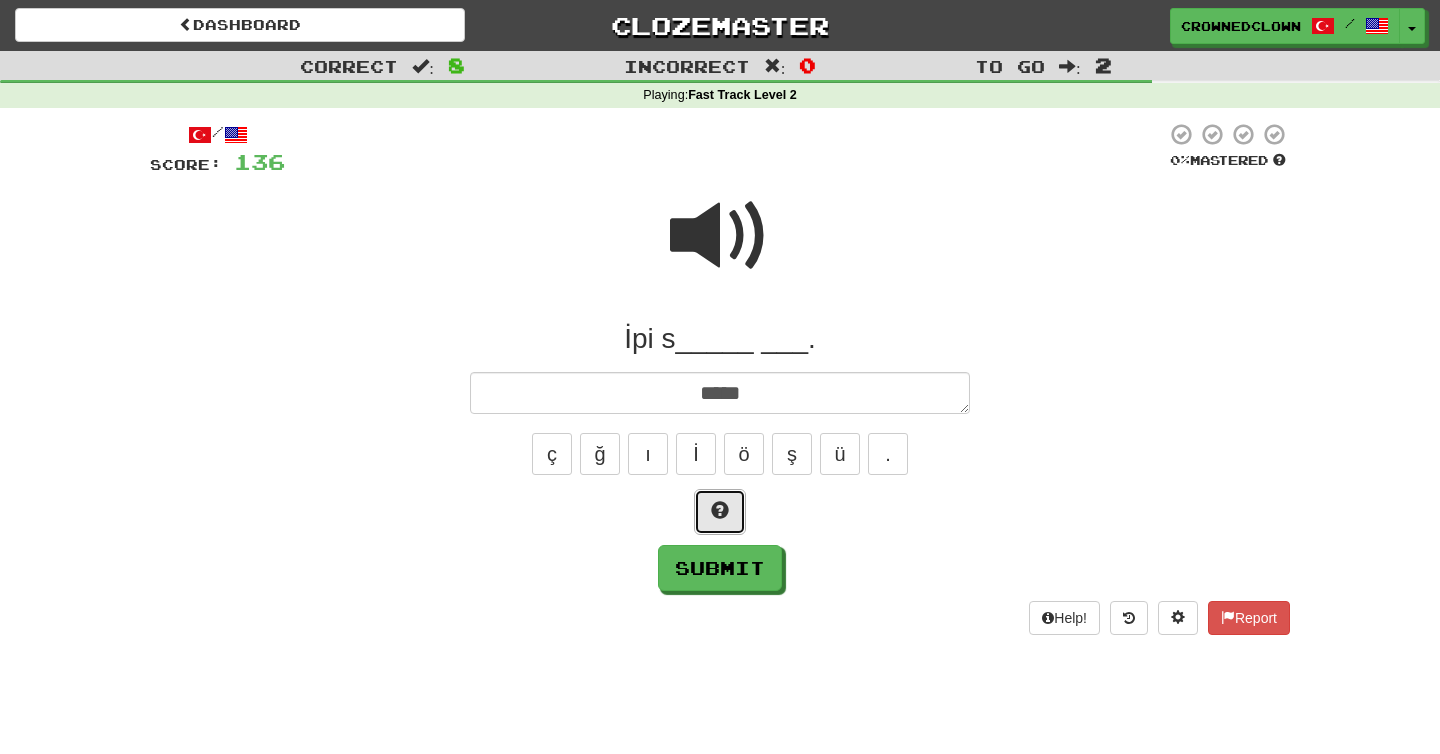 click at bounding box center (720, 512) 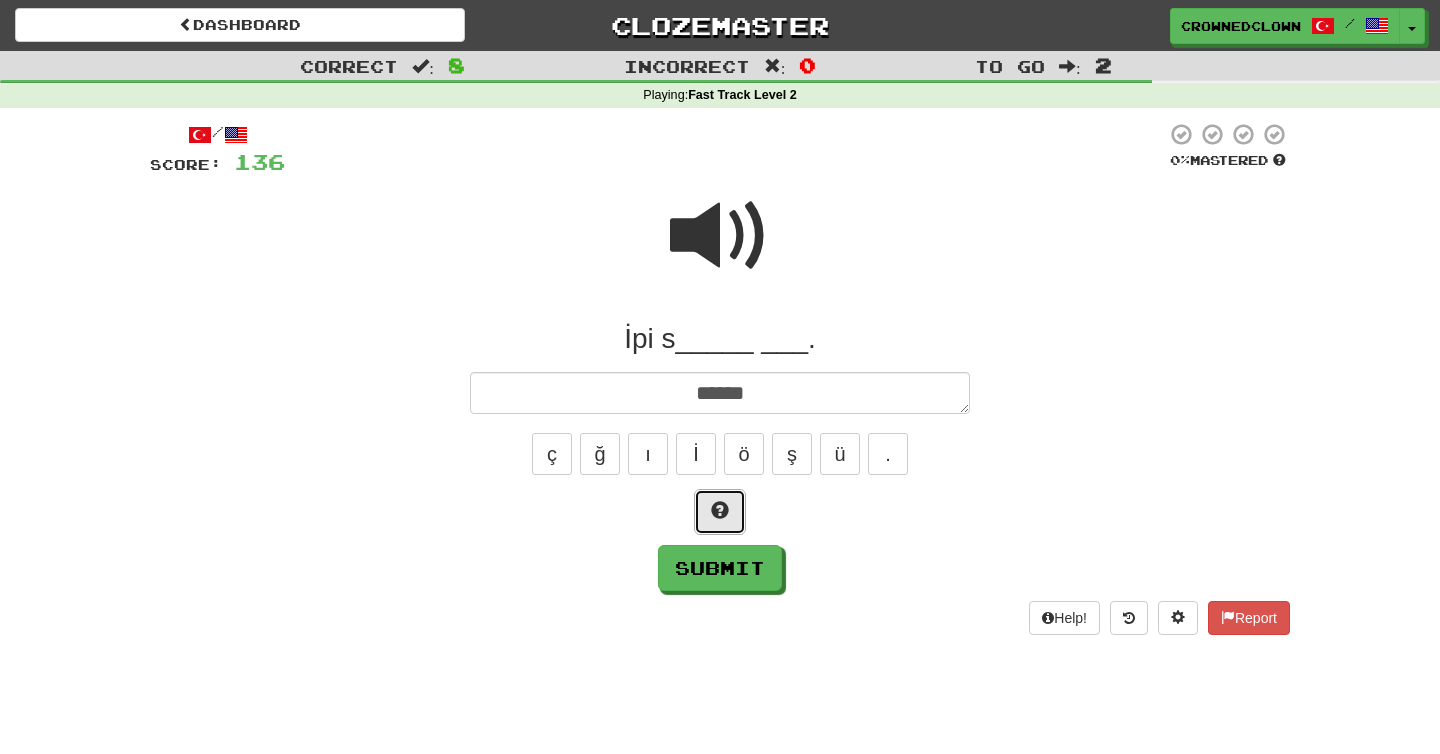 click at bounding box center (720, 512) 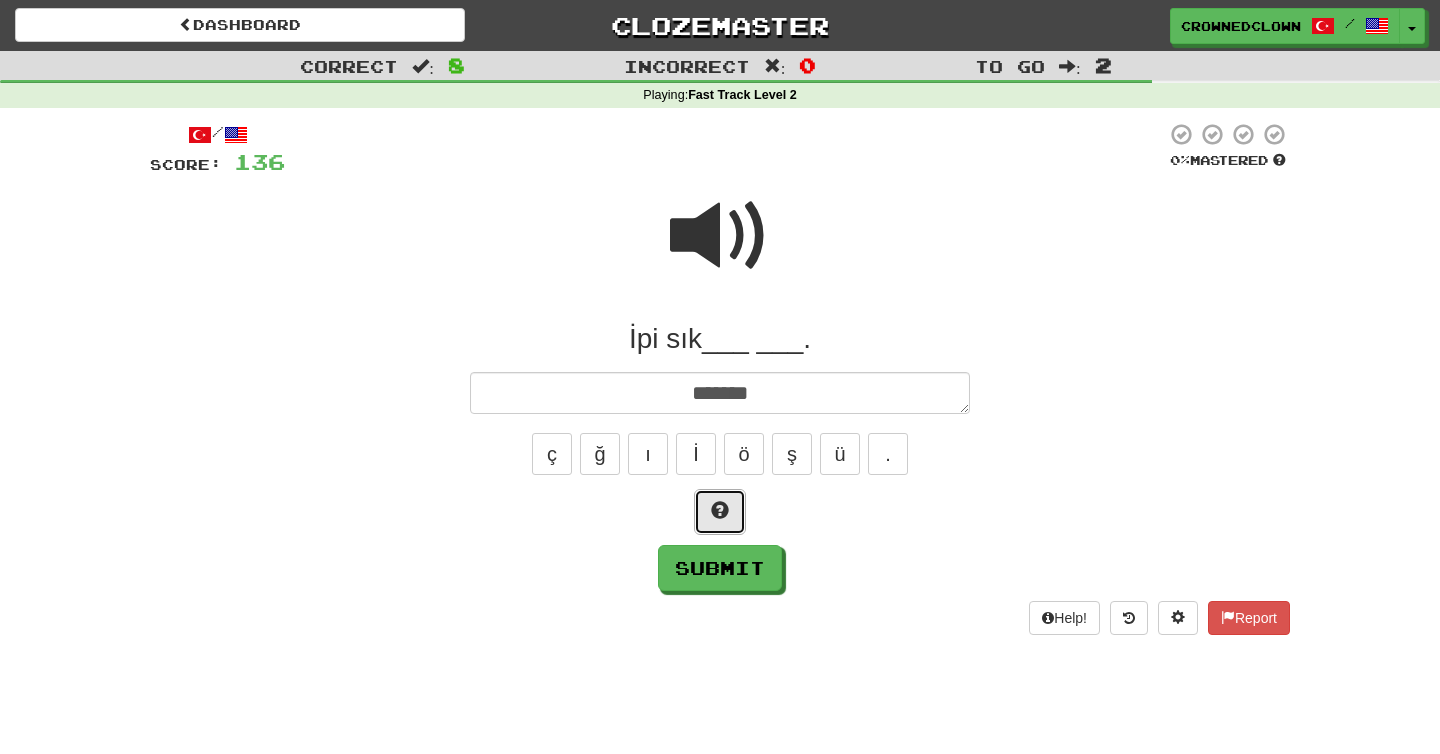 click at bounding box center [720, 512] 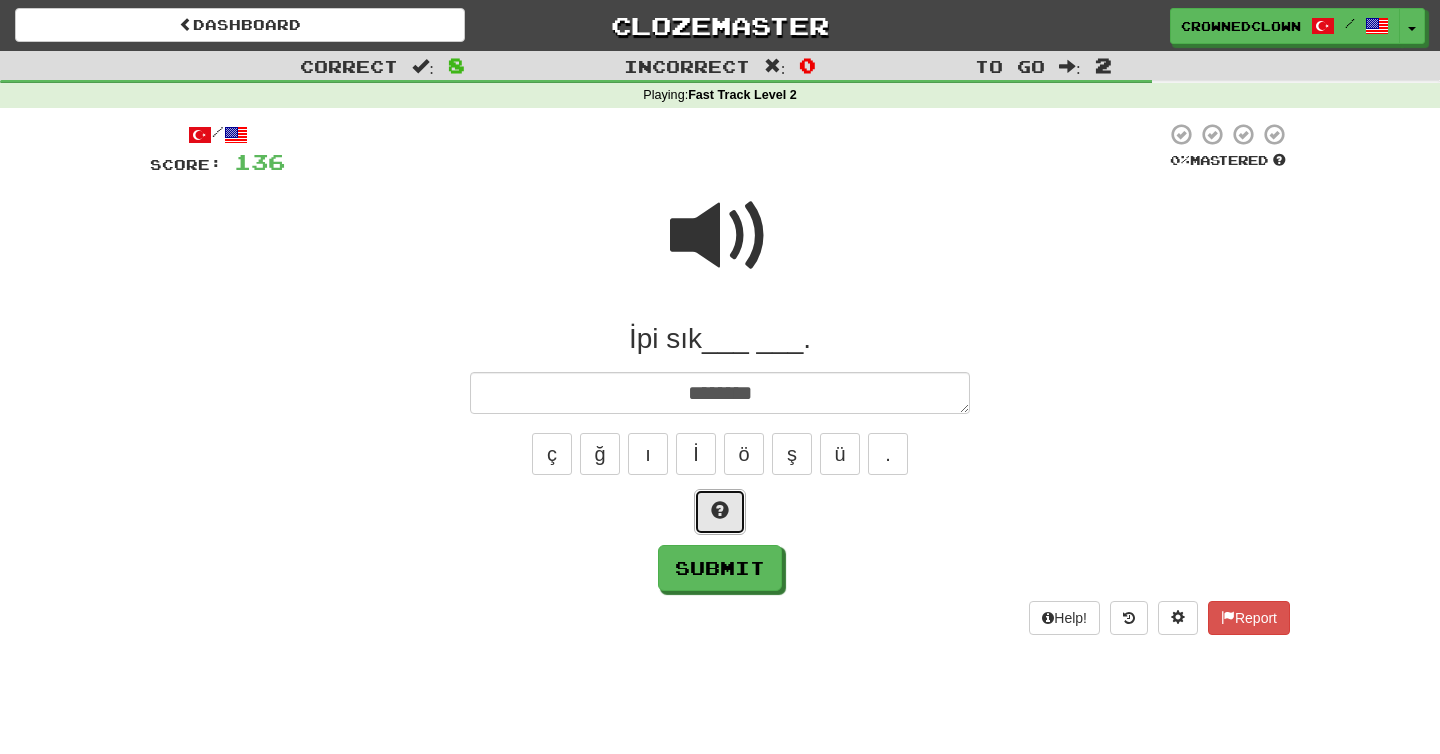 click at bounding box center [720, 512] 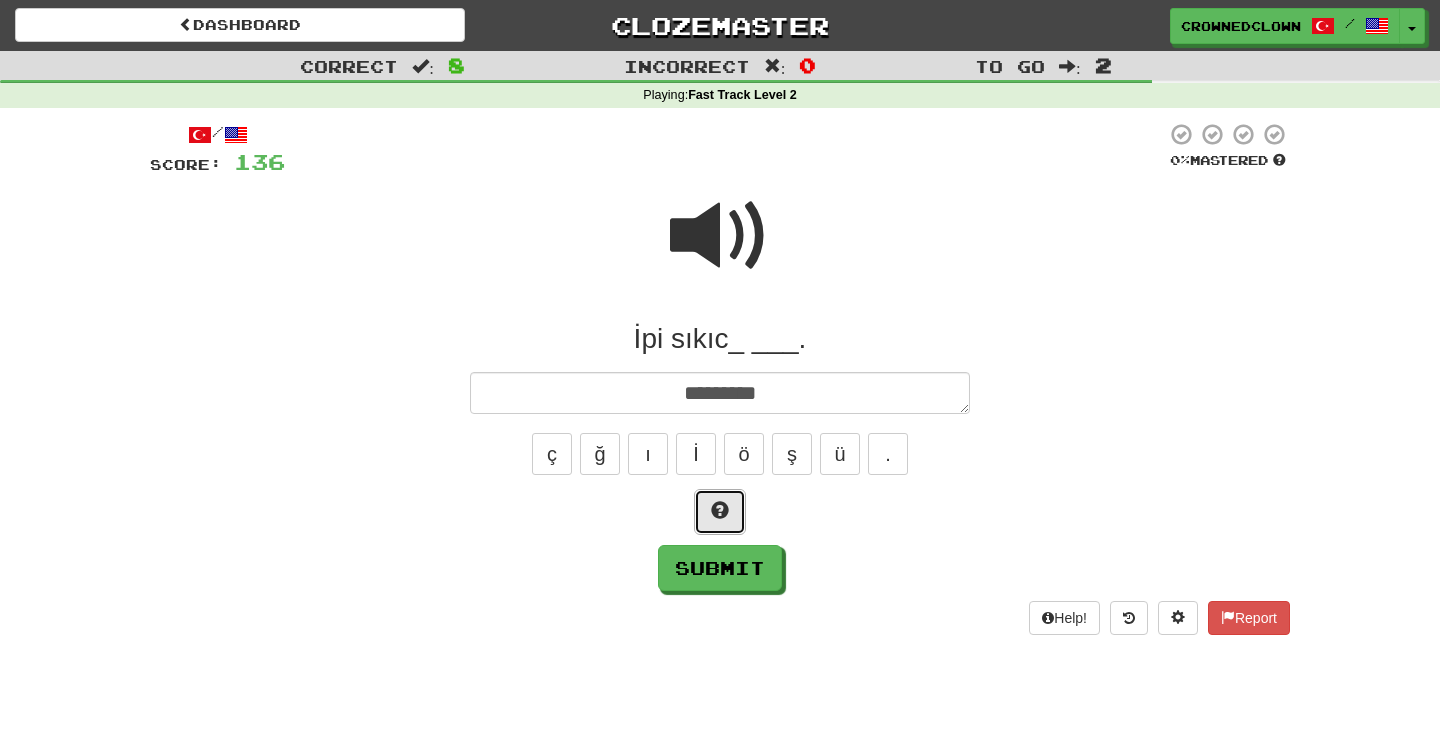 click at bounding box center [720, 512] 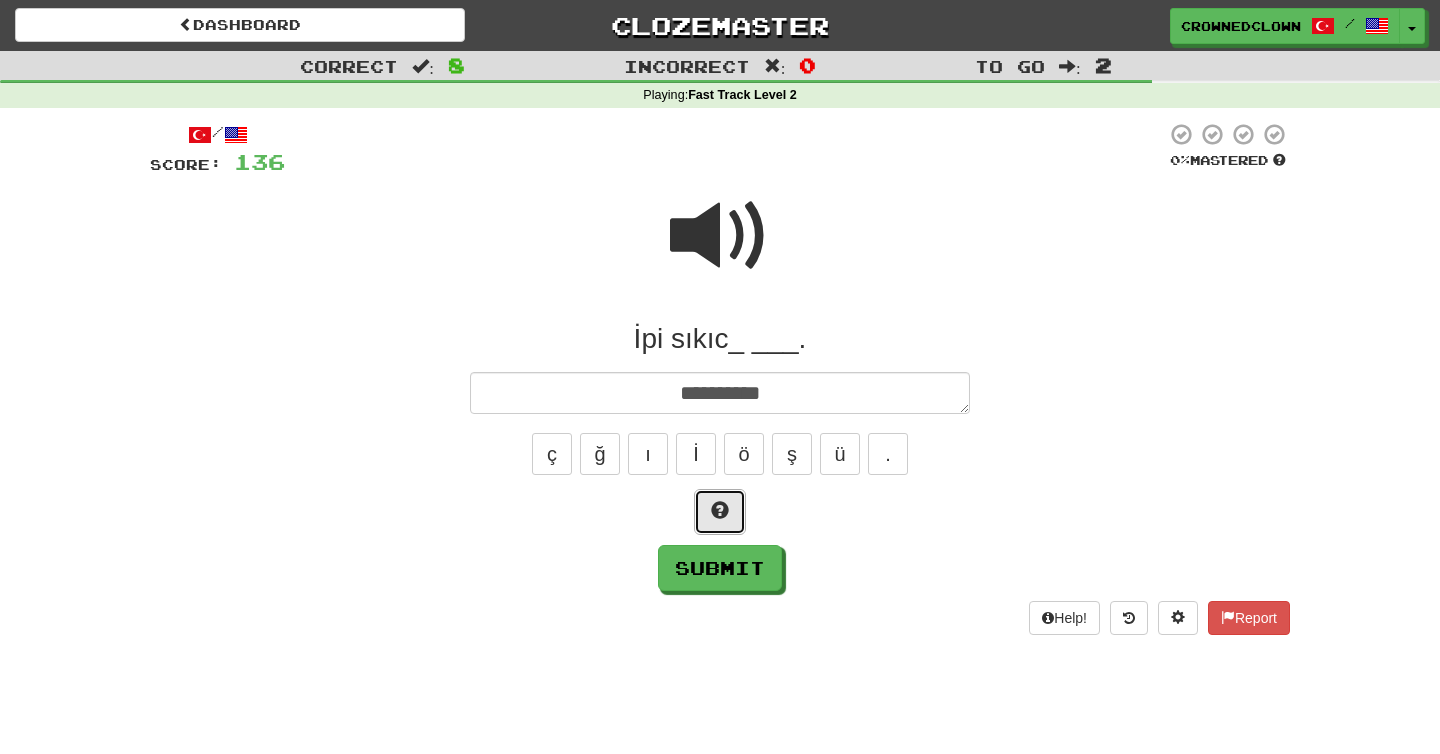 click at bounding box center [720, 512] 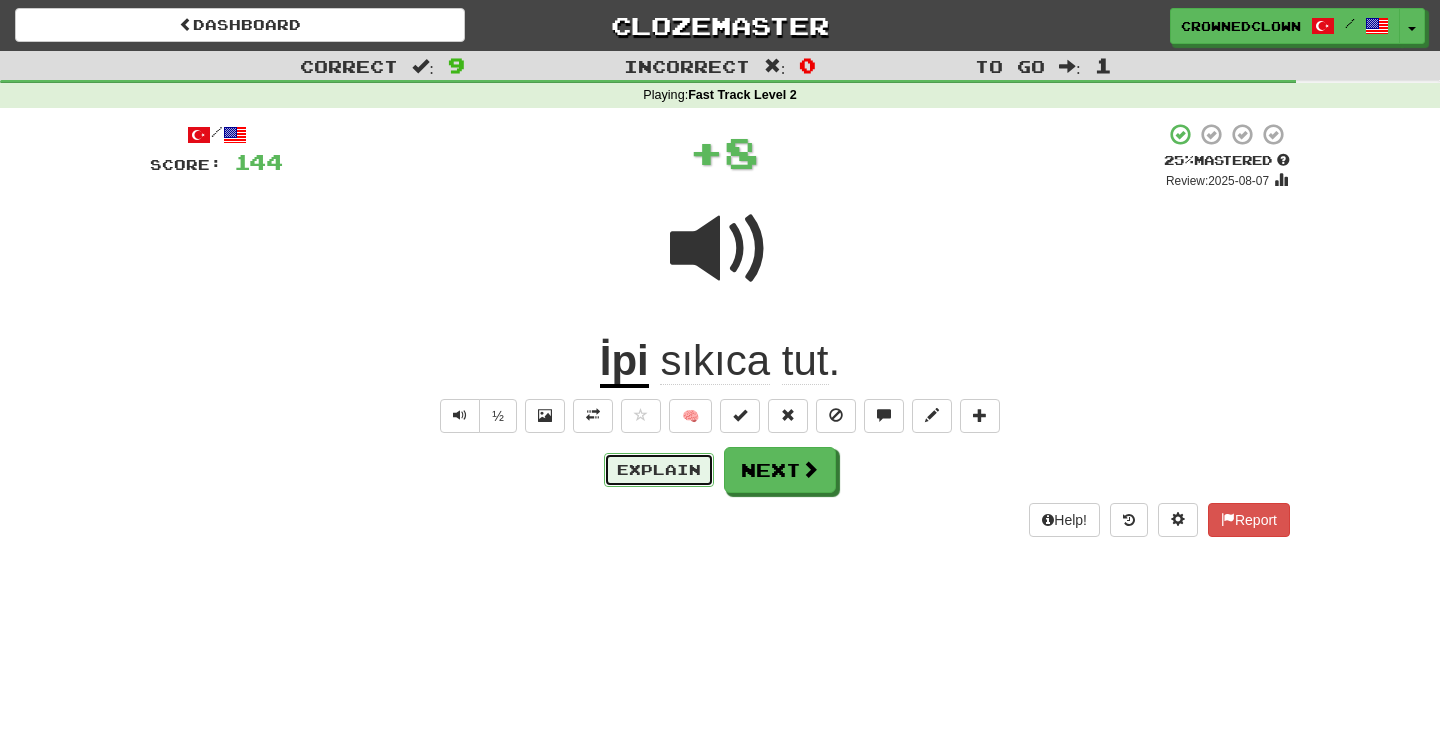 click on "Explain" at bounding box center [659, 470] 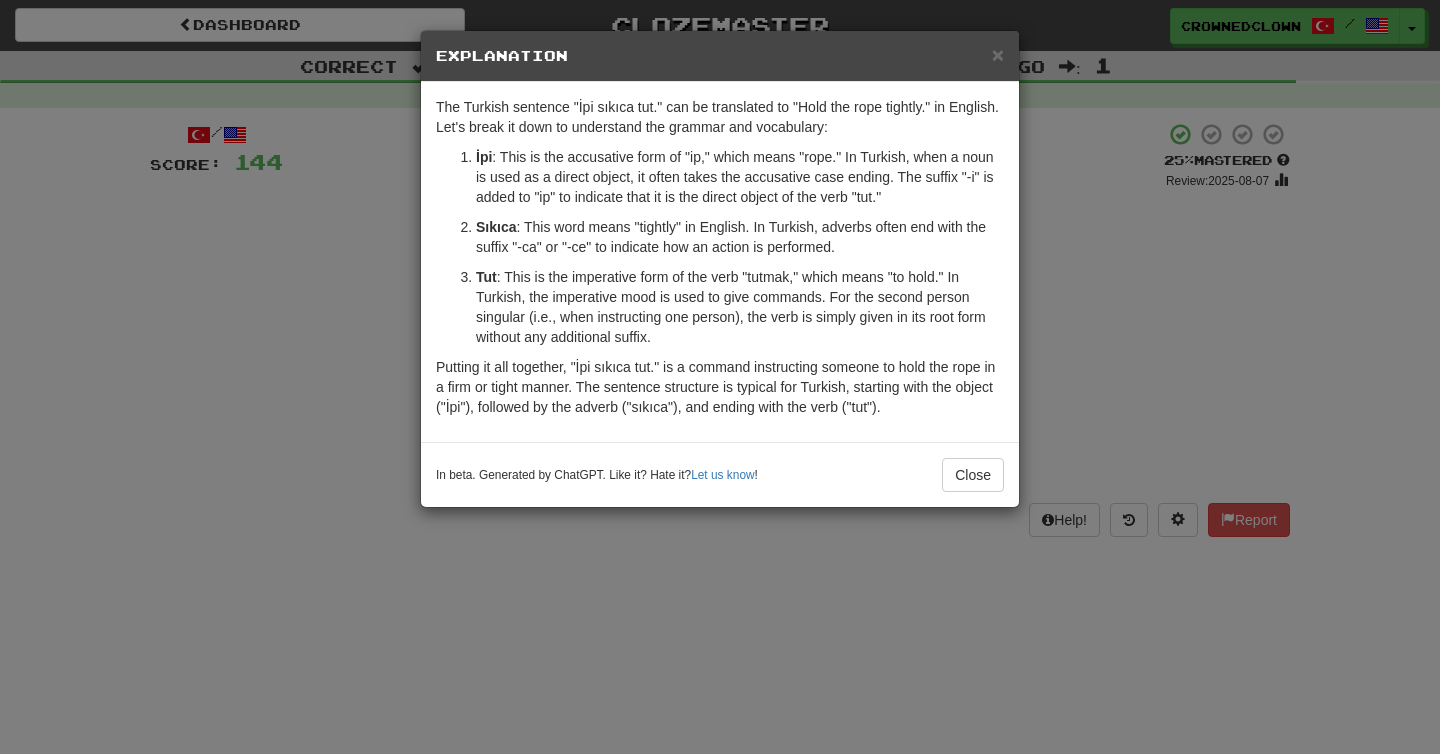 click on "× Explanation The Turkish sentence "İpi sıkıca tut." can be translated to "Hold the rope tightly." in English. Let's break it down to understand the grammar and vocabulary:
İpi : This is the accusative form of "ip," which means "rope." In Turkish, when a noun is used as a direct object, it often takes the accusative case ending. The suffix "-i" is added to "ip" to indicate that it is the direct object of the verb "tut."
Sıkıca : This word means "tightly" in English. In Turkish, adverbs often end with the suffix "-ca" or "-ce" to indicate how an action is performed.
Tut : This is the imperative form of the verb "tutmak," which means "to hold." In Turkish, the imperative mood is used to give commands. For the second person singular (i.e., when instructing one person), the verb is simply given in its root form without any additional suffix.
In beta. Generated by ChatGPT. Like it? Hate it?  Let us know ! Close" at bounding box center [720, 377] 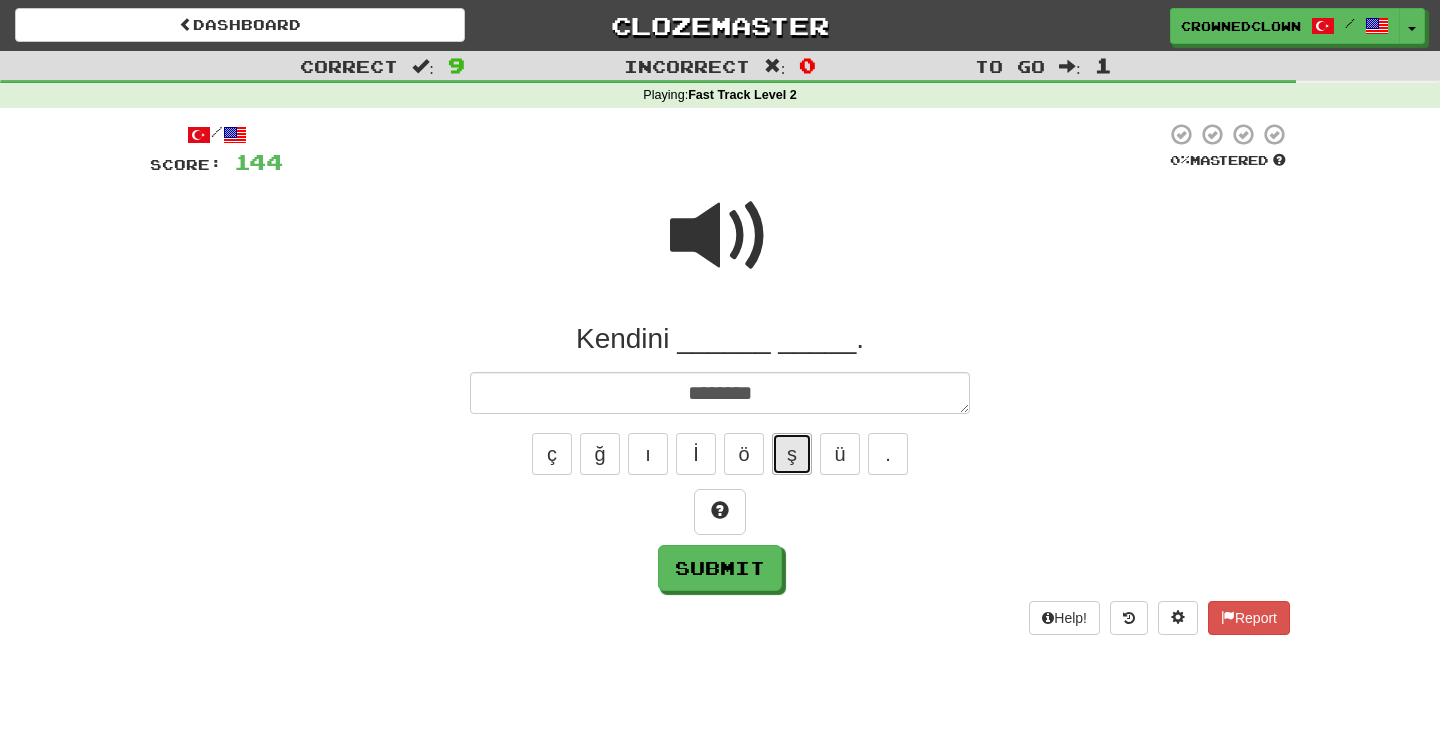 click on "ş" at bounding box center [792, 454] 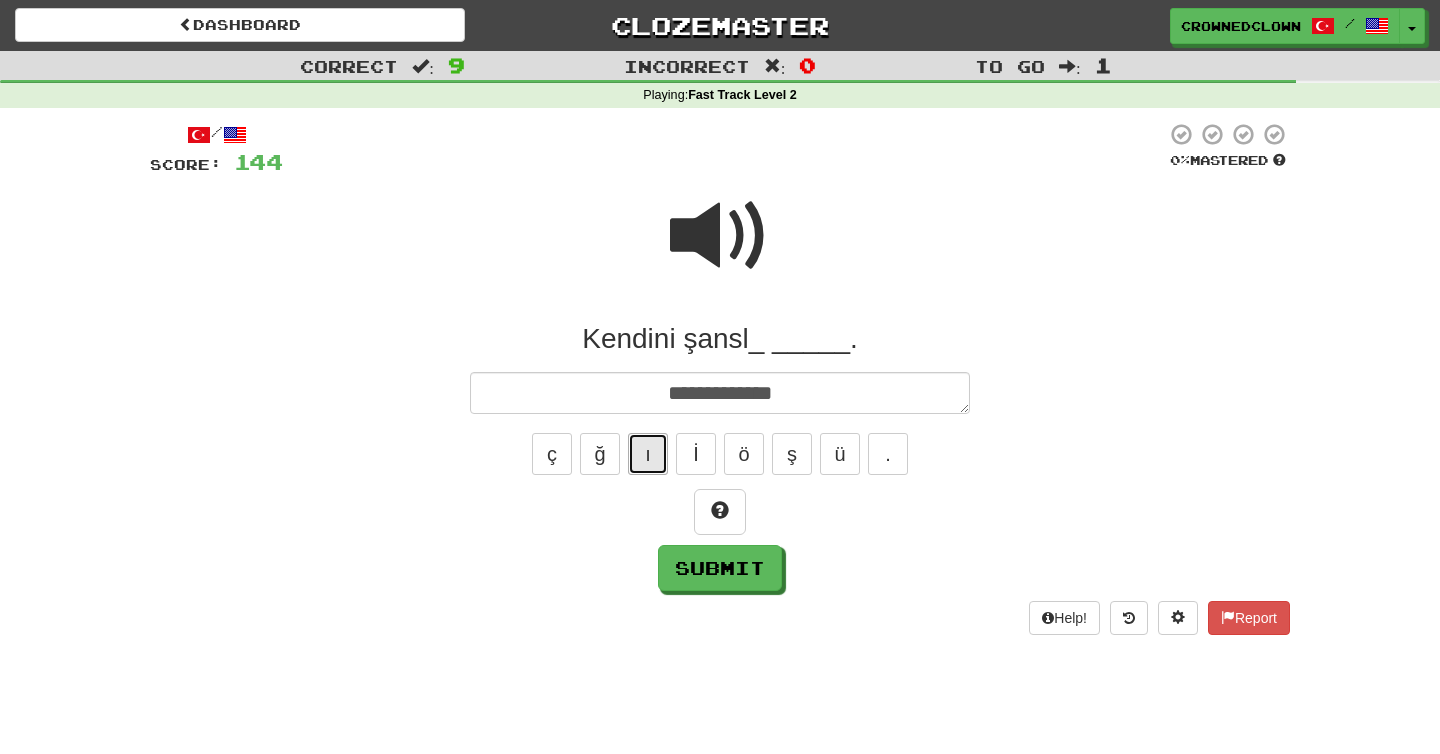click on "ı" at bounding box center (648, 454) 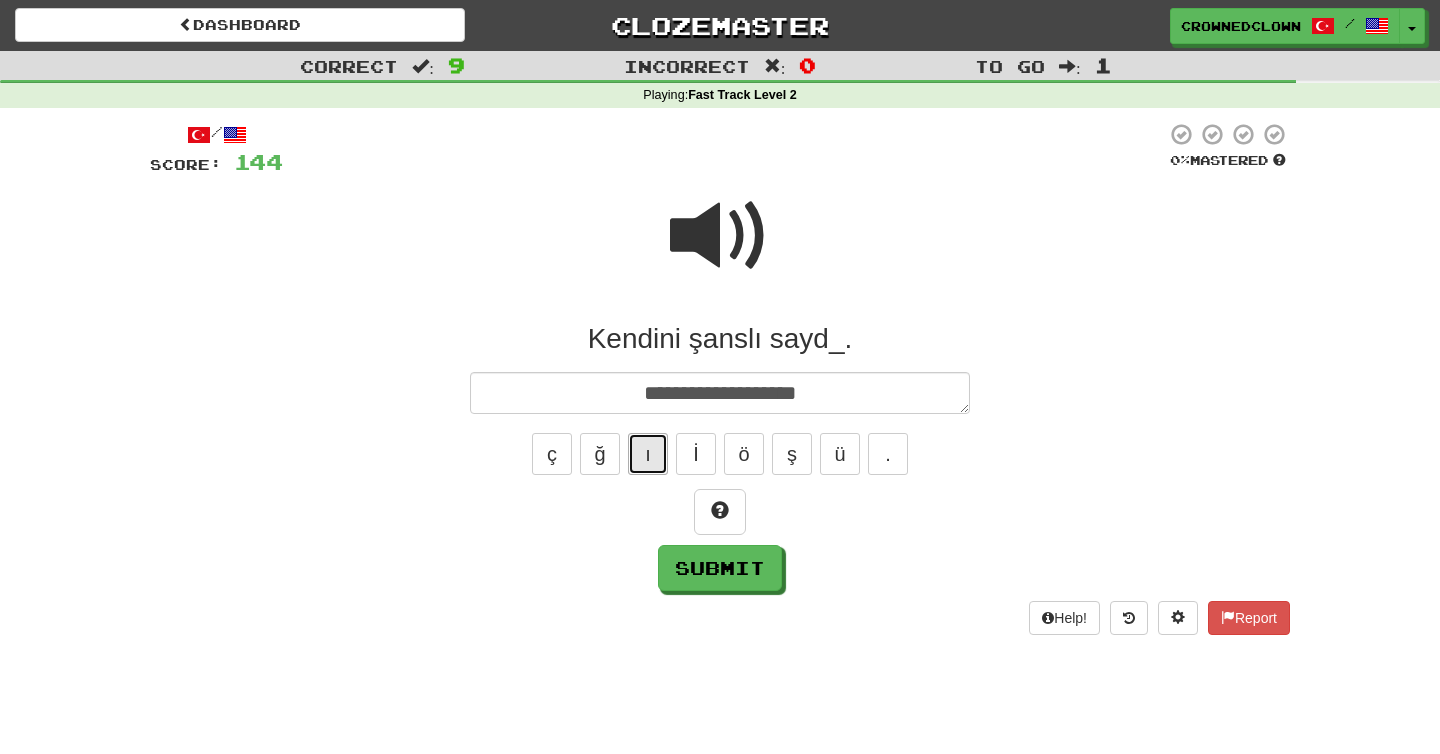 click on "ı" at bounding box center [648, 454] 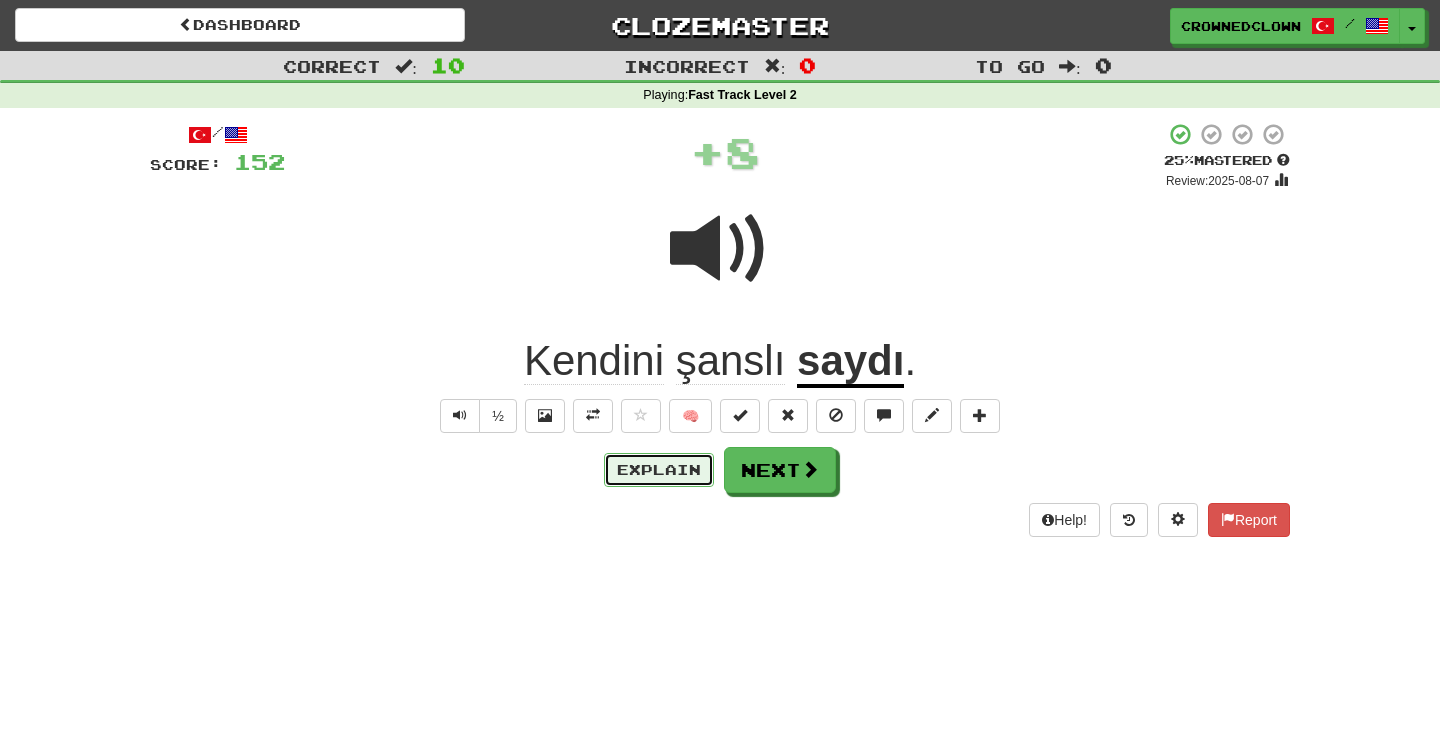 click on "Explain" at bounding box center [659, 470] 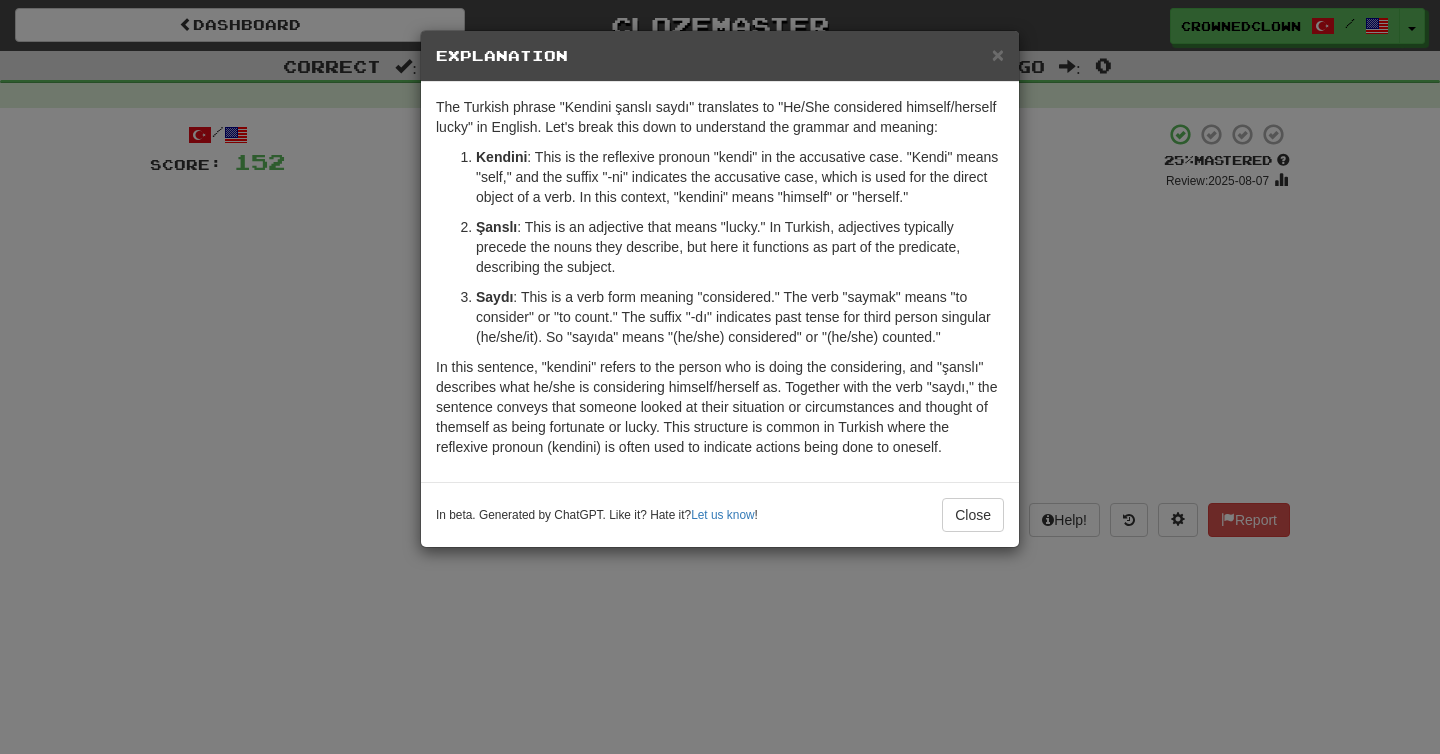 click on "× Explanation The Turkish phrase "Kendini şanslı saydı" translates to "He/She considered himself/herself lucky" in English. Let's break this down to understand the grammar and meaning:
Kendini : This is the reflexive pronoun "kendi" in the accusative case. "Kendi" means "self," and the suffix "-ni" indicates the accusative case, which is used for the direct object of a verb. In this context, "kendini" means "himself" or "herself."
Şanslı : This is an adjective that means "lucky." In Turkish, adjectives typically precede the nouns they describe, but here it functions as part of the predicate, describing the subject.
Saydı : This is a verb form meaning "considered." The verb "saymak" means "to consider" or "to count." The suffix "-dı" indicates past tense for third person singular (he/she/it). So "sayıda" means "(he/she) considered" or "(he/she) counted."
In beta. Generated by ChatGPT. Like it? Hate it?  Let us know ! Close" at bounding box center (720, 377) 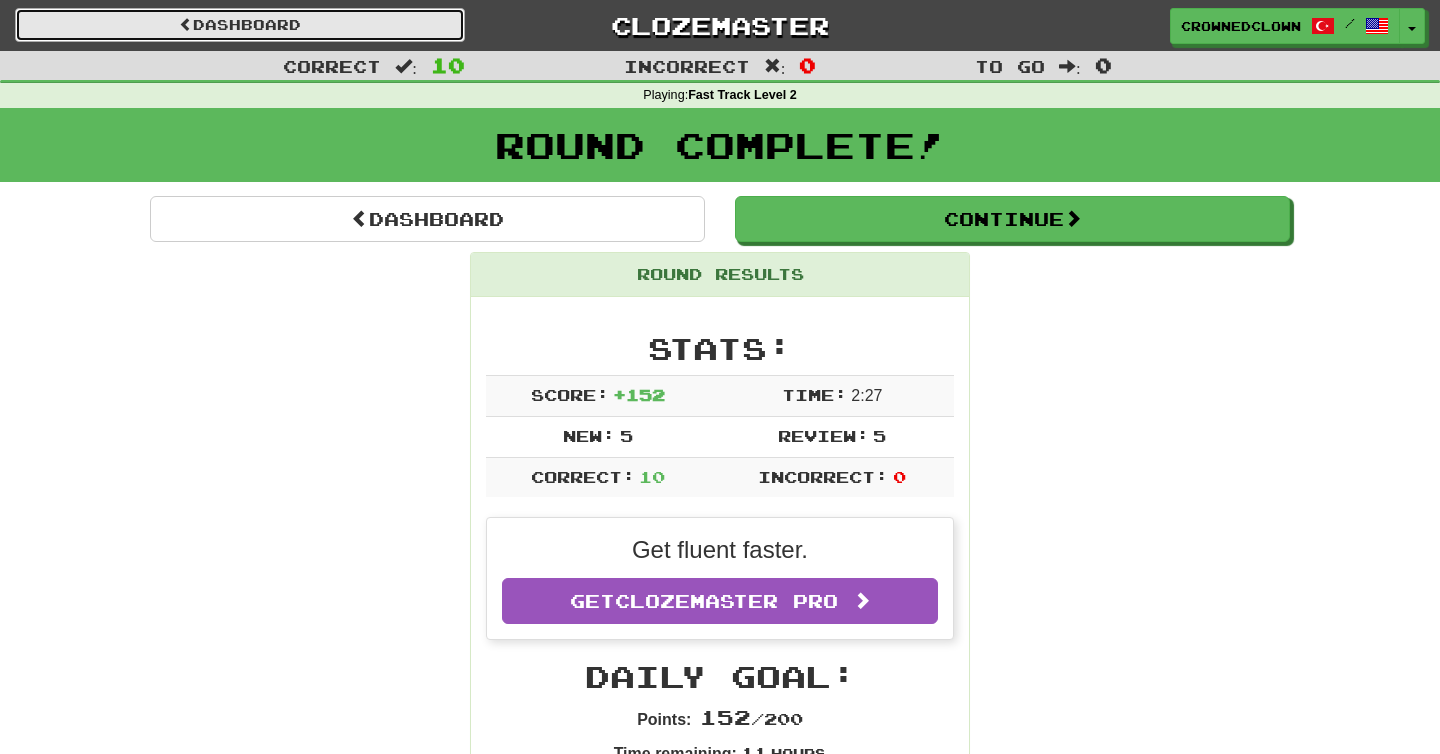 click on "Dashboard" at bounding box center (240, 25) 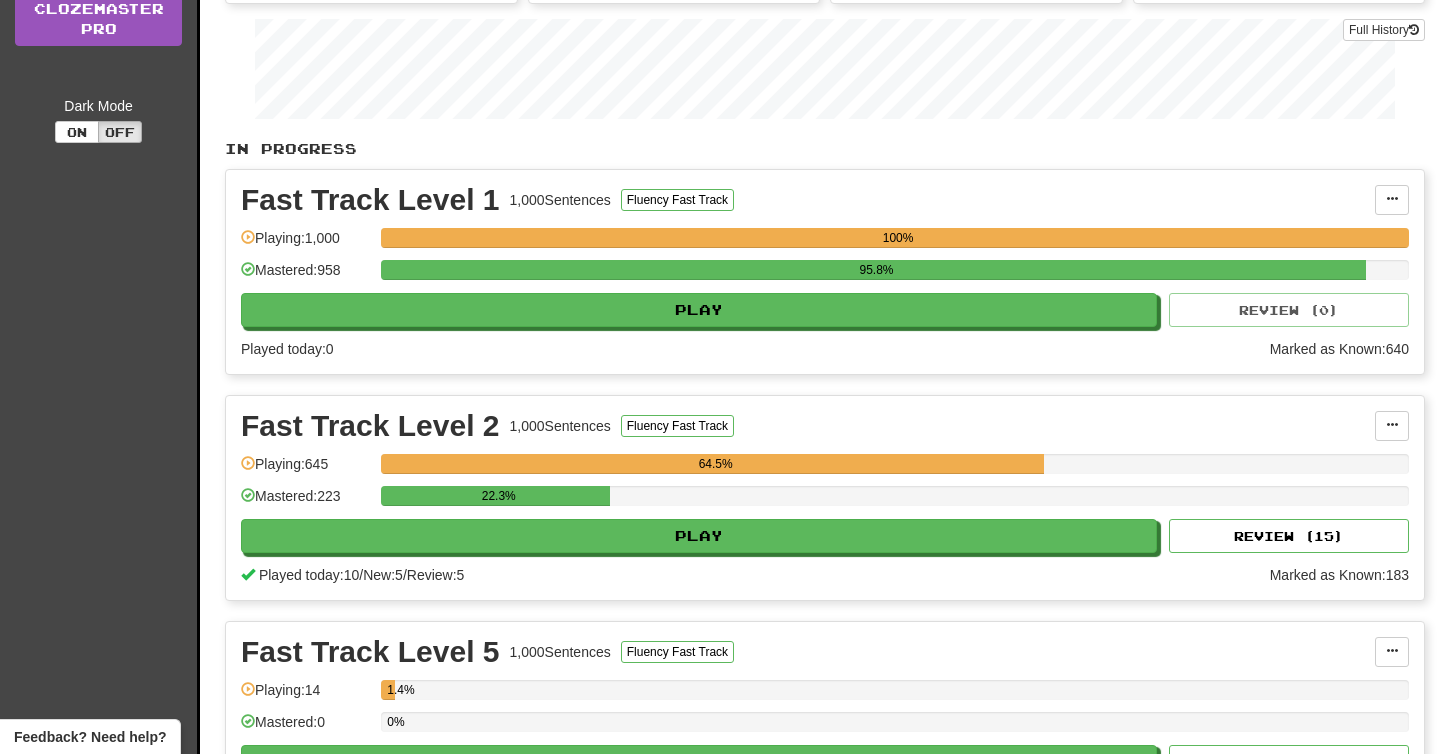 scroll, scrollTop: 319, scrollLeft: 0, axis: vertical 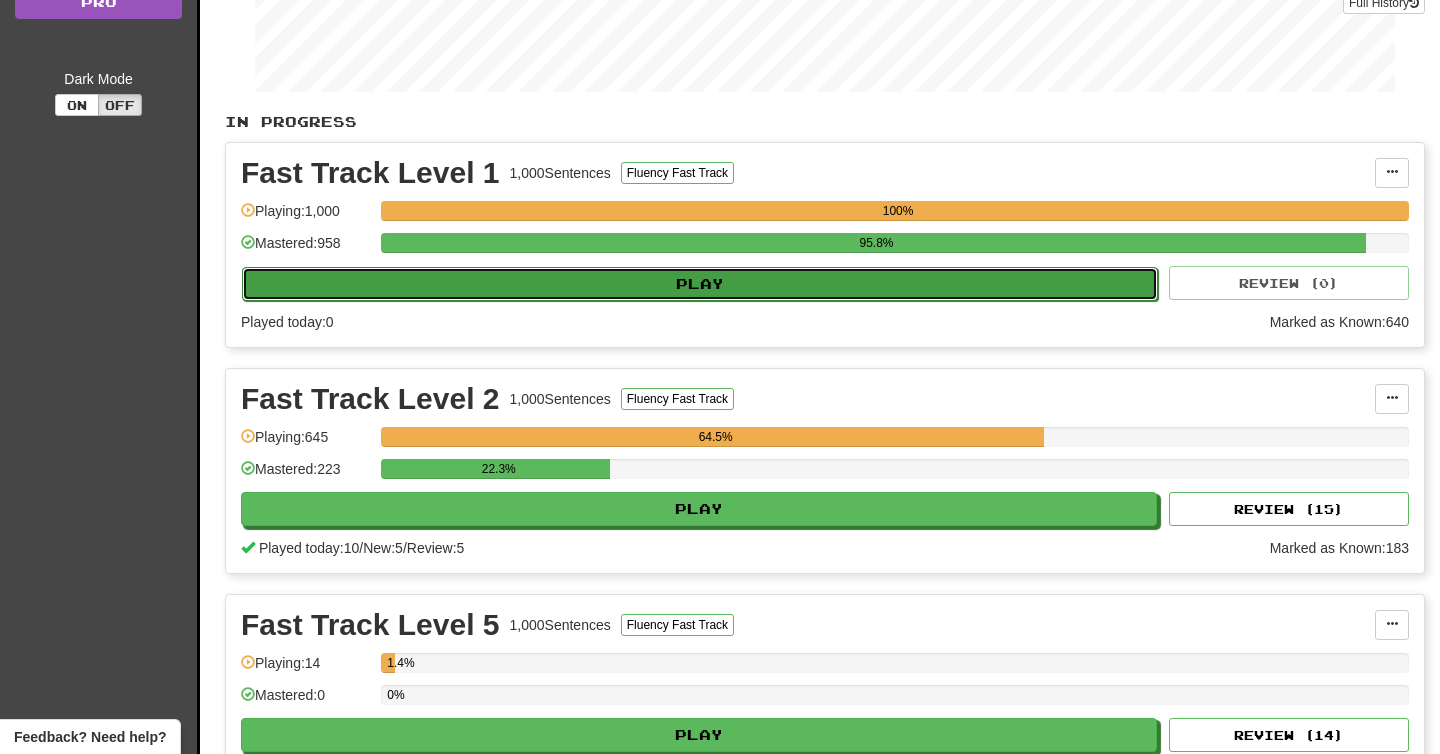 click on "Play" at bounding box center [700, 284] 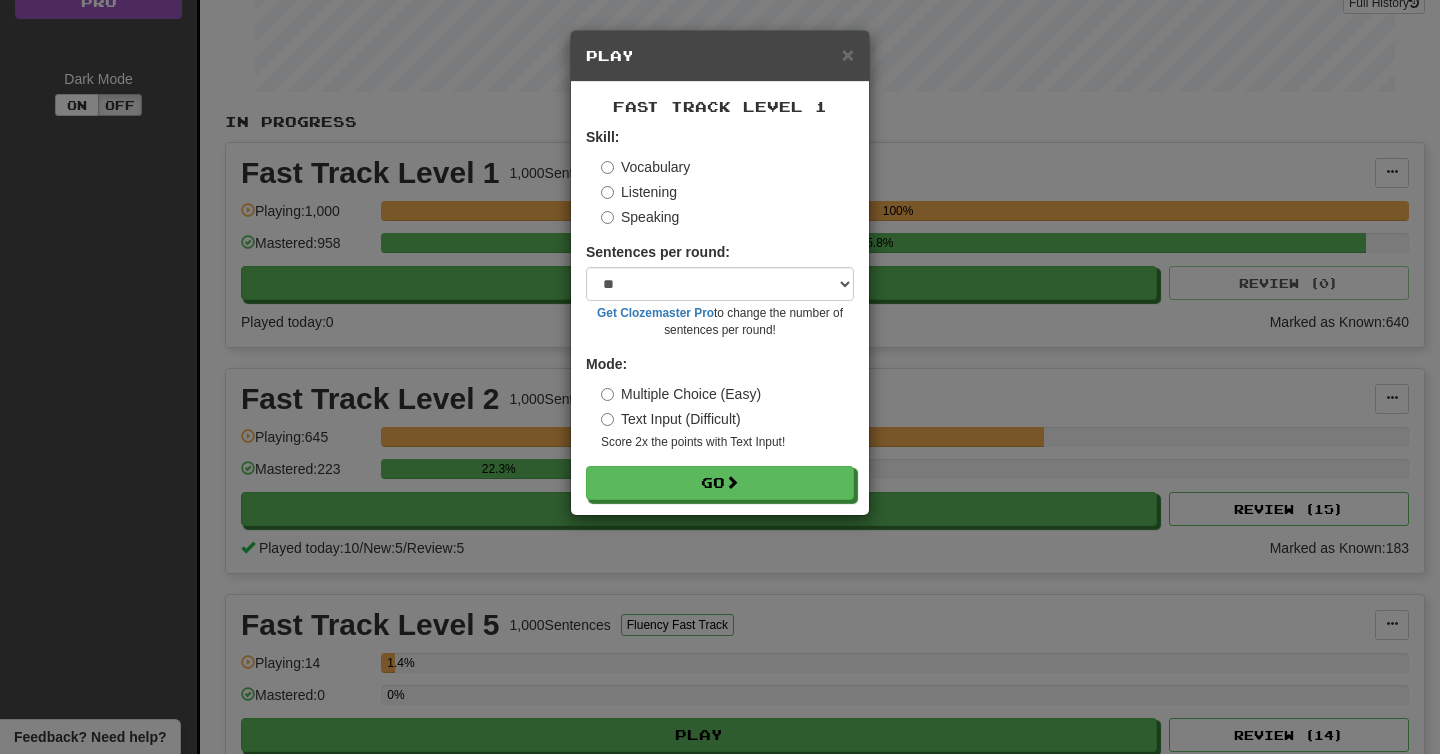 click on "Multiple Choice (Easy) Text Input (Difficult) Score 2x the points with Text Input !" at bounding box center (727, 417) 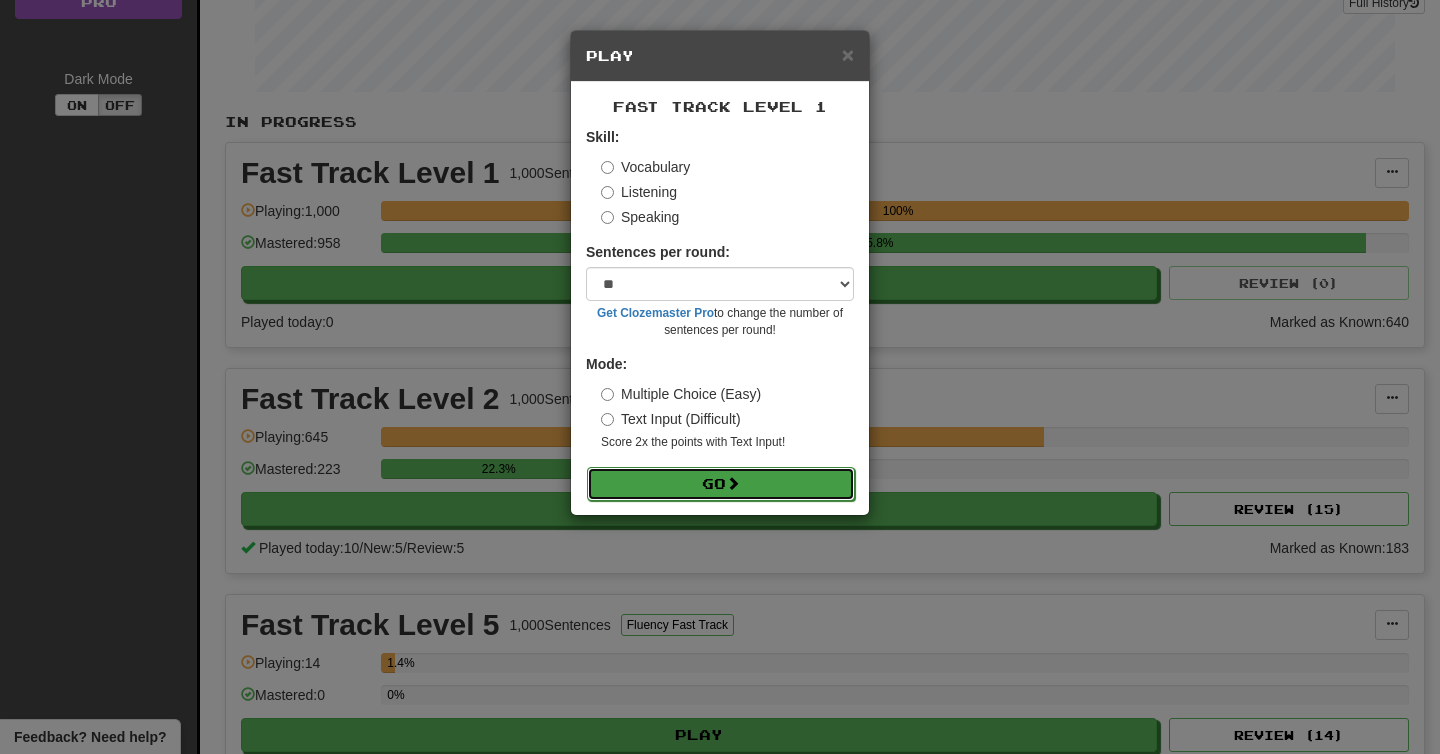 click on "Go" at bounding box center (721, 484) 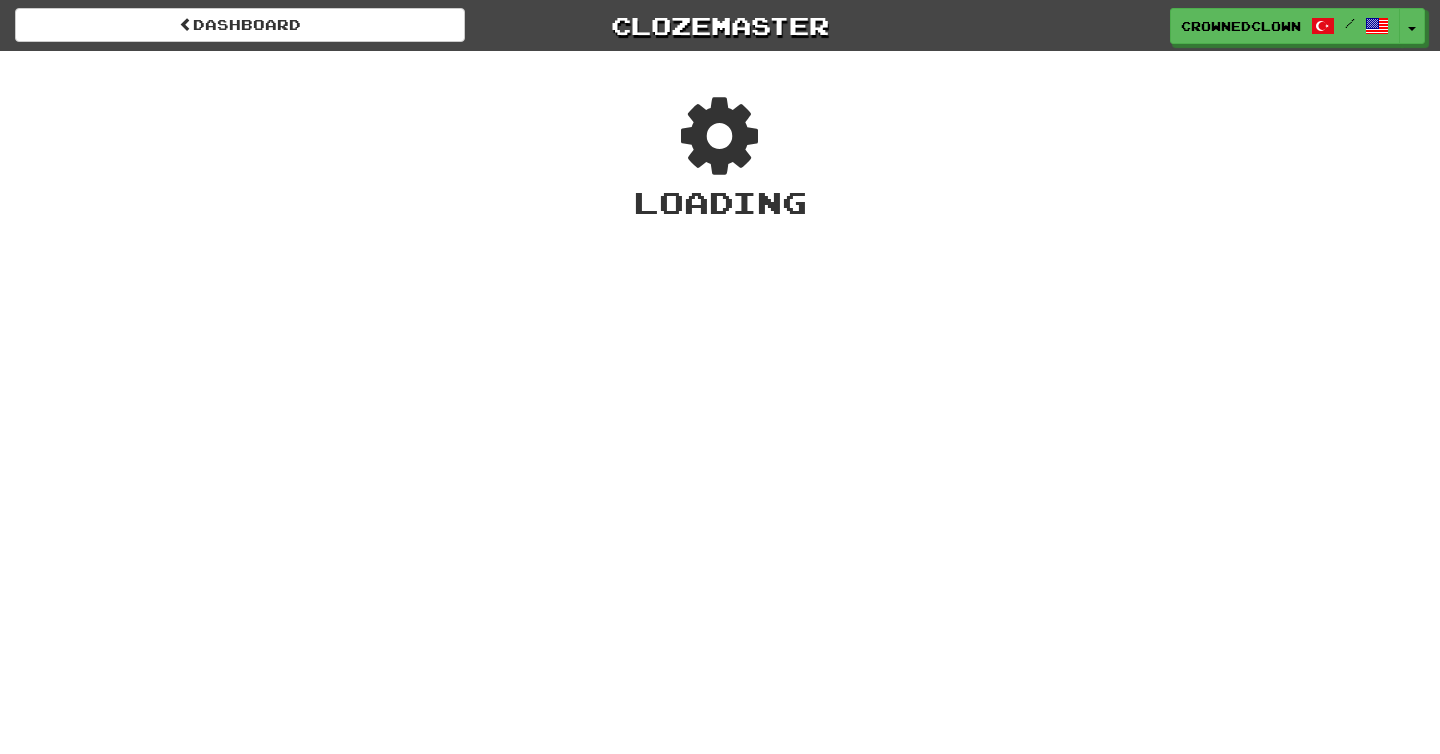 scroll, scrollTop: 0, scrollLeft: 0, axis: both 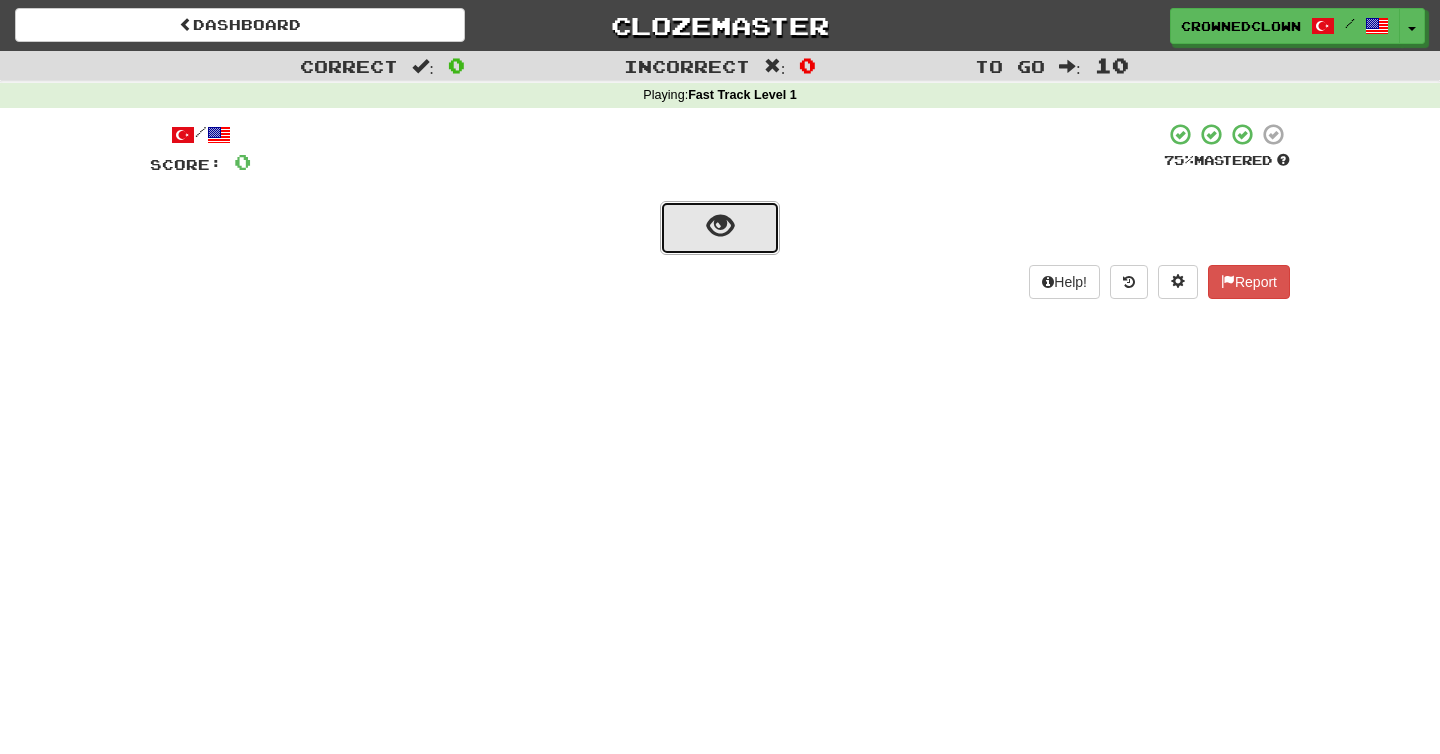 click at bounding box center [720, 226] 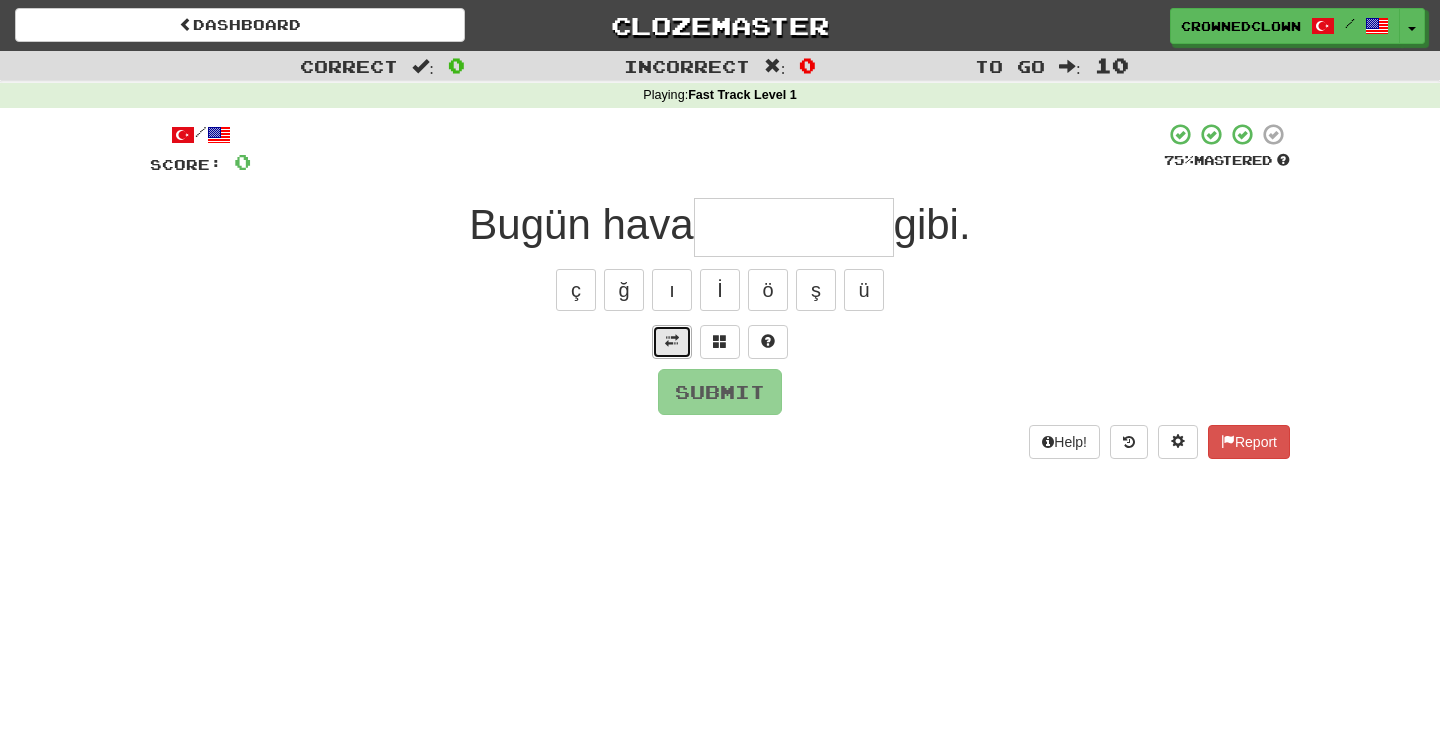 click at bounding box center [672, 342] 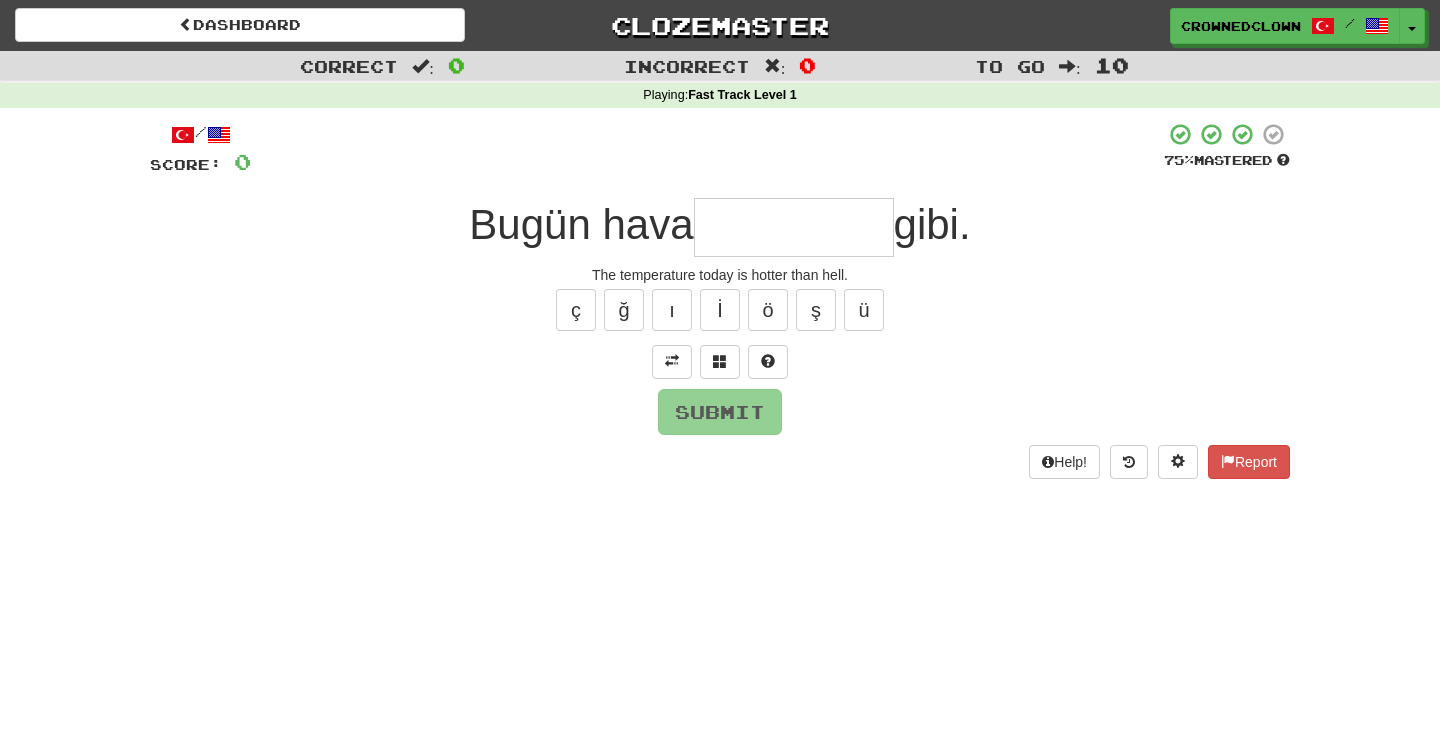 click at bounding box center (794, 227) 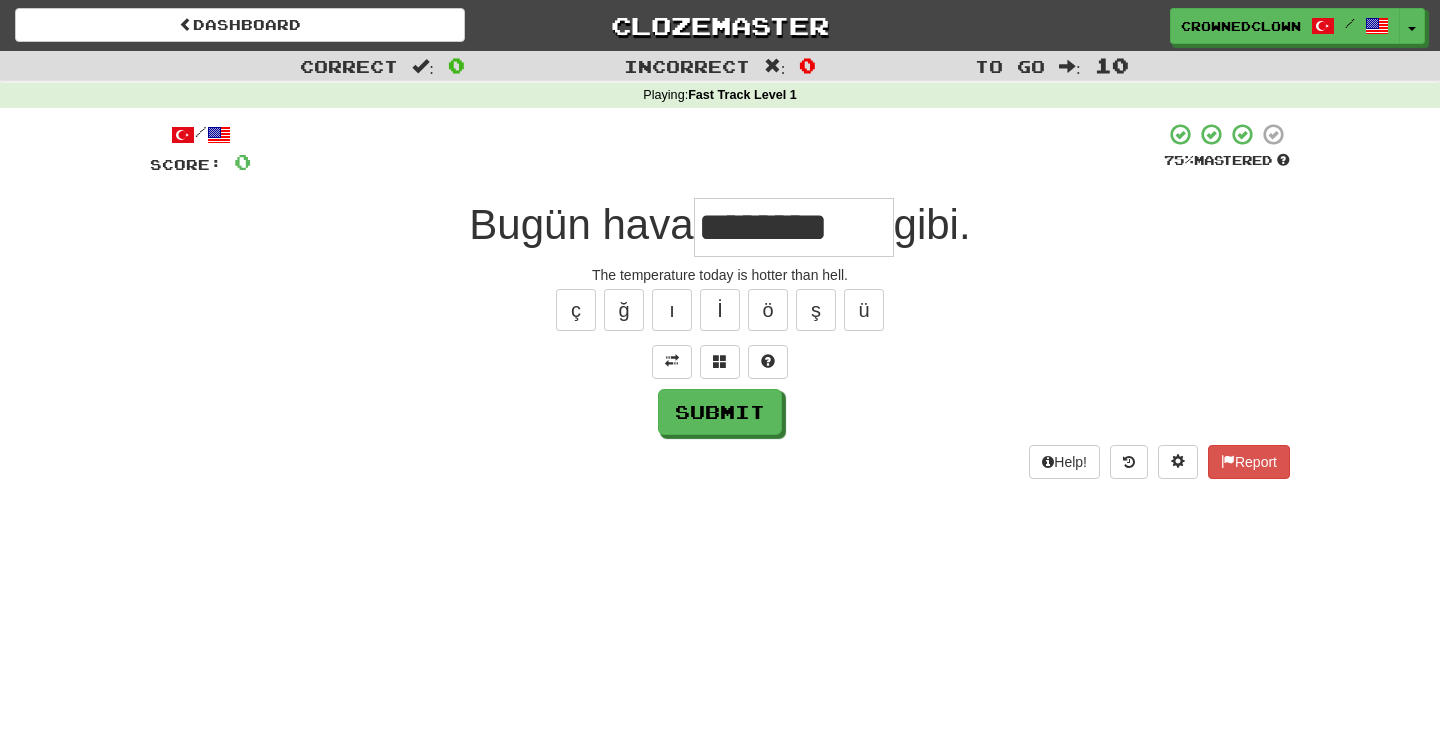 scroll, scrollTop: 0, scrollLeft: 4, axis: horizontal 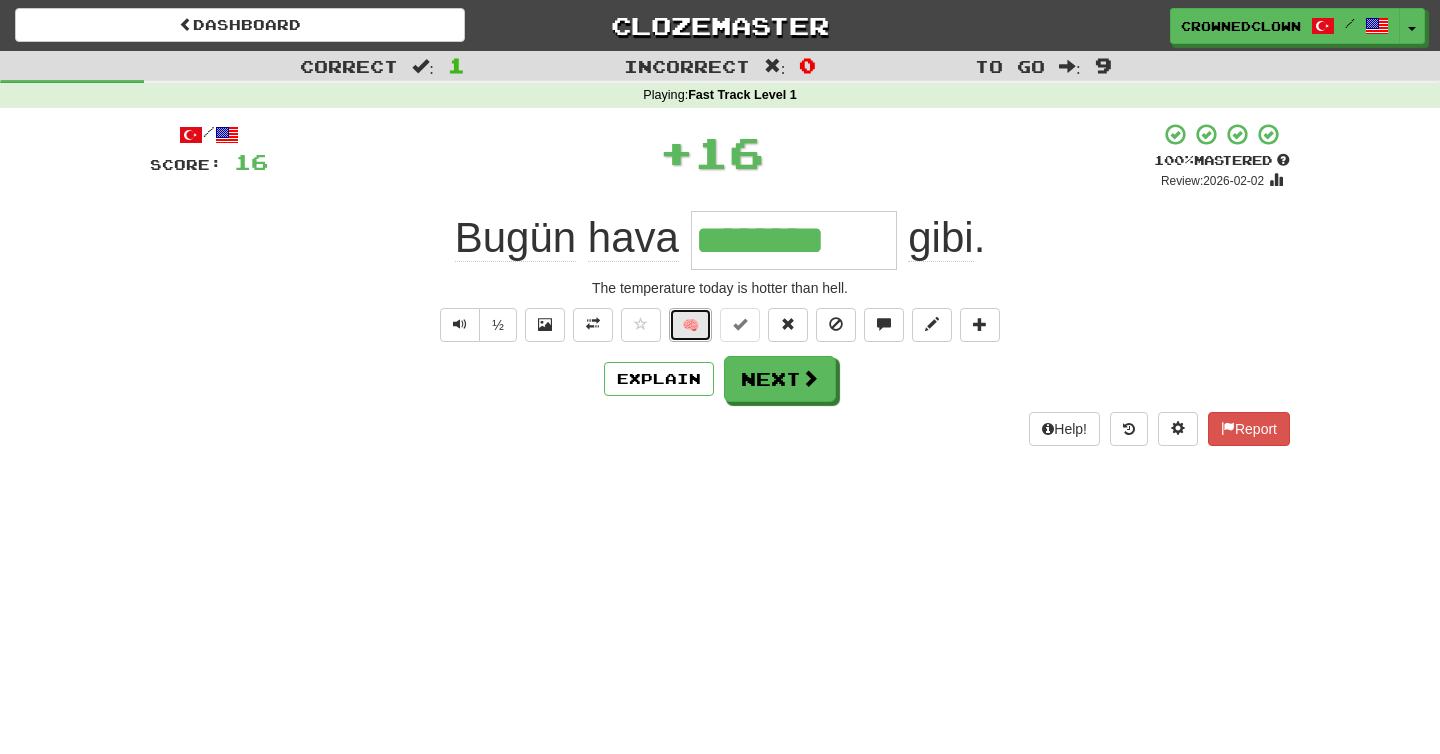 click on "🧠" at bounding box center (690, 325) 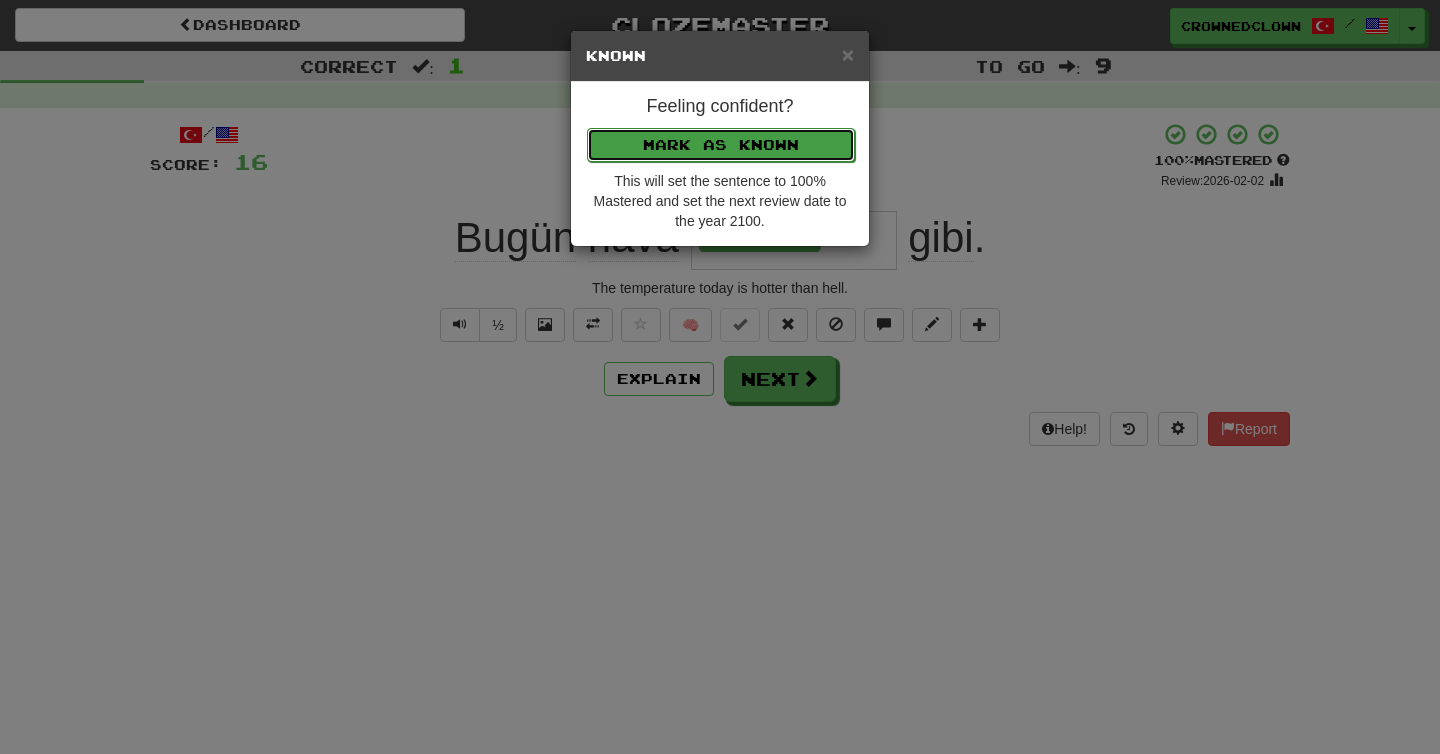 click on "Mark as Known" at bounding box center [721, 145] 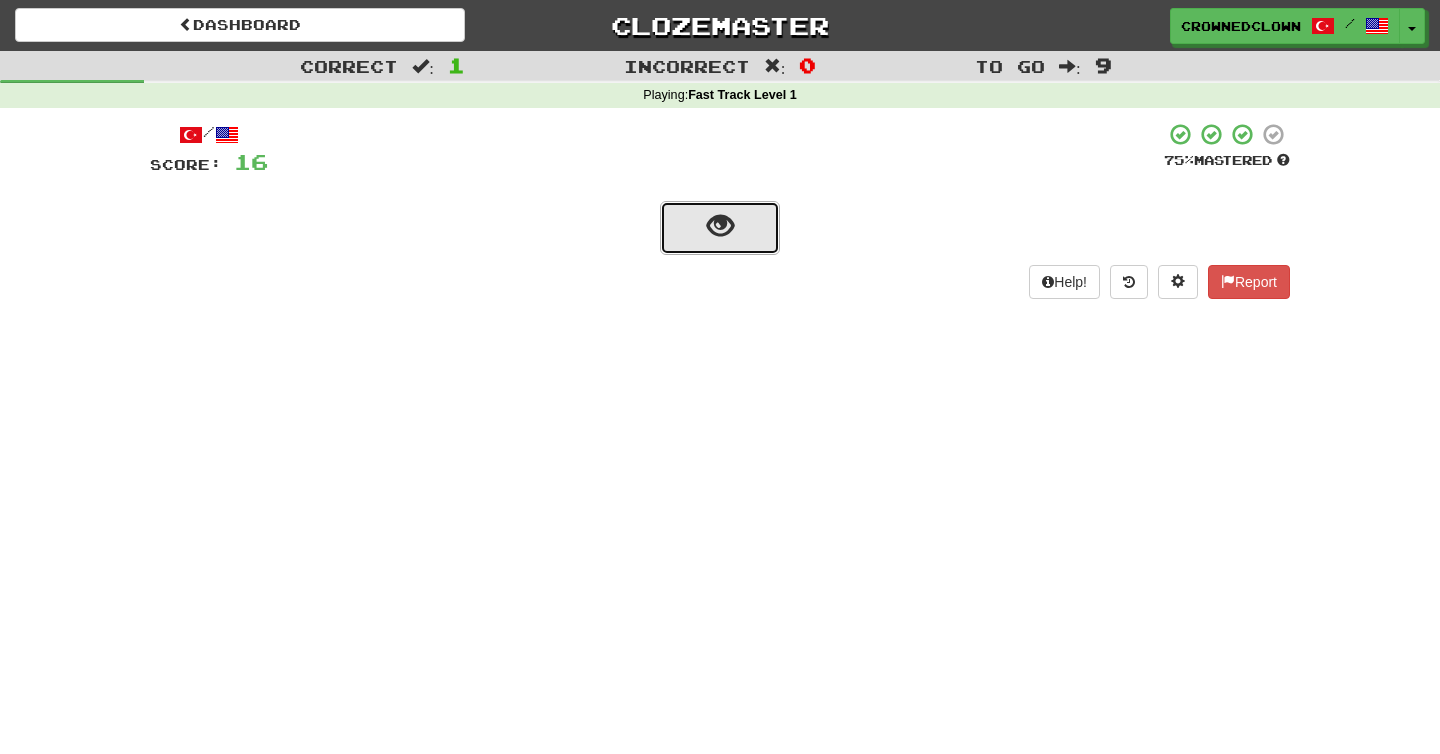 click at bounding box center (720, 226) 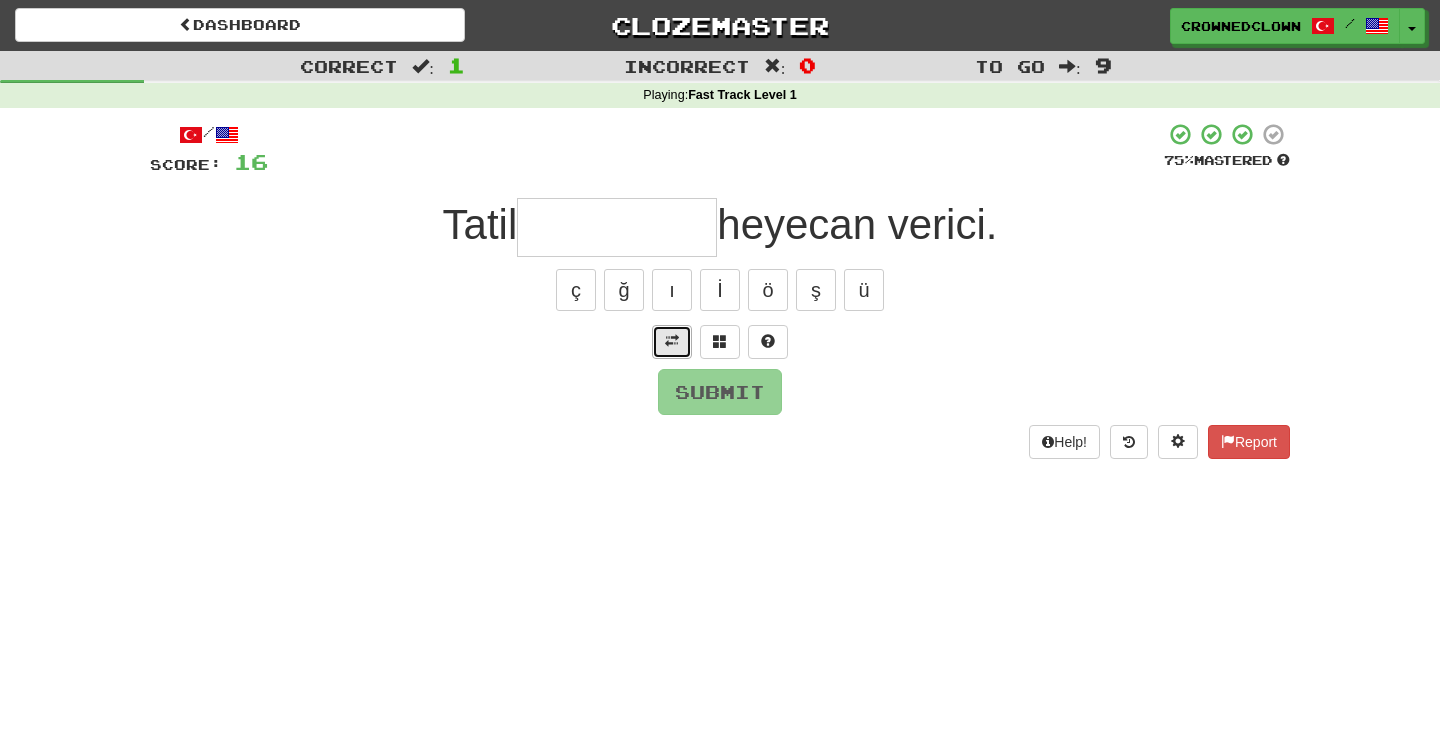 click at bounding box center [672, 342] 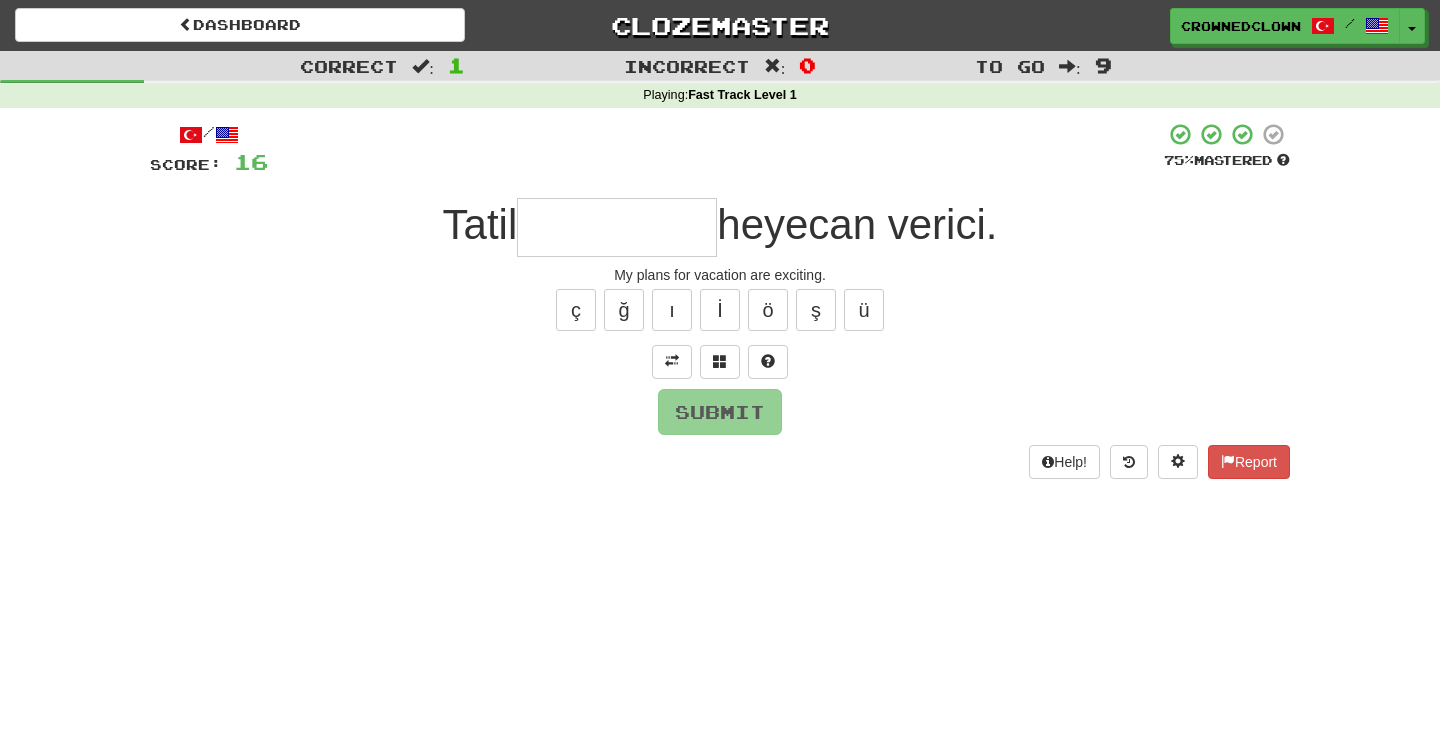 click at bounding box center (617, 227) 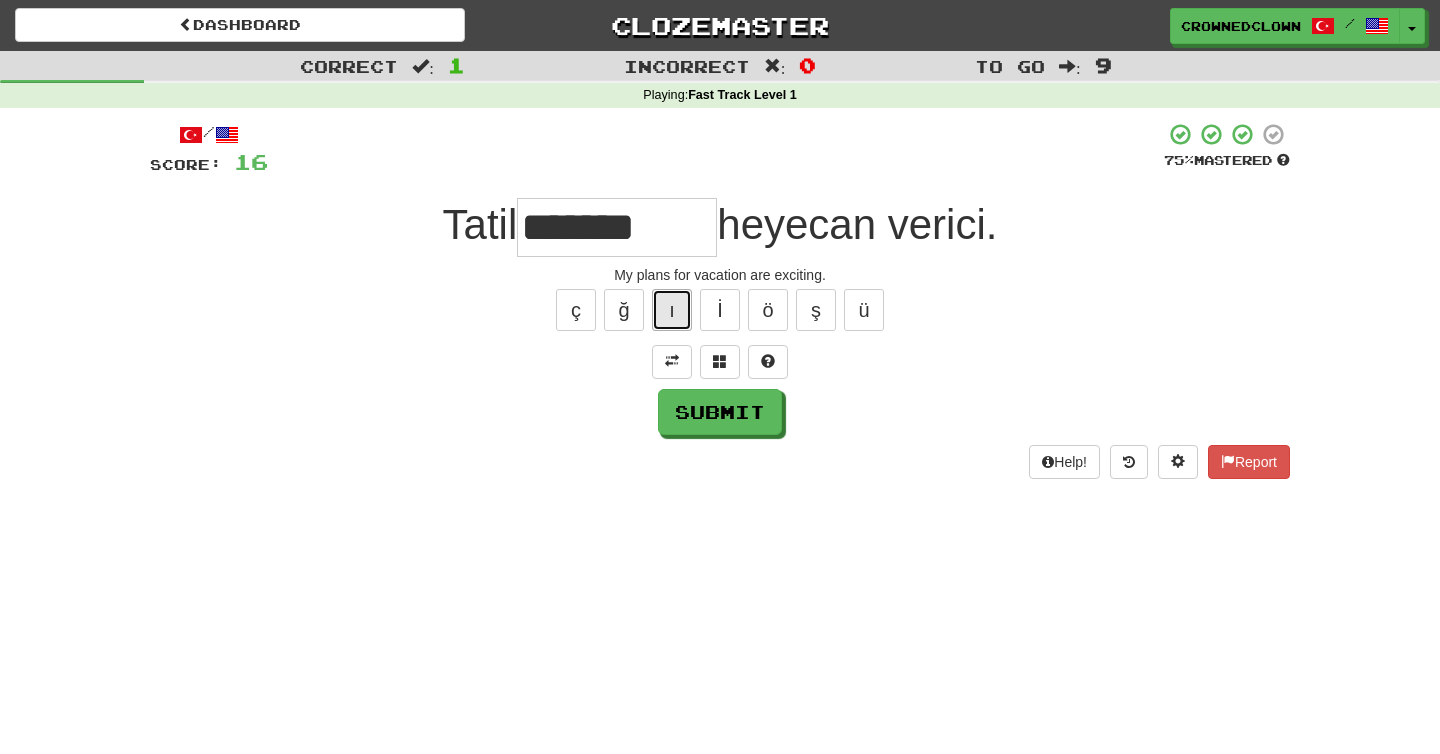 click on "ı" at bounding box center (672, 310) 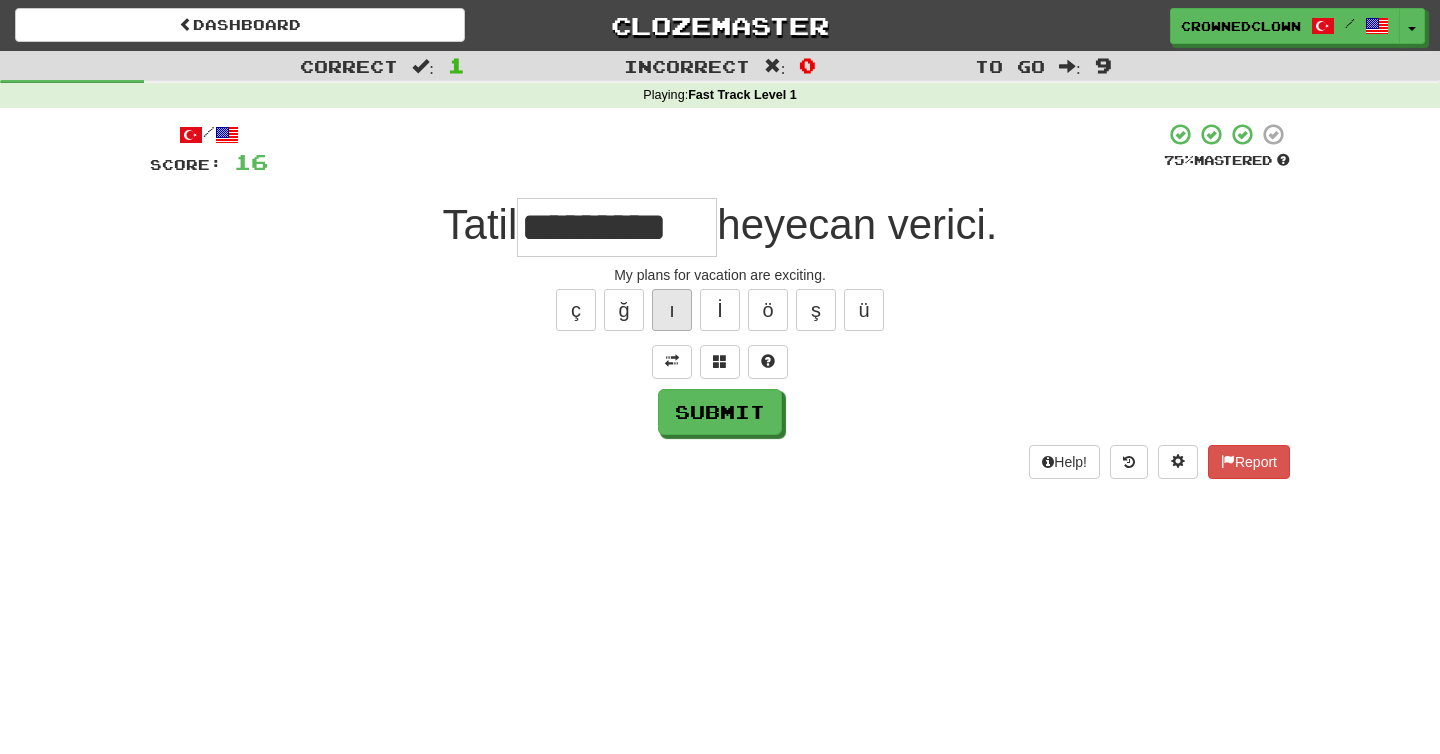 type on "*********" 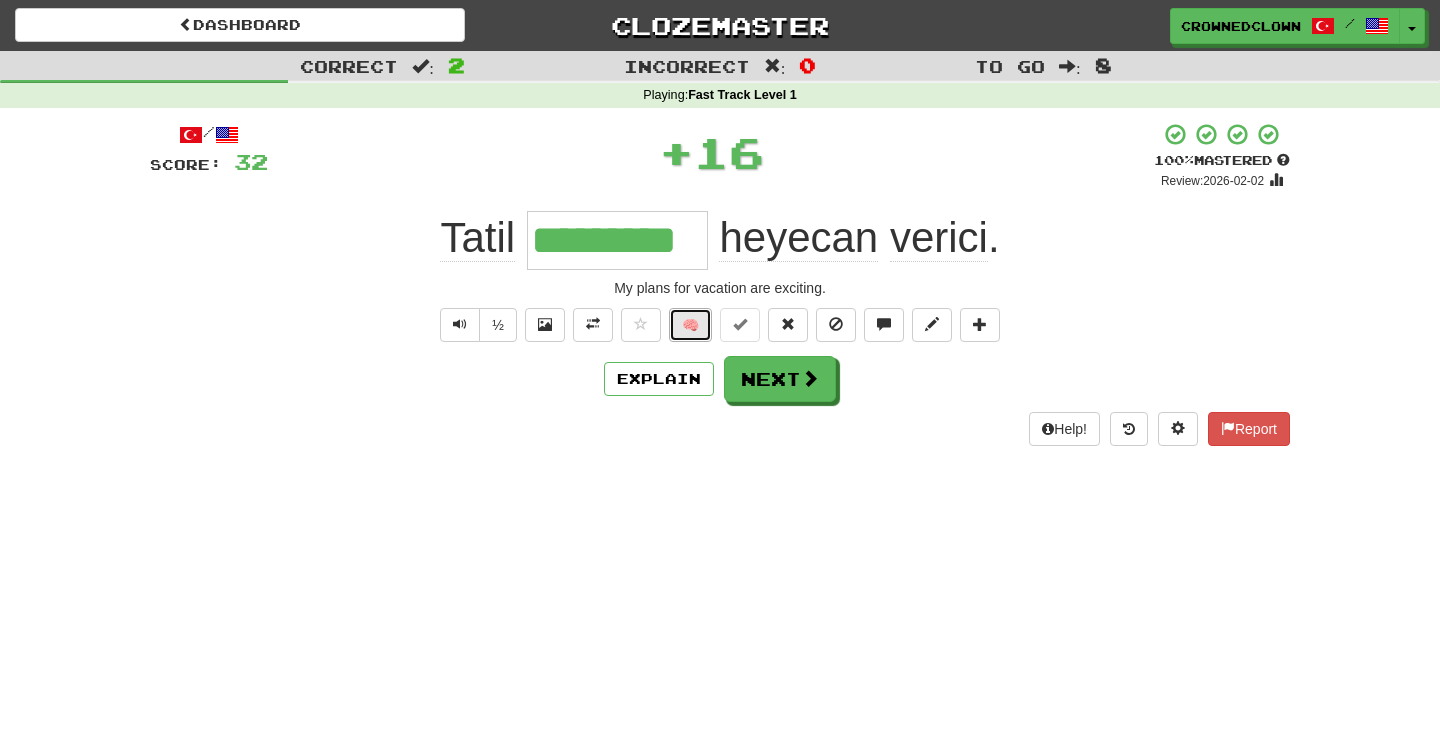 click on "🧠" at bounding box center [690, 325] 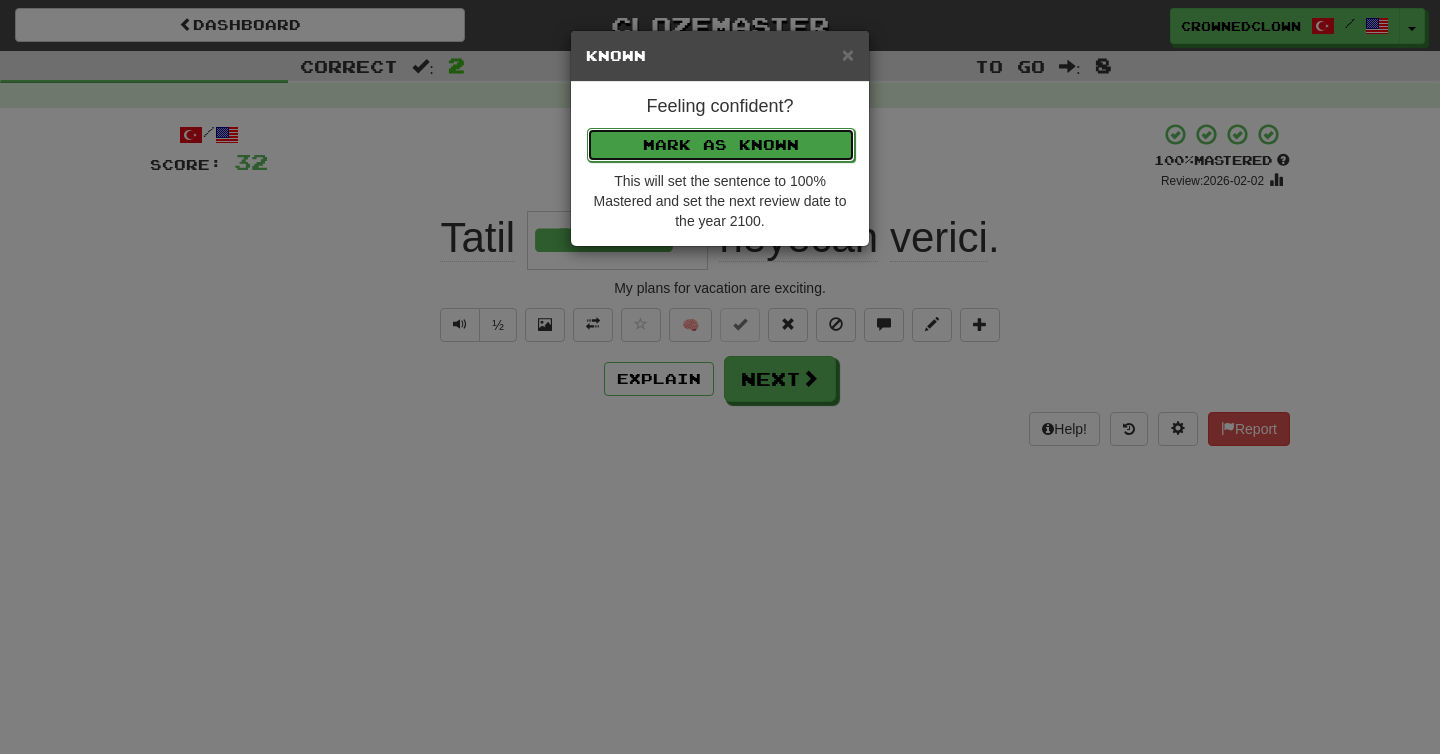 click on "Mark as Known" at bounding box center [721, 145] 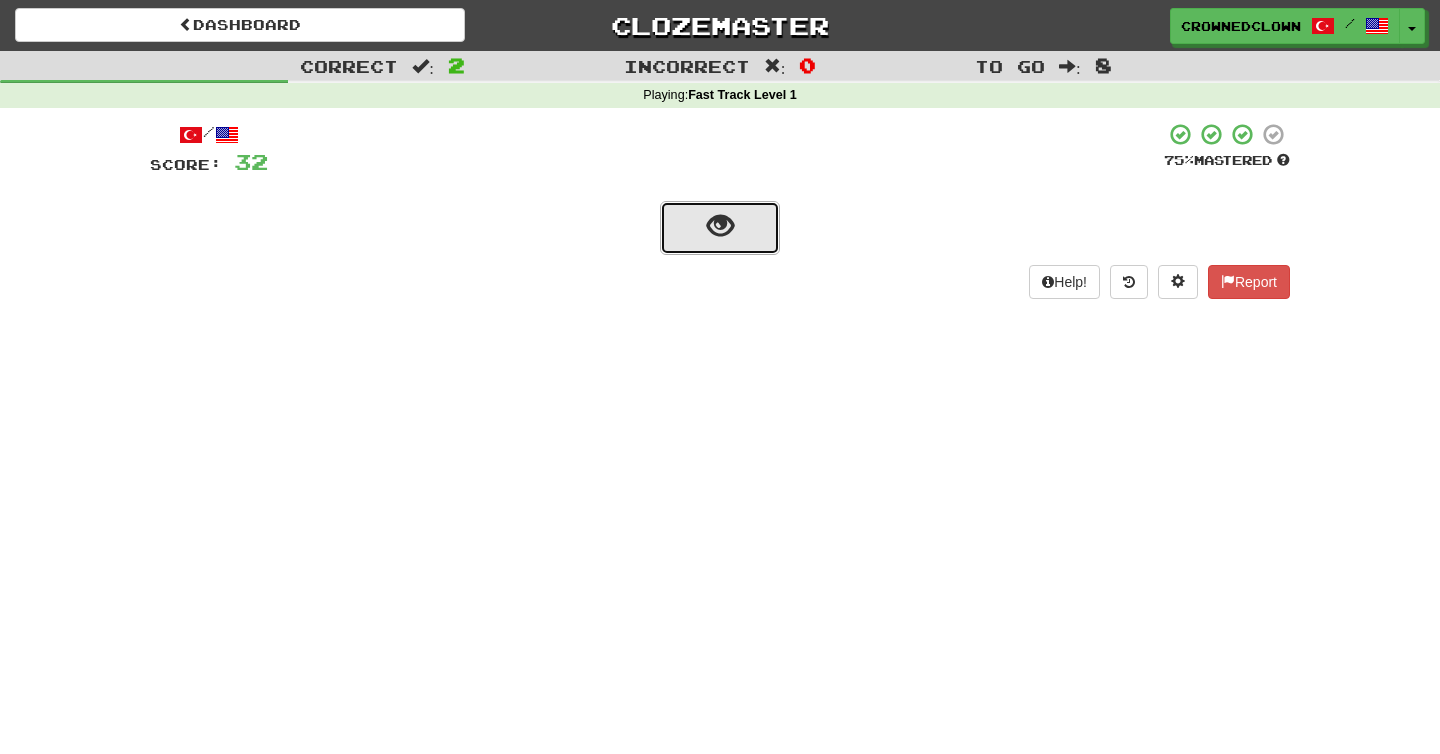 click at bounding box center [720, 226] 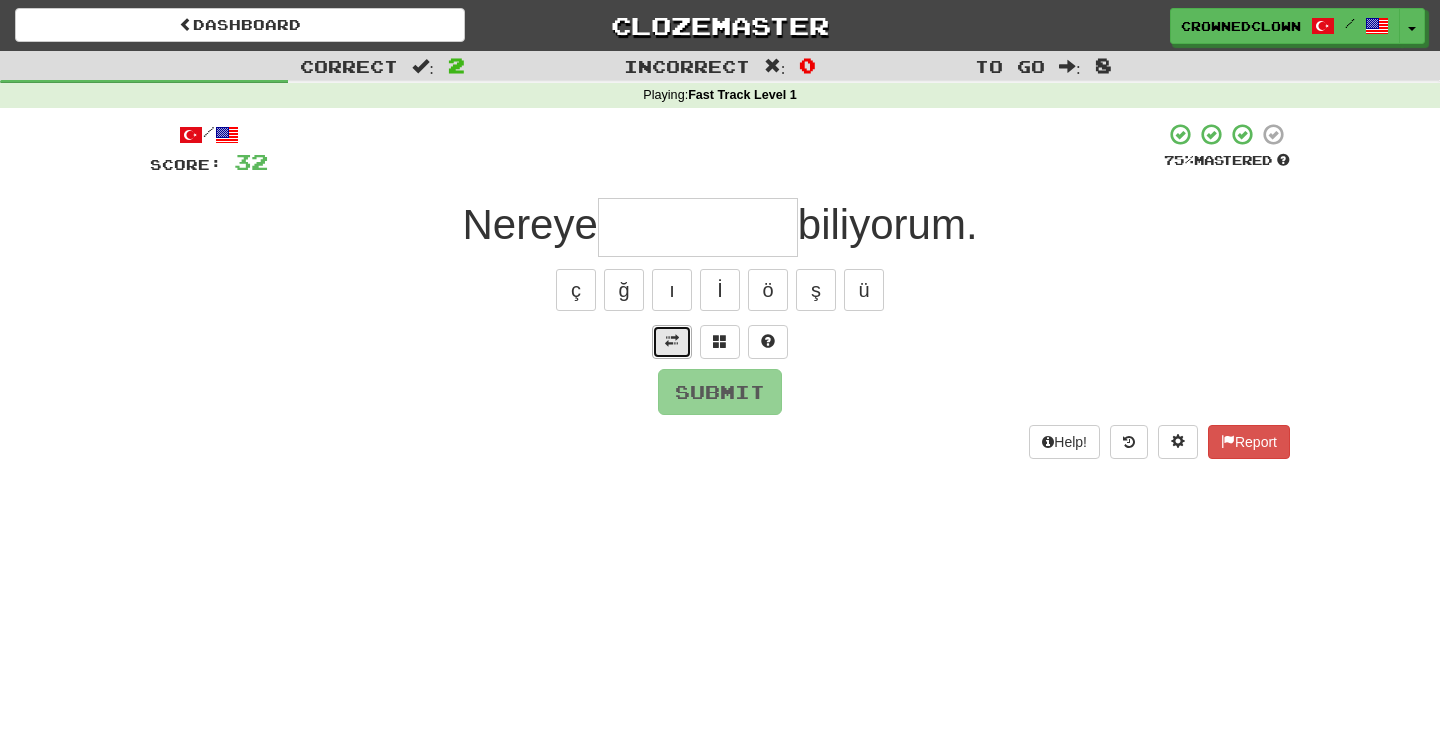 click at bounding box center (672, 342) 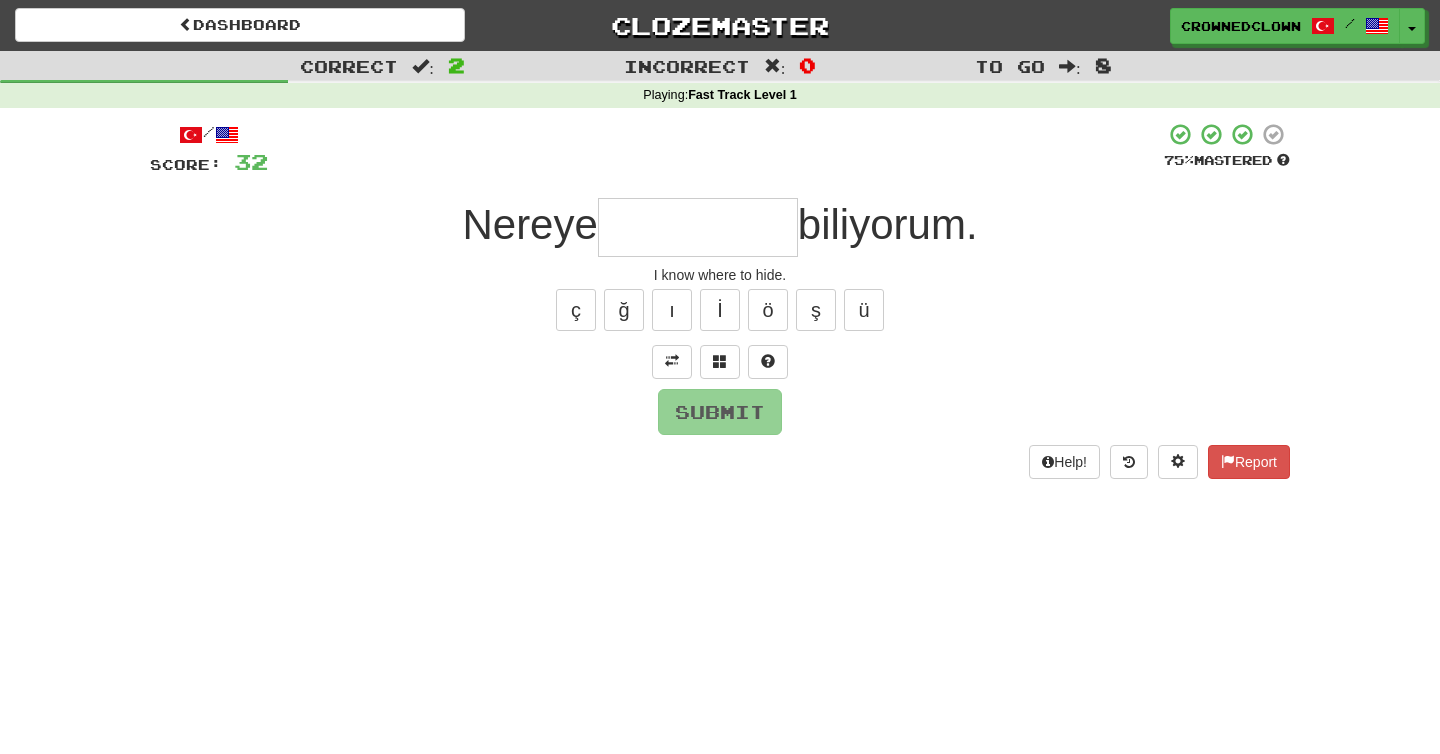 click at bounding box center (698, 227) 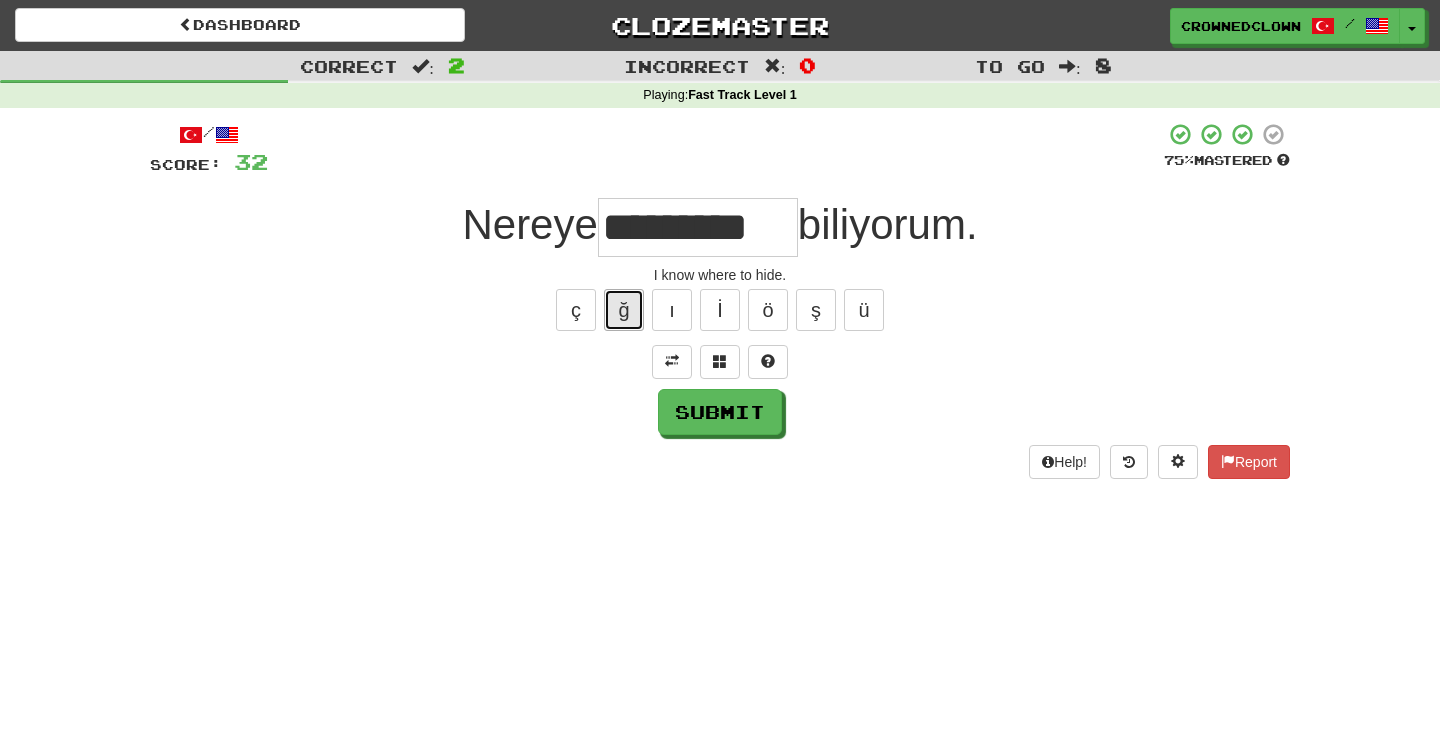 click on "ğ" at bounding box center (624, 310) 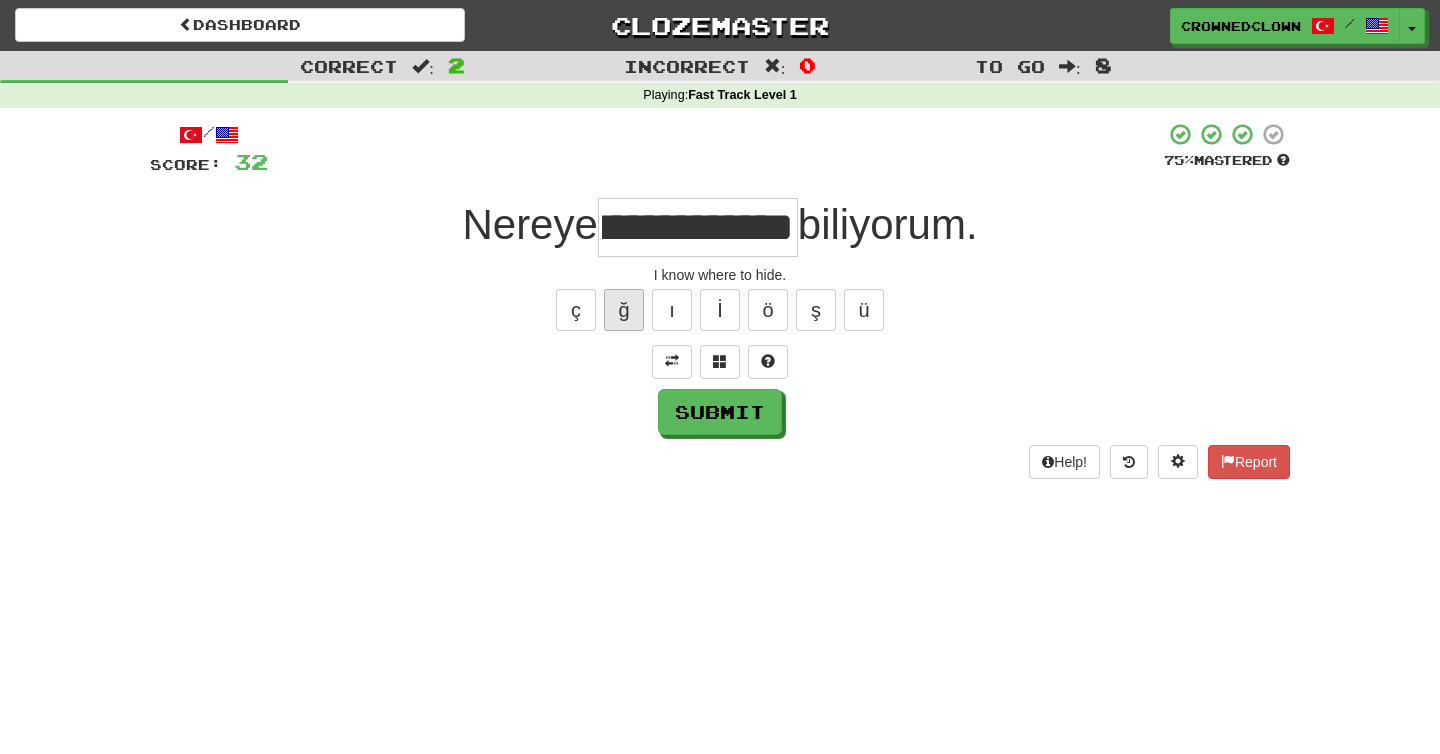 scroll, scrollTop: 0, scrollLeft: 75, axis: horizontal 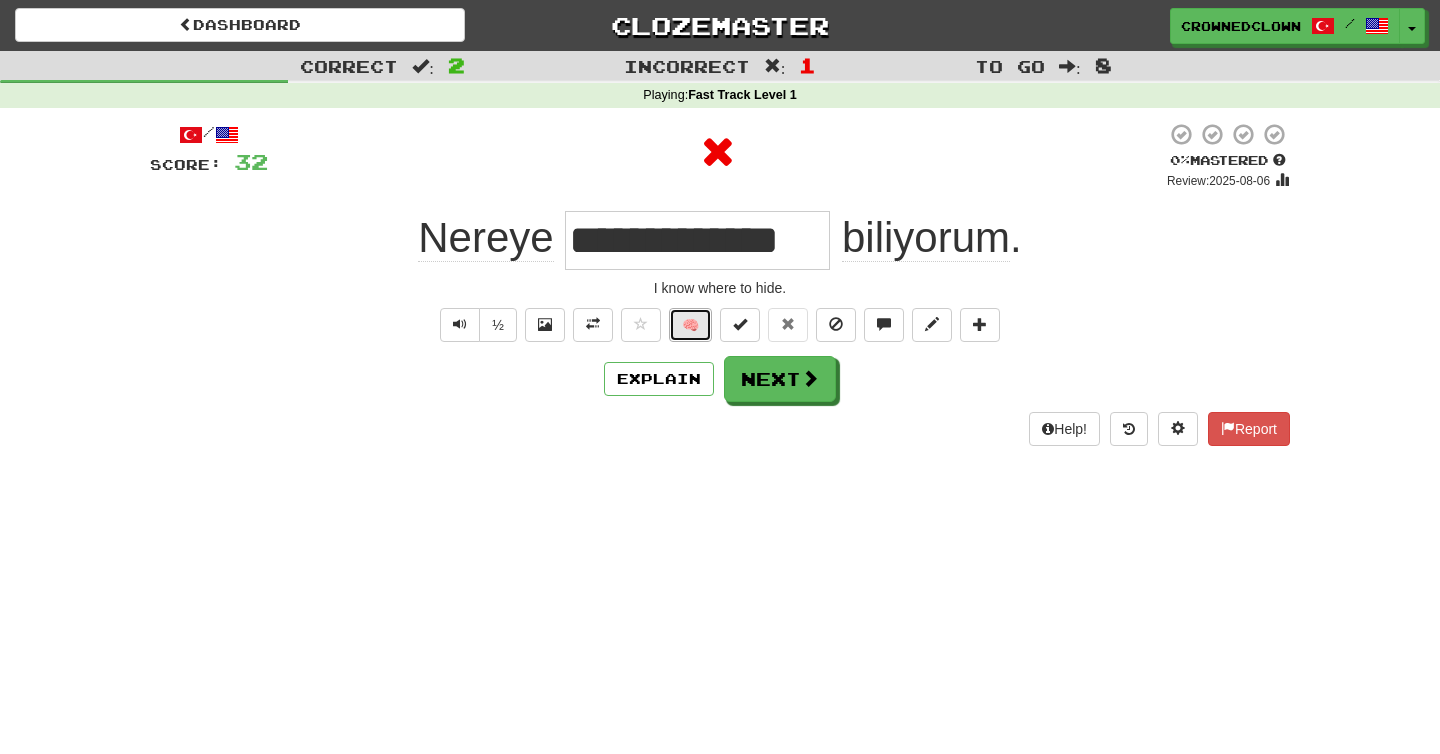 click on "🧠" at bounding box center (690, 325) 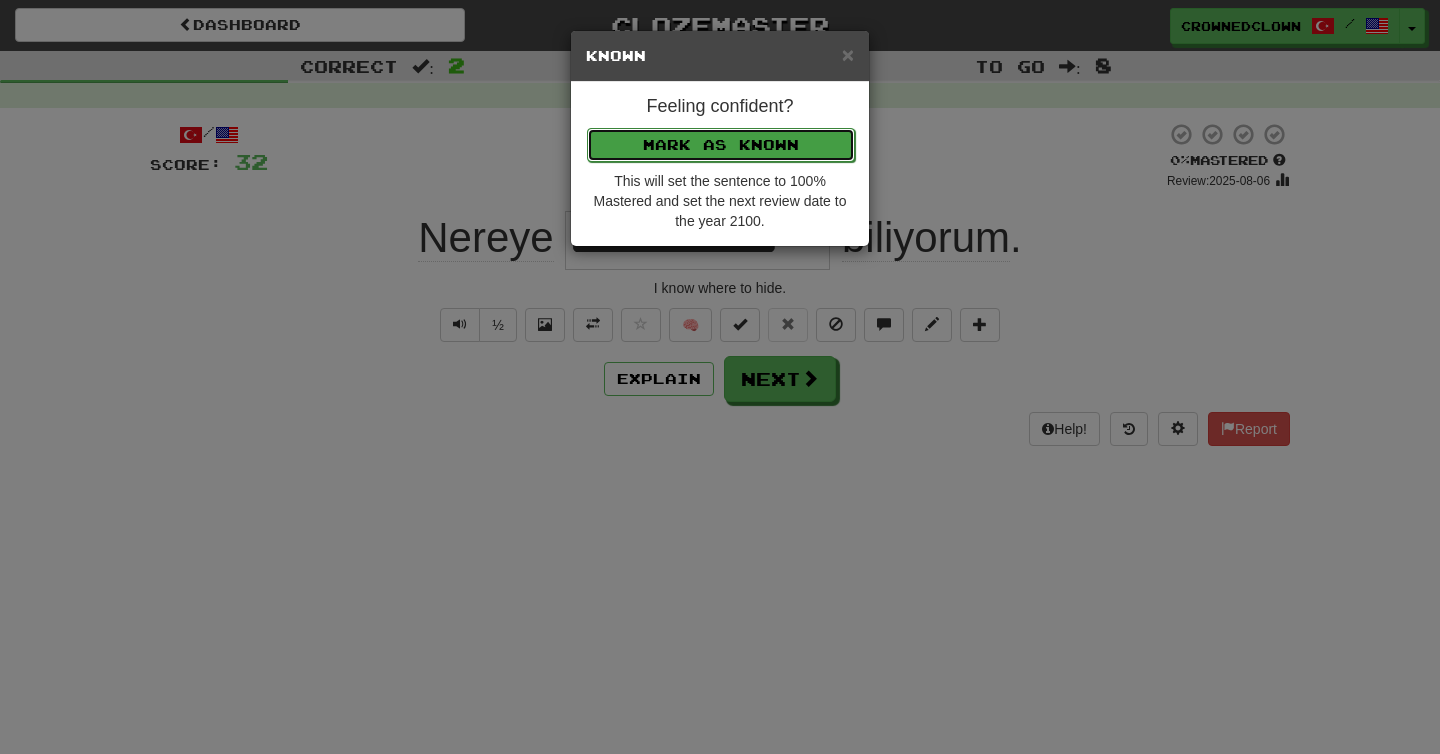 click on "Mark as Known" at bounding box center [721, 145] 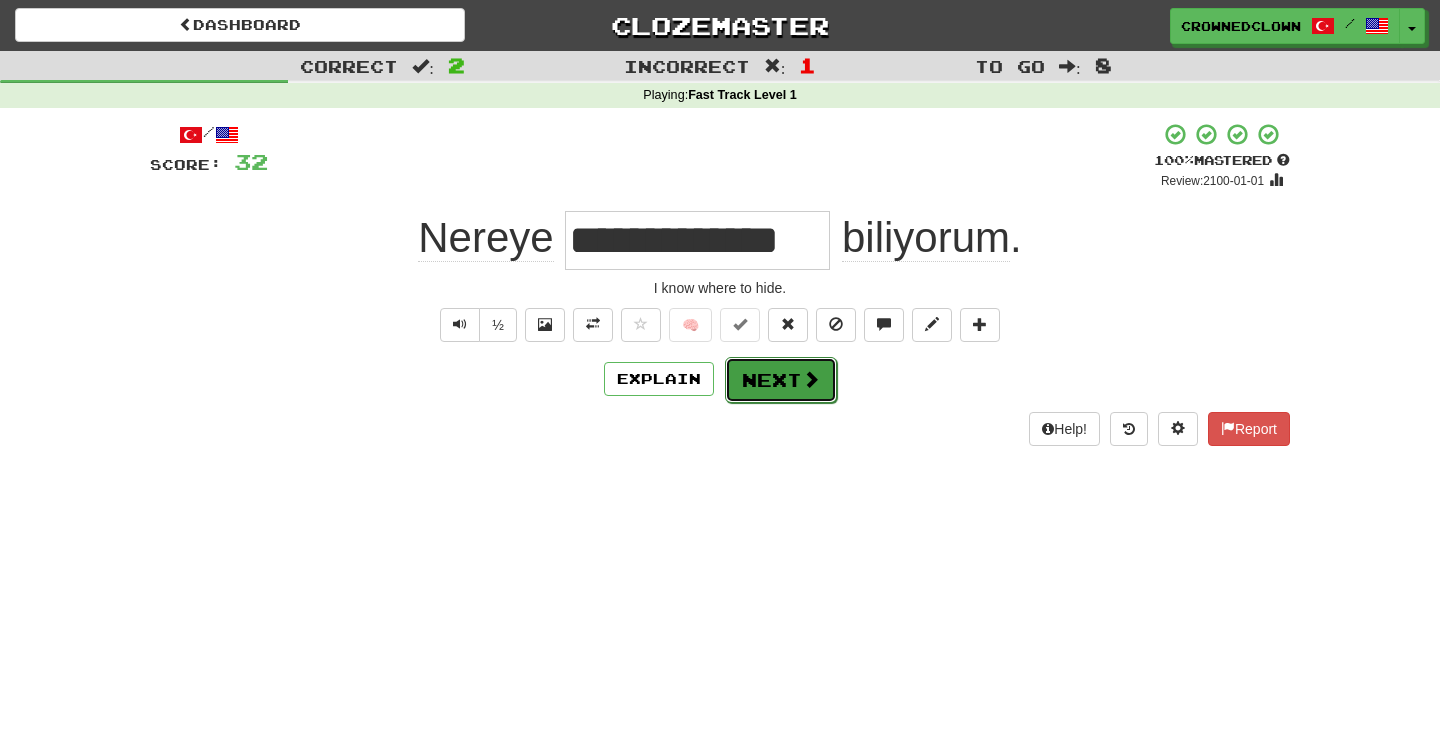 click on "Next" at bounding box center (781, 380) 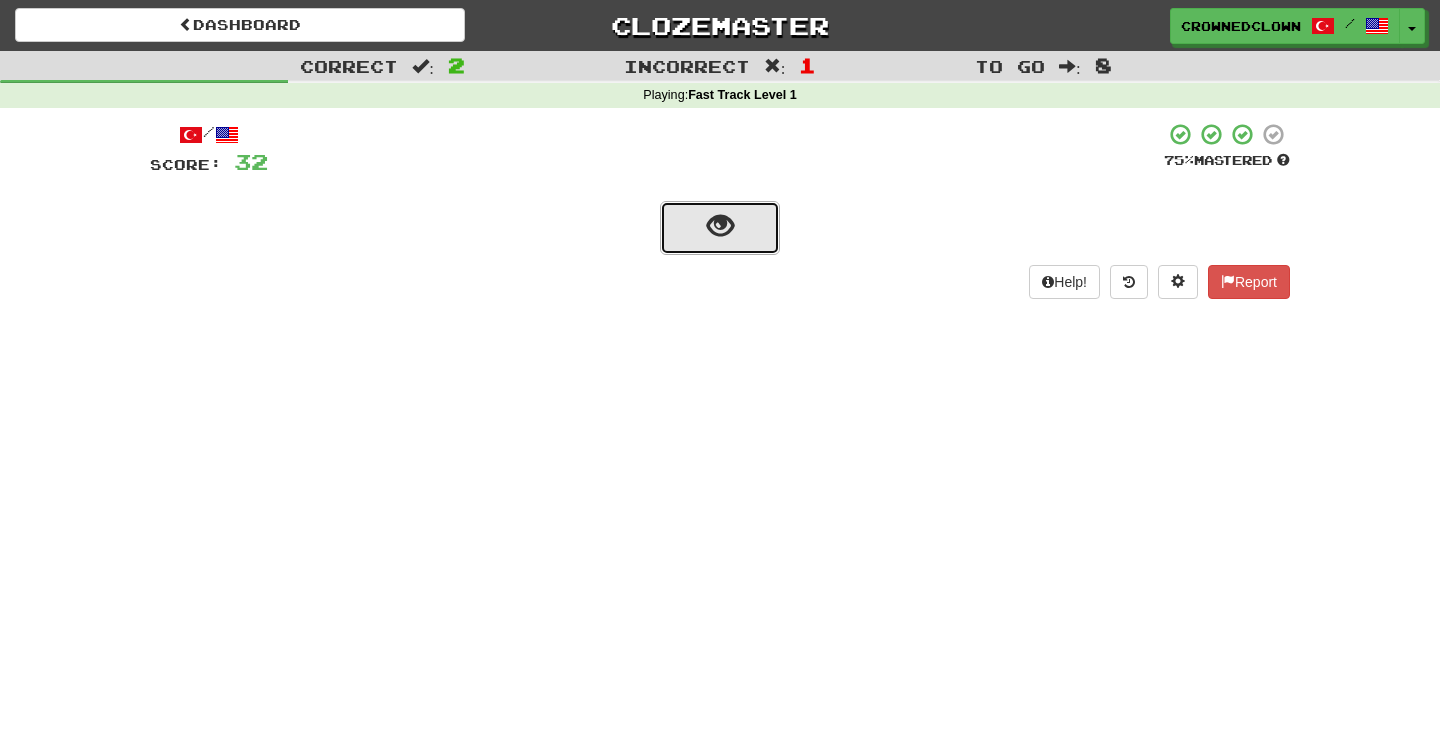 click at bounding box center [720, 228] 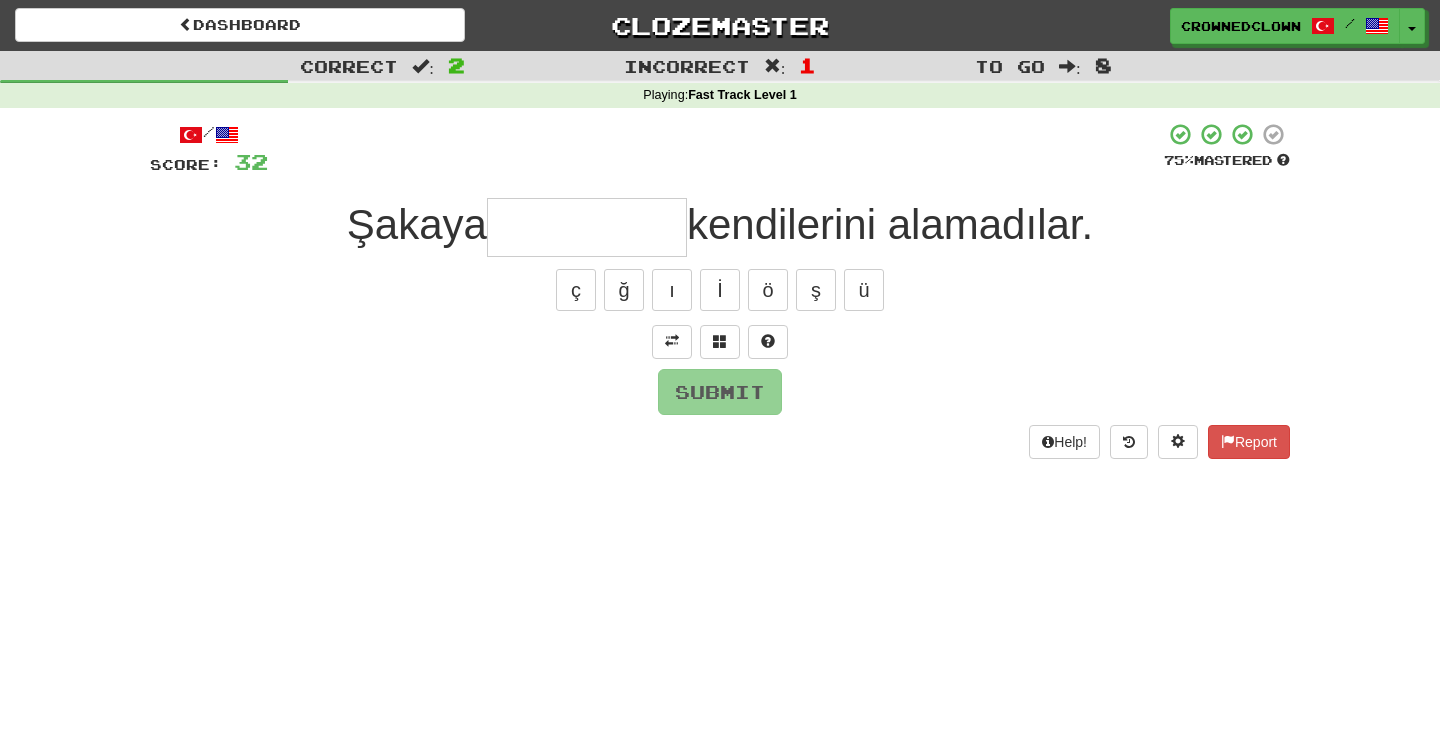 click on "/  Score:   32 75 %  Mastered Şakaya   kendilerini alamadılar. ç ğ ı İ ö ş ü Submit  Help!  Report" at bounding box center (720, 290) 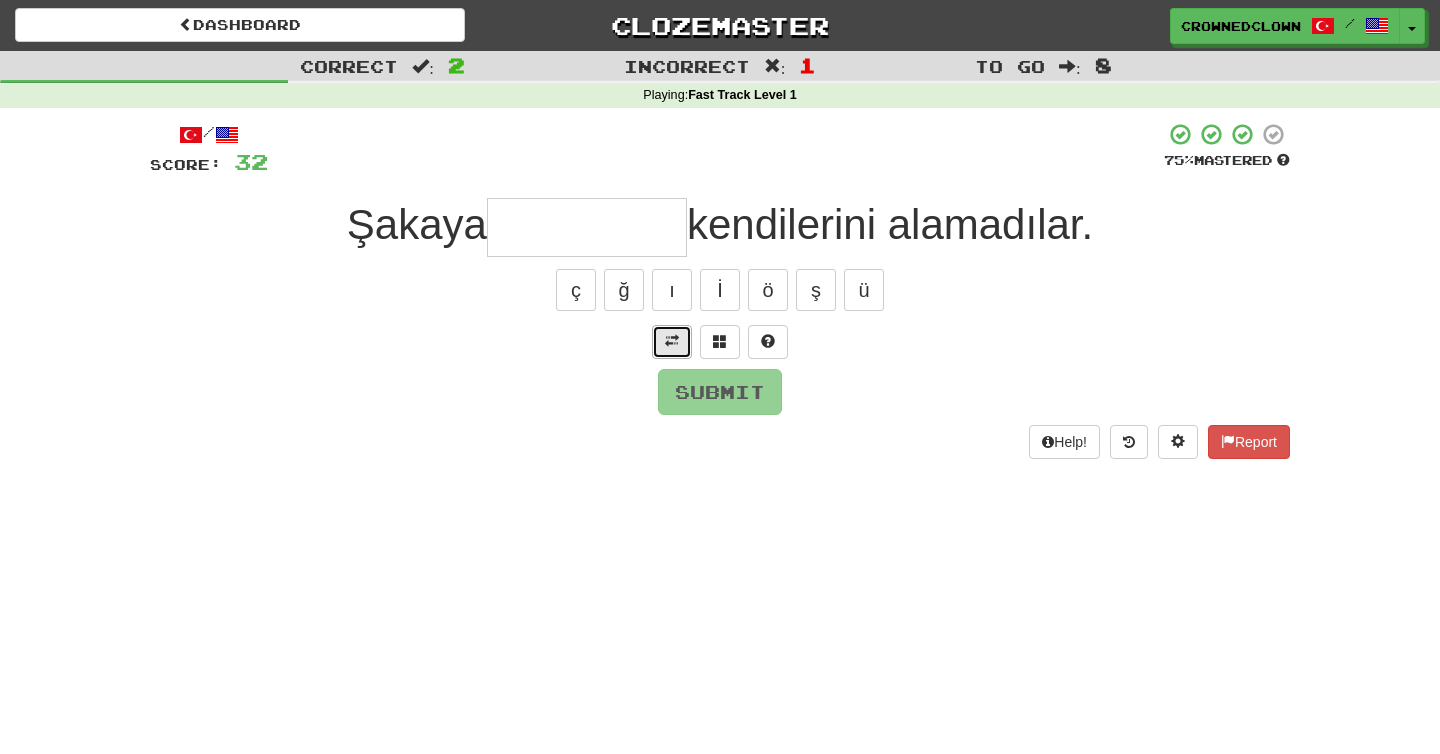 click at bounding box center (672, 342) 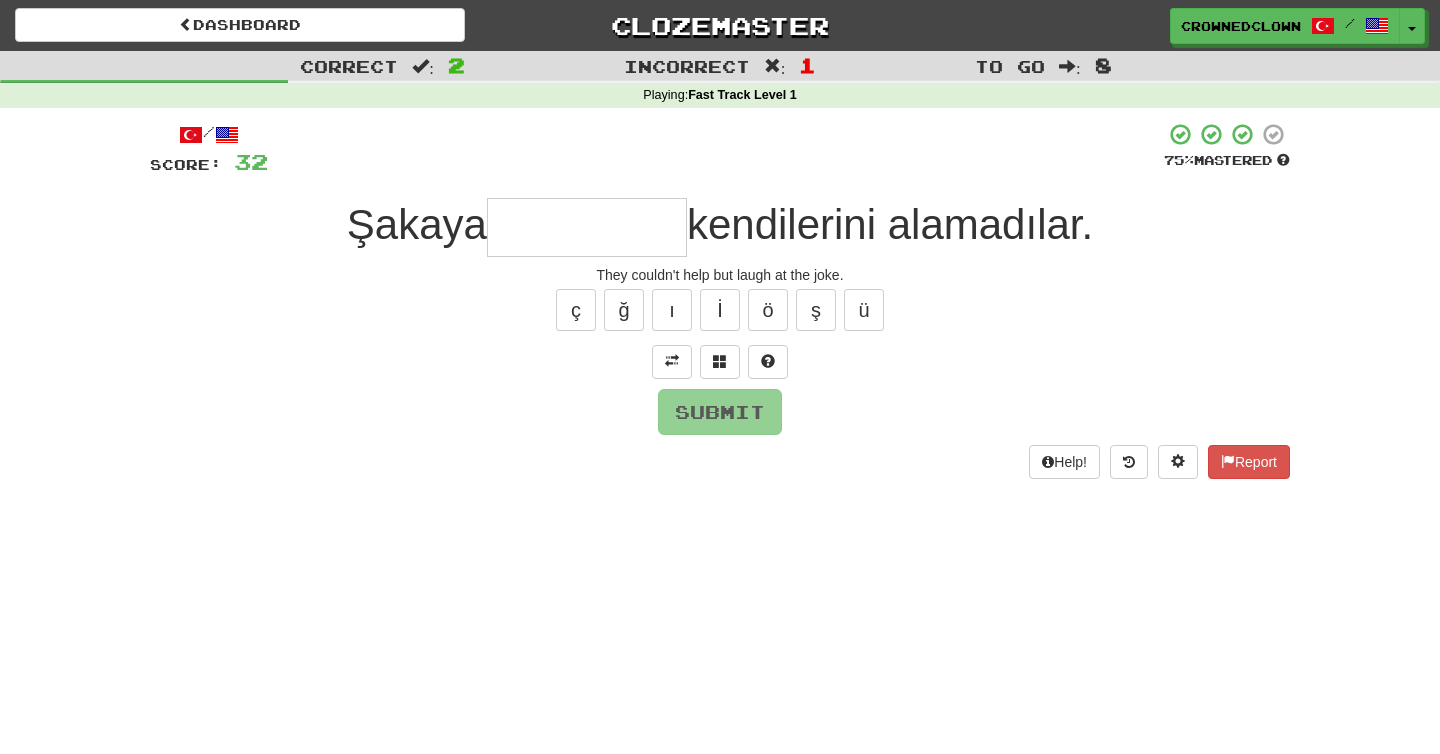 click at bounding box center (587, 227) 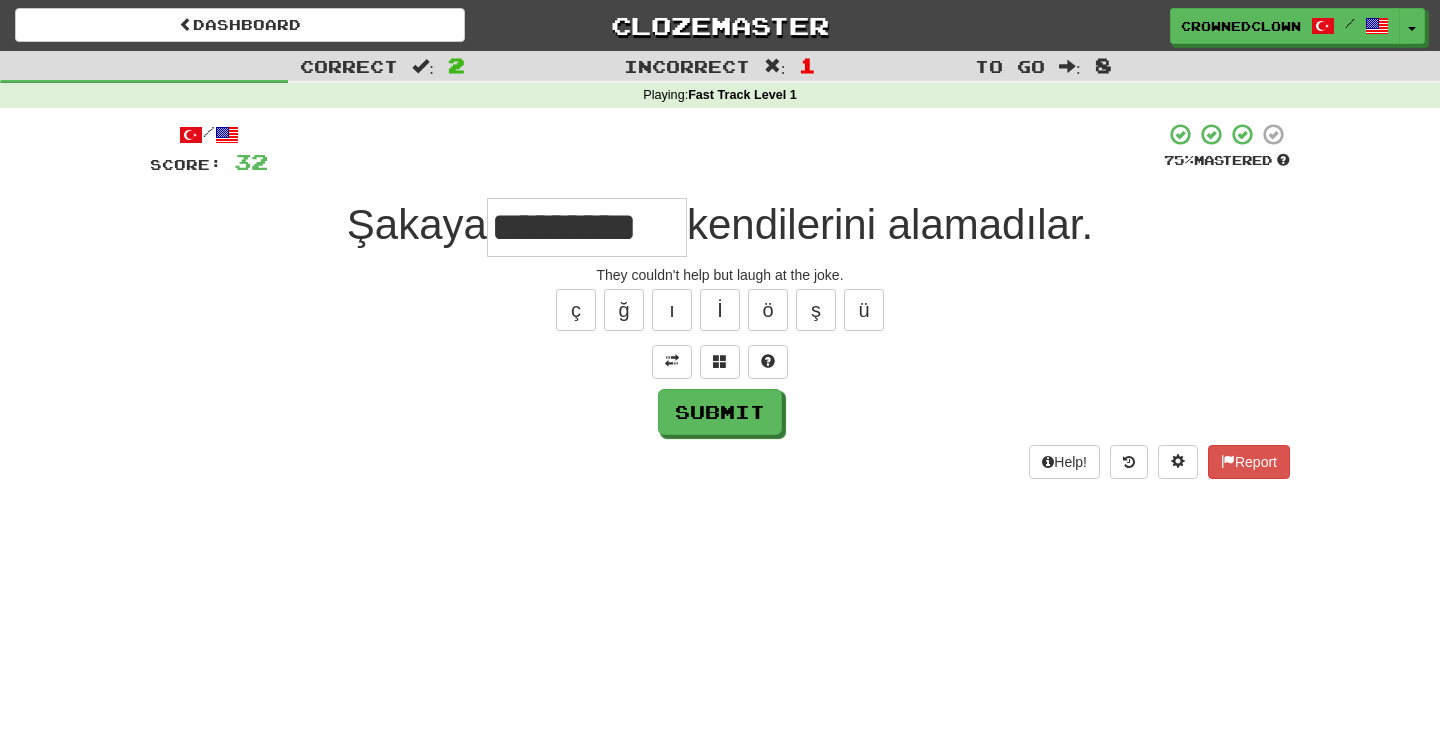 scroll, scrollTop: 0, scrollLeft: 4, axis: horizontal 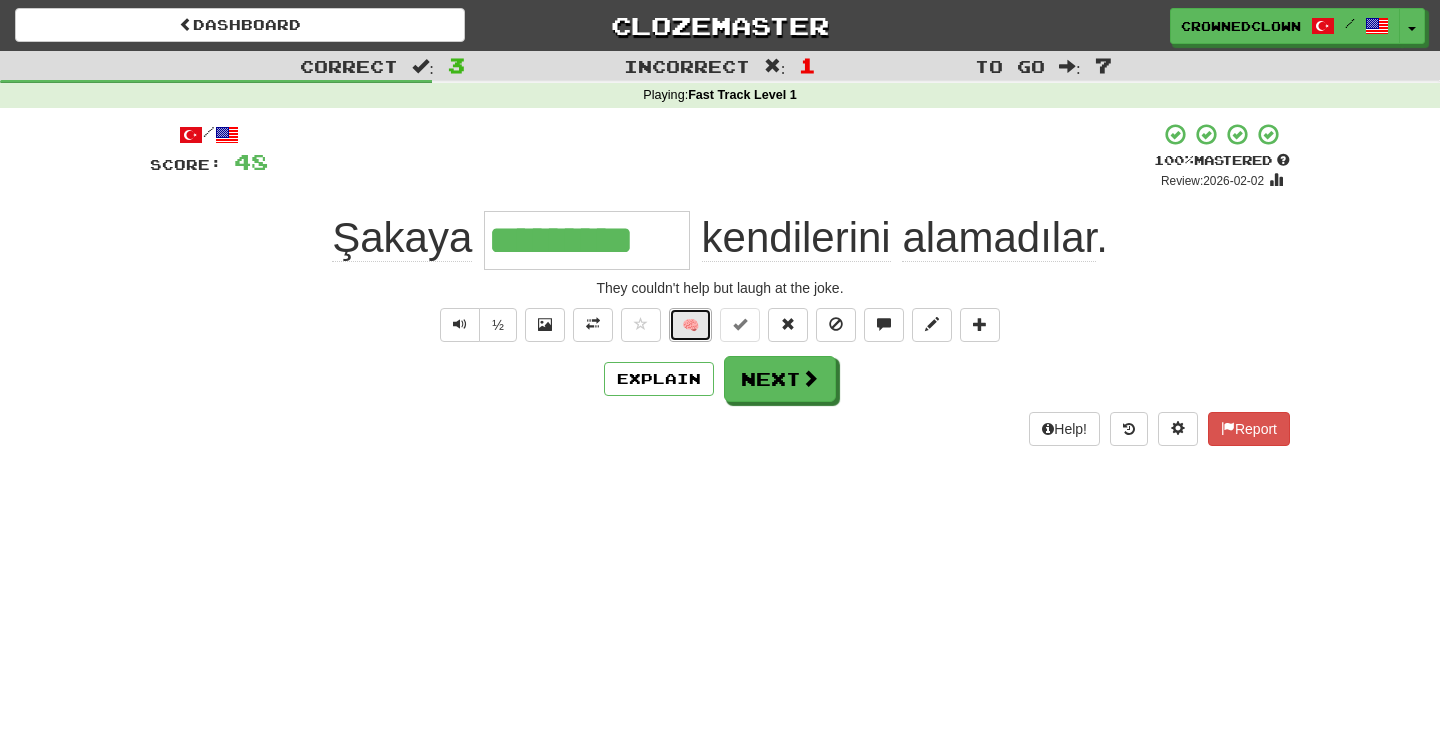 click on "🧠" at bounding box center (690, 325) 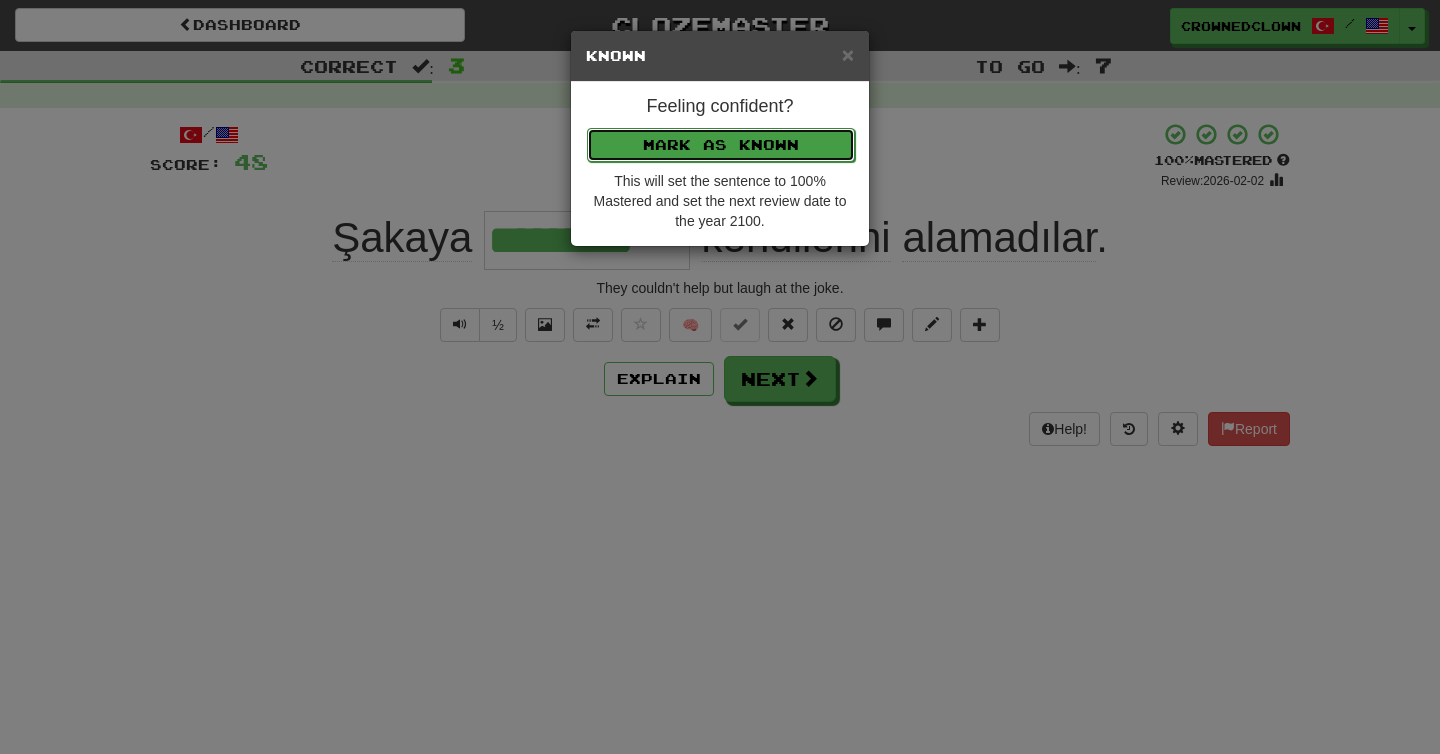 click on "Mark as Known" at bounding box center (721, 145) 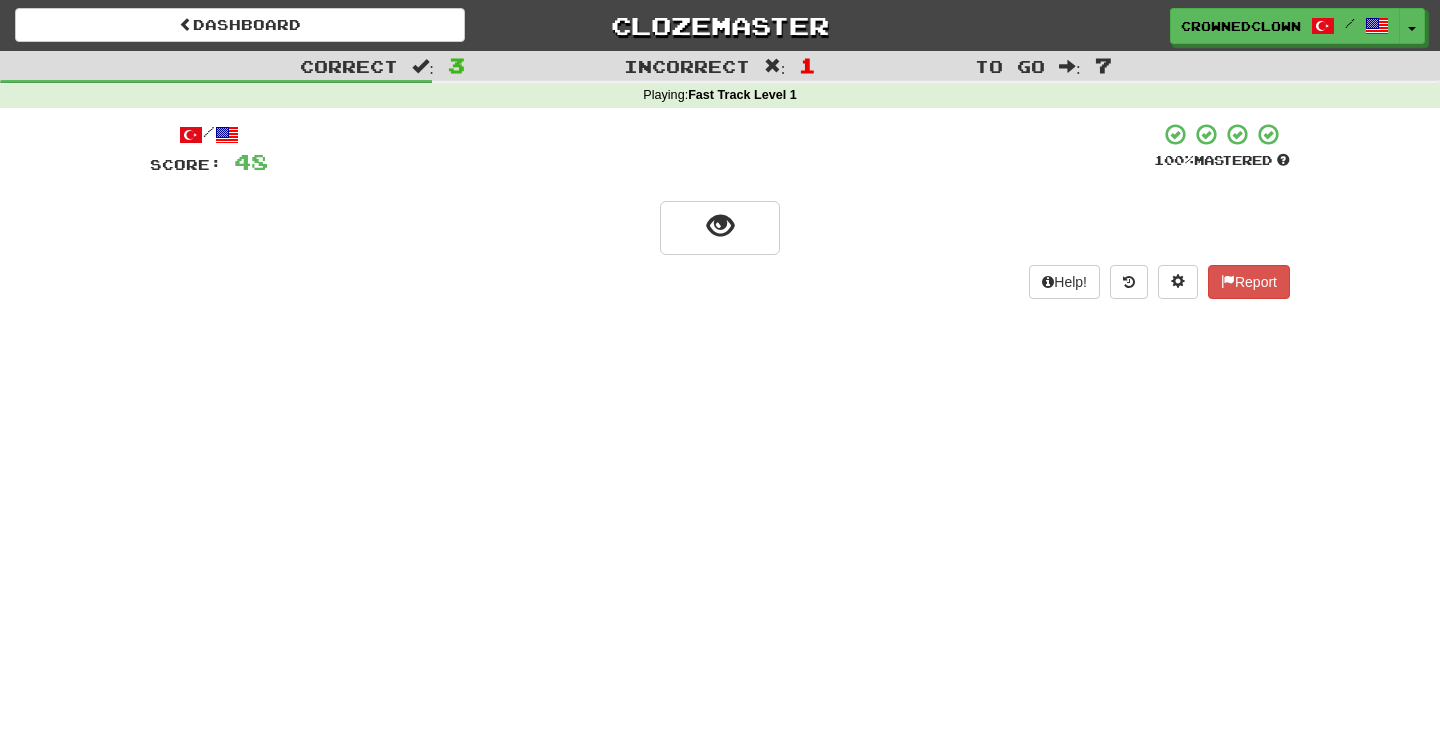 click on "Help!  Report" at bounding box center (720, 282) 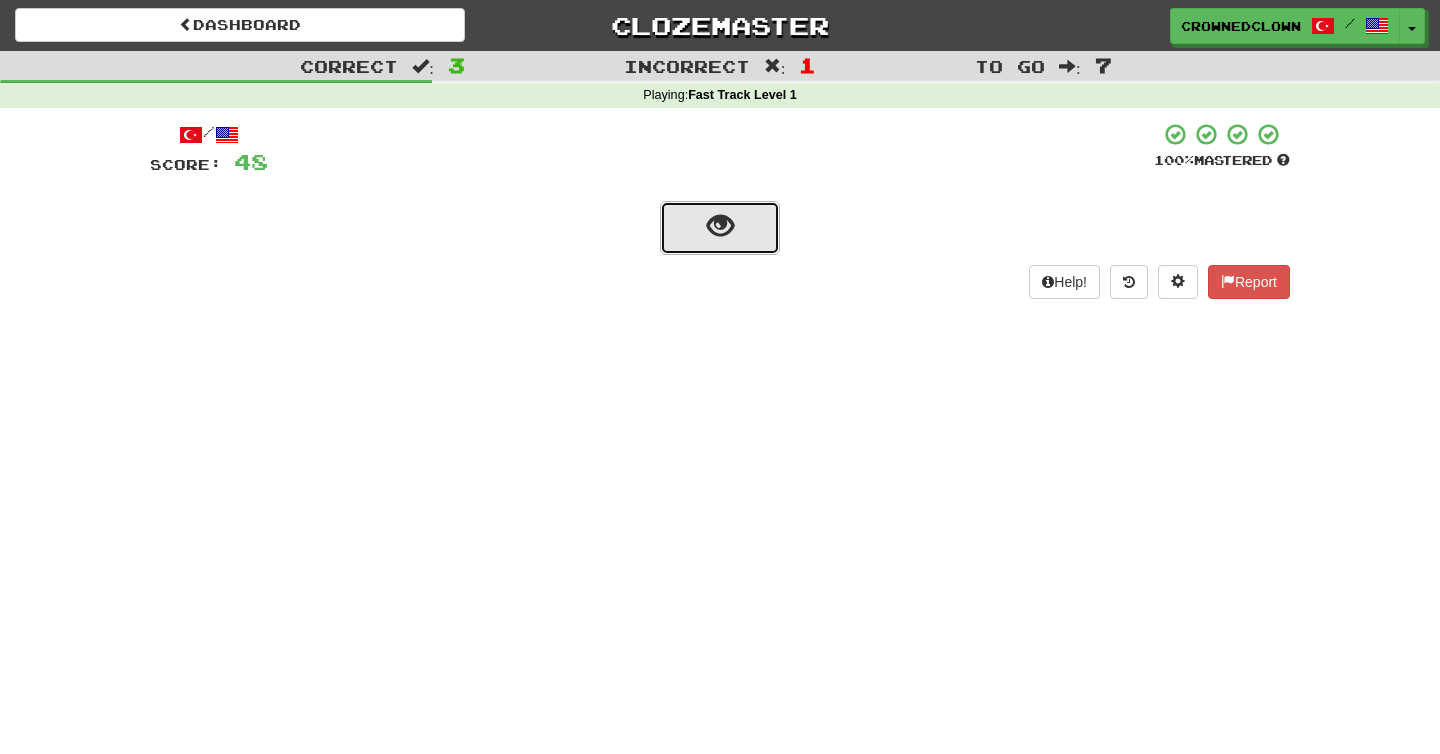 click at bounding box center [720, 228] 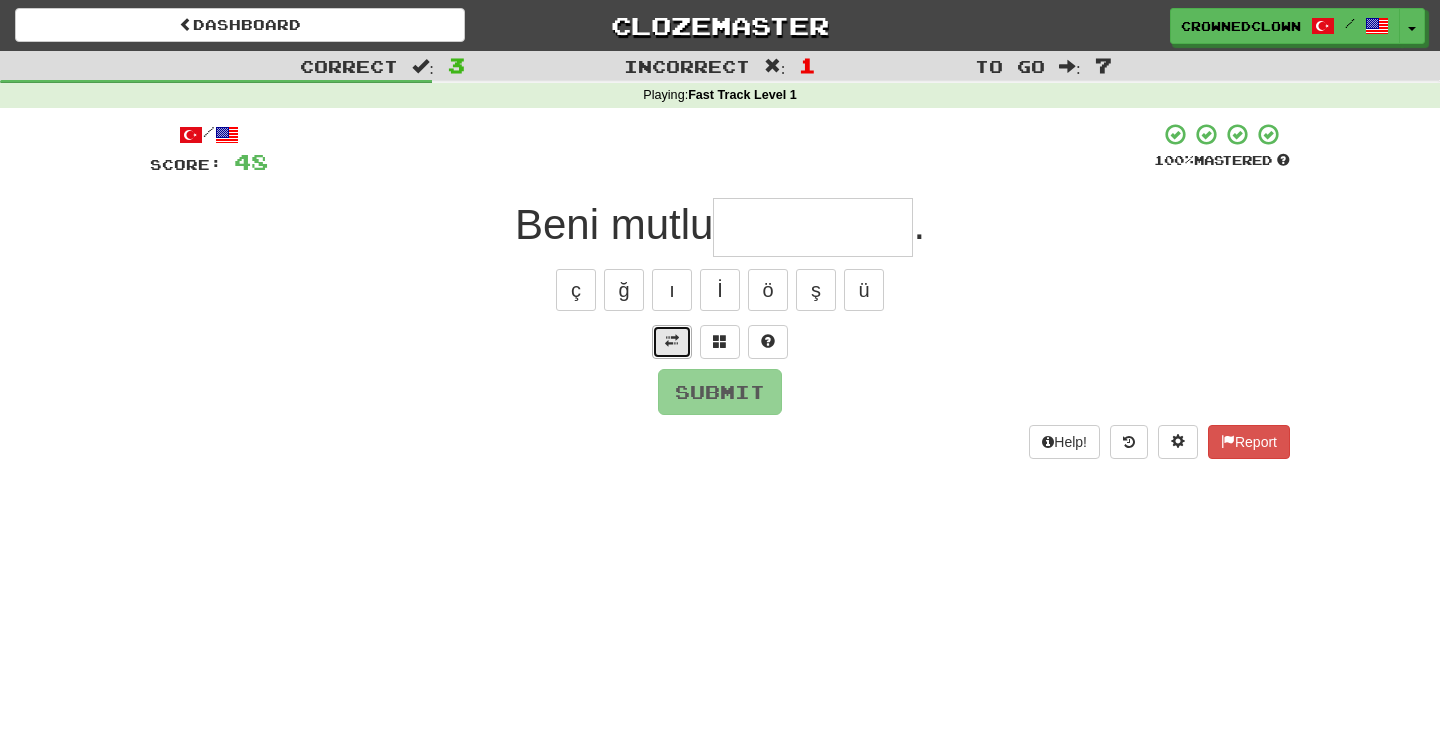click at bounding box center (672, 342) 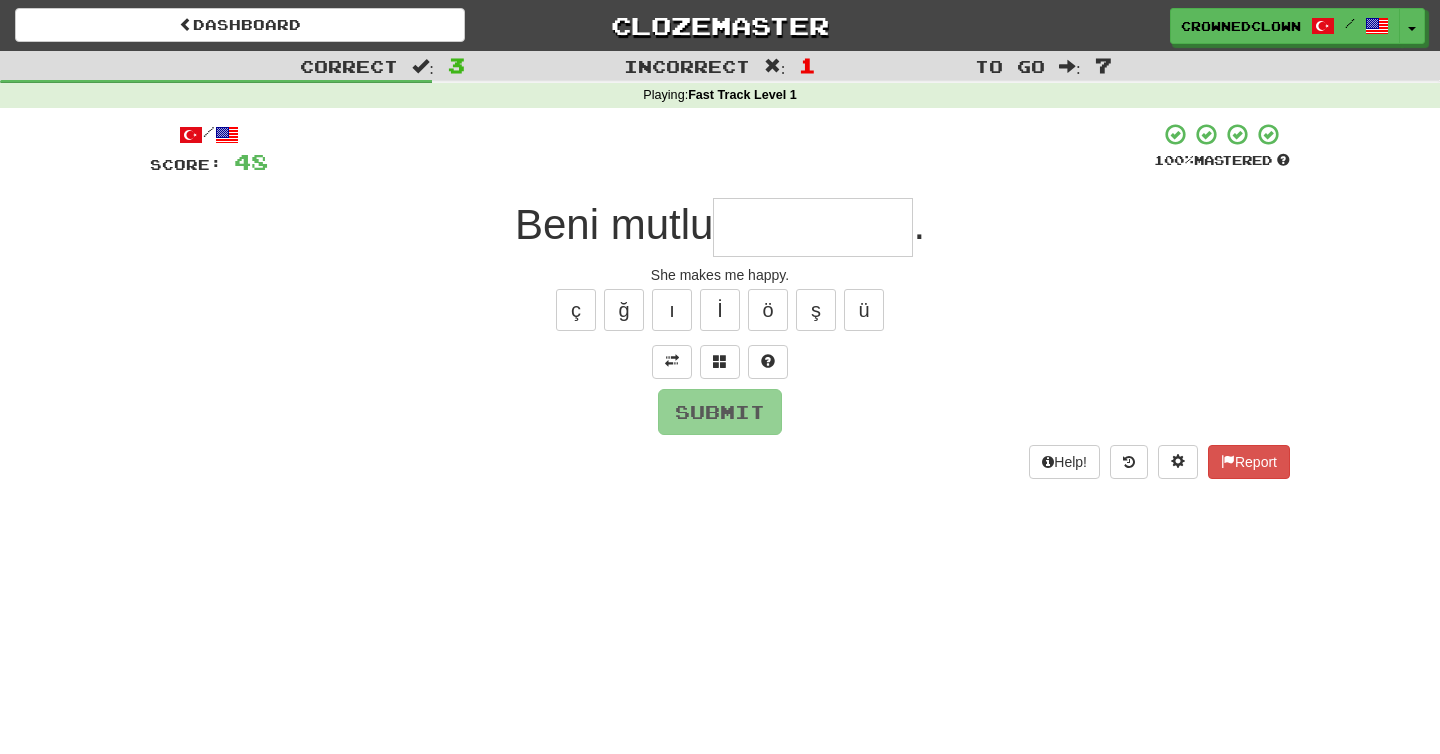 click on "/  Score:   48 100 %  Mastered Beni mutlu  . She makes me happy. ç ğ ı İ ö ş ü Submit  Help!  Report" at bounding box center (720, 300) 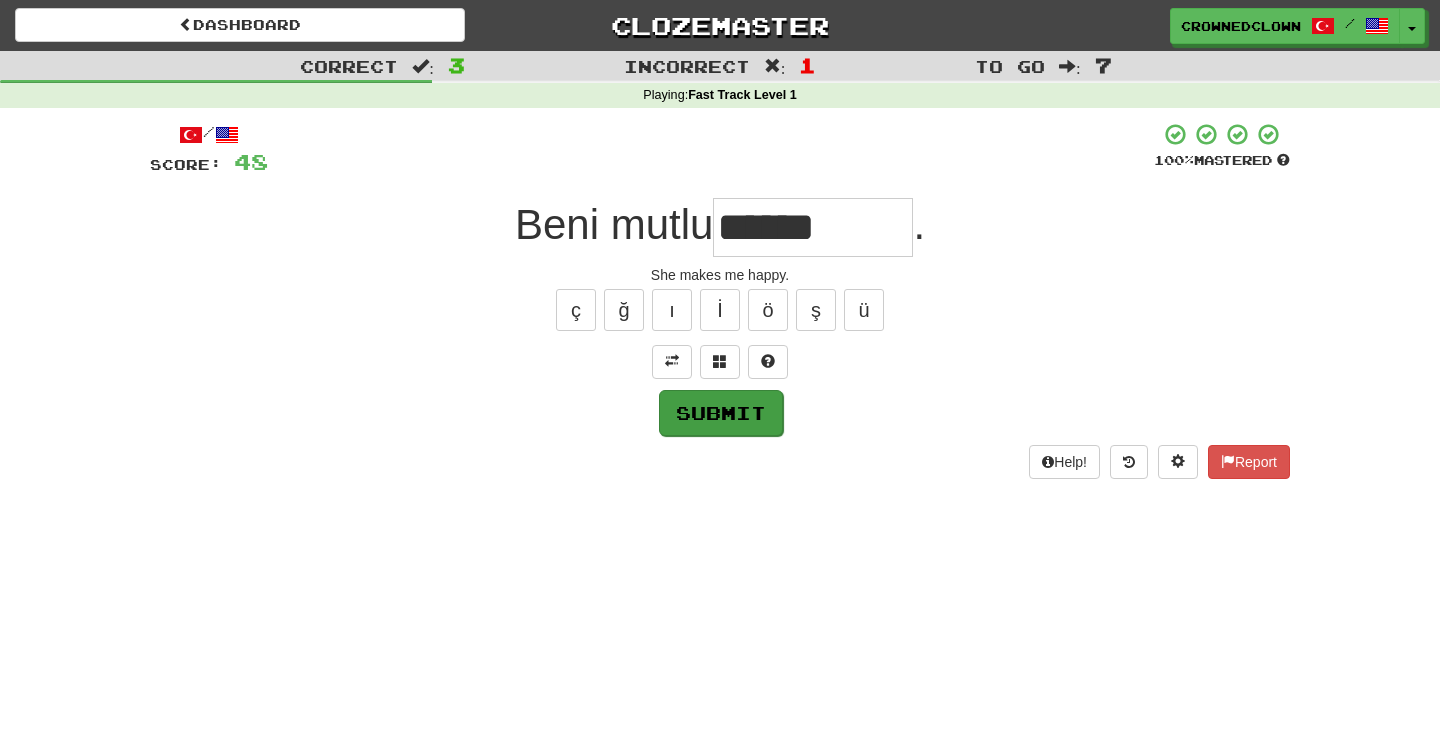 type on "******" 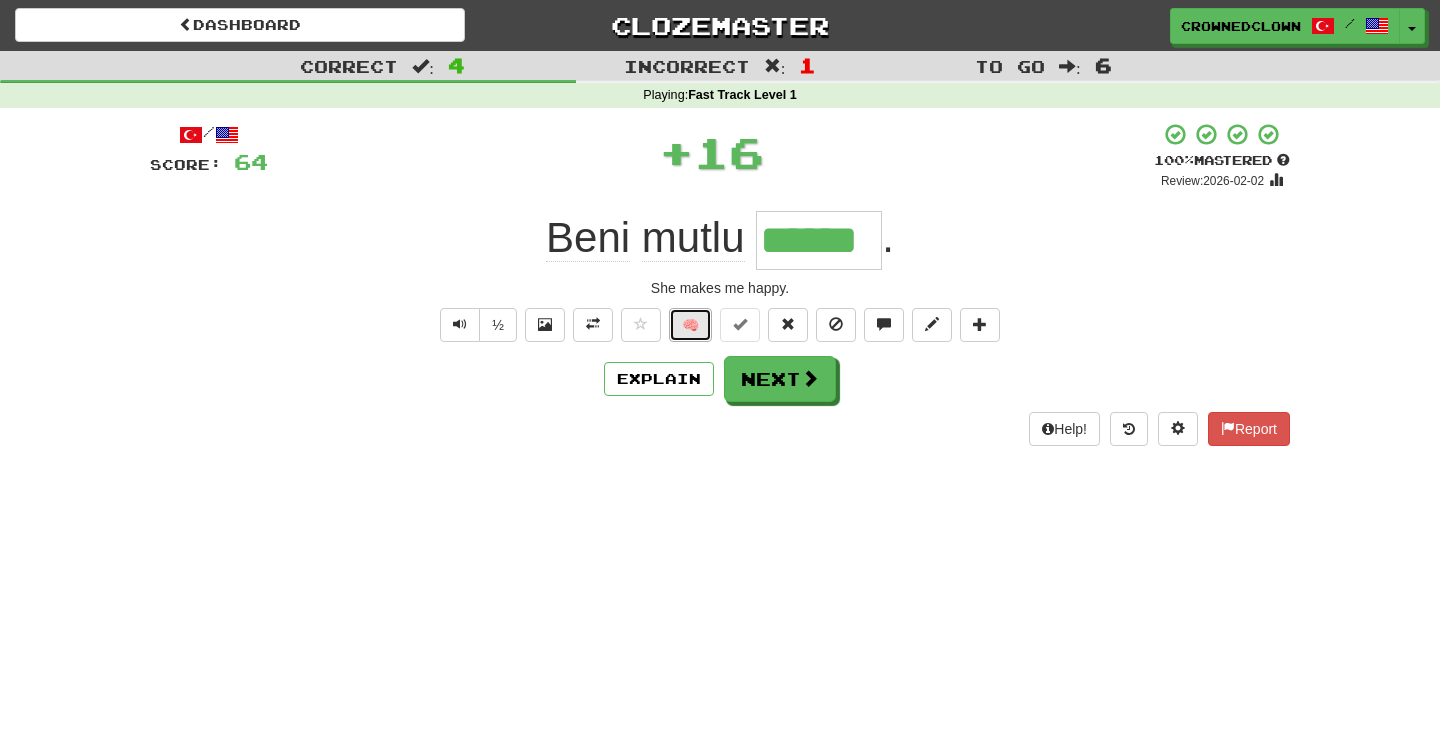 click on "🧠" at bounding box center (690, 325) 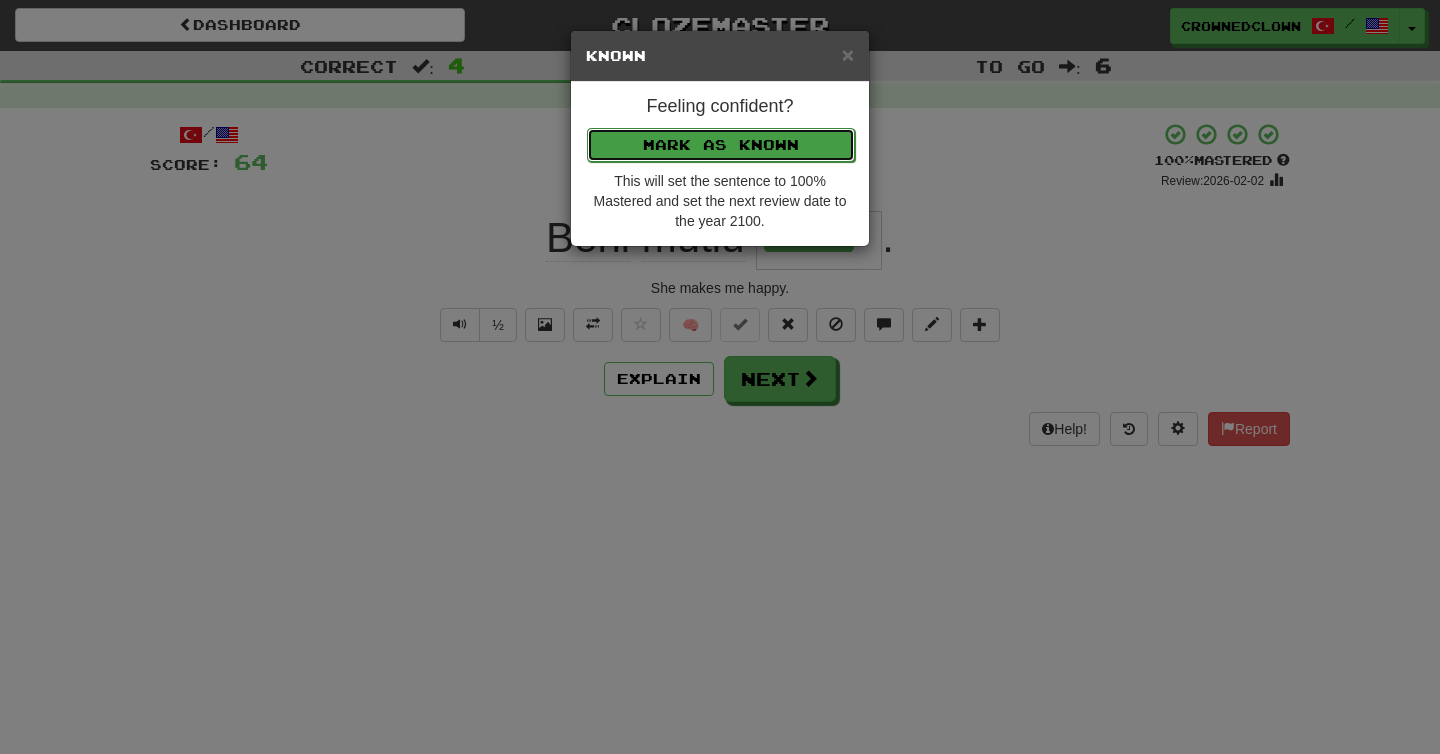 click on "Mark as Known" at bounding box center (721, 145) 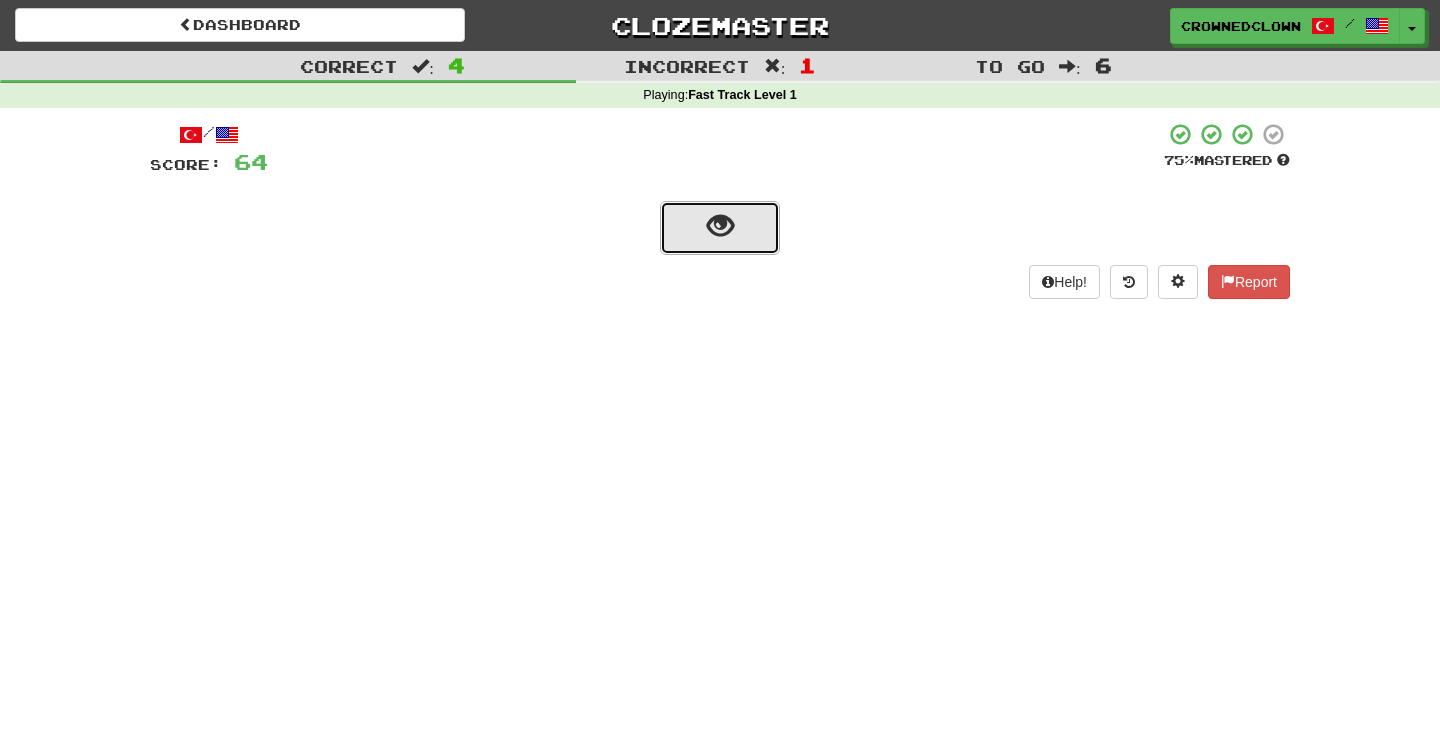 click at bounding box center [720, 228] 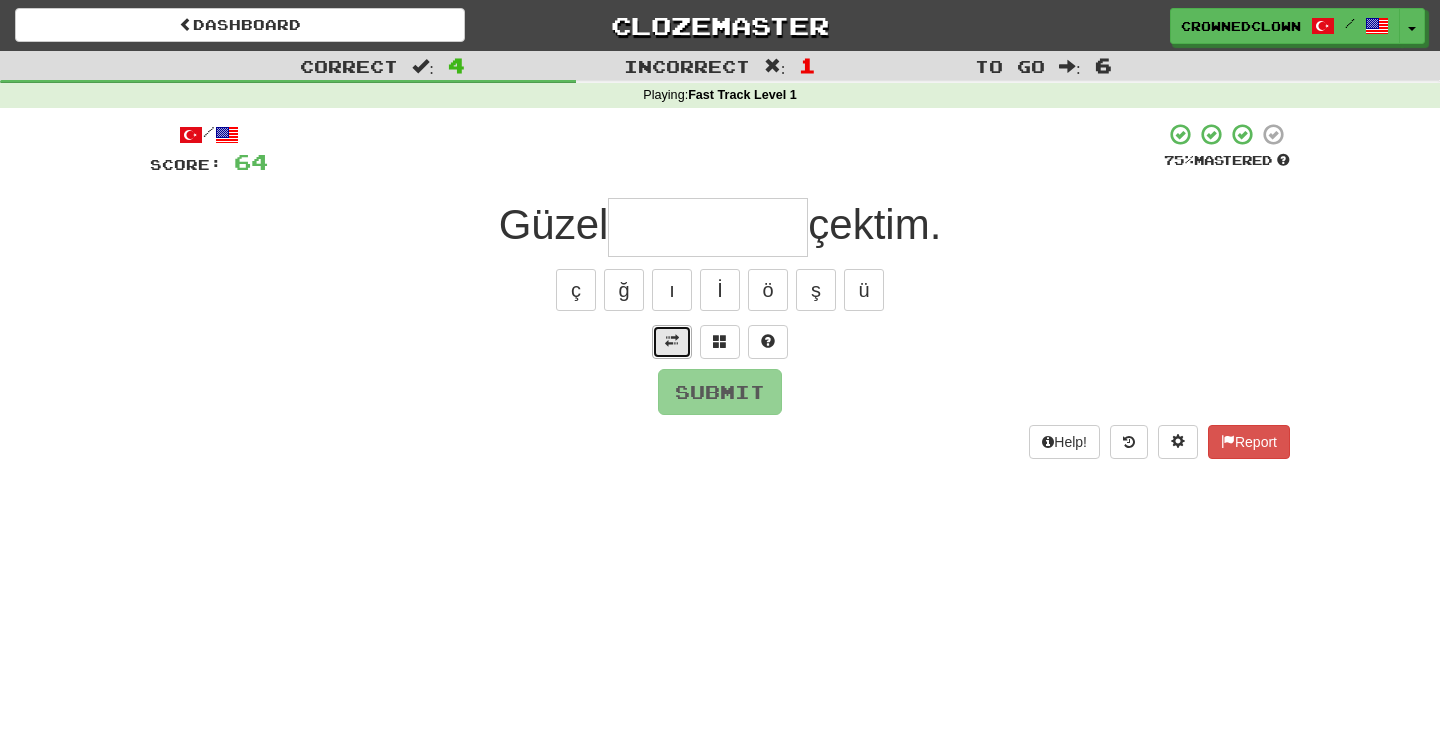 click at bounding box center [672, 341] 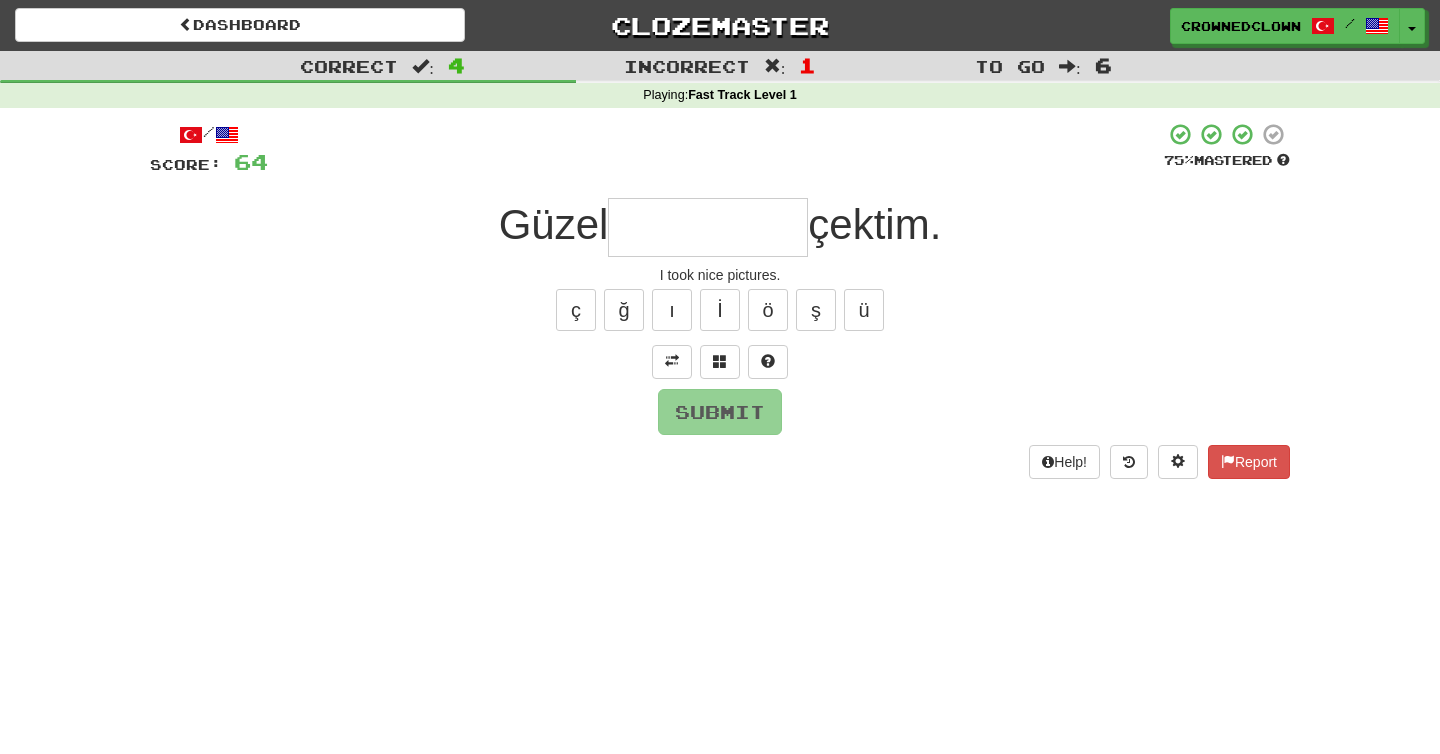 click at bounding box center (708, 227) 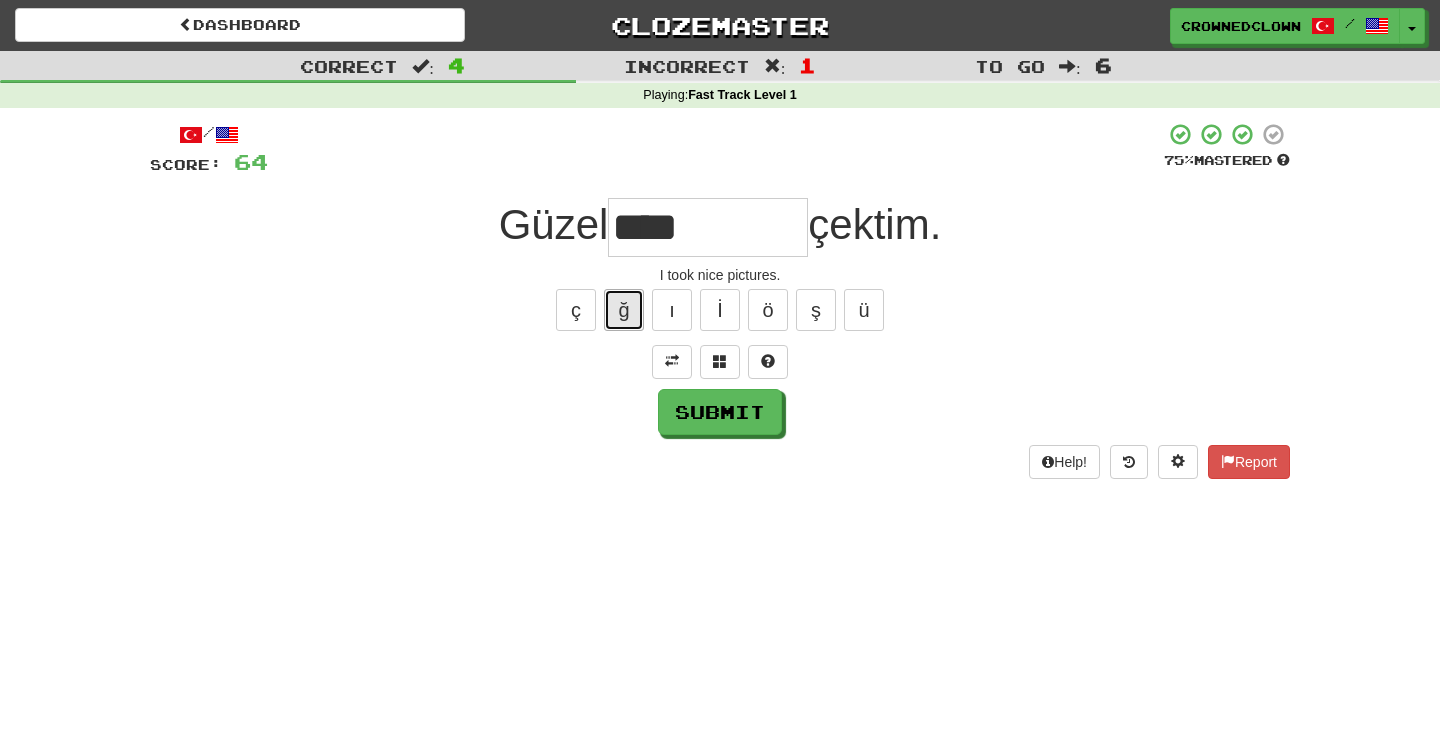 click on "ğ" at bounding box center (624, 310) 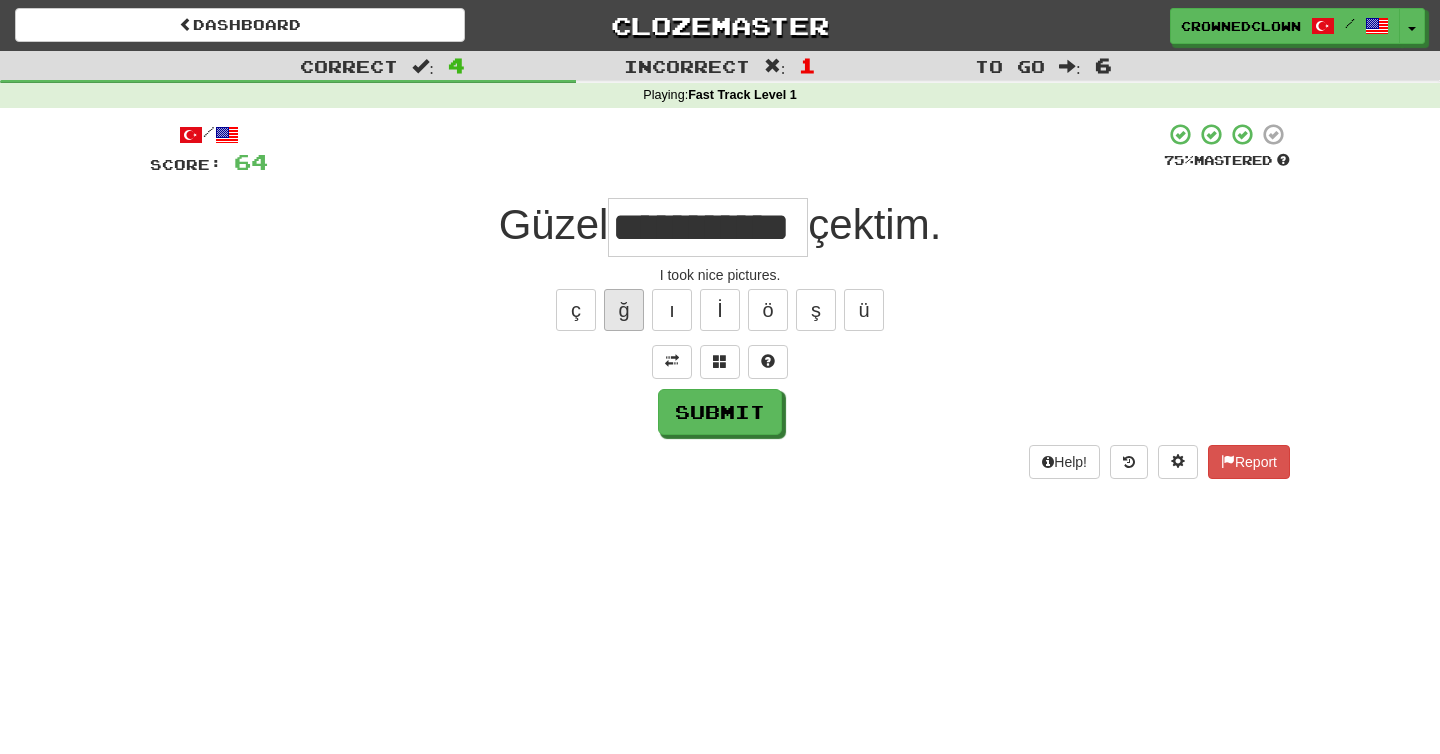 scroll, scrollTop: 0, scrollLeft: 1, axis: horizontal 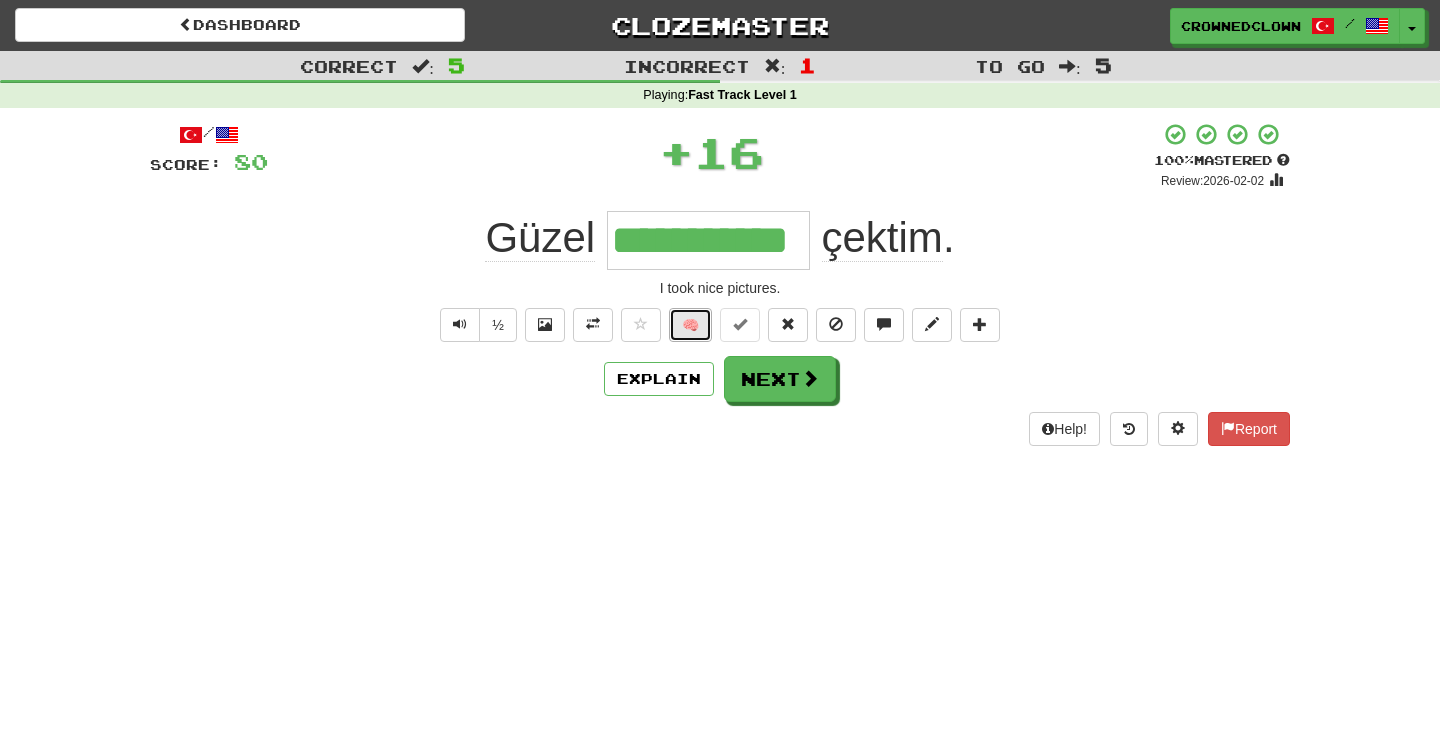 click on "🧠" at bounding box center (690, 325) 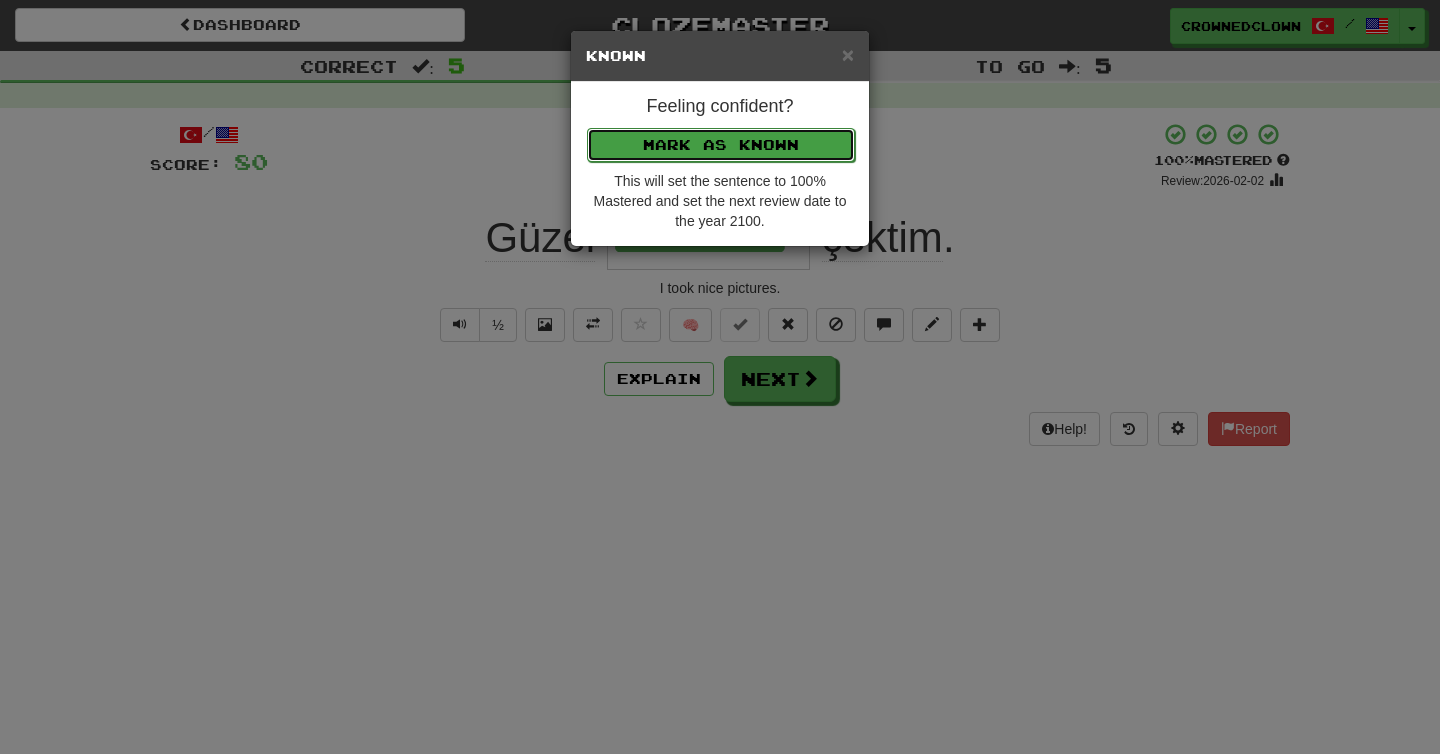 click on "Mark as Known" at bounding box center [721, 145] 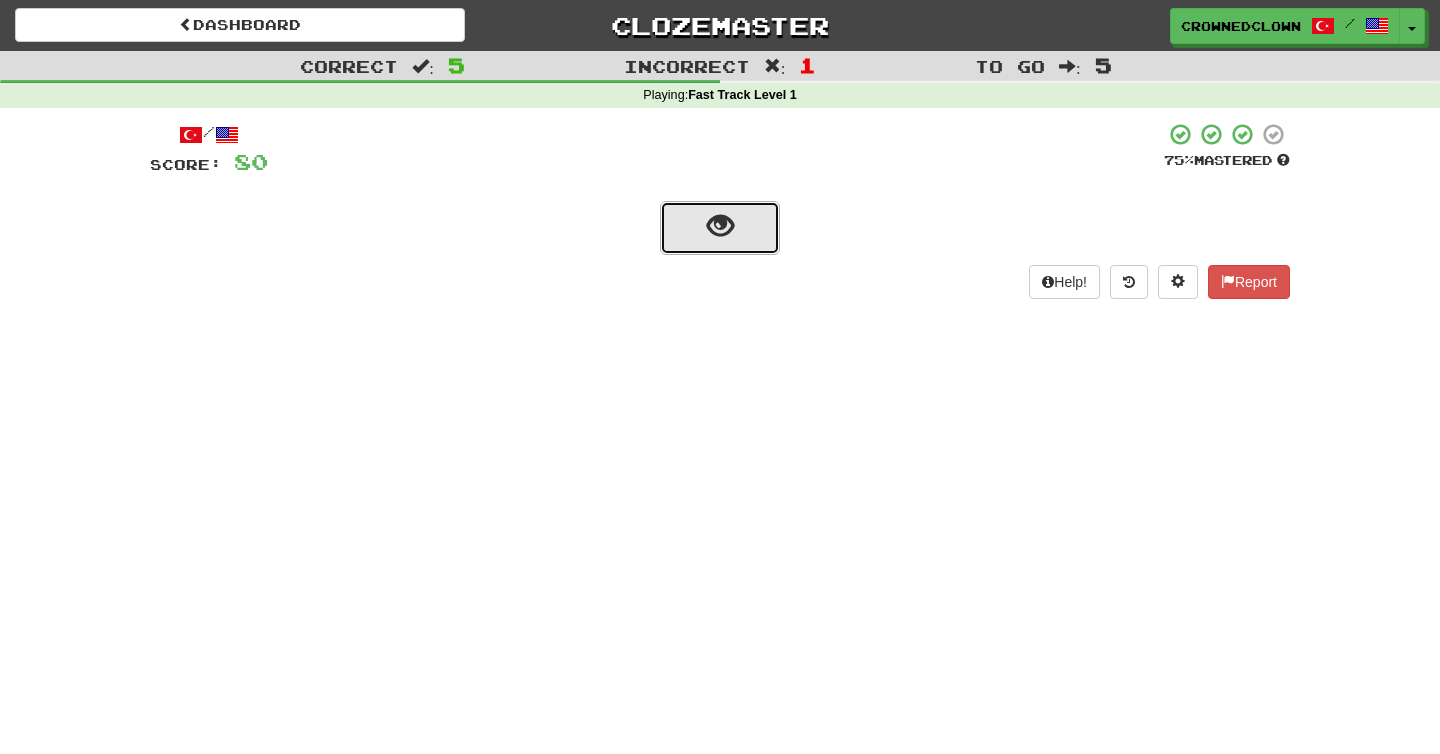 click at bounding box center (720, 226) 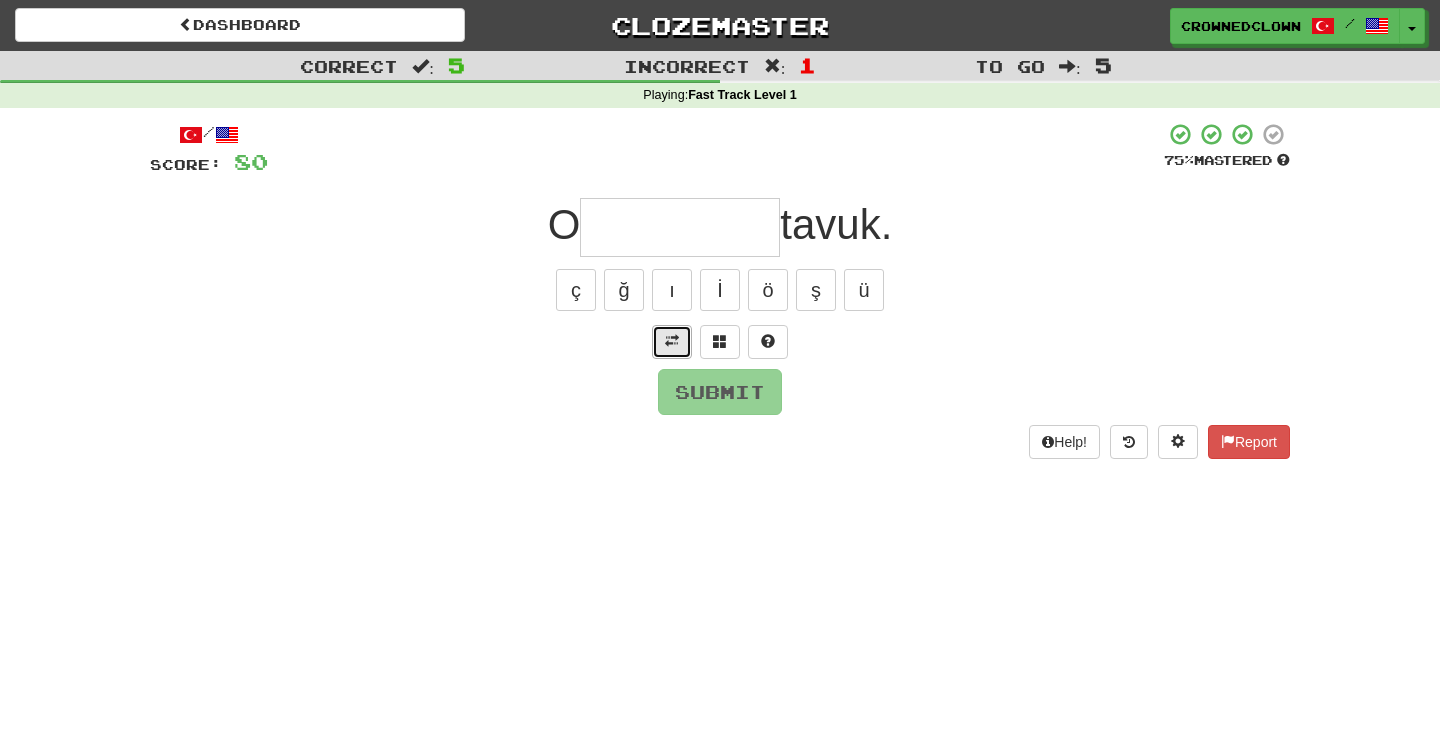 click at bounding box center [672, 341] 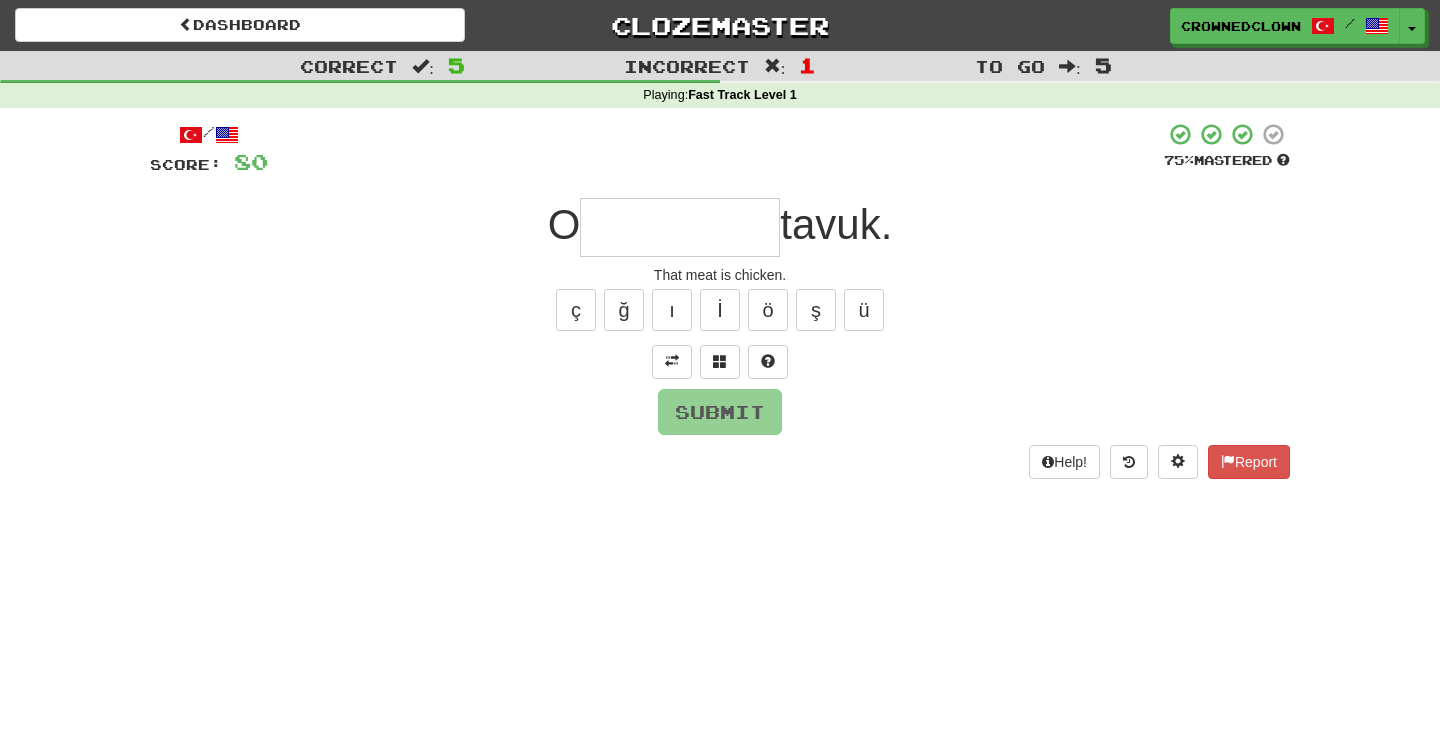 click at bounding box center (680, 227) 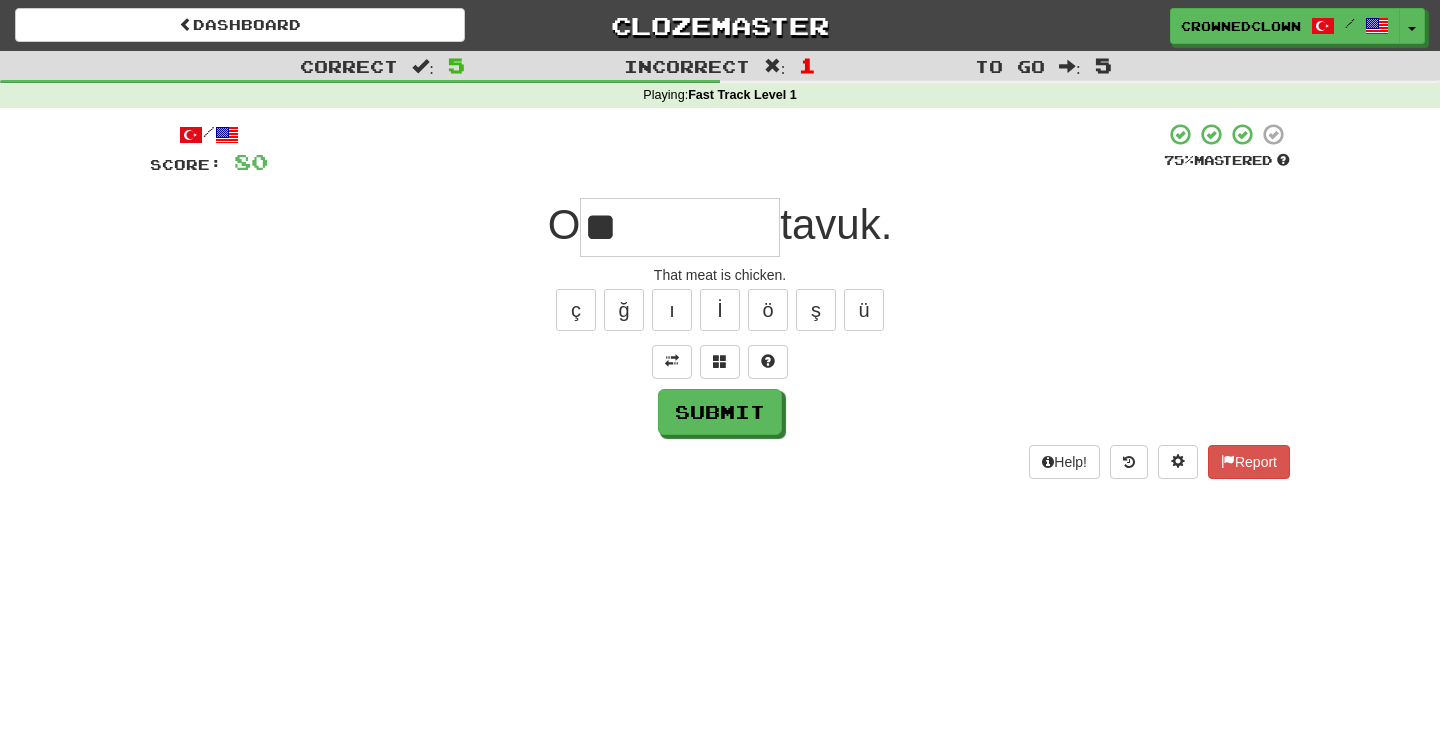 type on "**" 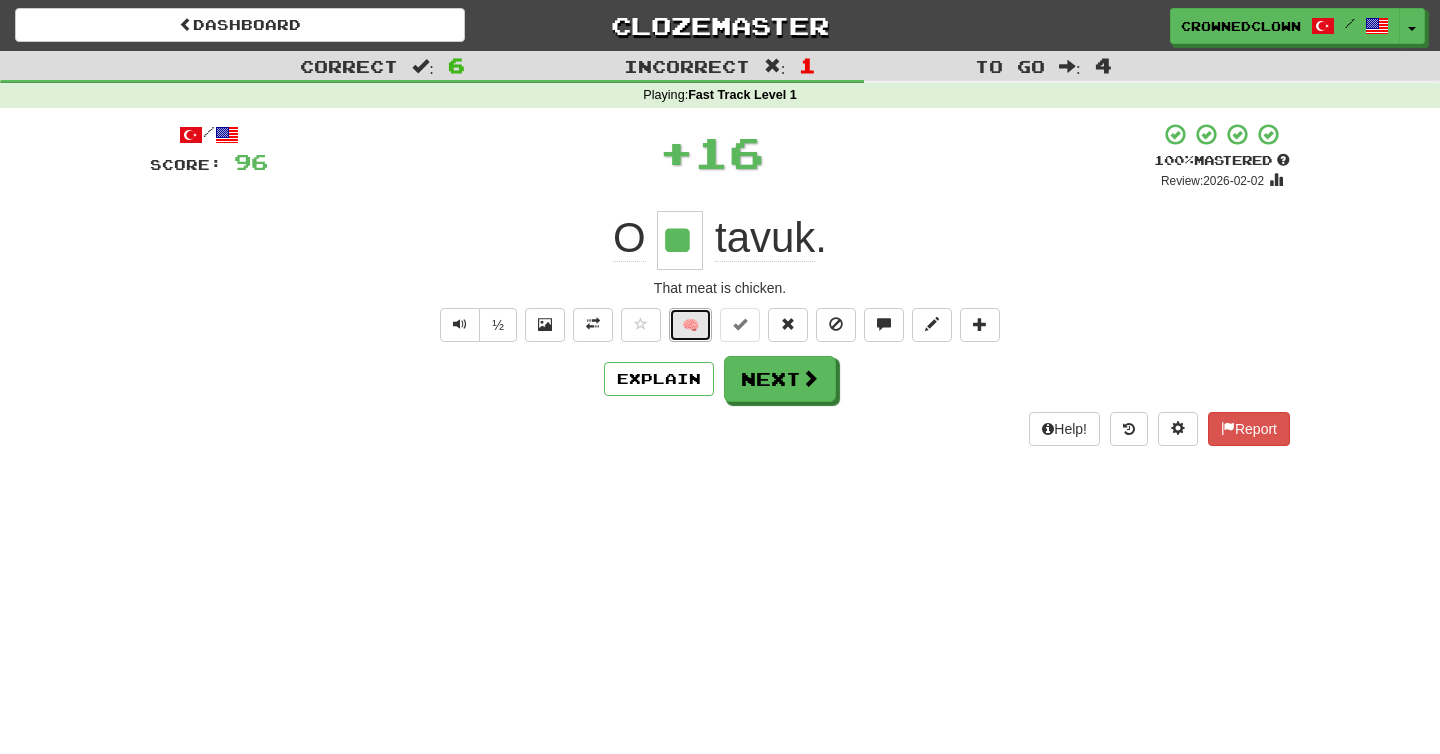click on "🧠" at bounding box center (690, 325) 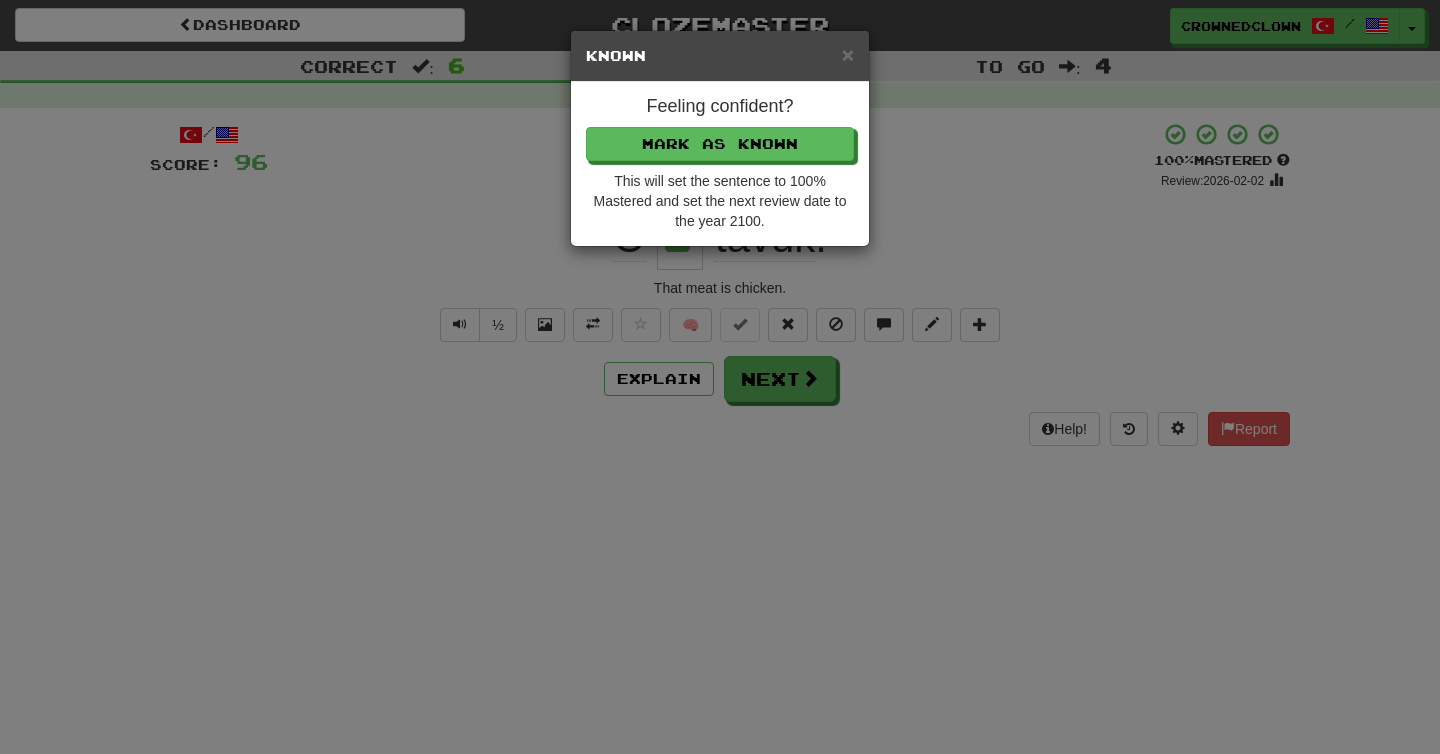 click on "Feeling confident? Mark as Known This will set the sentence to 100% Mastered and set the next review date to the year 2100." at bounding box center [720, 164] 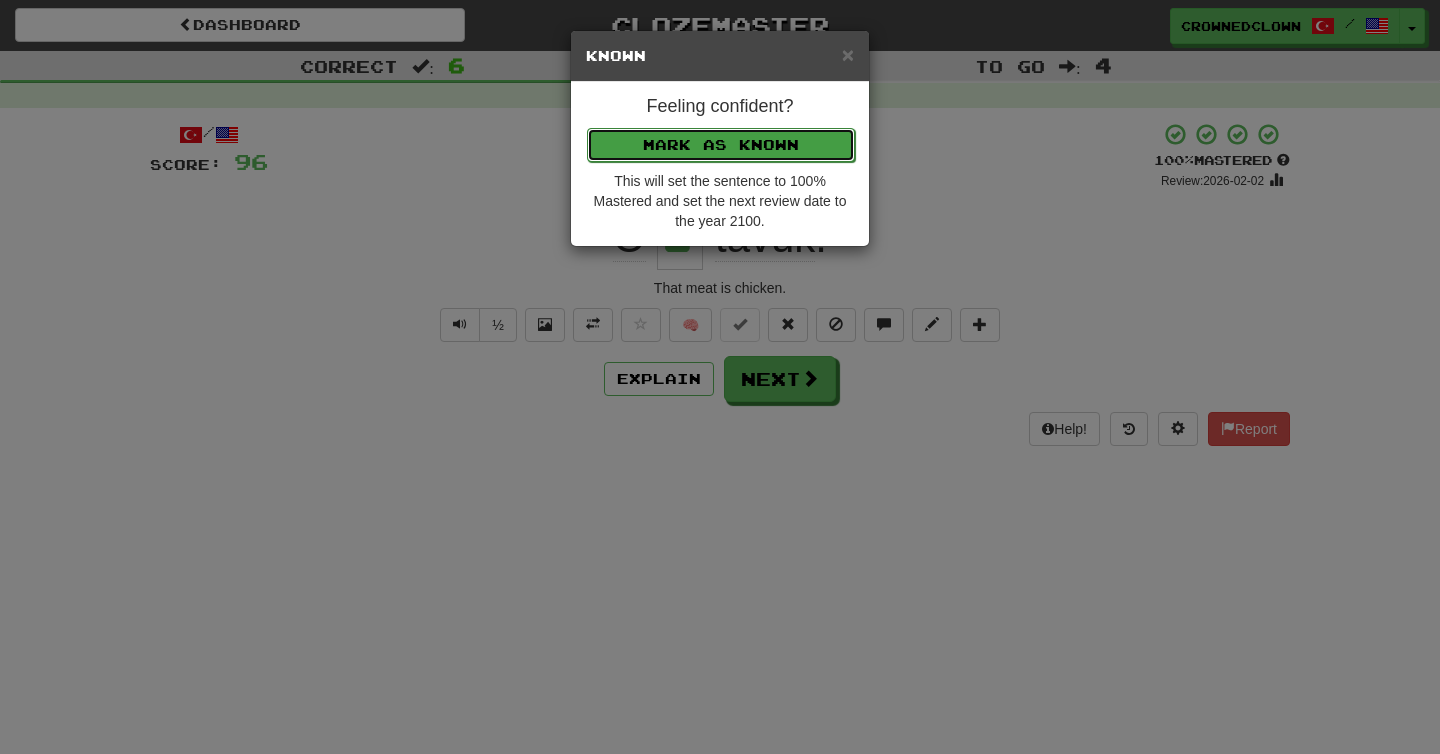 click on "Mark as Known" at bounding box center (721, 145) 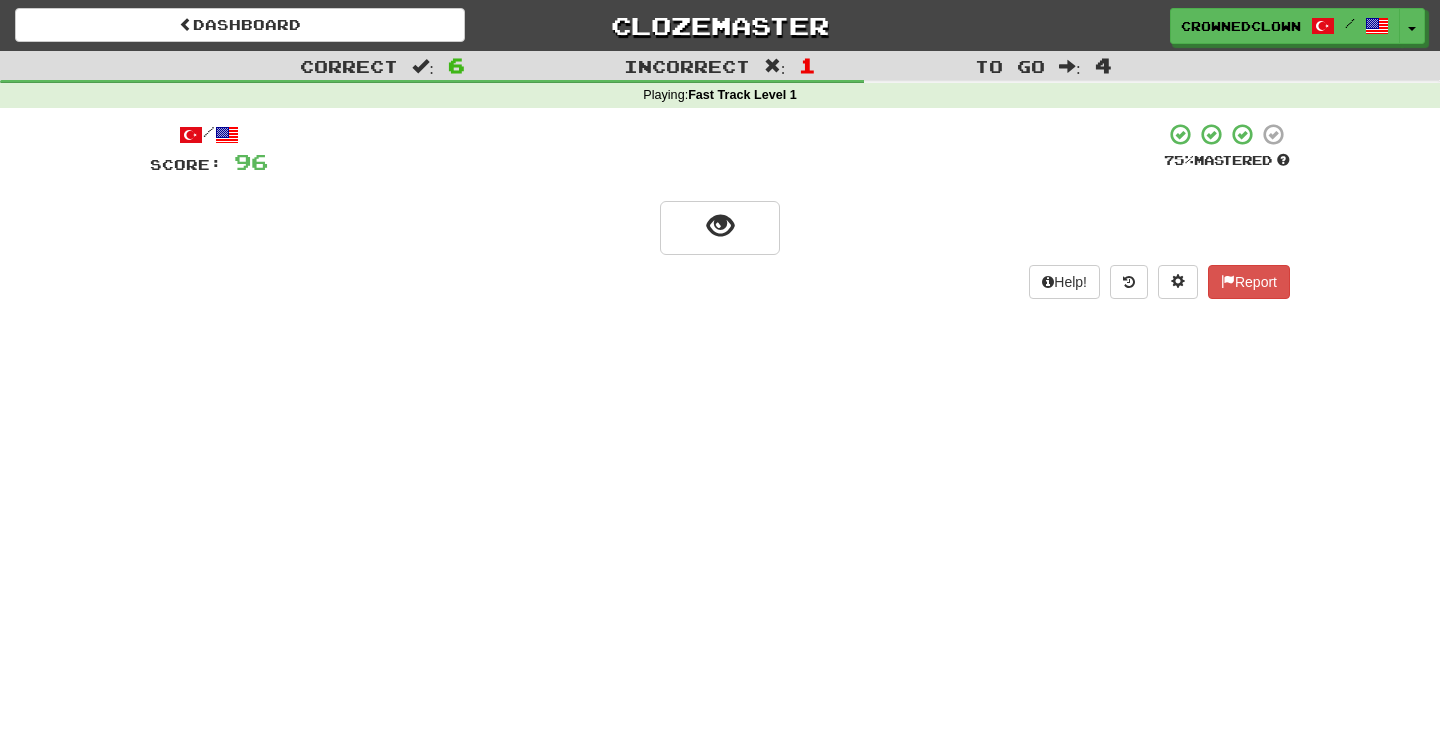 click at bounding box center [720, 226] 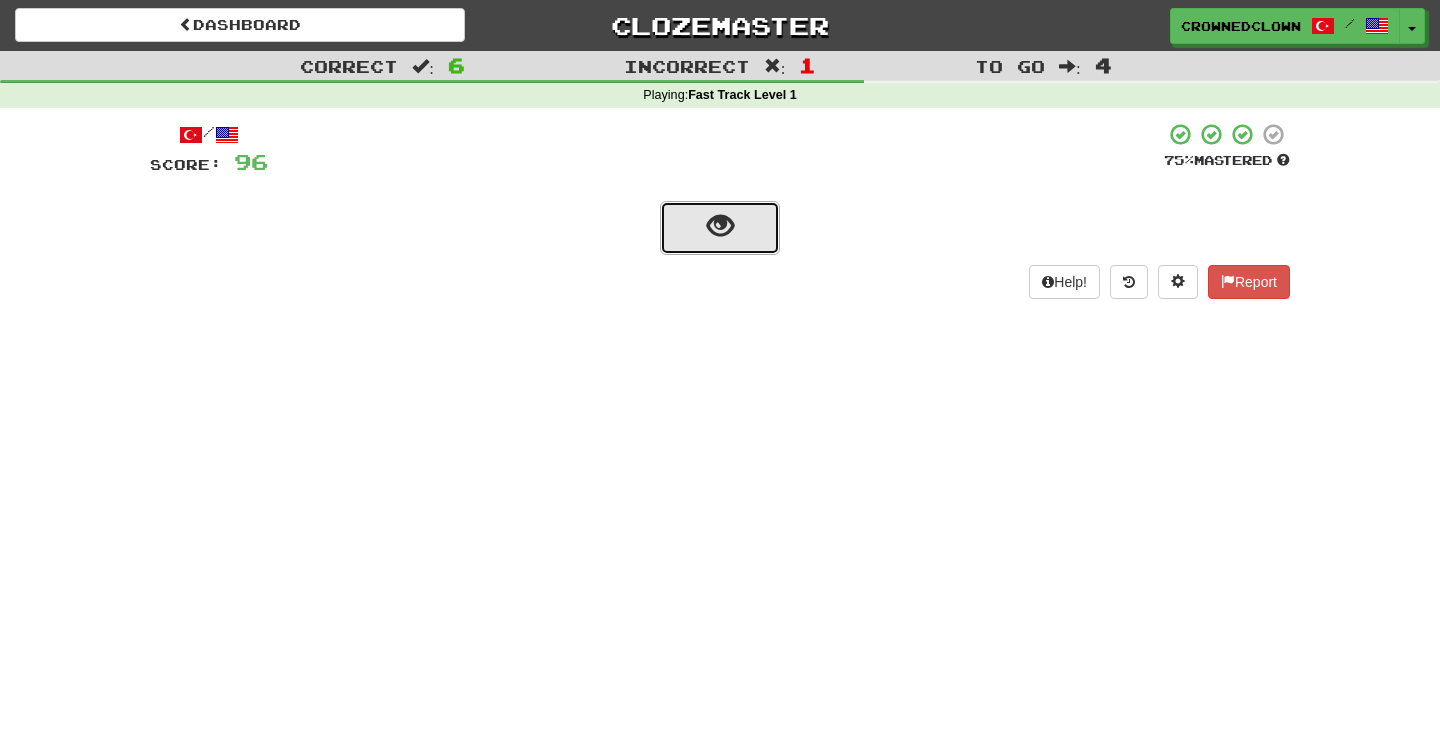 click at bounding box center [720, 228] 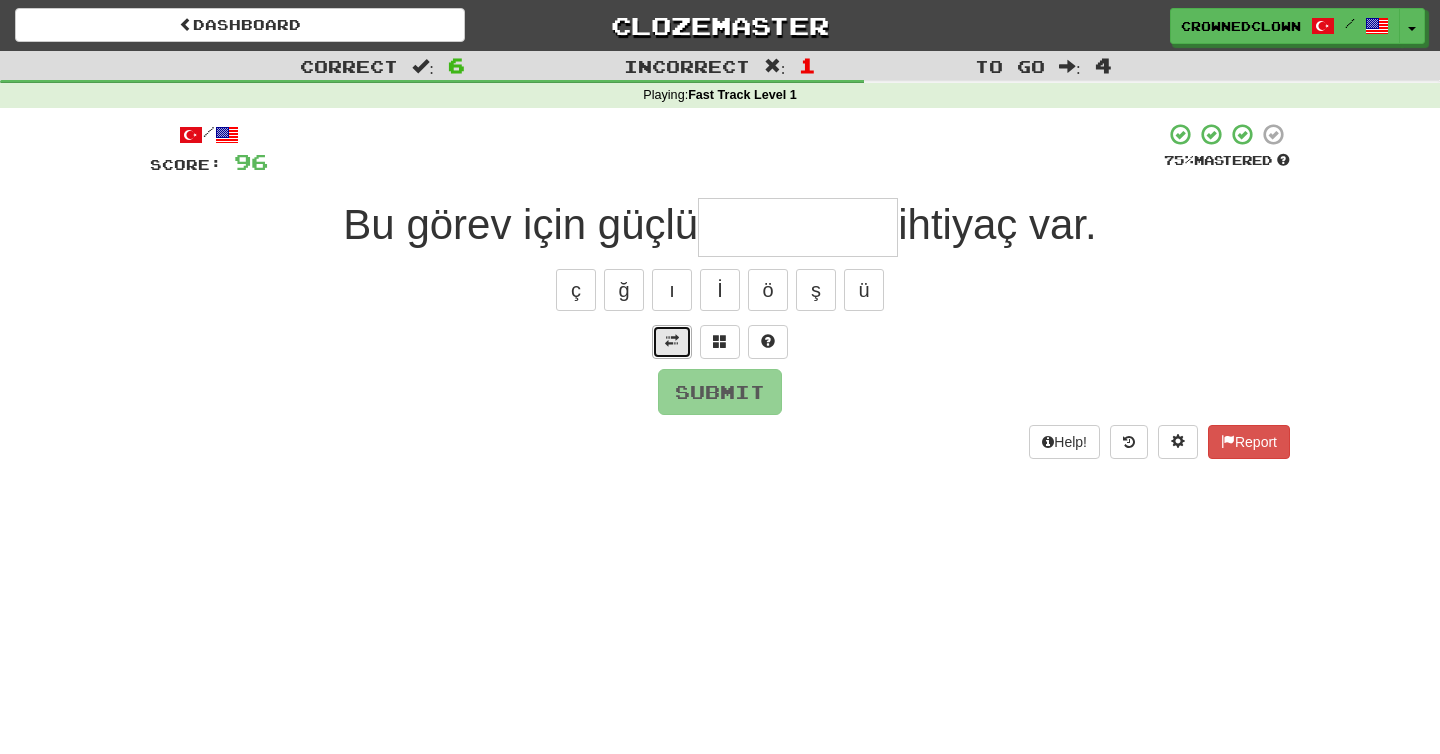click at bounding box center [672, 342] 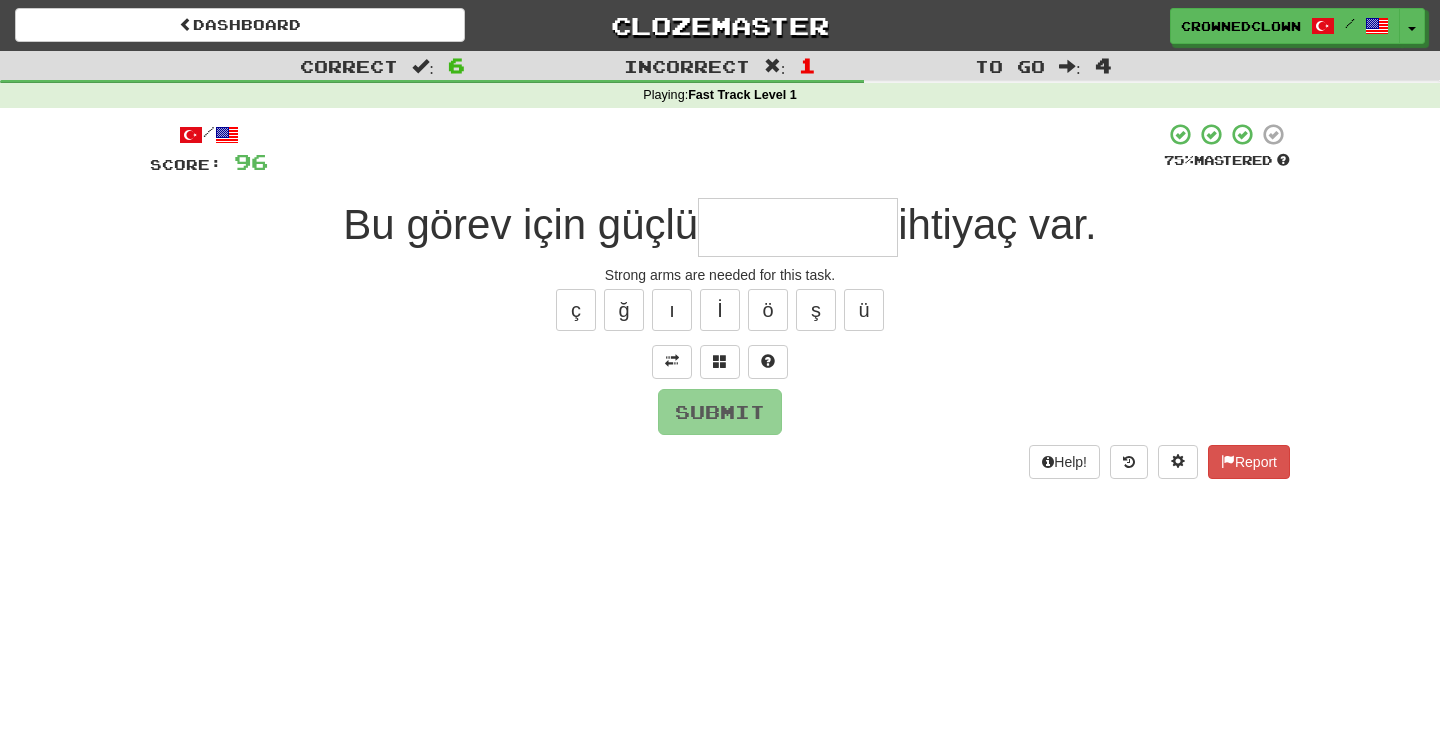 click at bounding box center (798, 227) 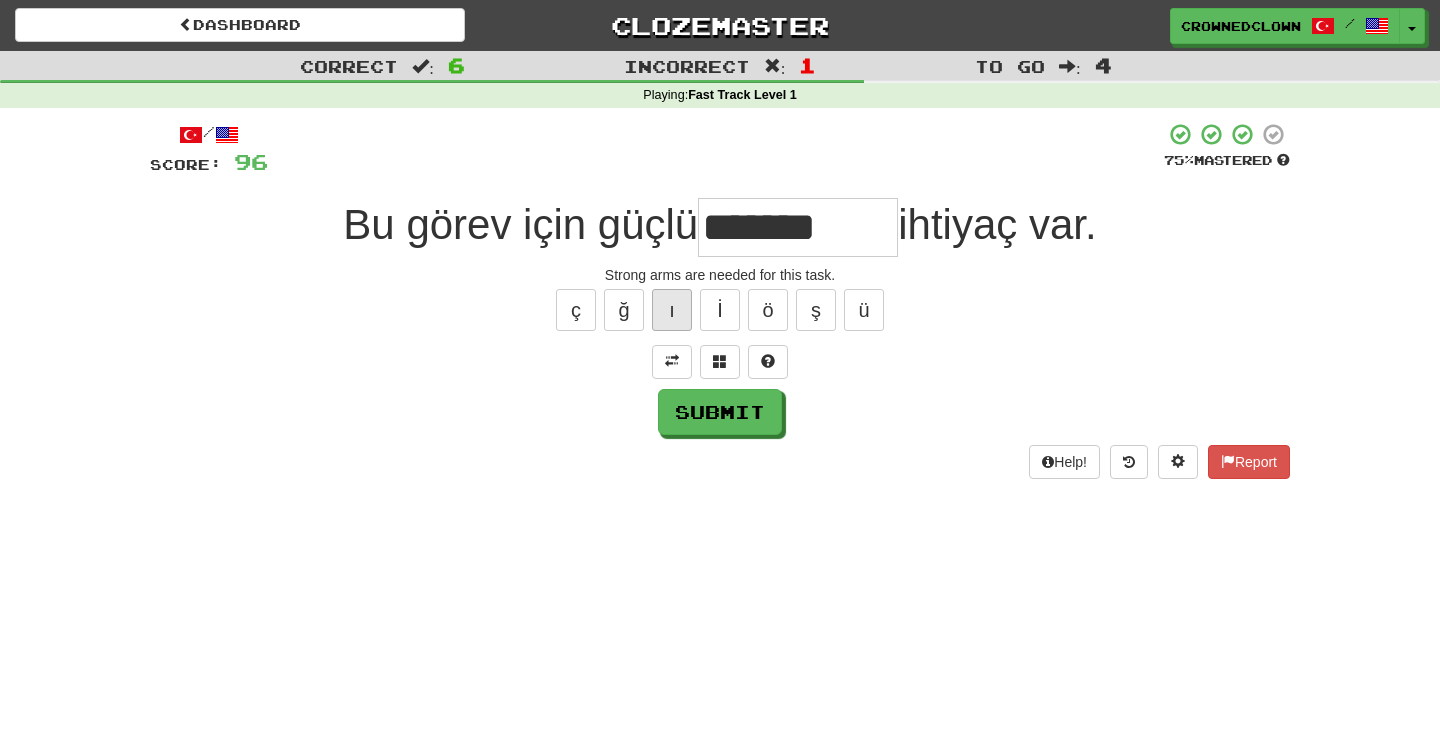 type on "*******" 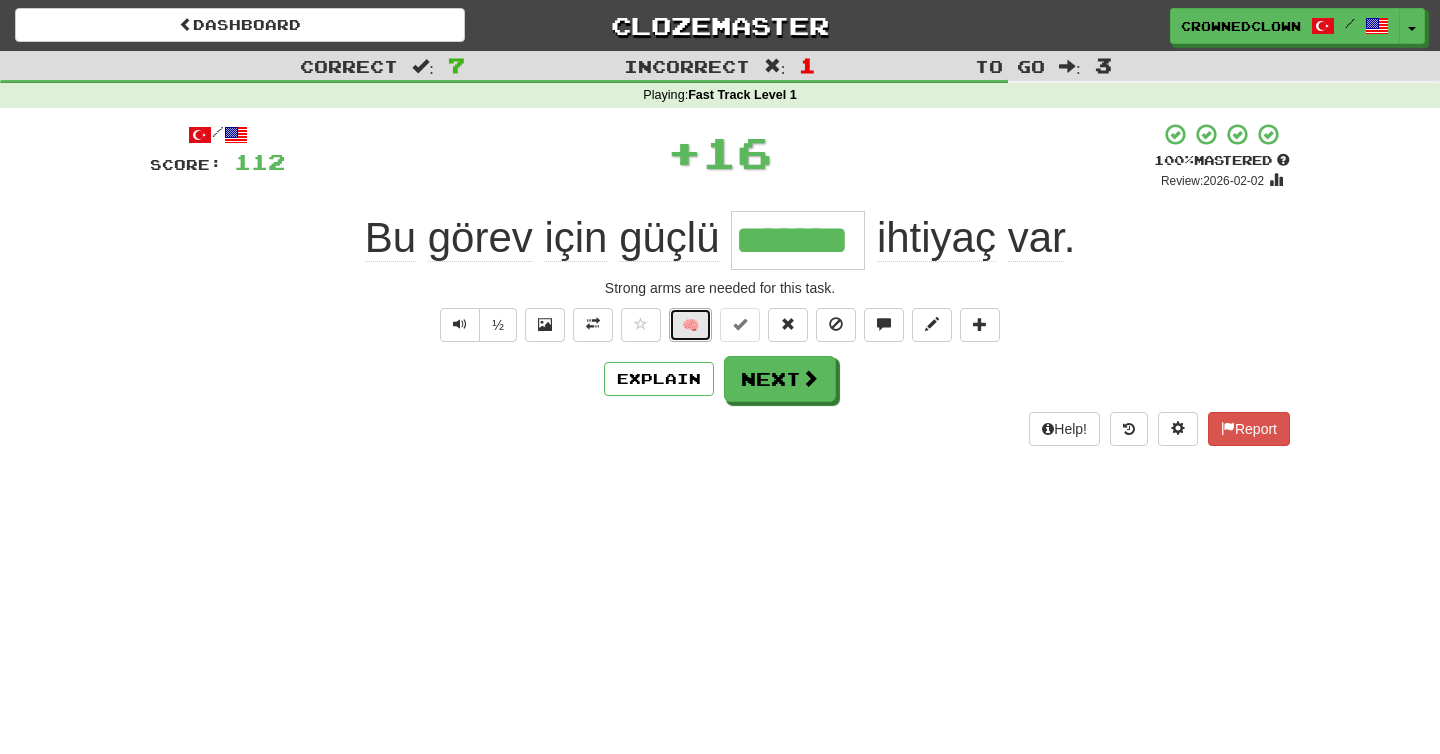 click on "🧠" at bounding box center [690, 325] 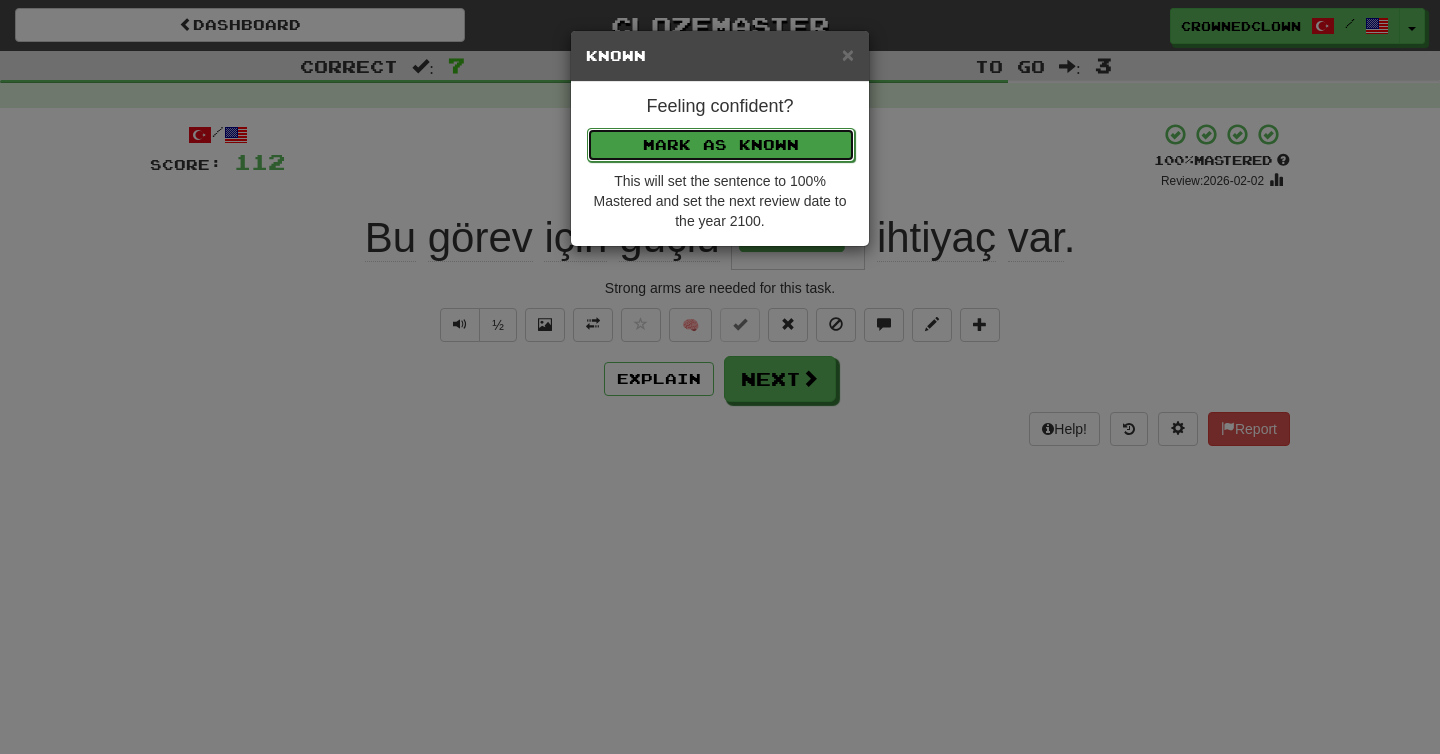click on "Mark as Known" at bounding box center [721, 145] 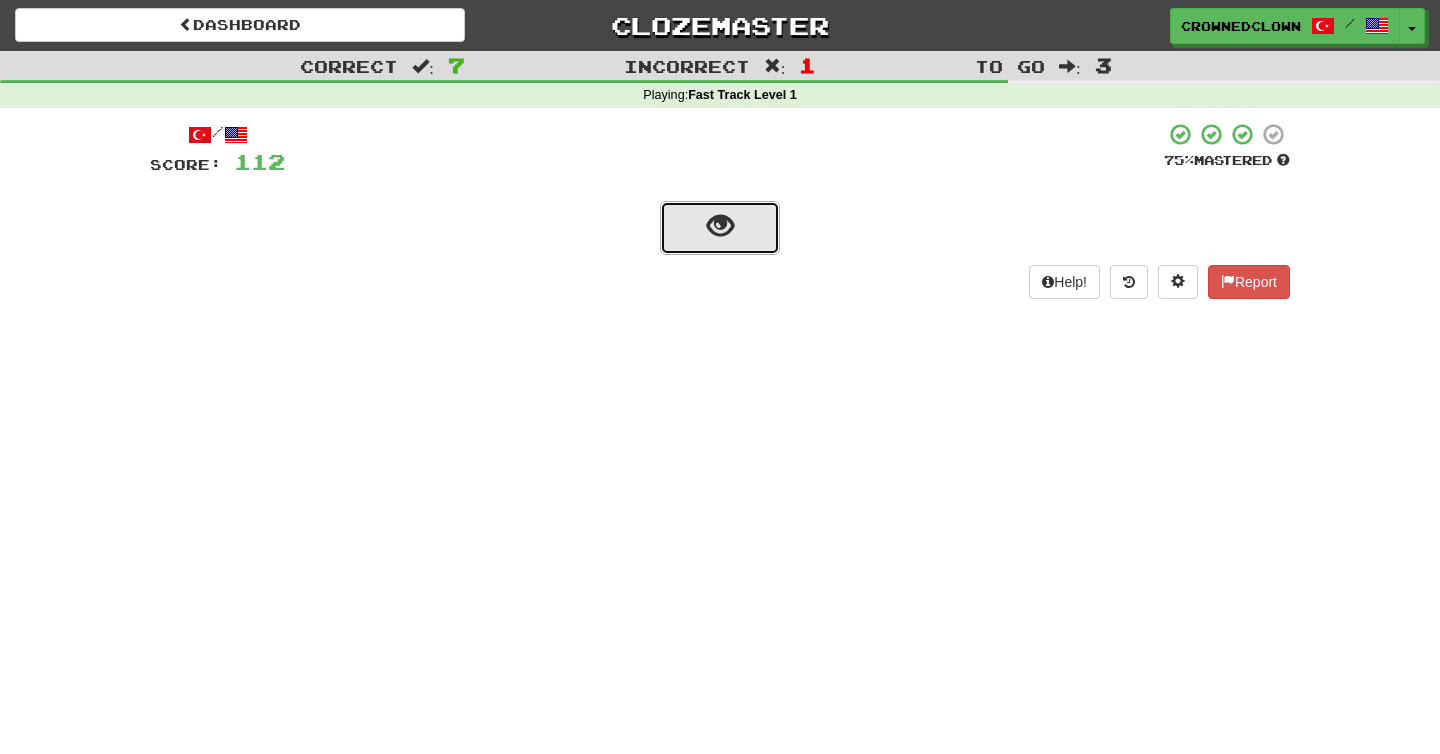 click at bounding box center [720, 228] 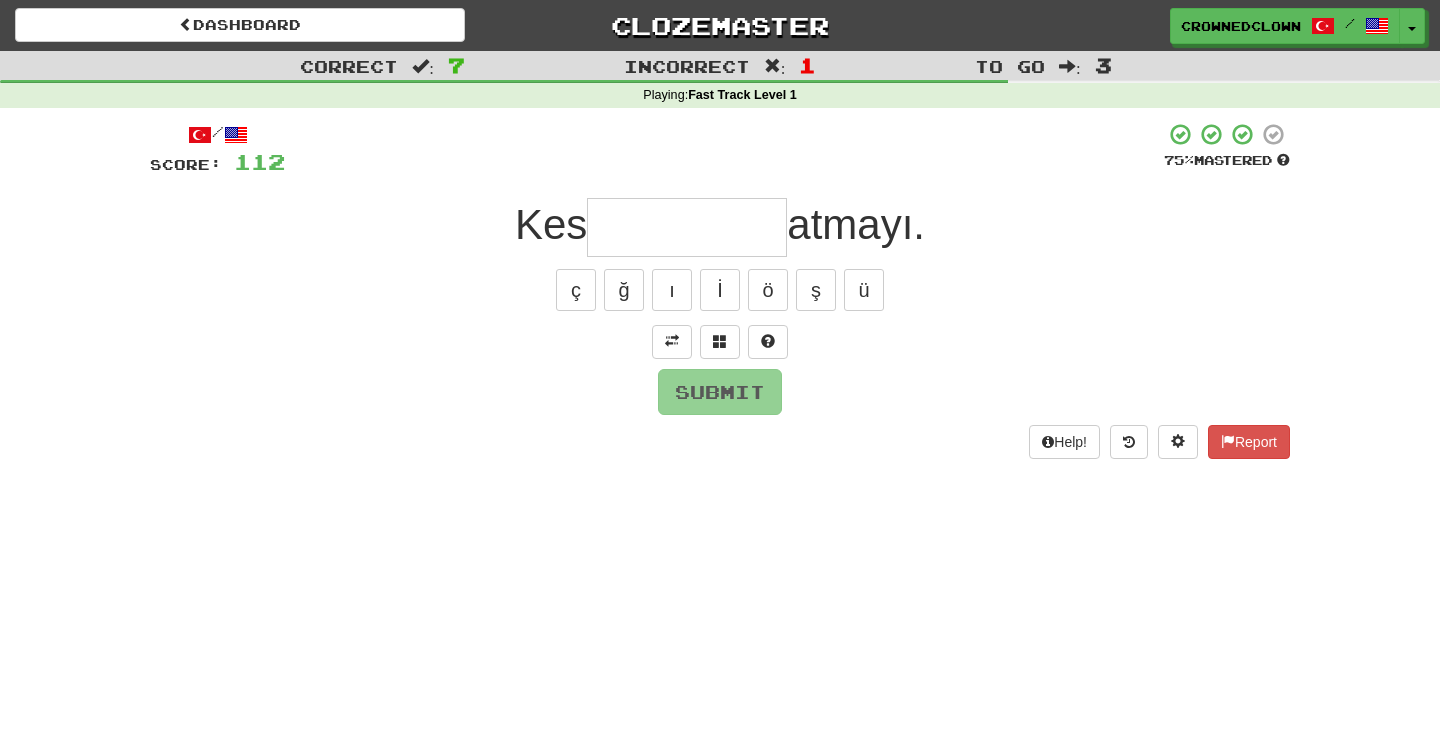 click on "/  Score:   112 75 %  Mastered Kes   atmayı. ç ğ ı İ ö ş ü Submit  Help!  Report" at bounding box center [720, 290] 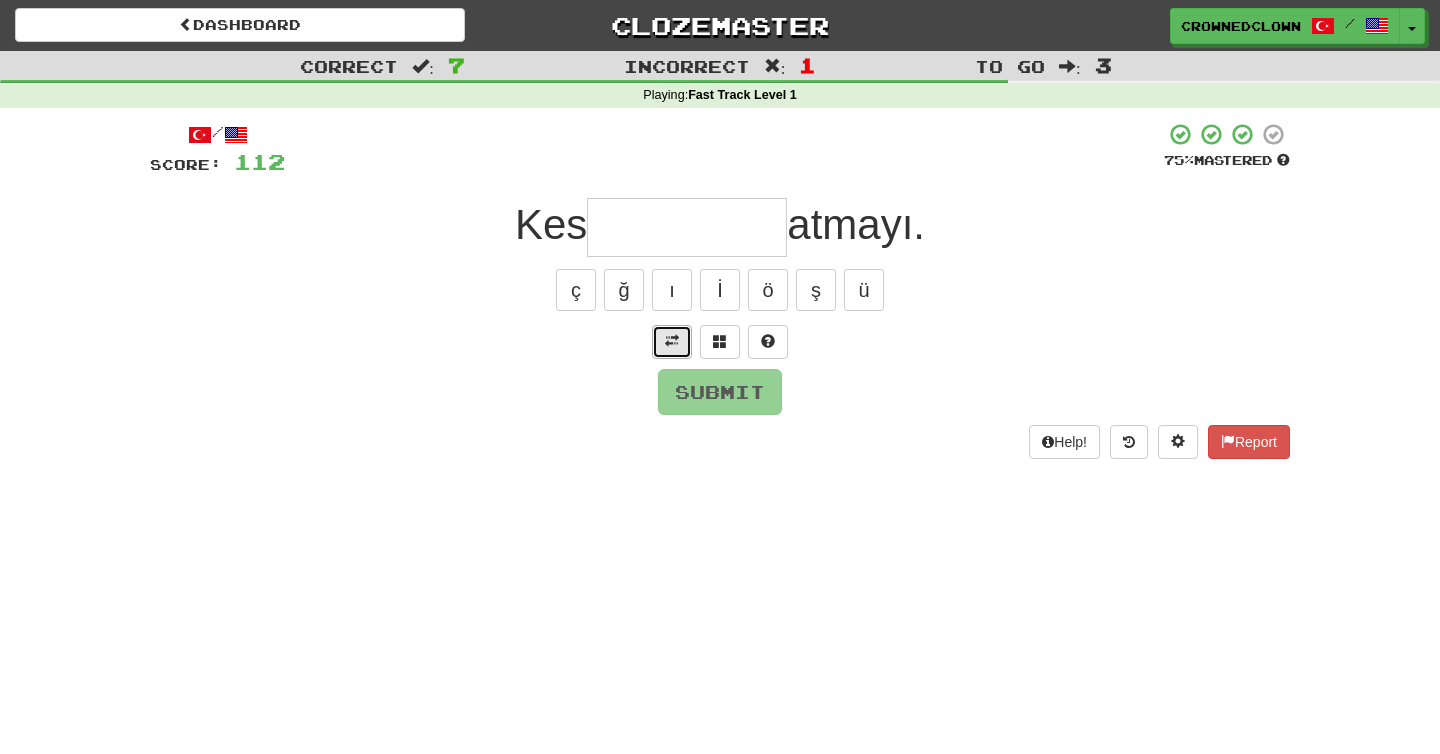 click at bounding box center [672, 342] 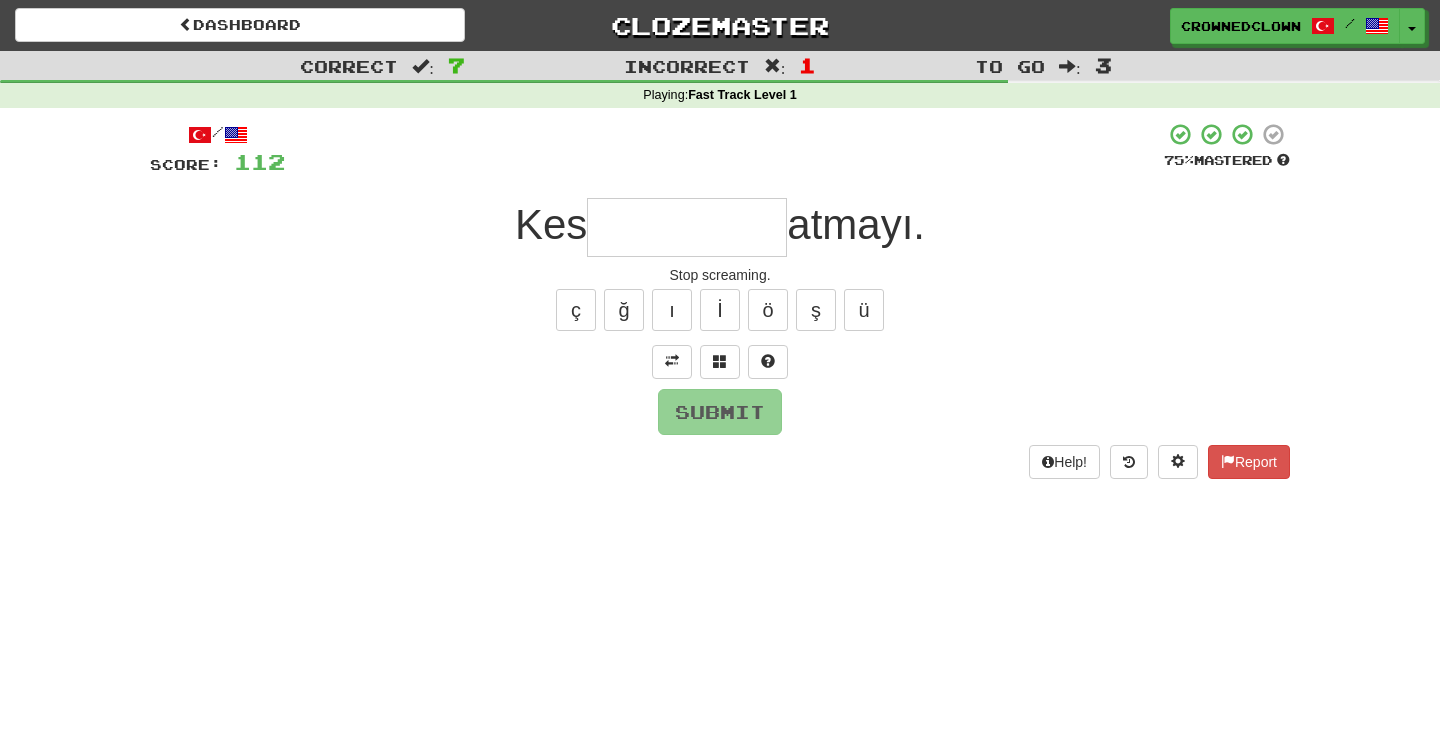 click at bounding box center [687, 227] 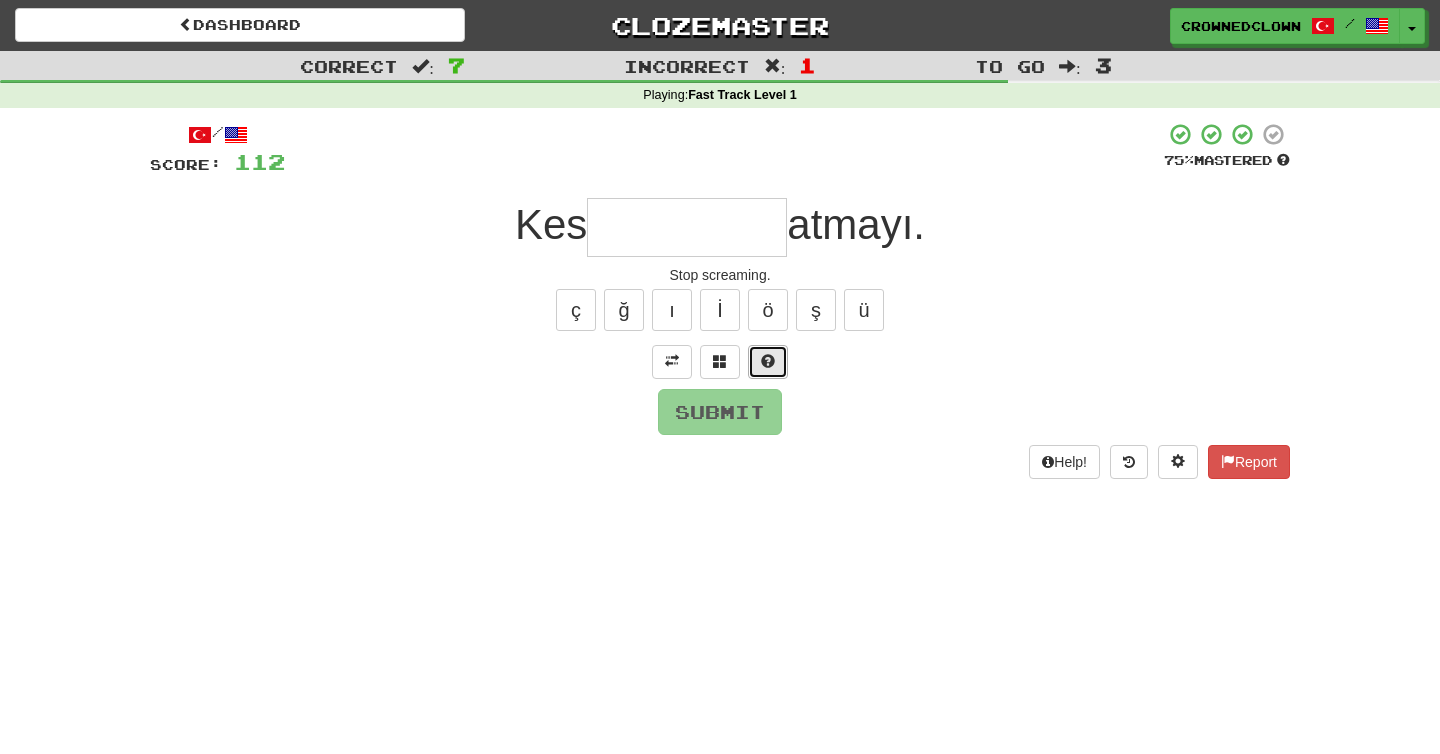 click at bounding box center (768, 362) 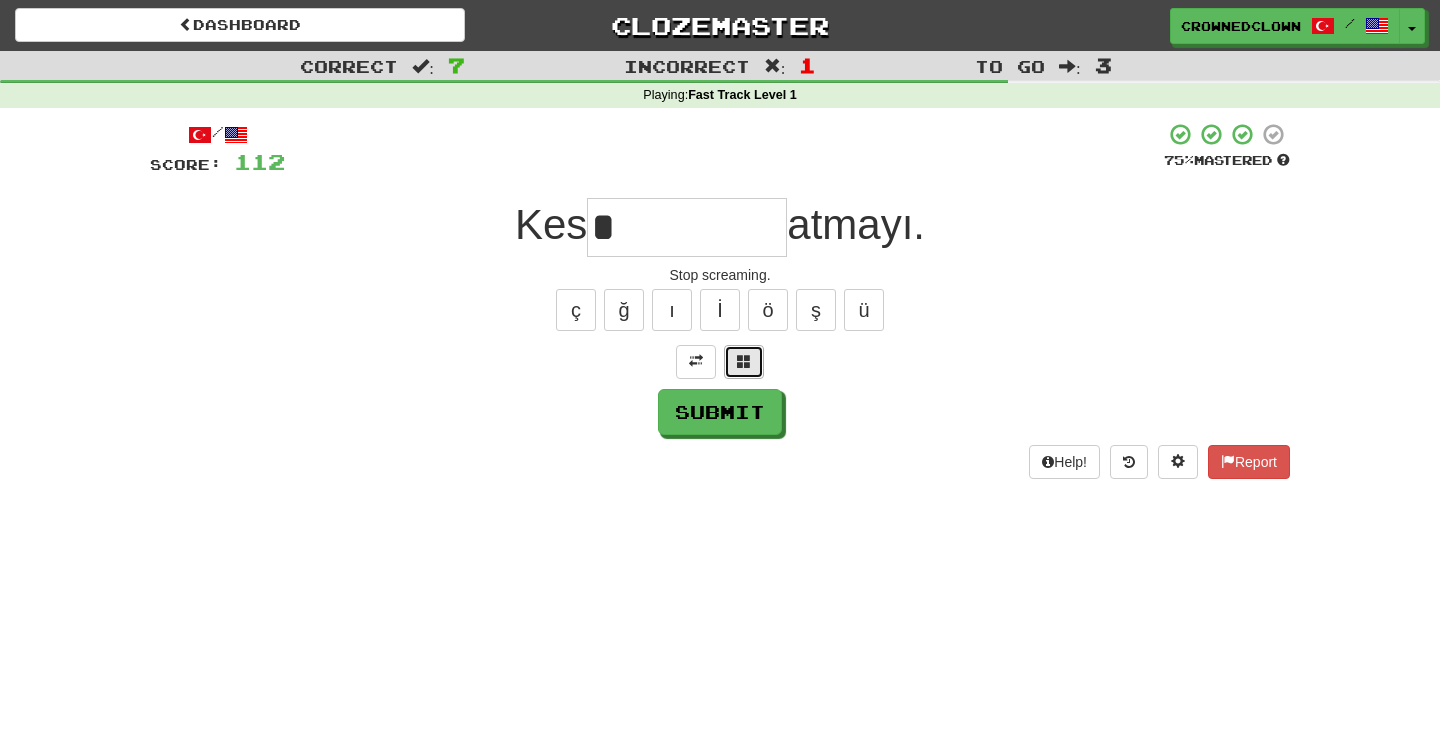 click at bounding box center [744, 361] 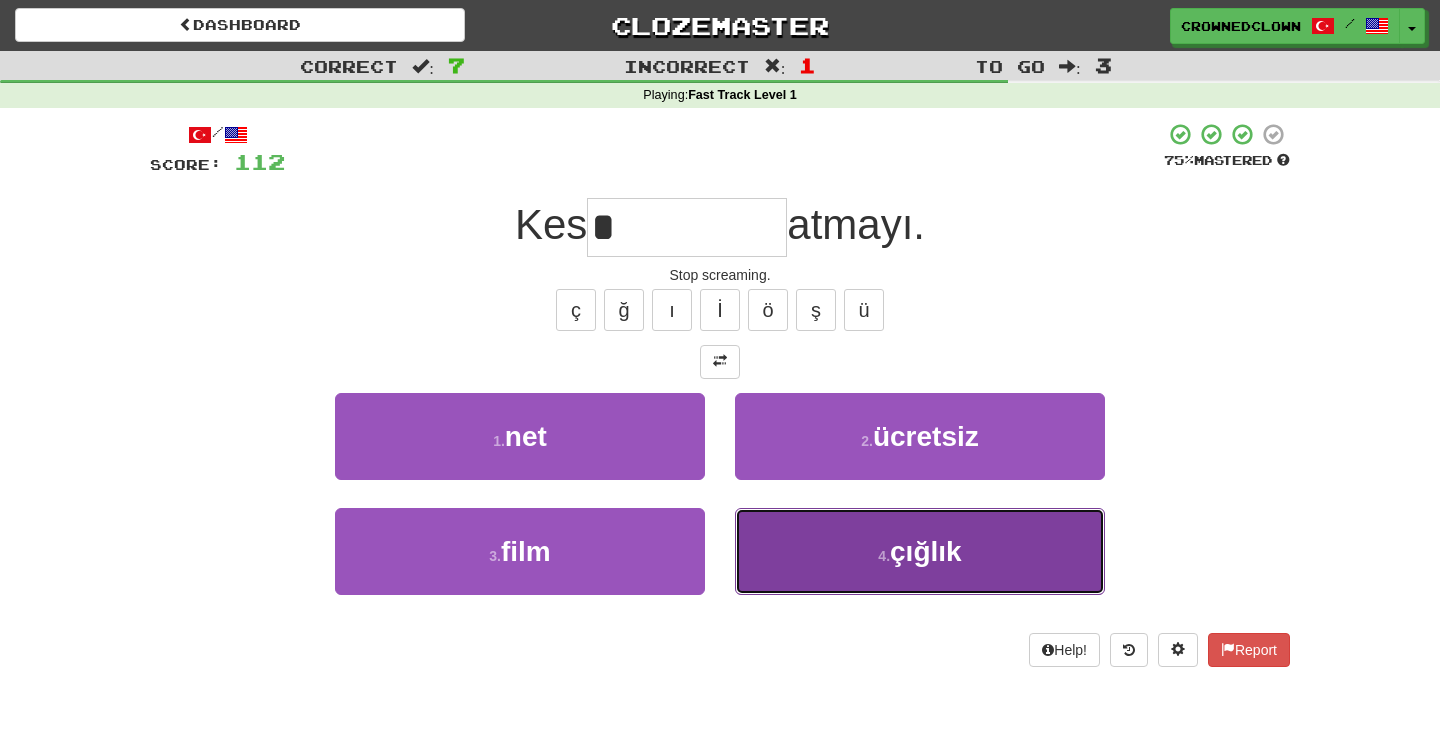 click on "4 .  çığlık" at bounding box center [920, 551] 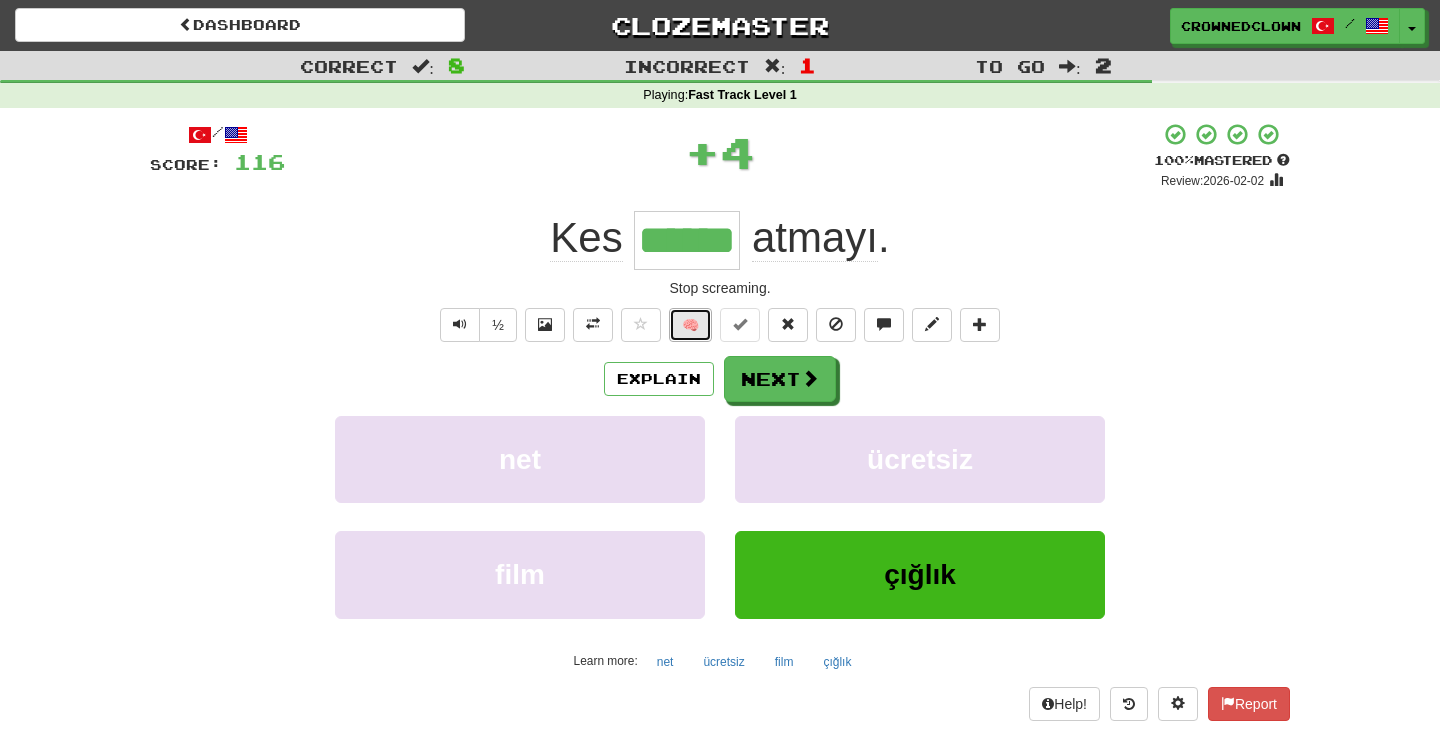 click on "🧠" at bounding box center (690, 325) 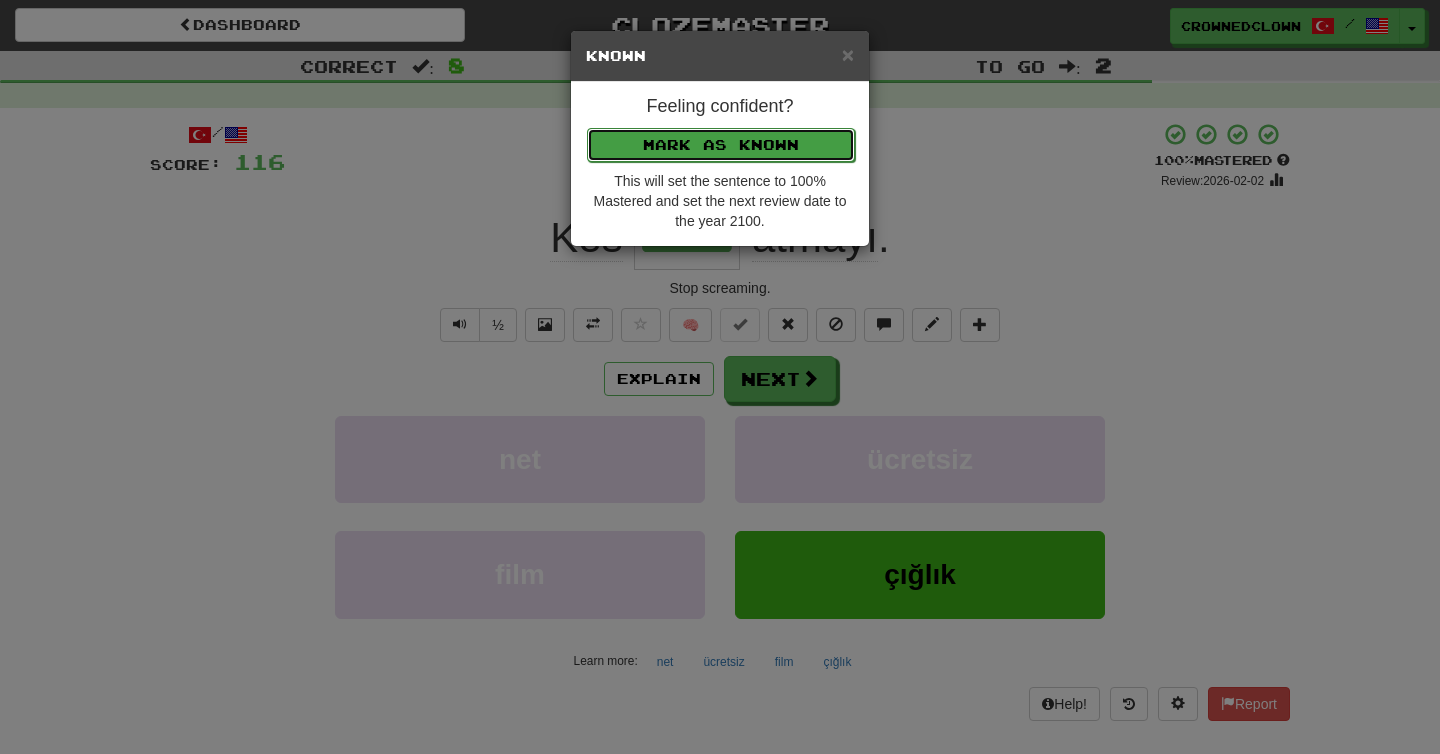 click on "Mark as Known" at bounding box center (721, 145) 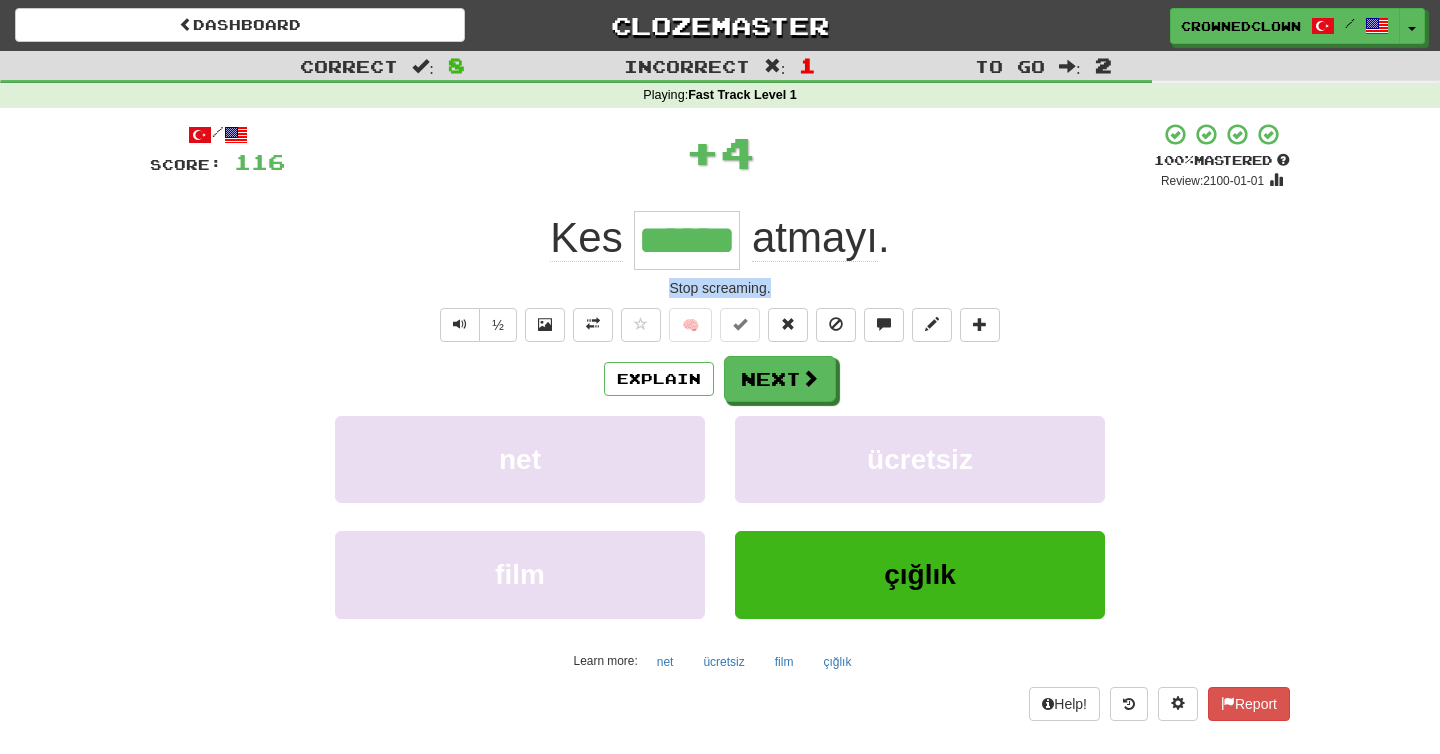 drag, startPoint x: 663, startPoint y: 284, endPoint x: 817, endPoint y: 284, distance: 154 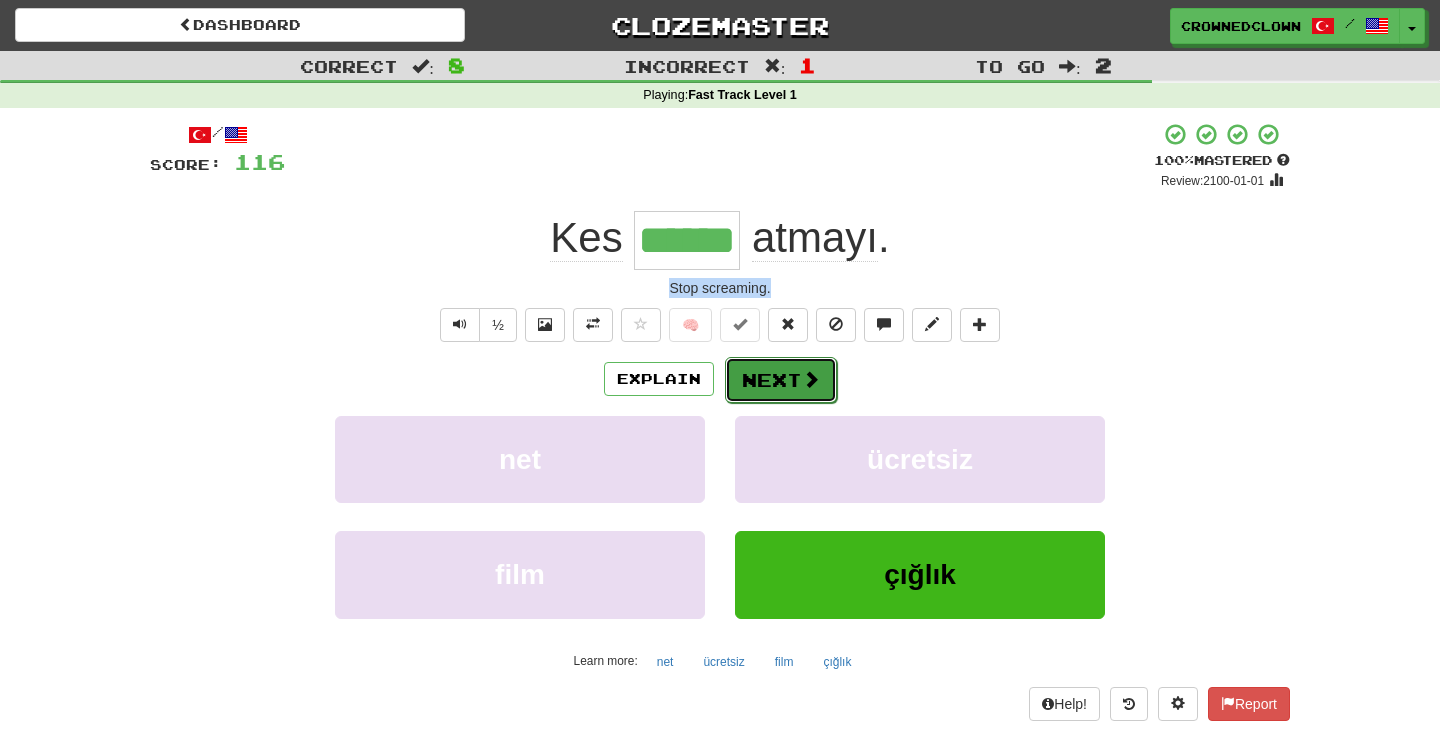 click on "Next" at bounding box center [781, 380] 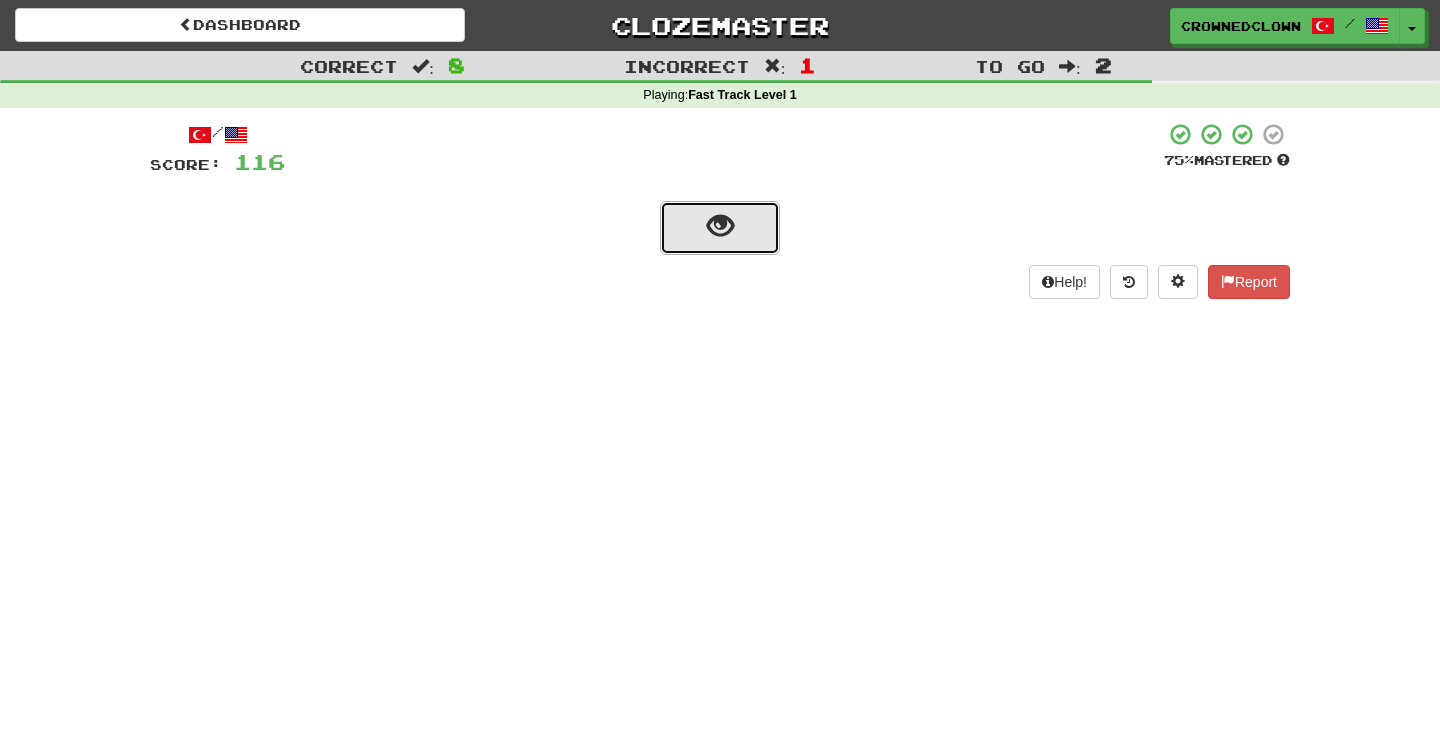 click at bounding box center (720, 228) 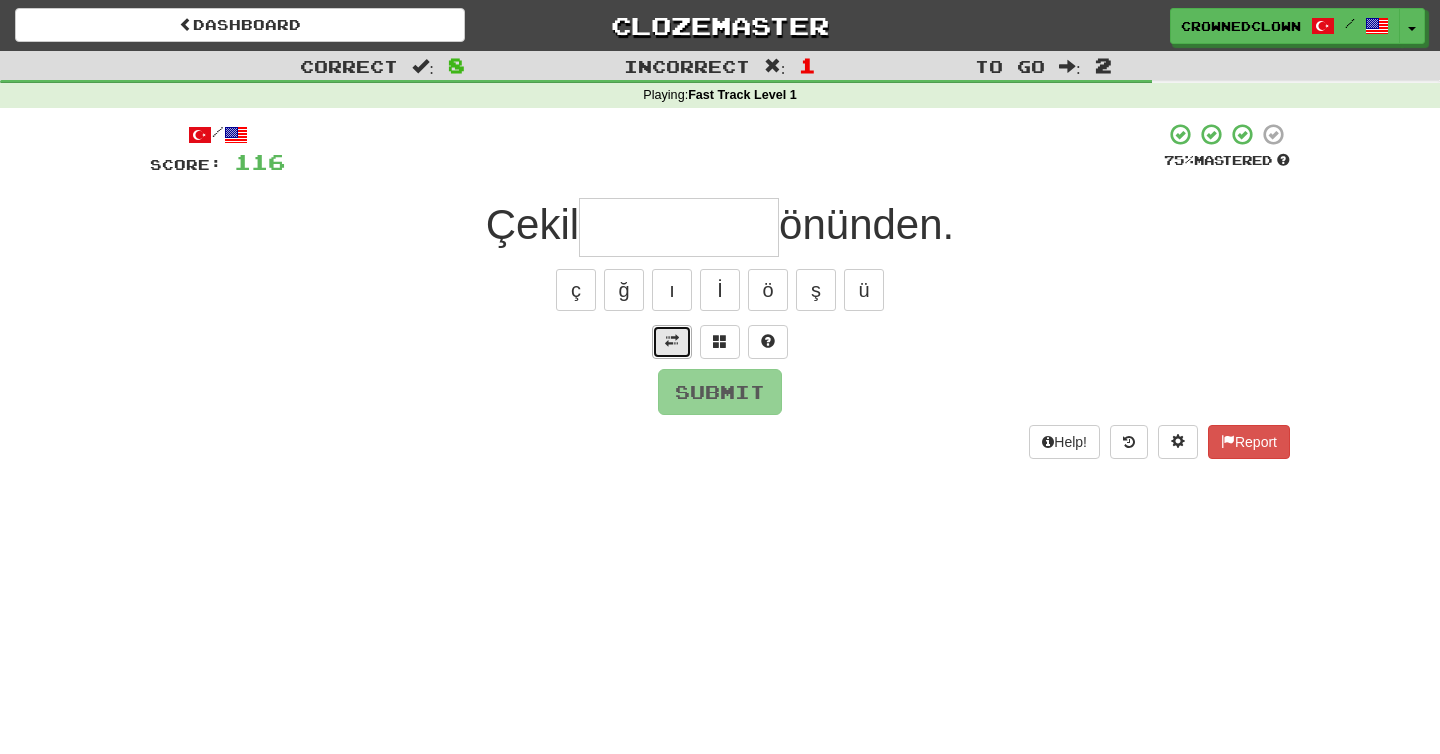 click at bounding box center (672, 342) 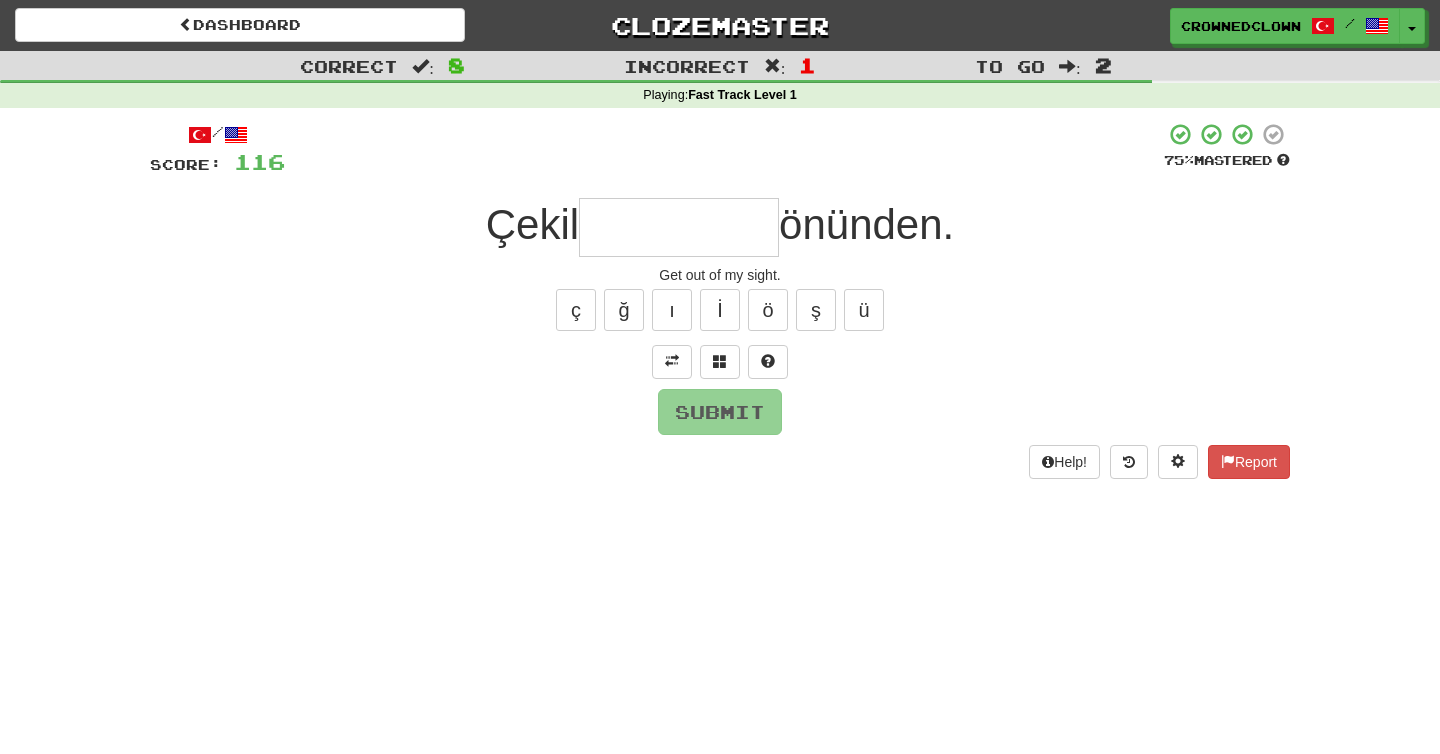 click at bounding box center [679, 227] 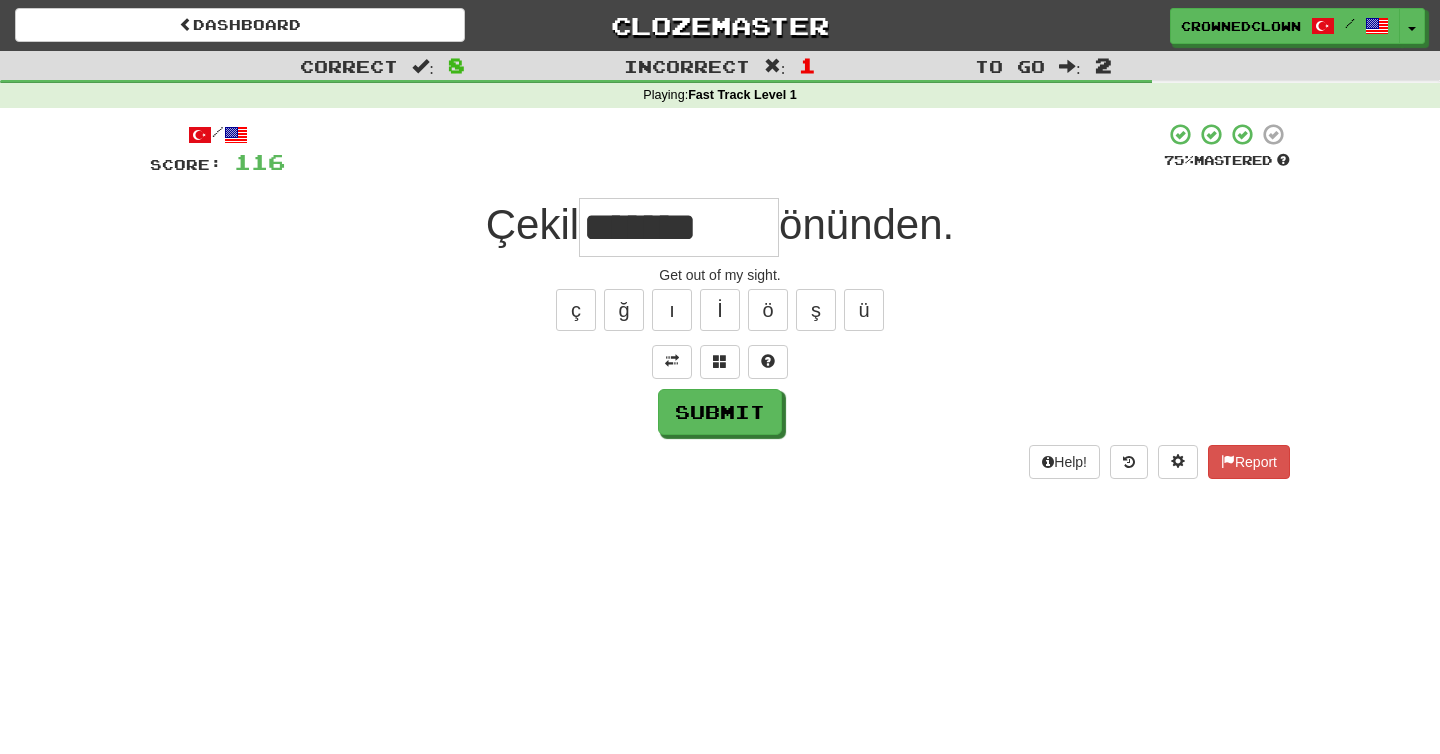 type on "*******" 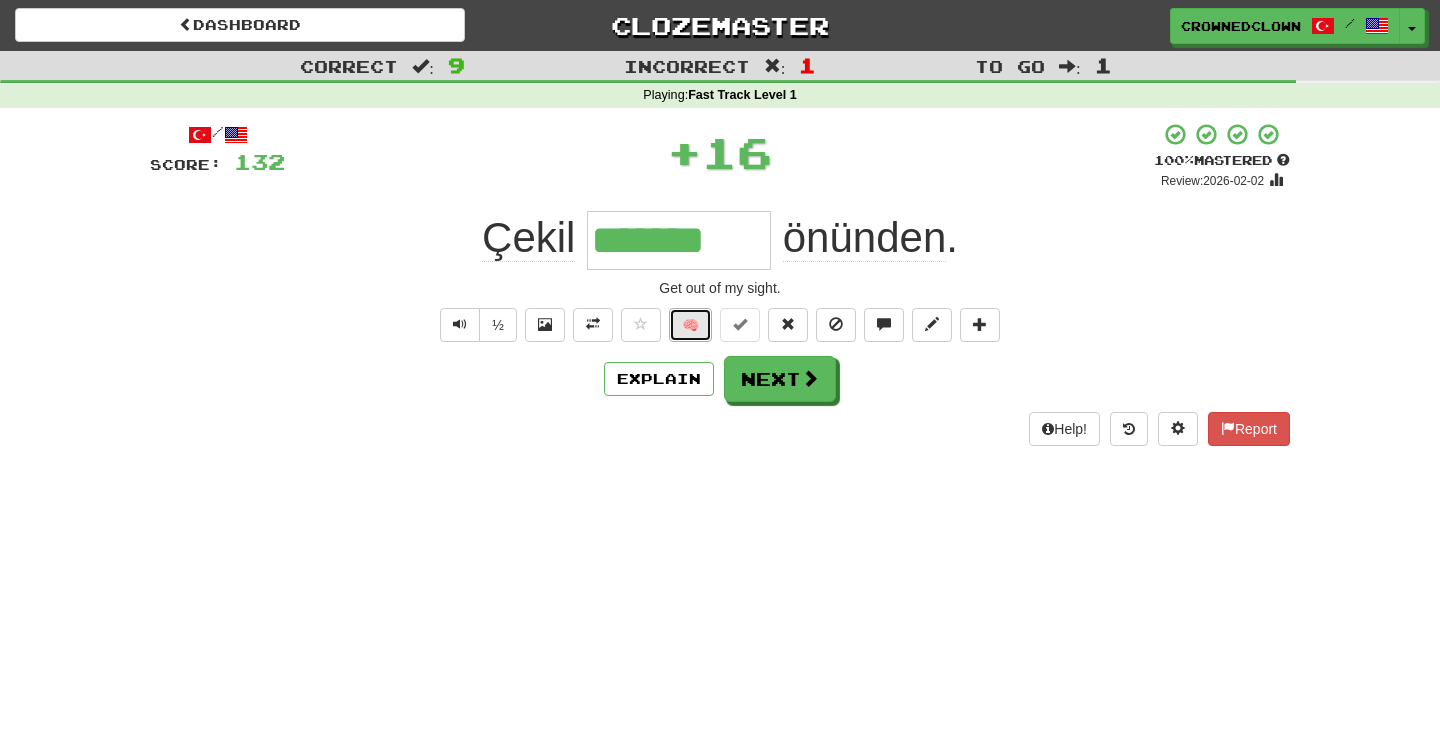 click on "🧠" at bounding box center [690, 325] 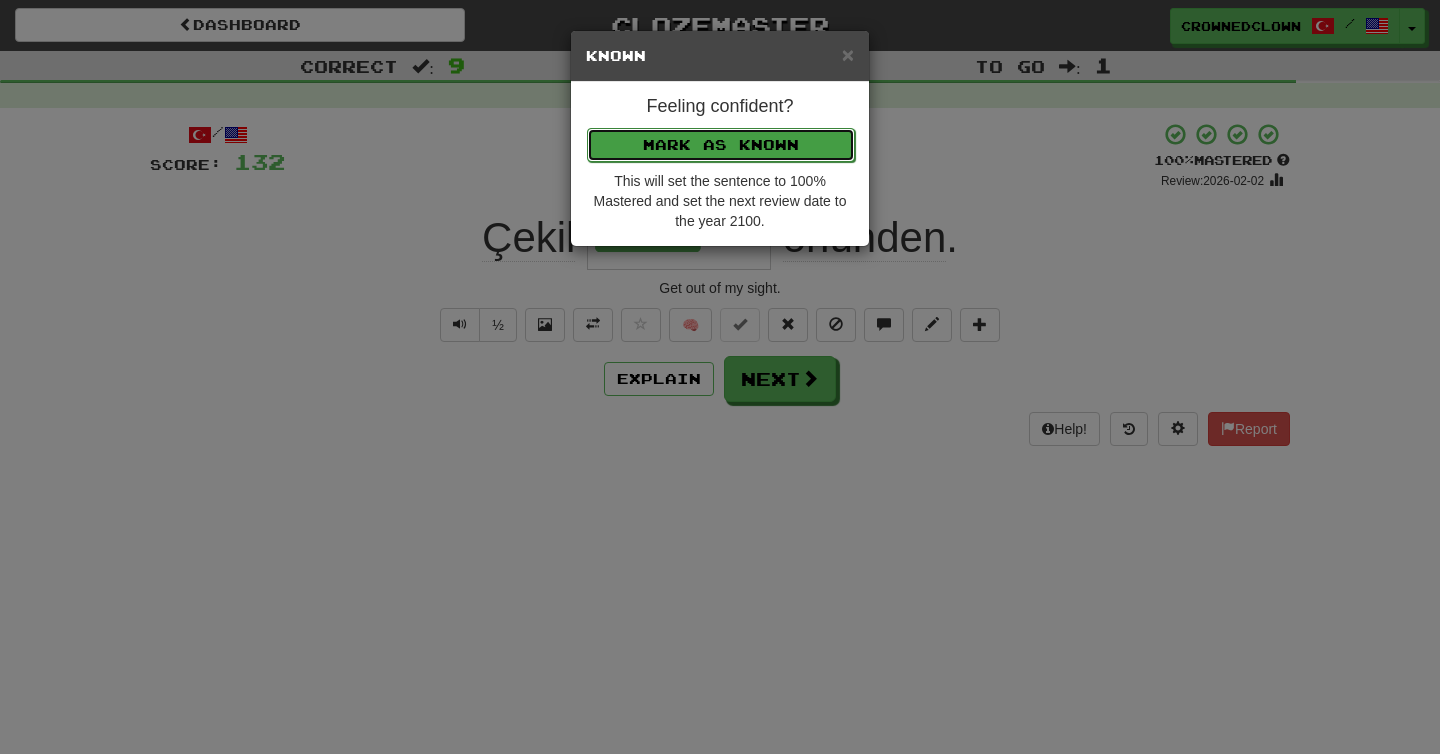 click on "Mark as Known" at bounding box center [721, 145] 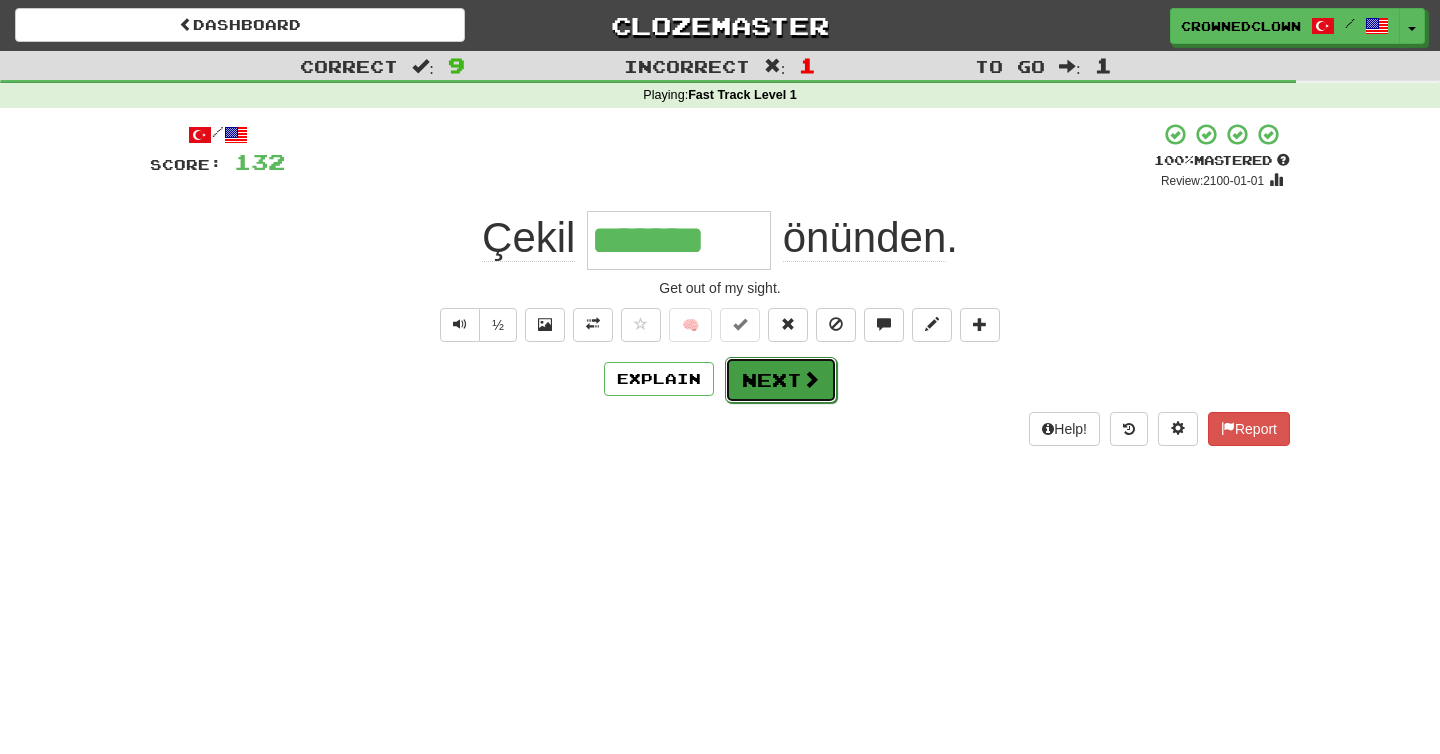 click on "Next" at bounding box center [781, 380] 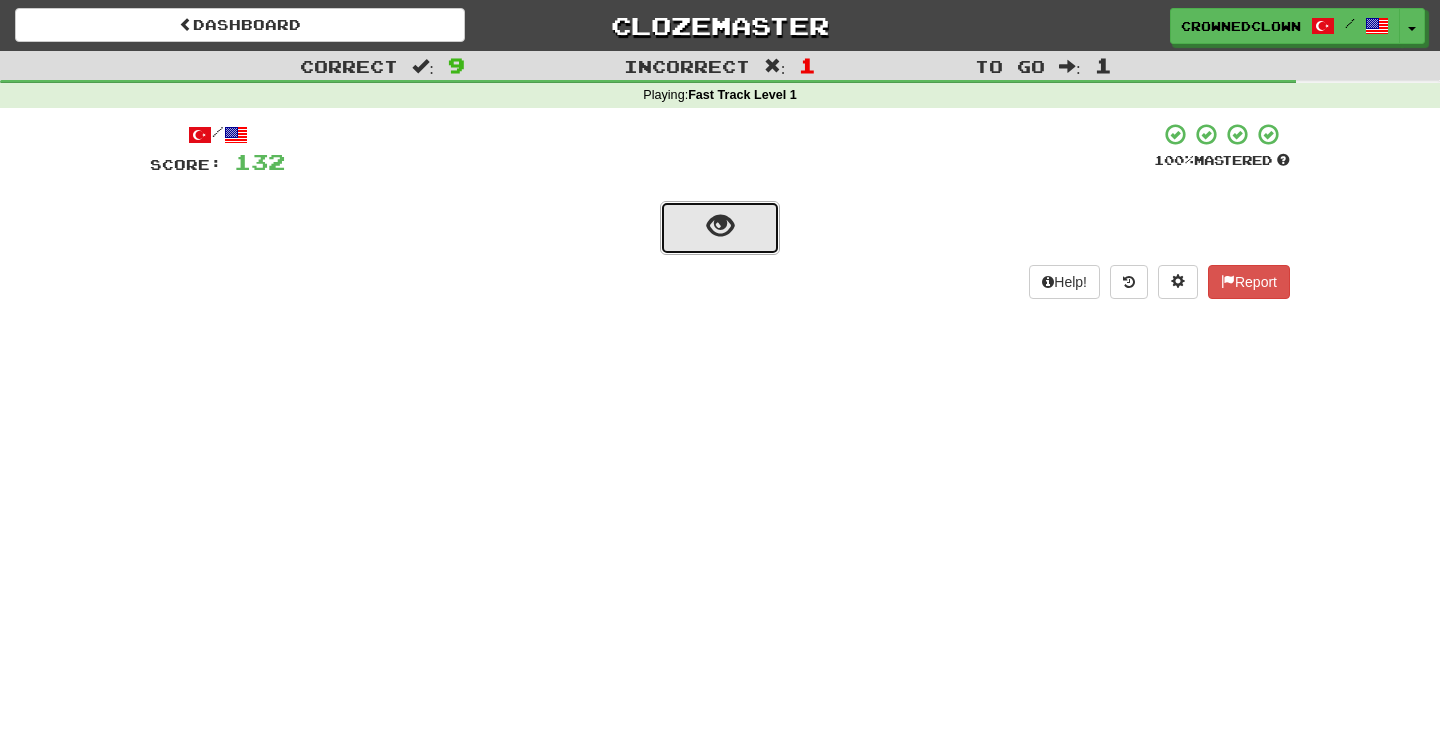 click at bounding box center [720, 228] 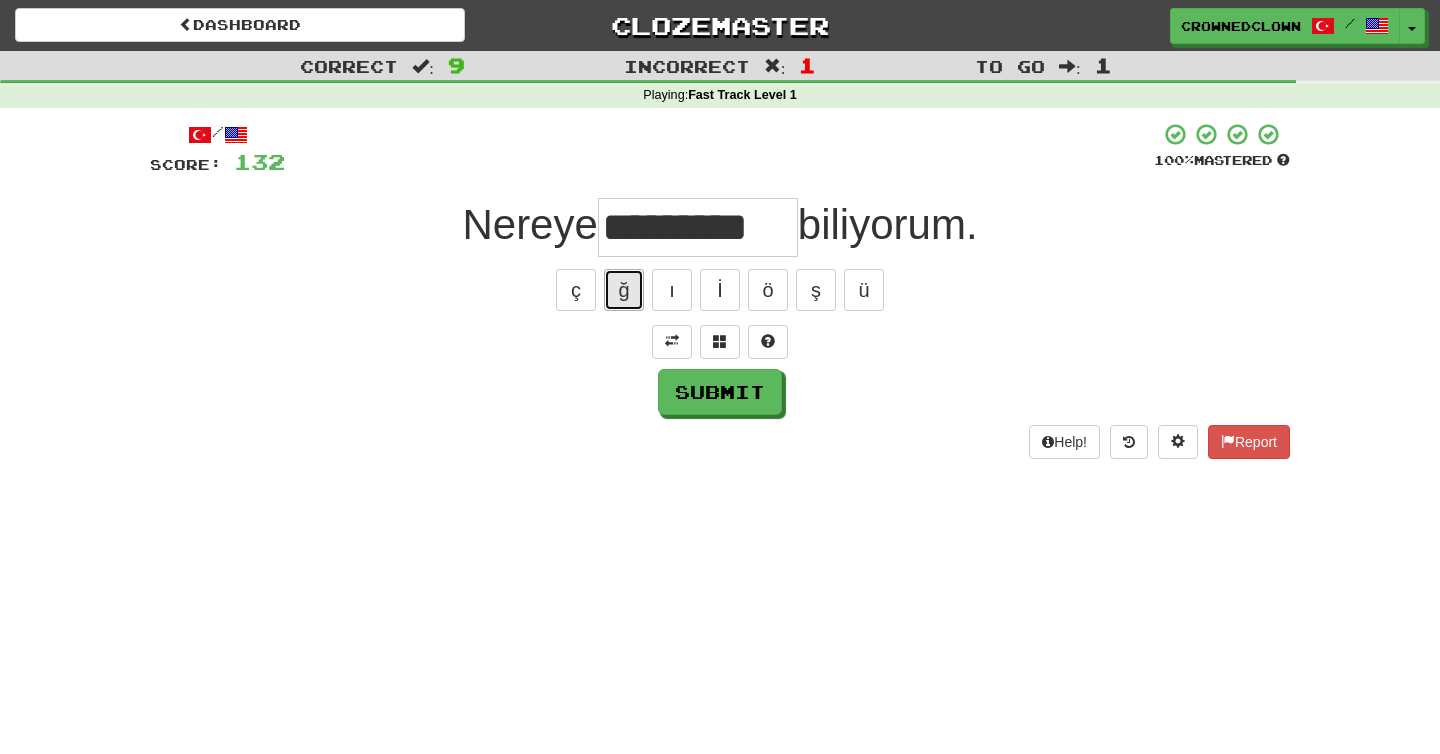 click on "ğ" at bounding box center (624, 290) 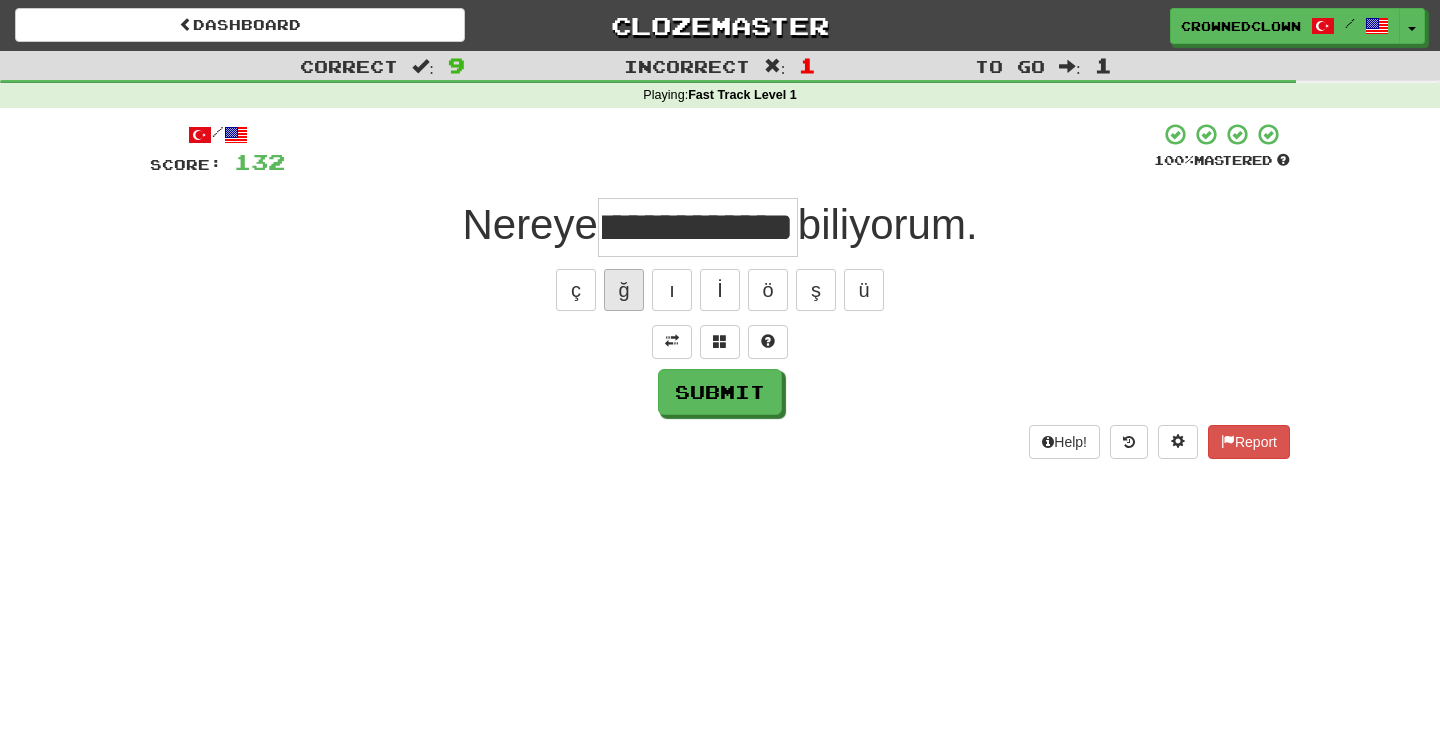 scroll, scrollTop: 0, scrollLeft: 63, axis: horizontal 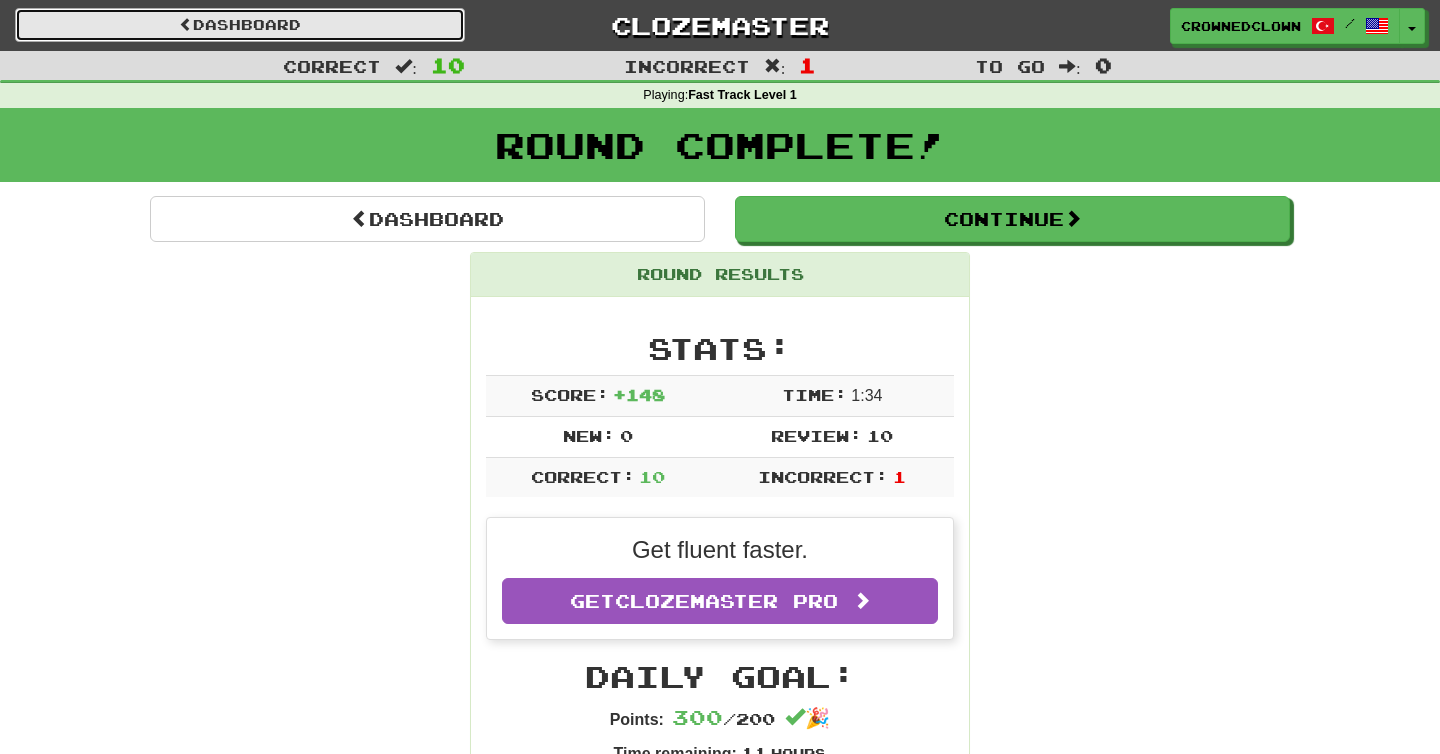 click on "Dashboard" at bounding box center (240, 25) 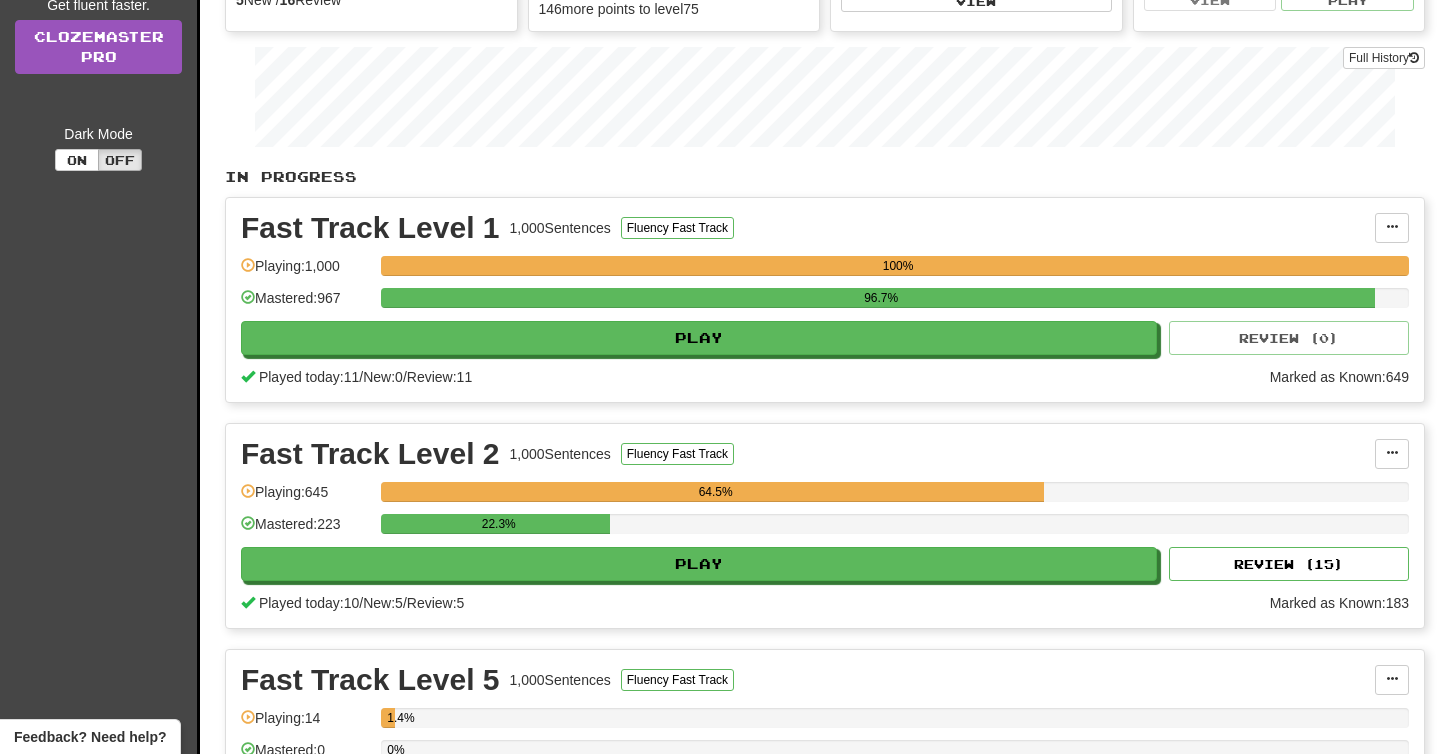 scroll, scrollTop: 384, scrollLeft: 0, axis: vertical 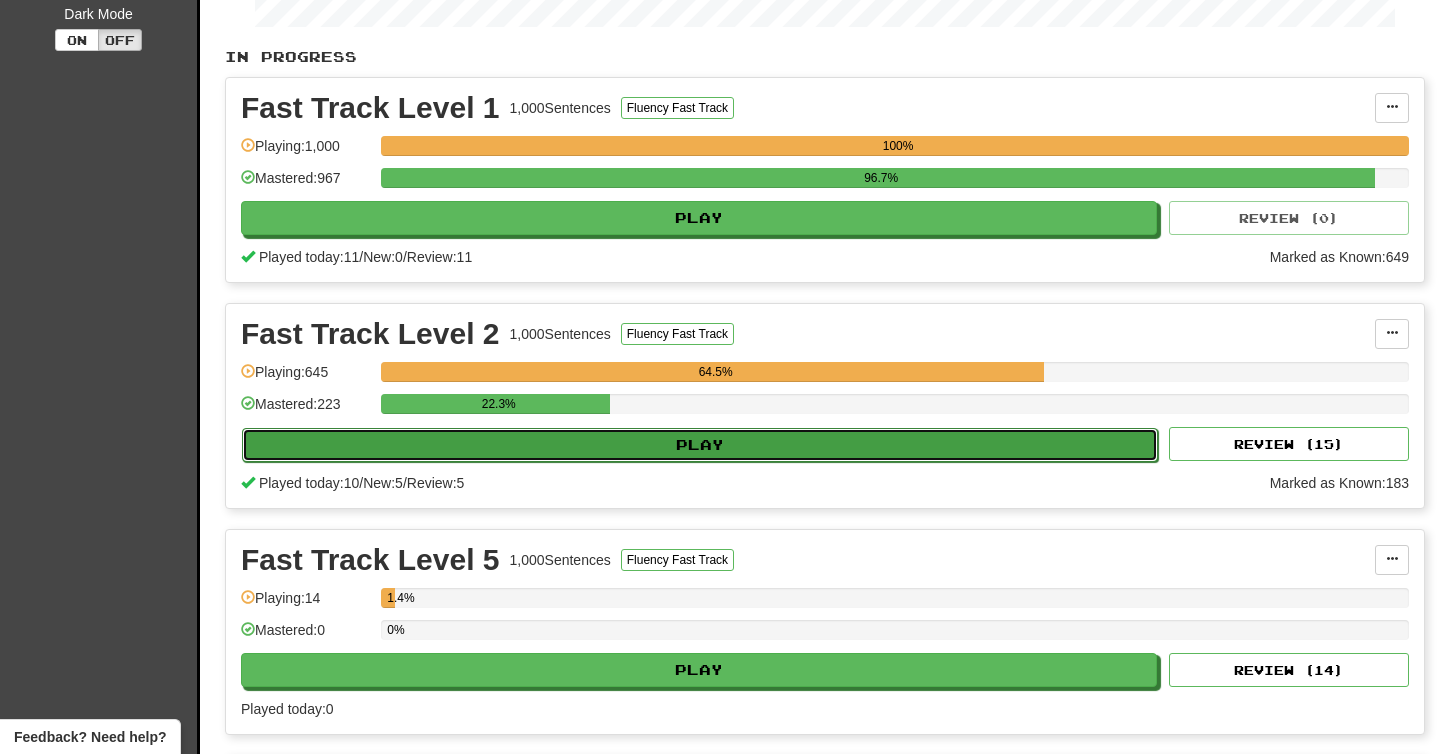 click on "Play" at bounding box center [700, 445] 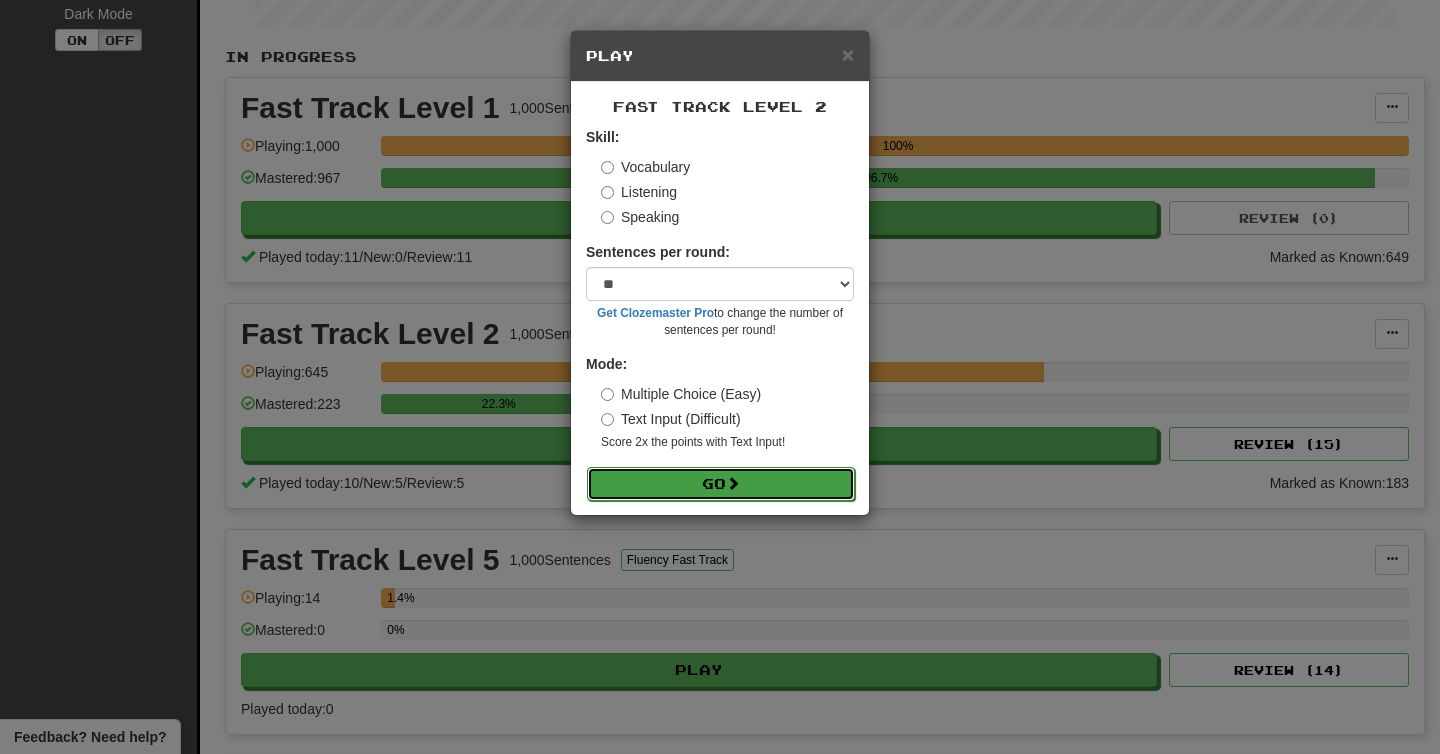 click on "Go" at bounding box center [721, 484] 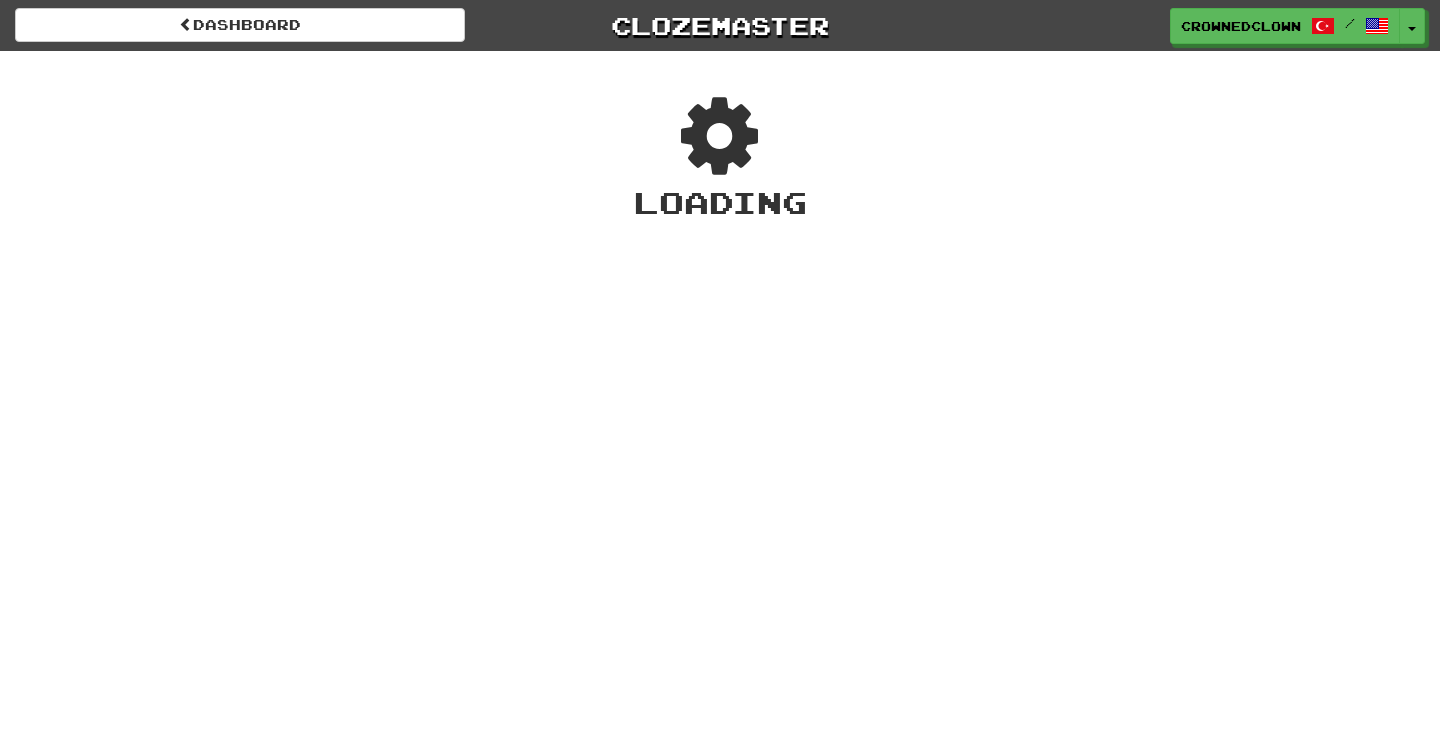 scroll, scrollTop: 0, scrollLeft: 0, axis: both 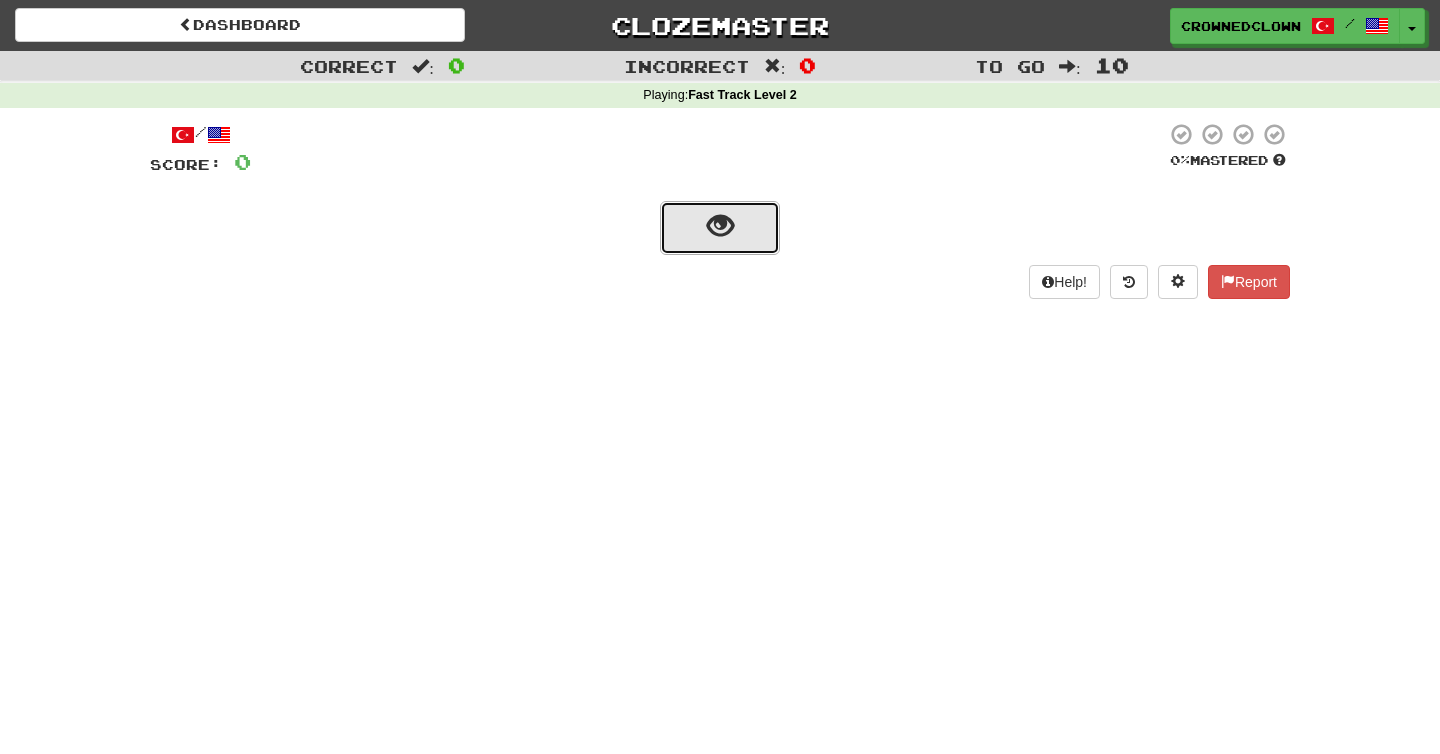 click at bounding box center (720, 226) 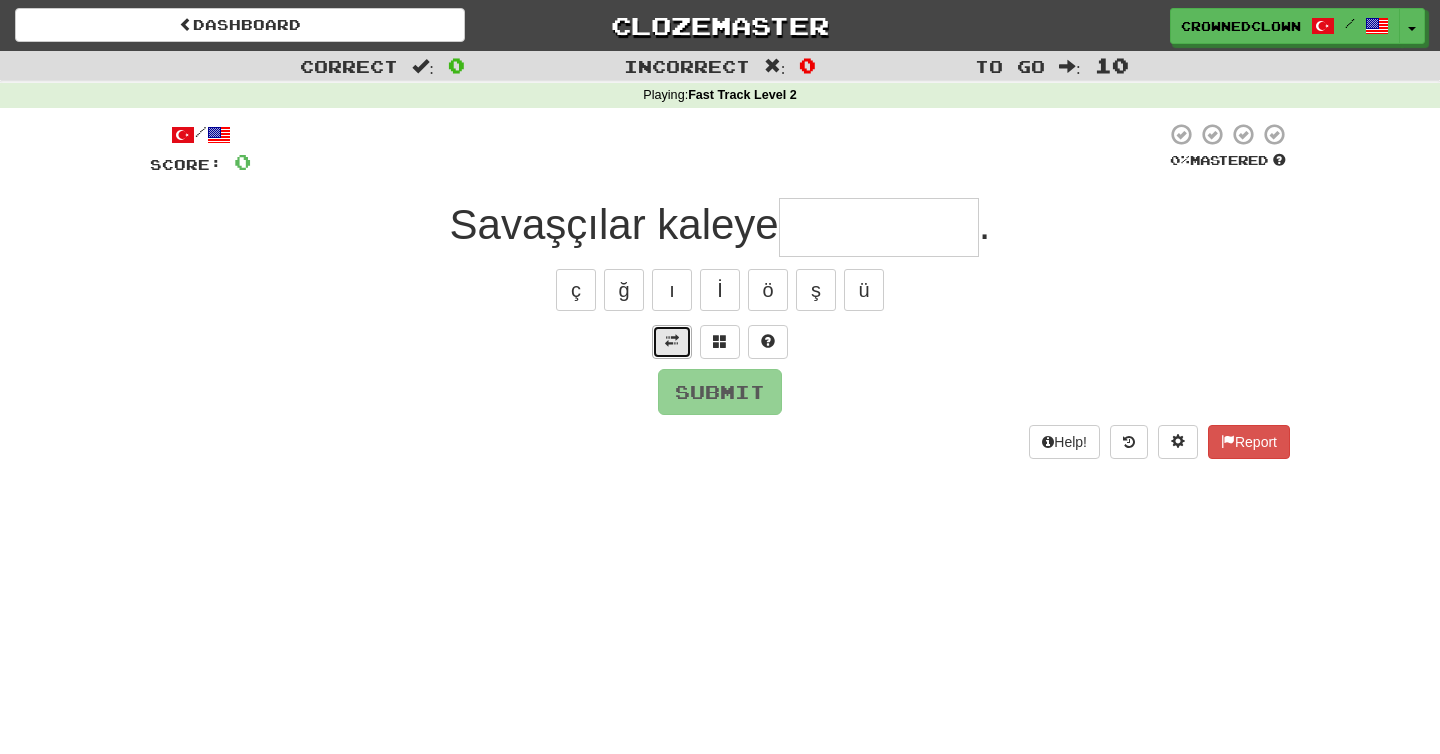 click at bounding box center (672, 341) 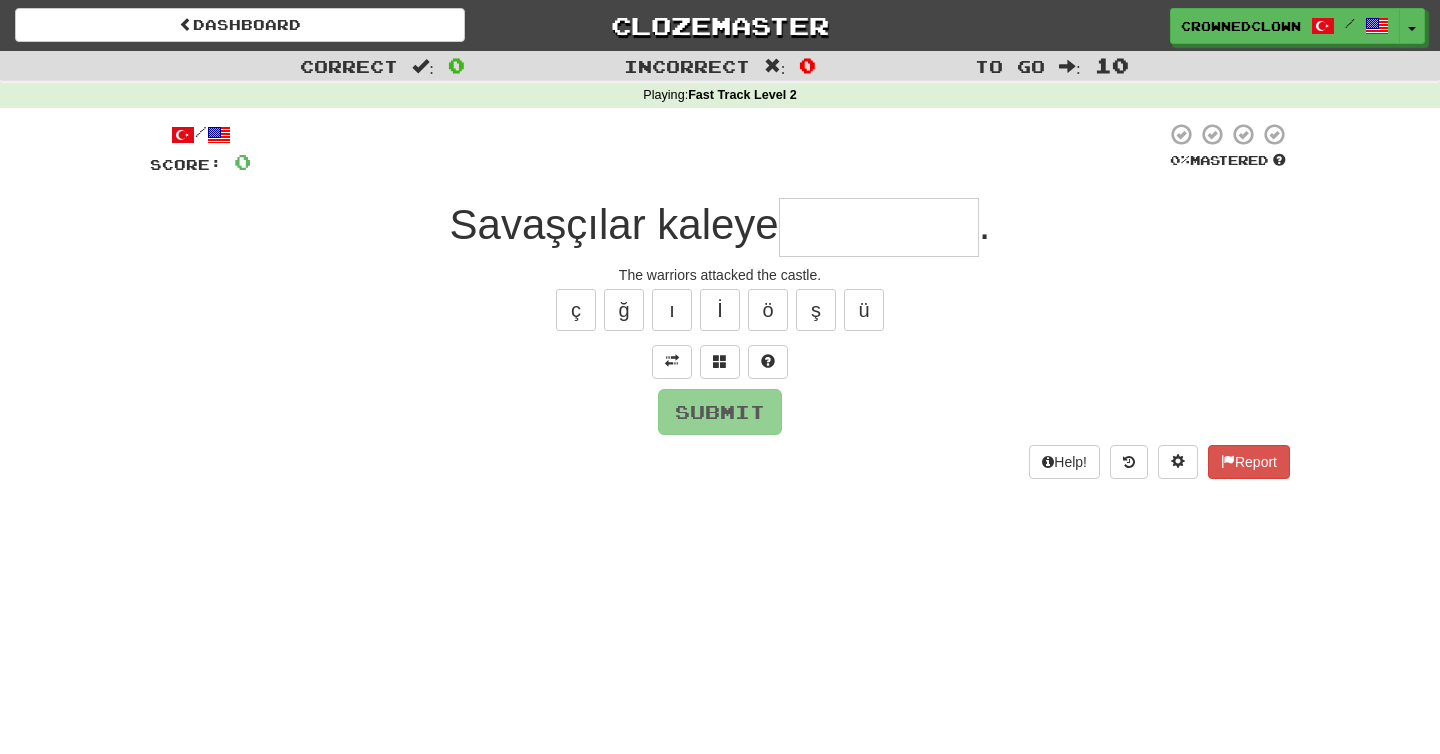 click at bounding box center (879, 227) 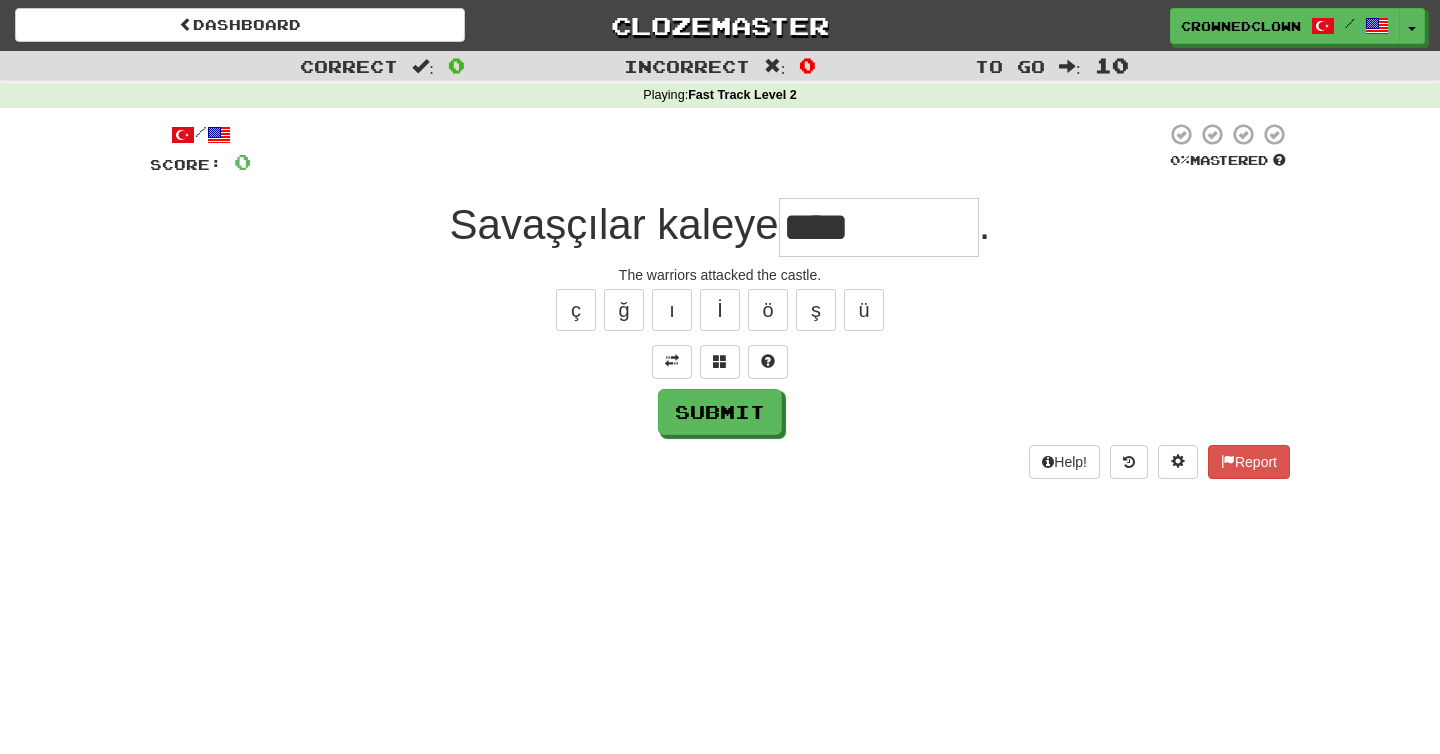 click on "ç ğ ı İ ö ş ü" at bounding box center [720, 310] 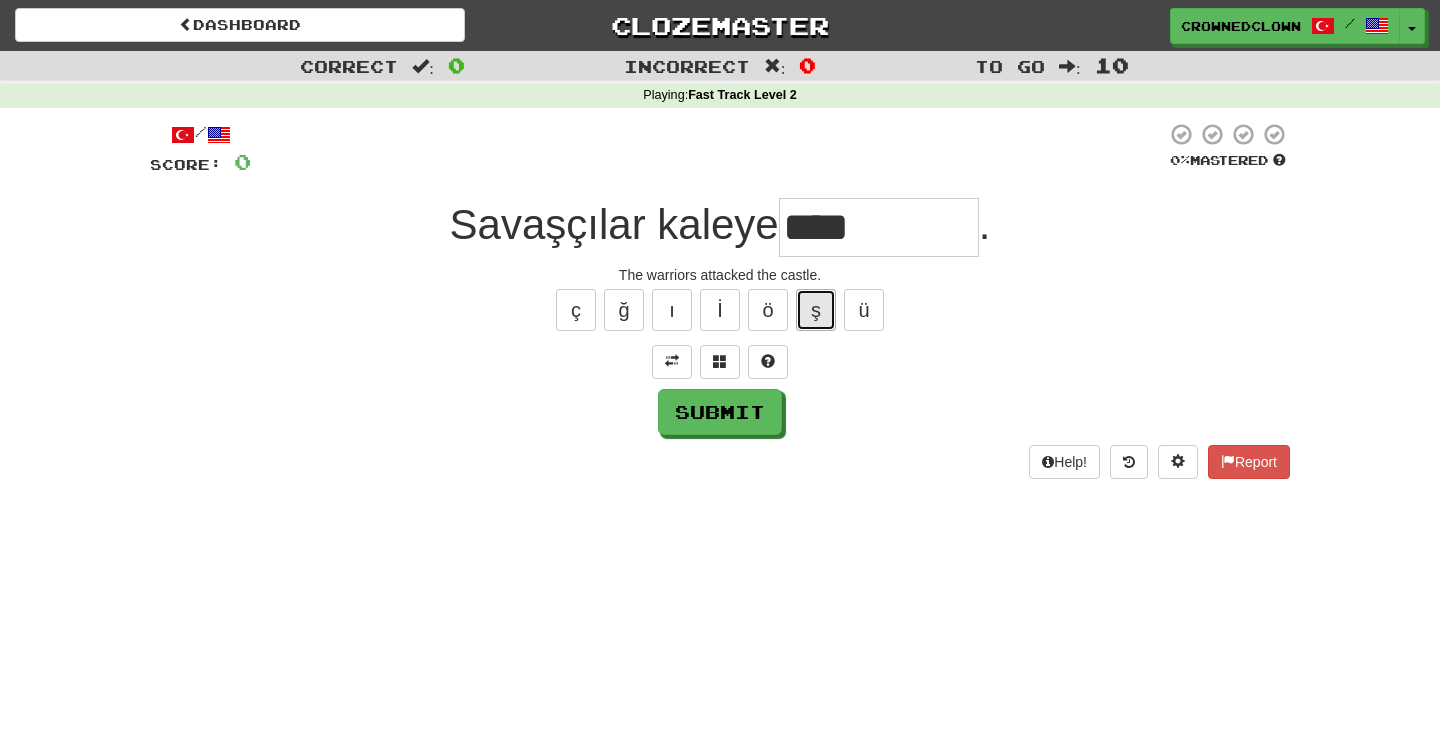 click on "ş" at bounding box center (816, 310) 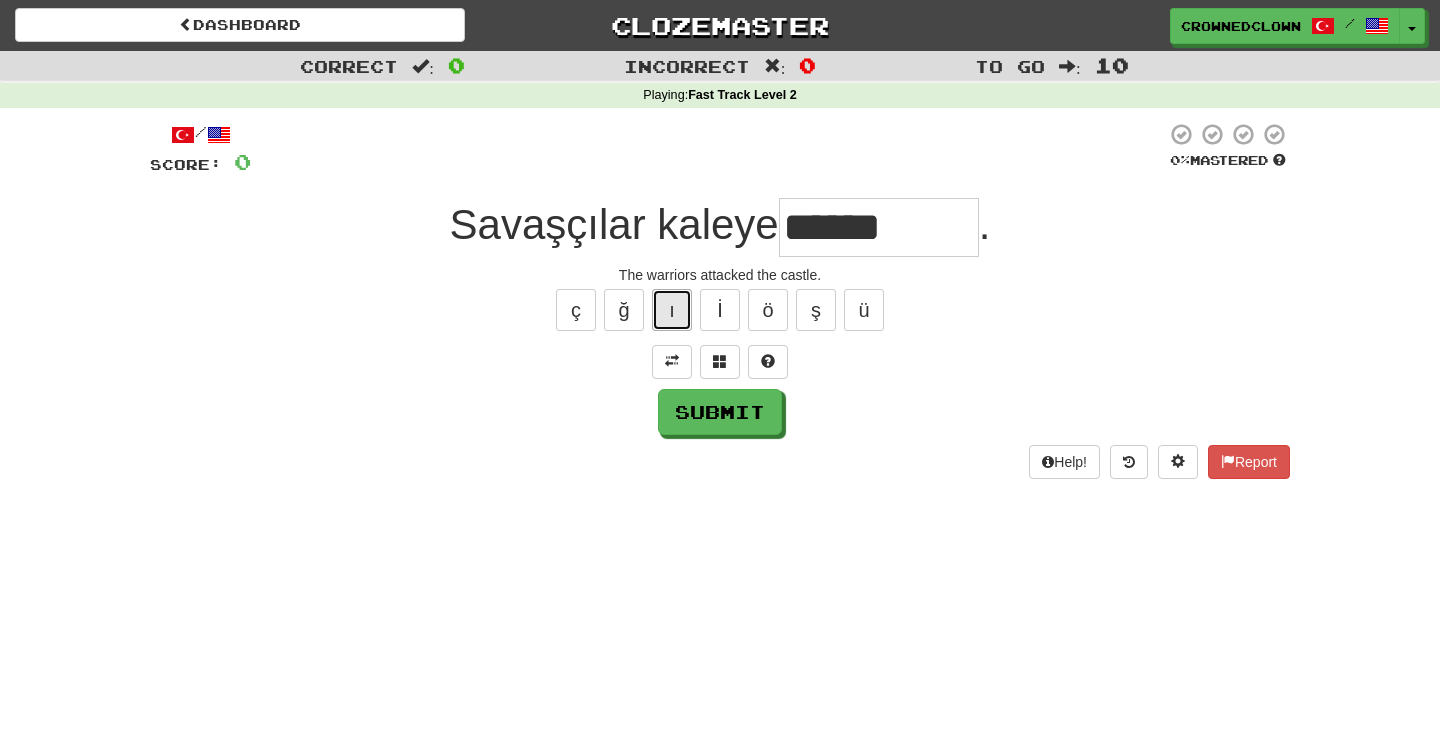 click on "ı" at bounding box center [672, 310] 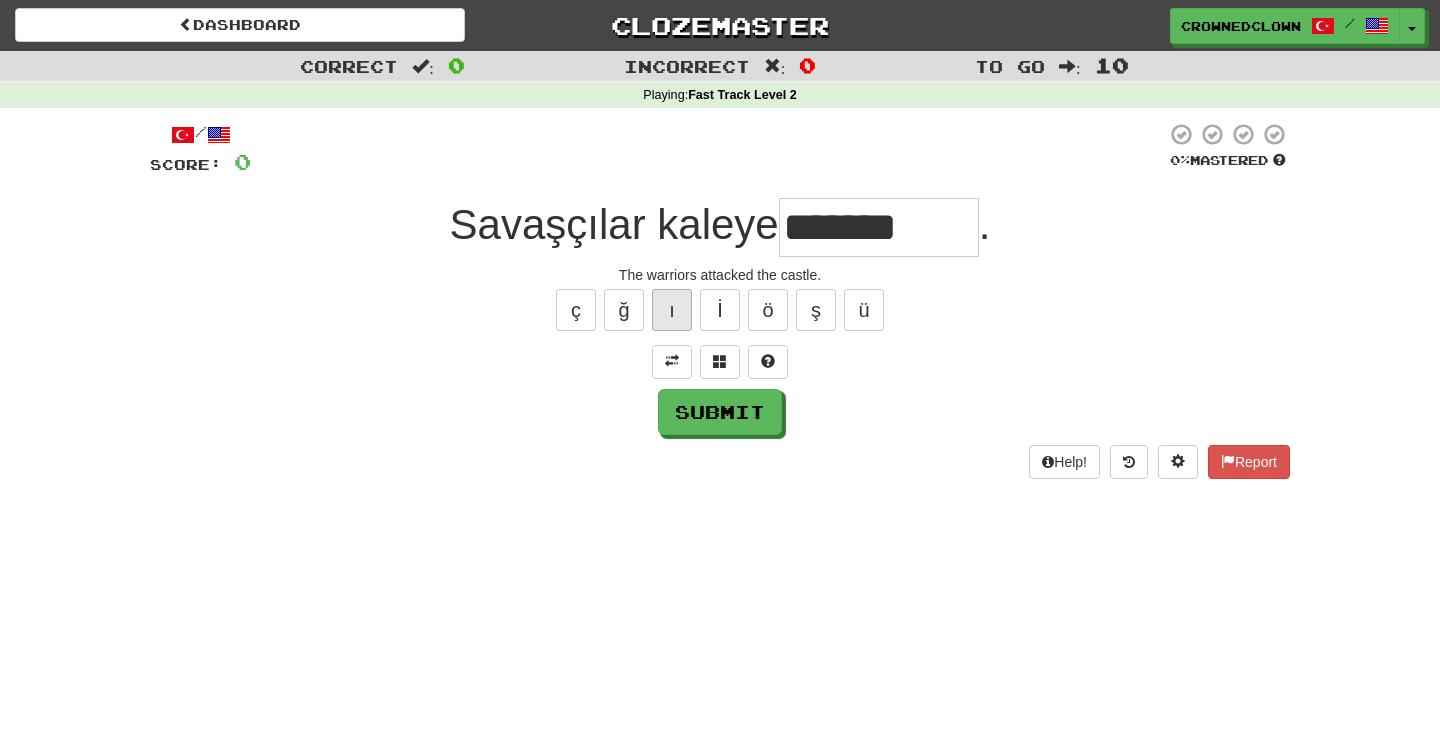 type on "********" 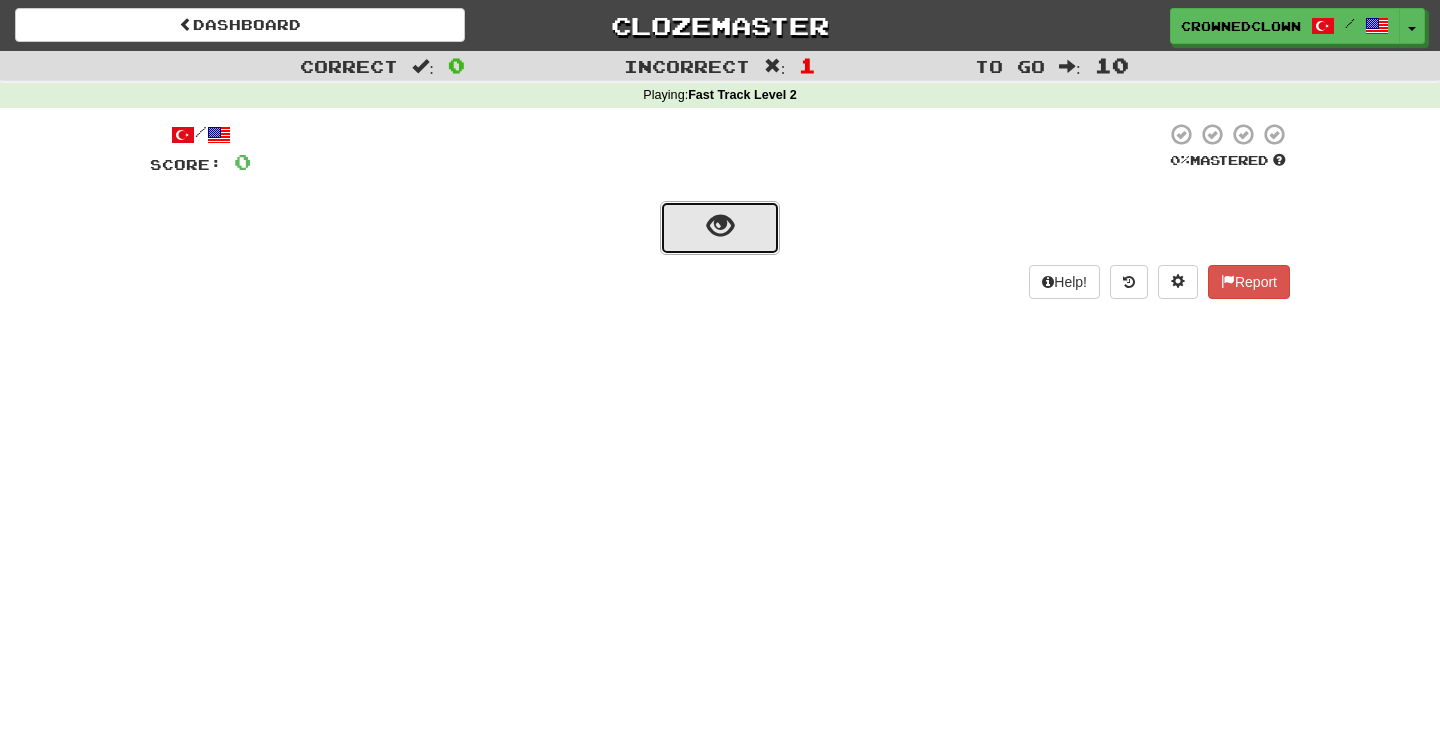 click at bounding box center (720, 226) 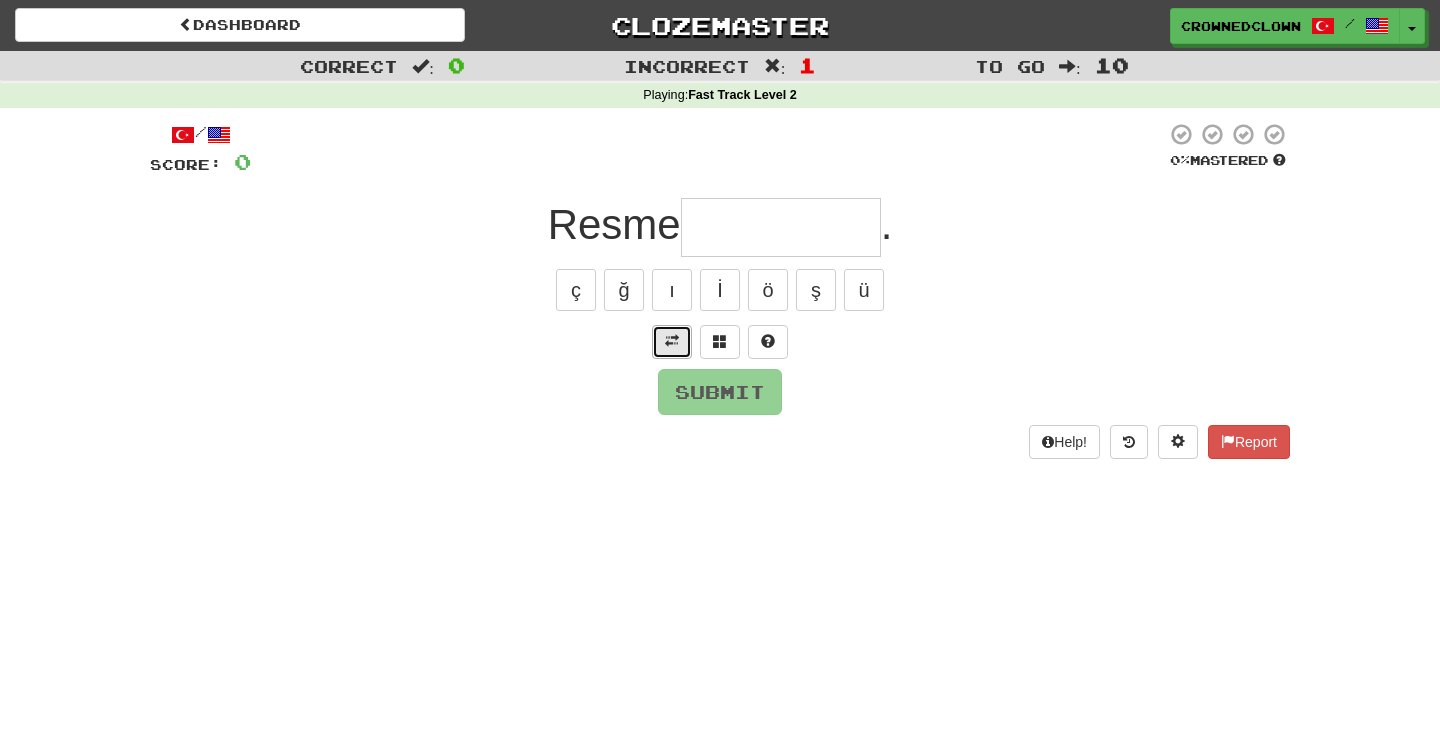 click at bounding box center [672, 342] 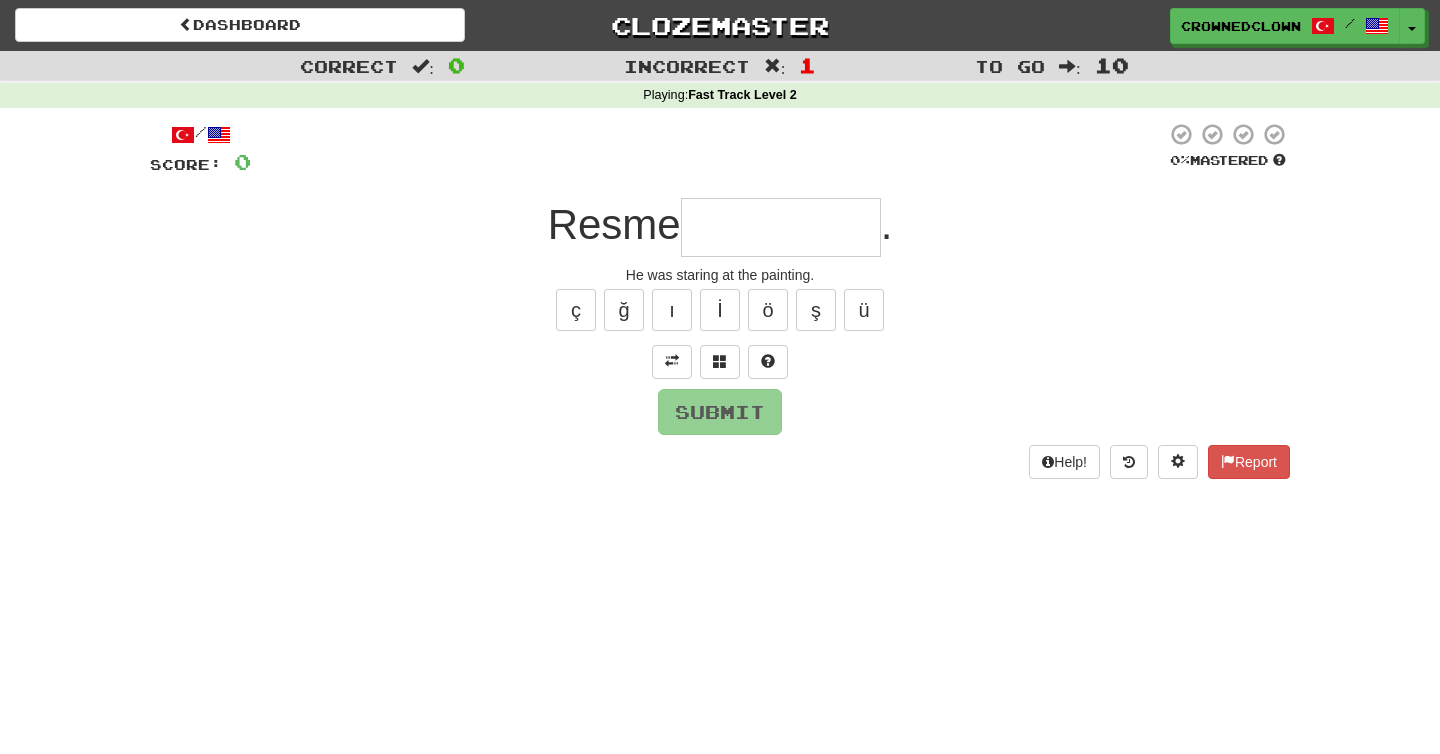 click at bounding box center [781, 227] 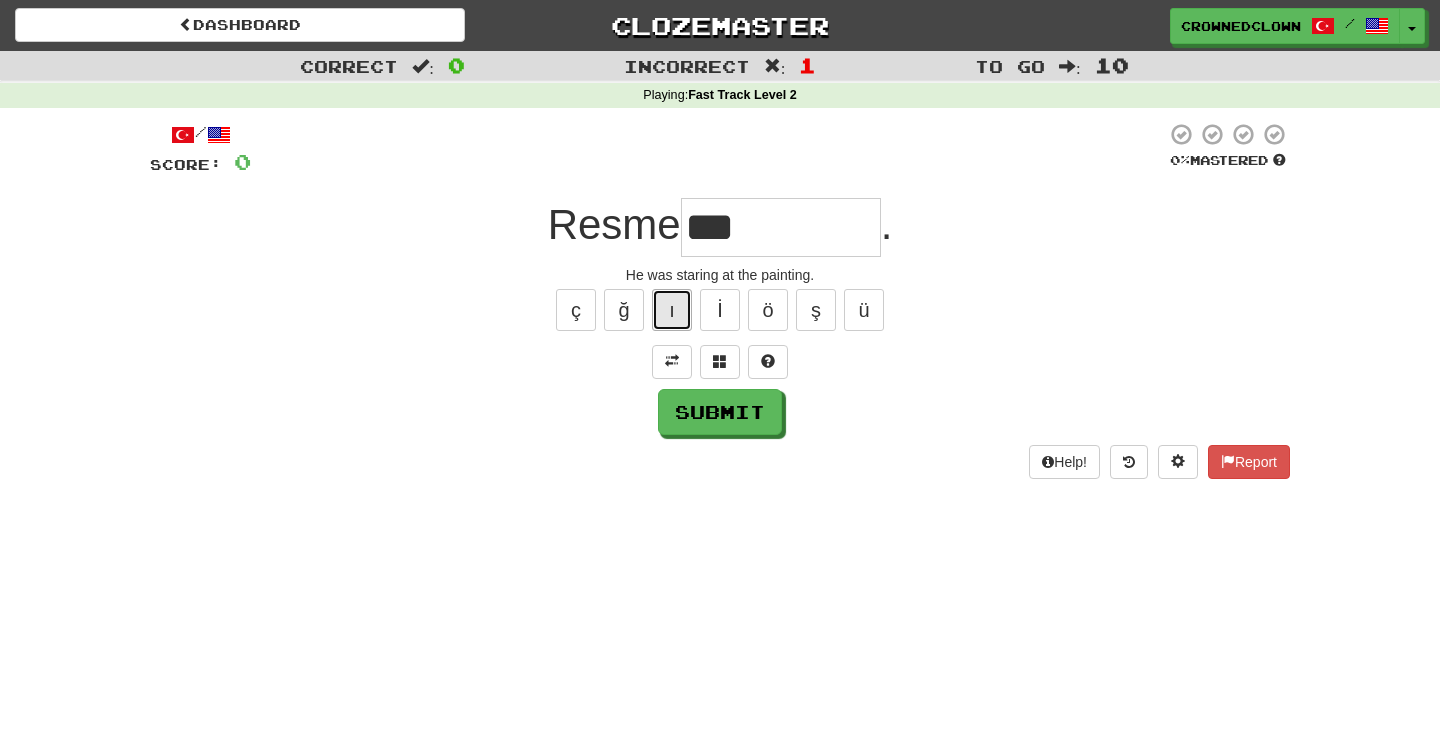 click on "ı" at bounding box center (672, 310) 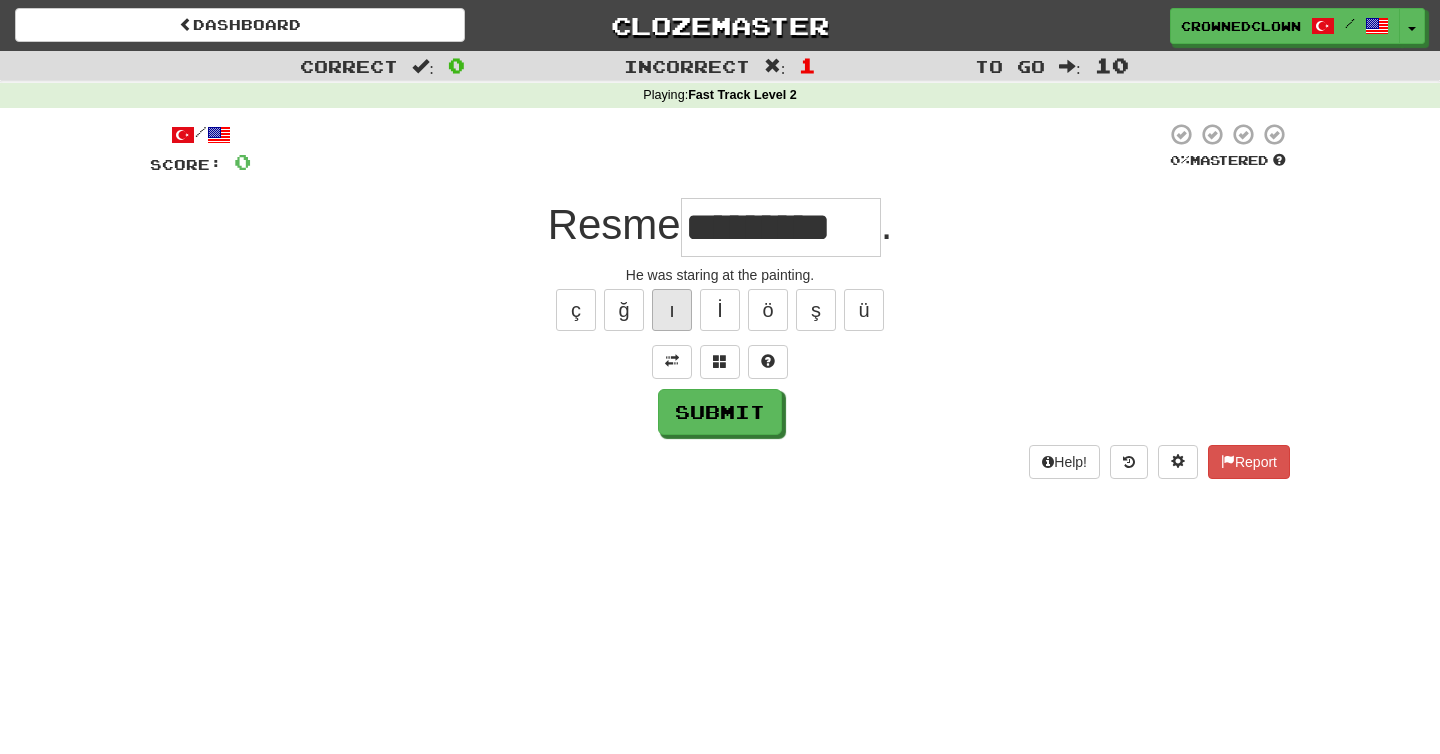 type on "*********" 